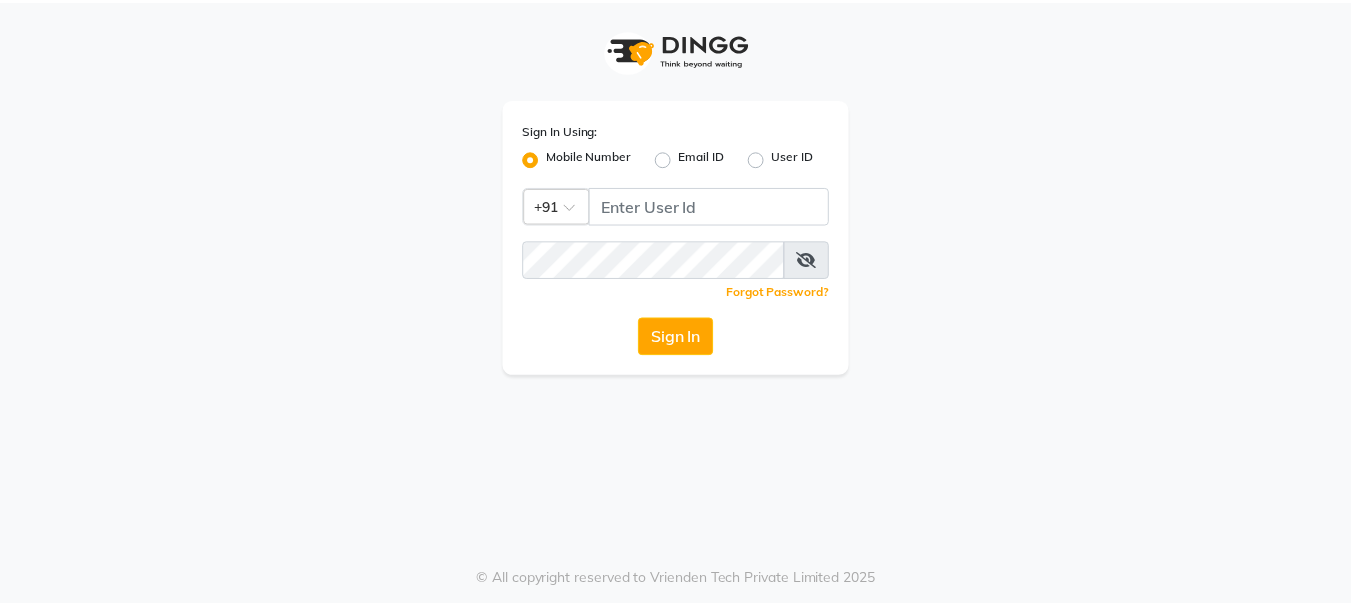 scroll, scrollTop: 0, scrollLeft: 0, axis: both 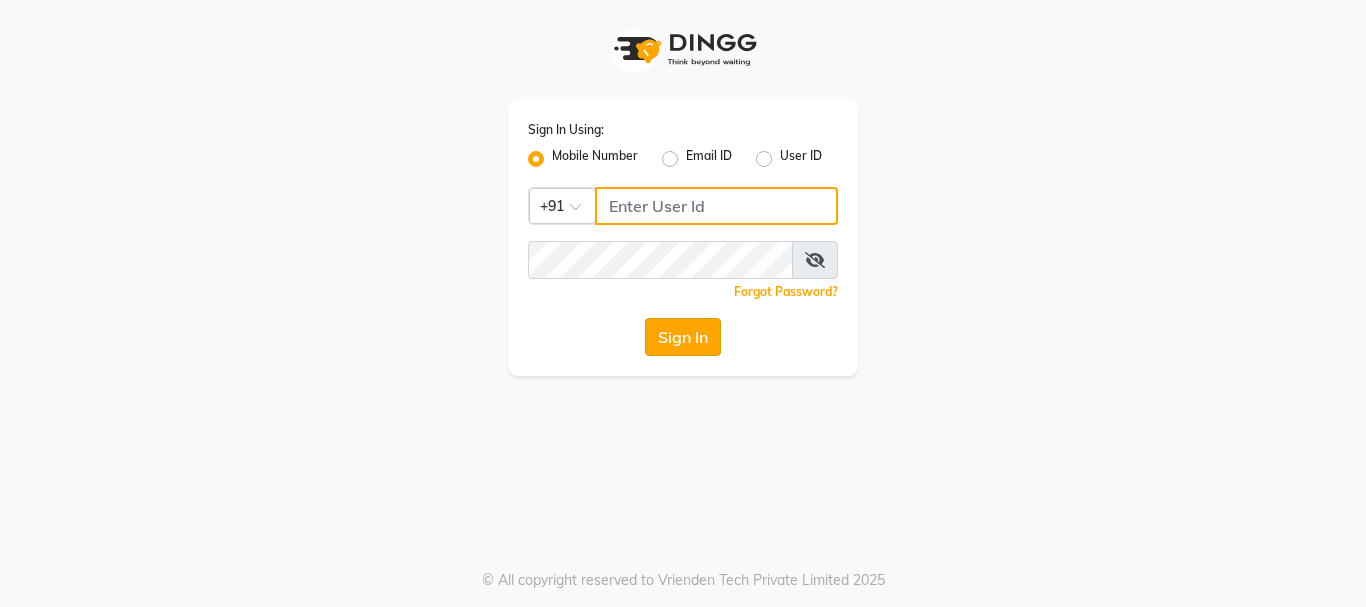 type on "8310049316" 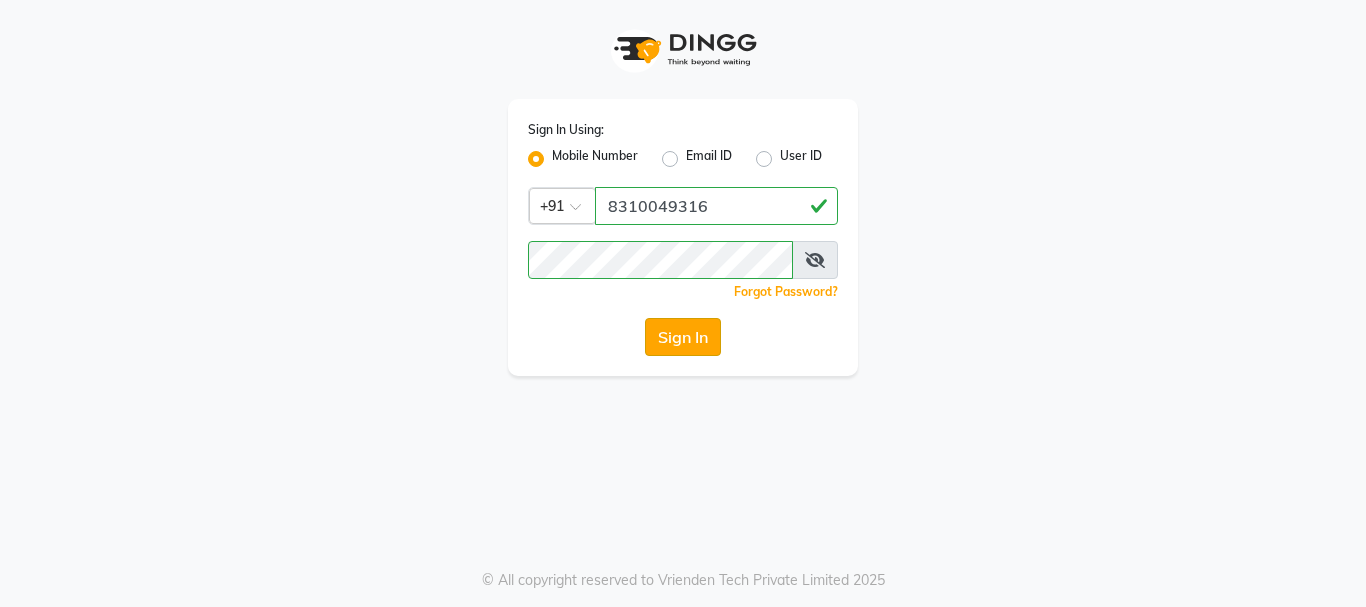 click on "Sign In" 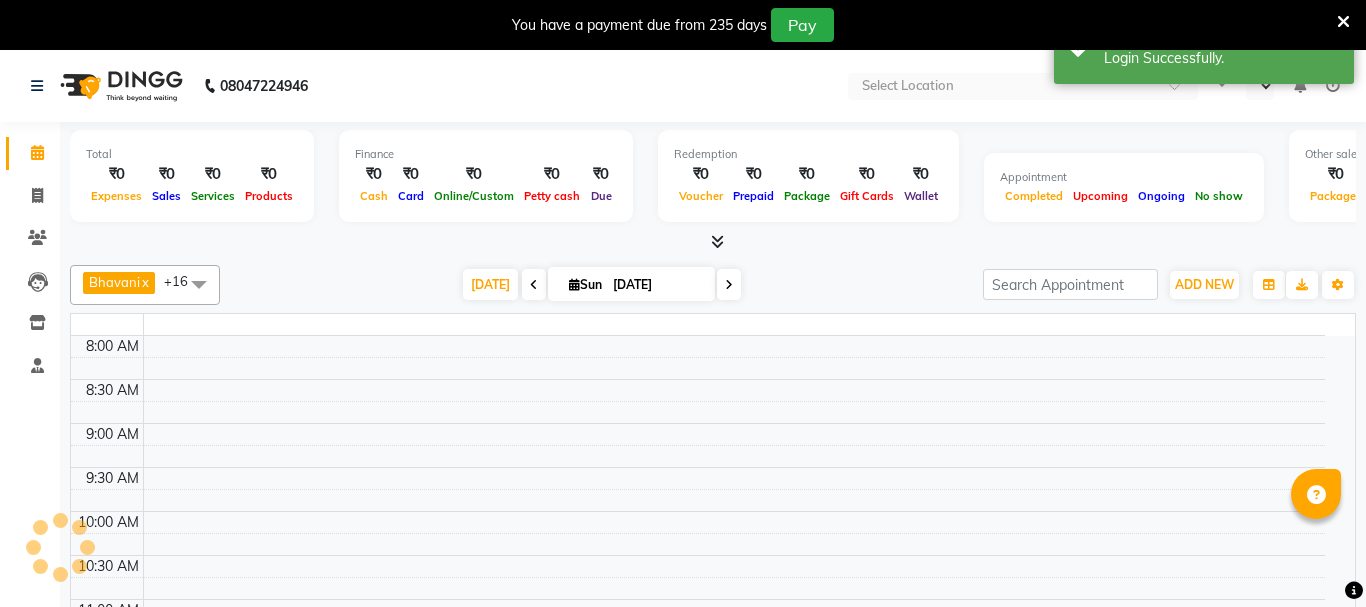 select on "en" 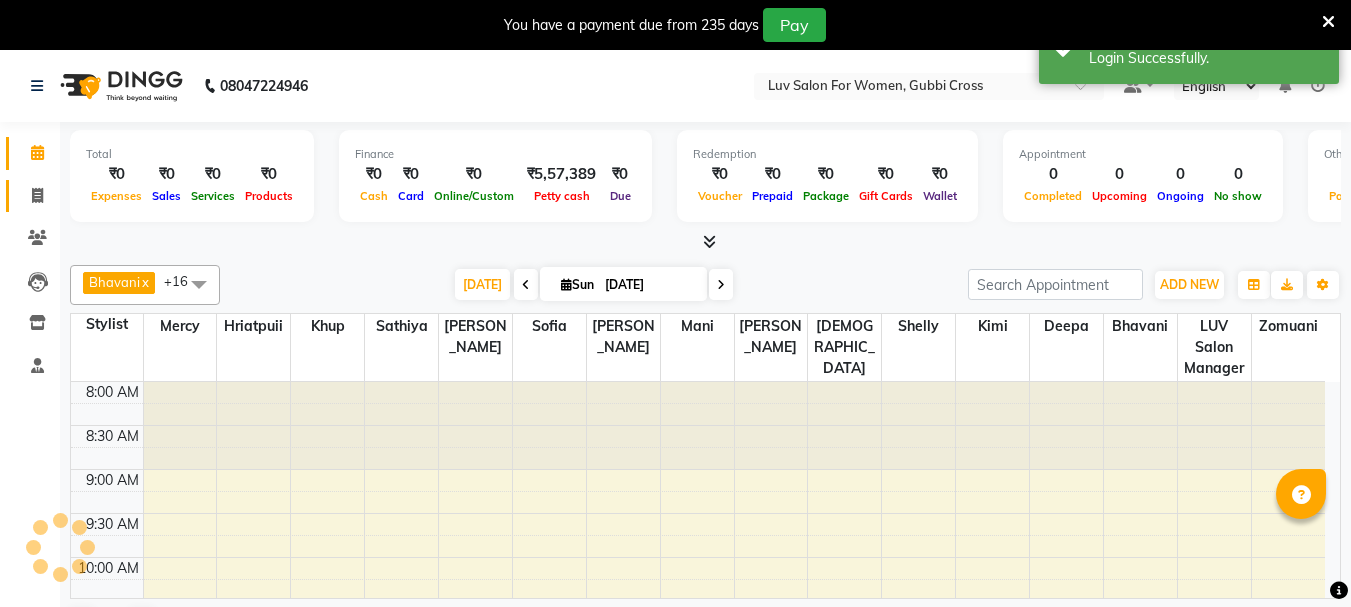 click 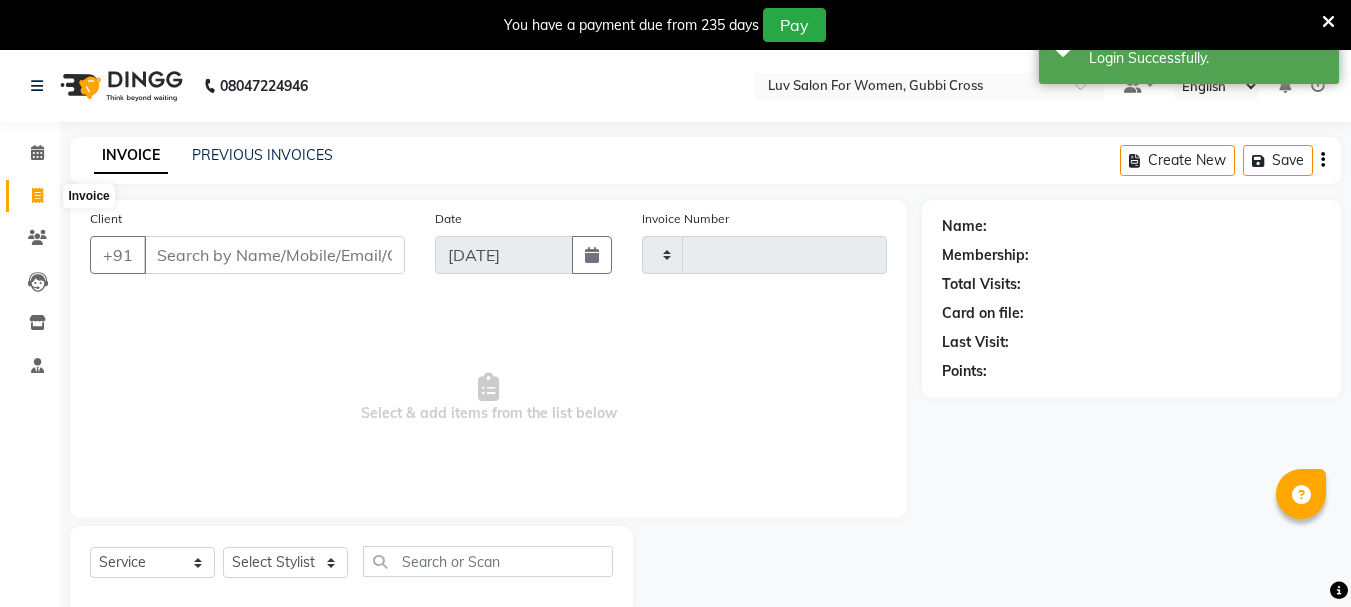 type on "1575" 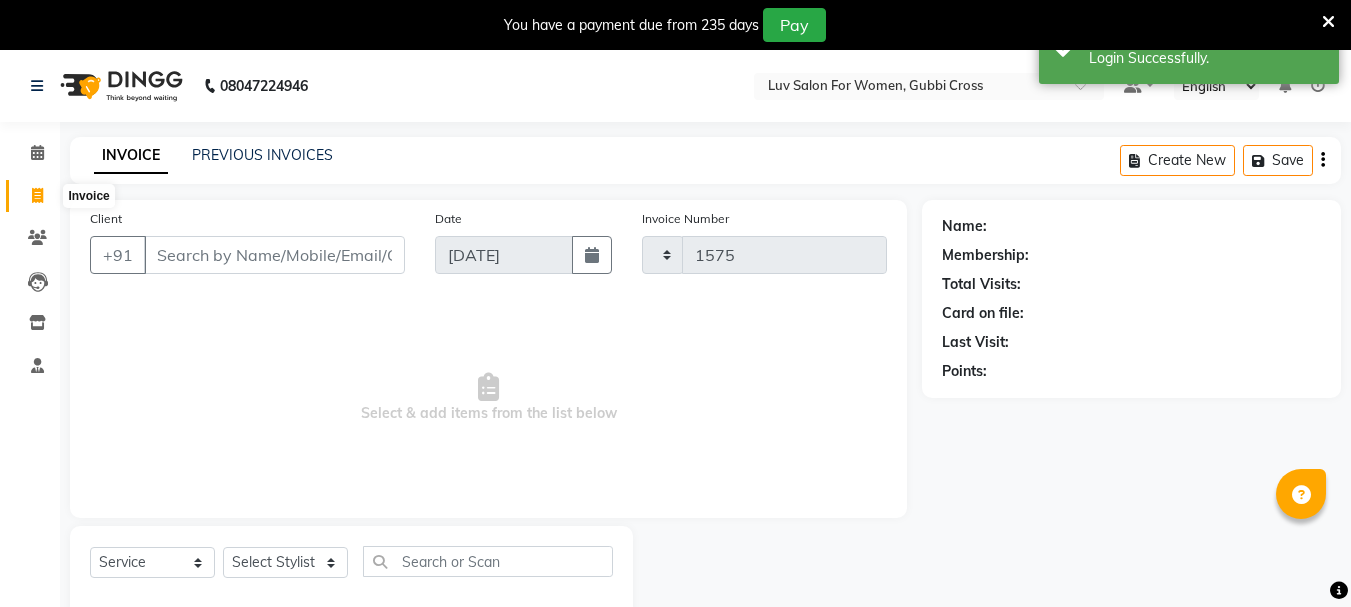 select on "7221" 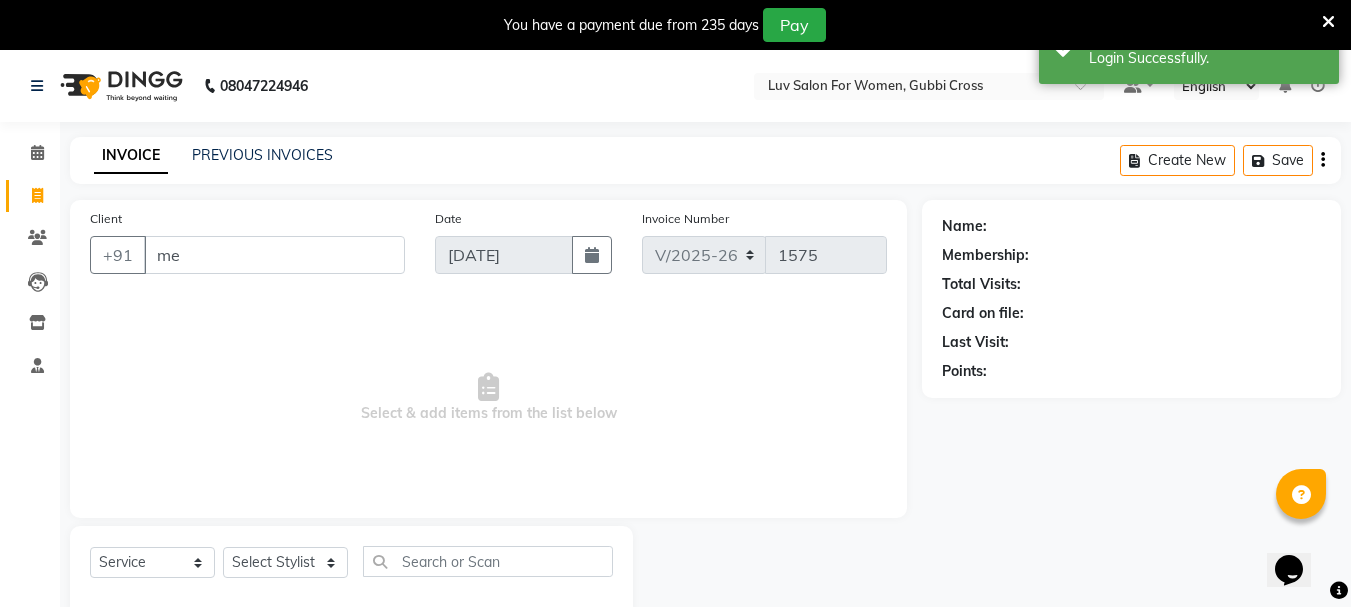 scroll, scrollTop: 0, scrollLeft: 0, axis: both 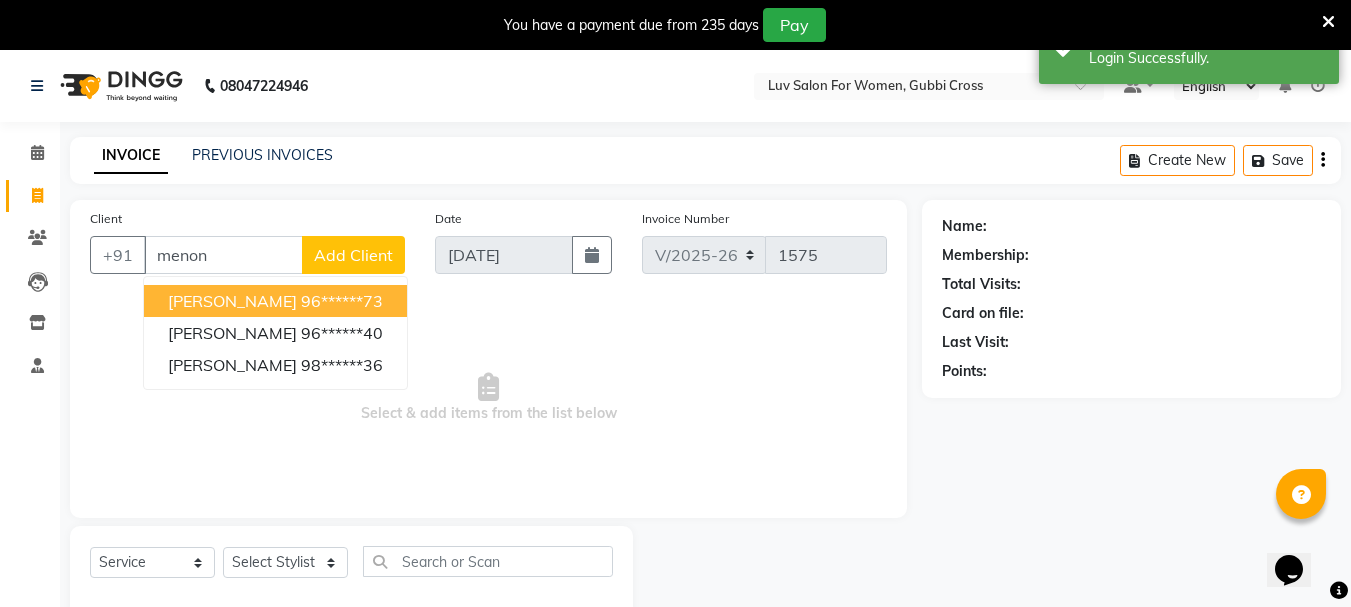 click on "96******73" at bounding box center [342, 301] 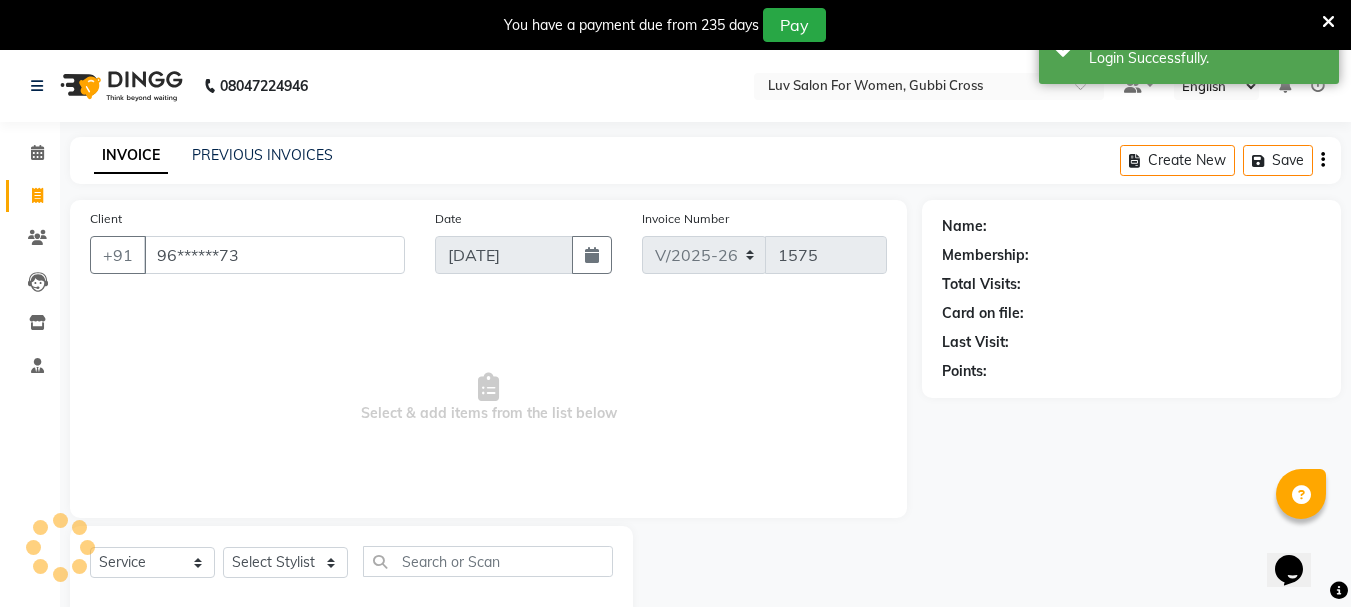 type on "96******73" 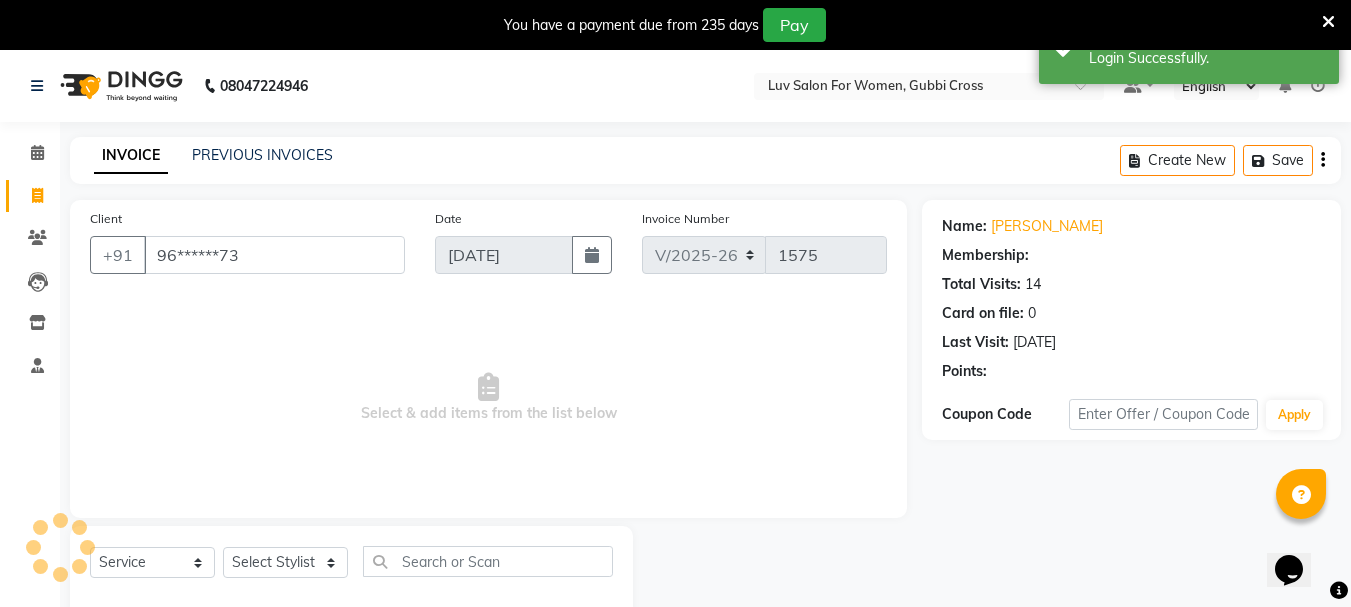 select on "1: Object" 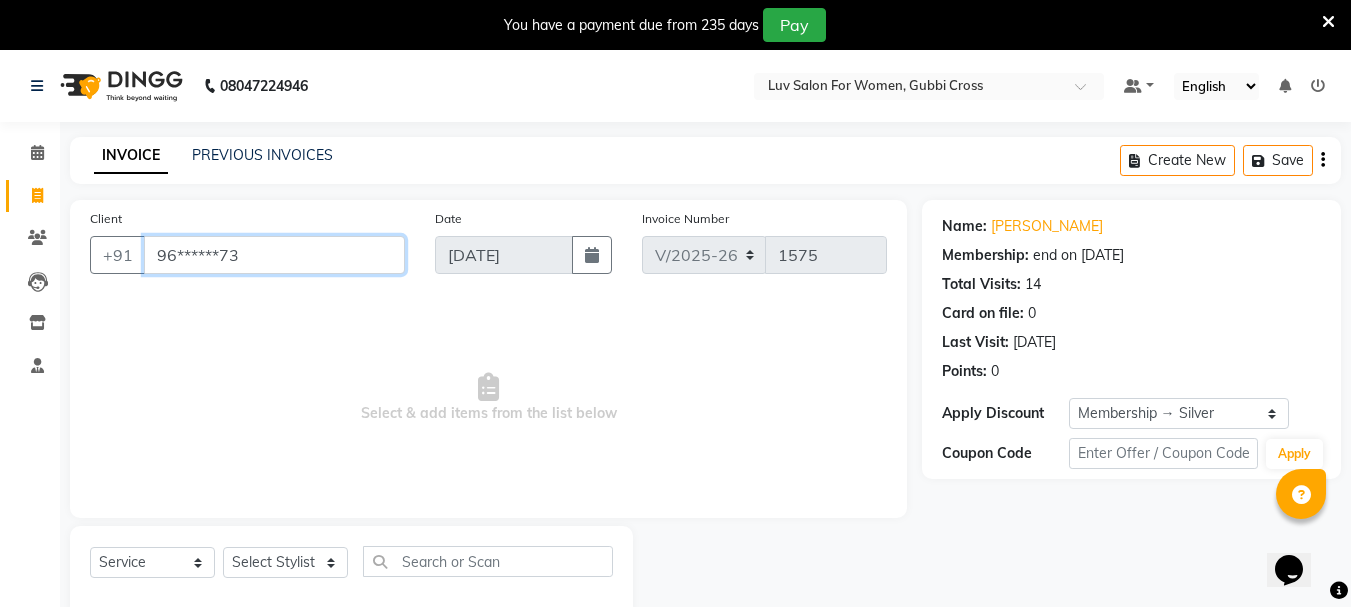 drag, startPoint x: 153, startPoint y: 253, endPoint x: 285, endPoint y: 266, distance: 132.63861 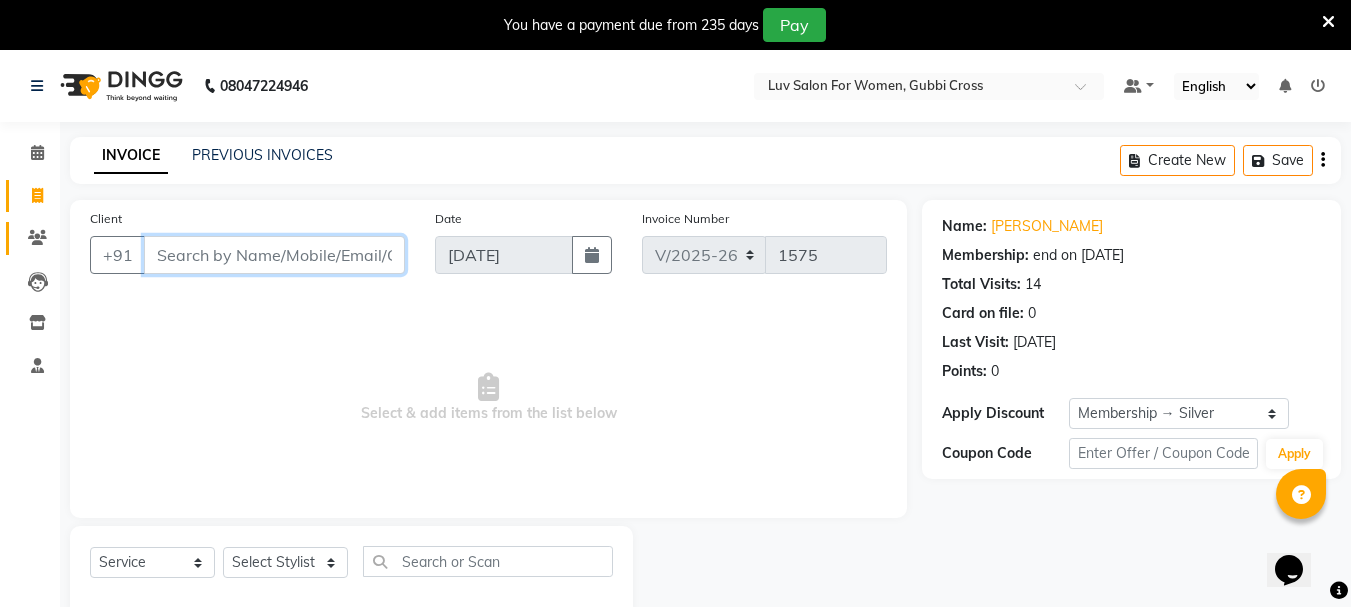 type 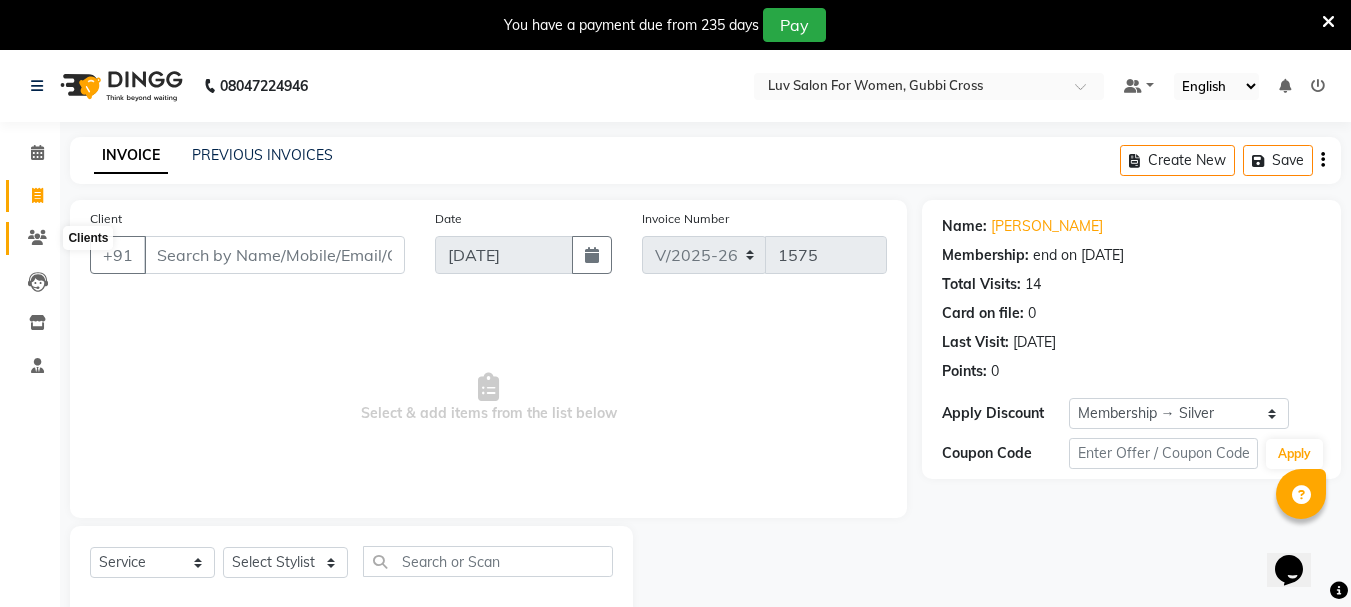 click 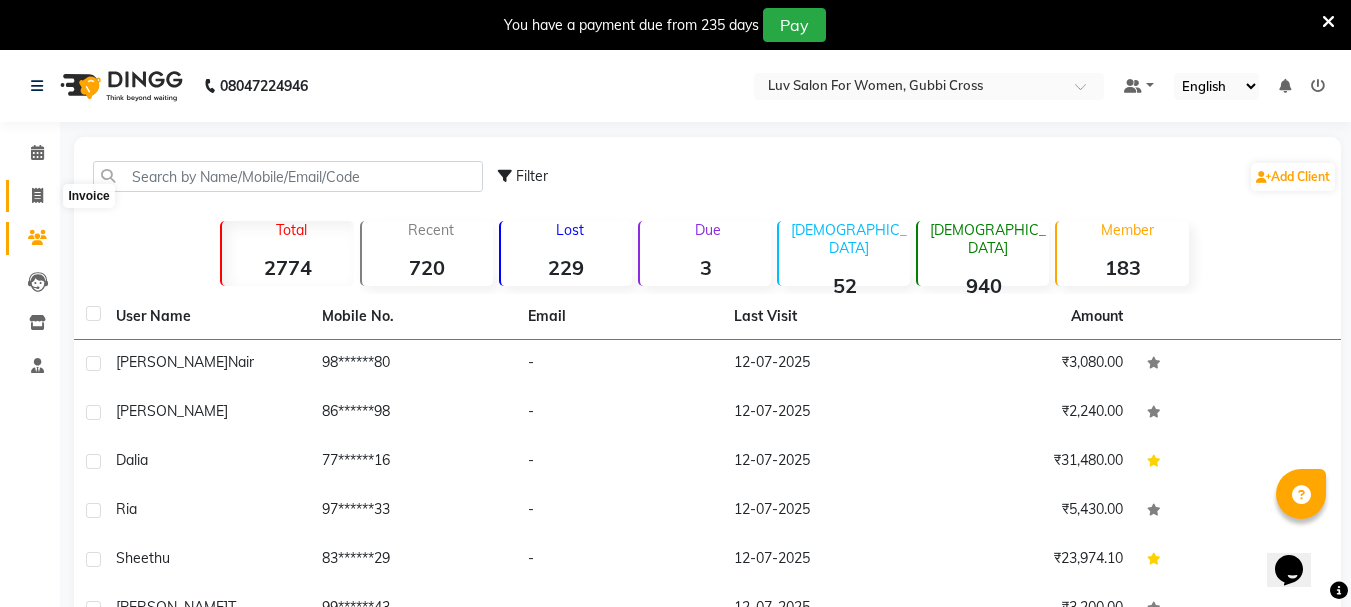 click 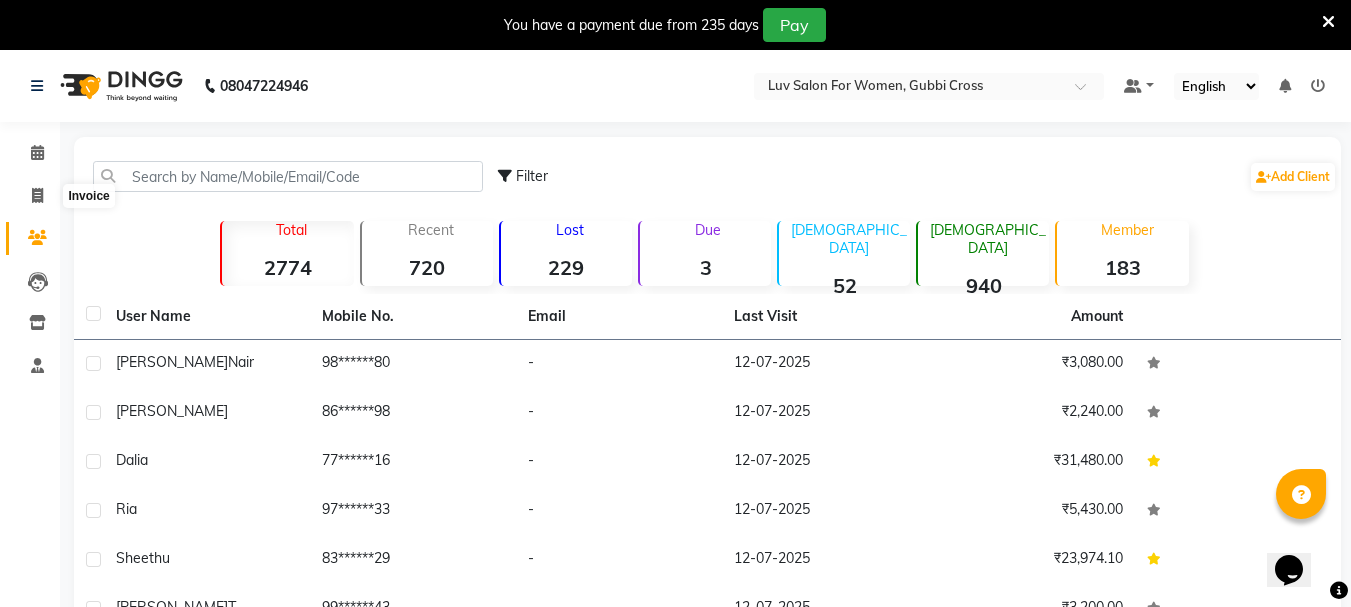 select on "service" 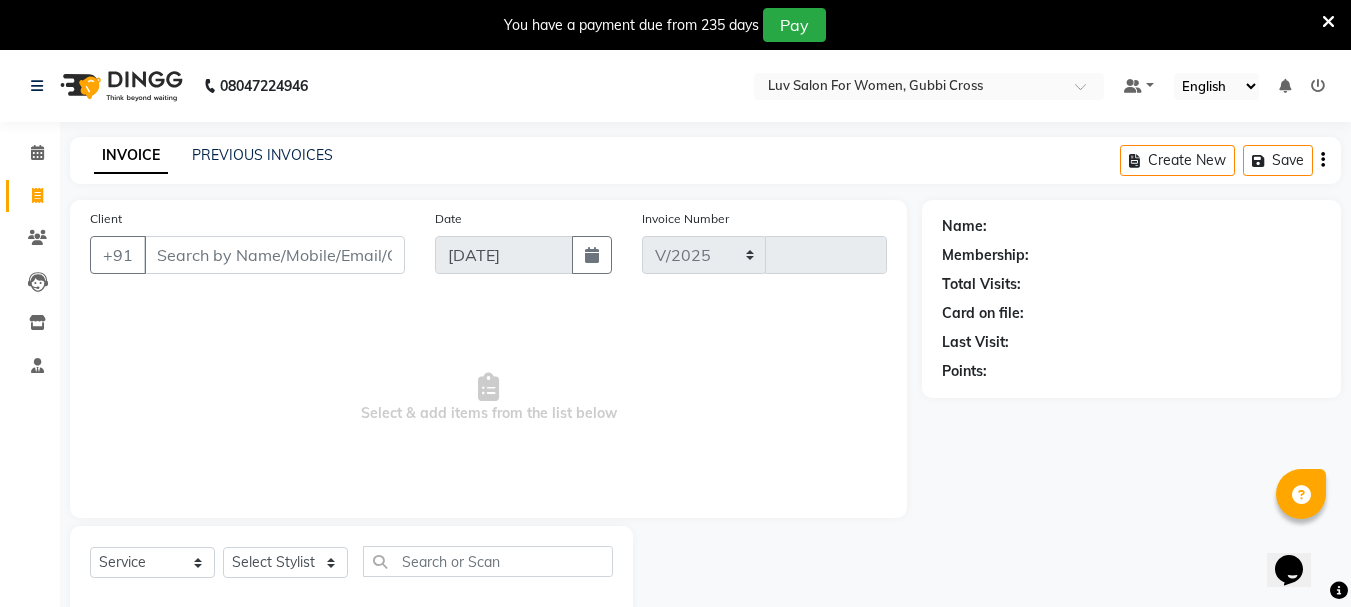select on "7221" 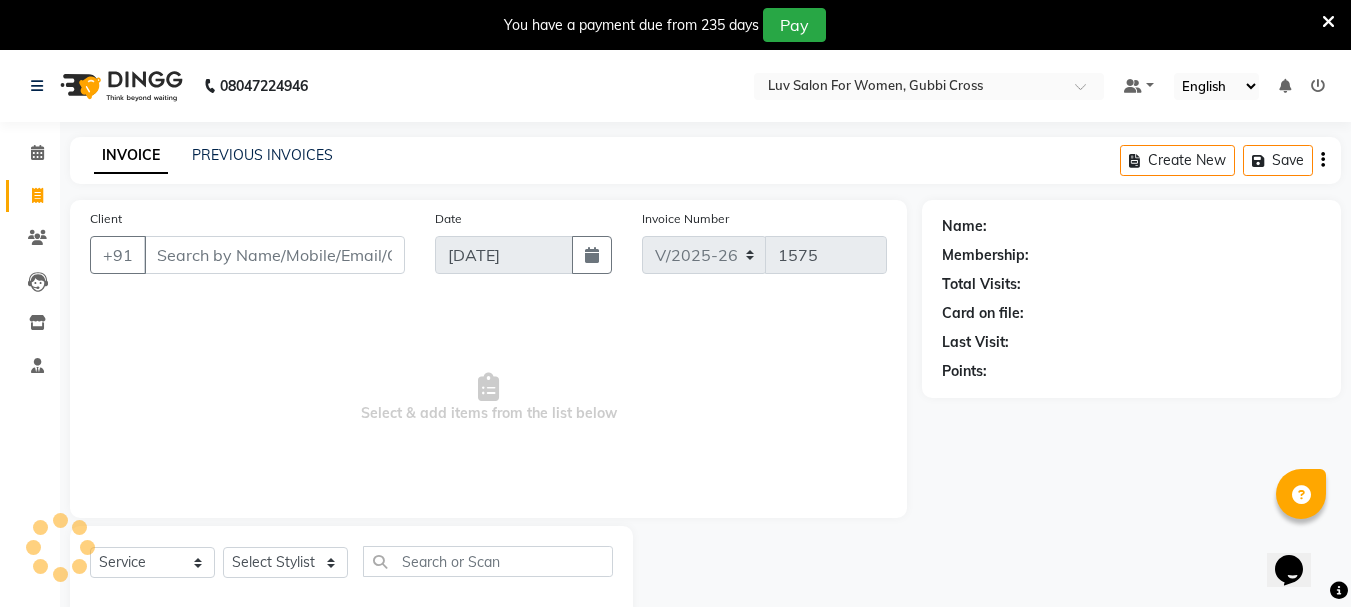 scroll, scrollTop: 50, scrollLeft: 0, axis: vertical 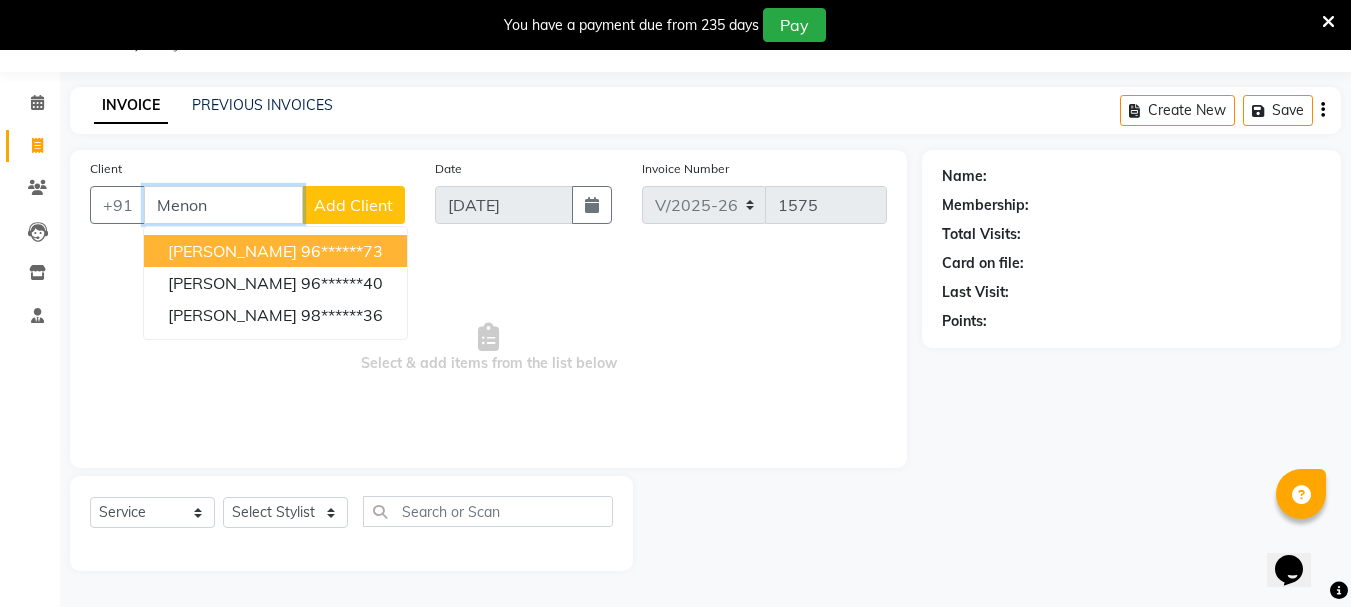 click on "[PERSON_NAME]  96******73" at bounding box center [275, 251] 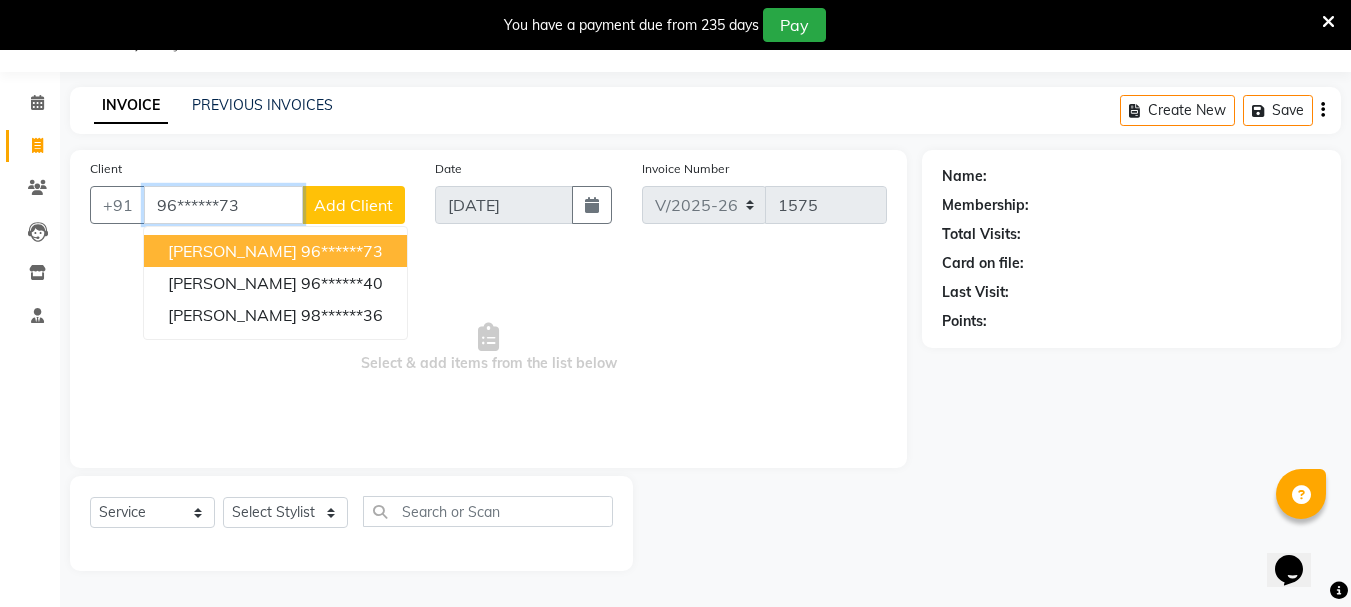 type on "96******73" 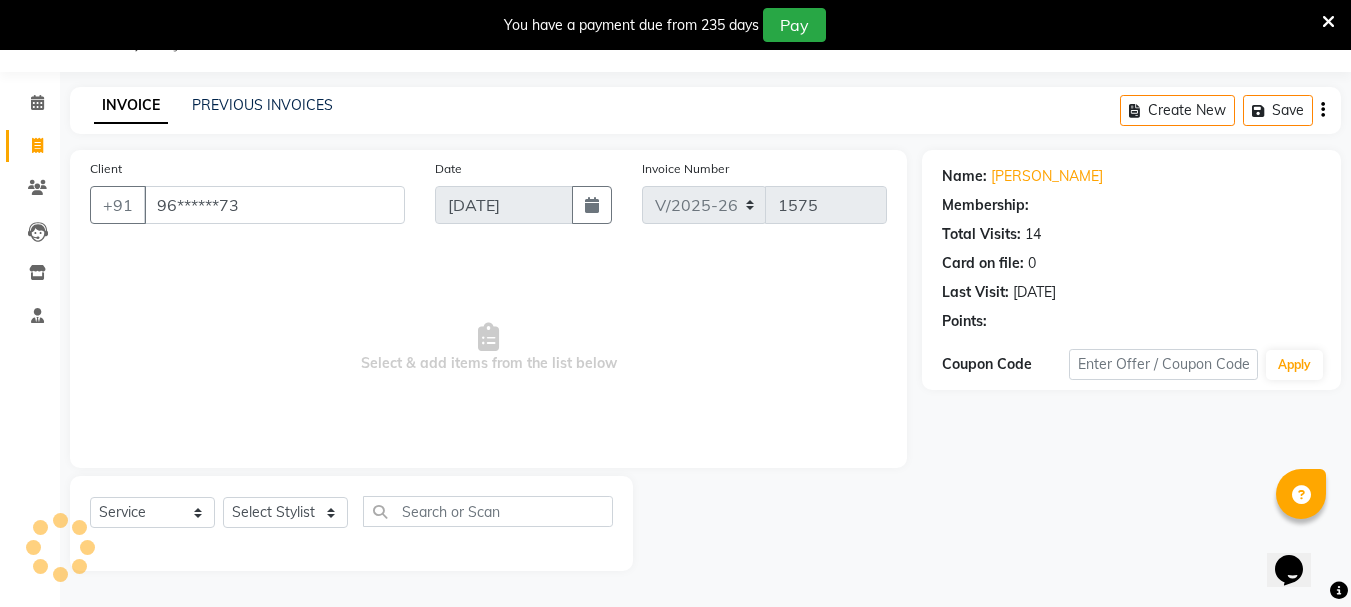 select on "1: Object" 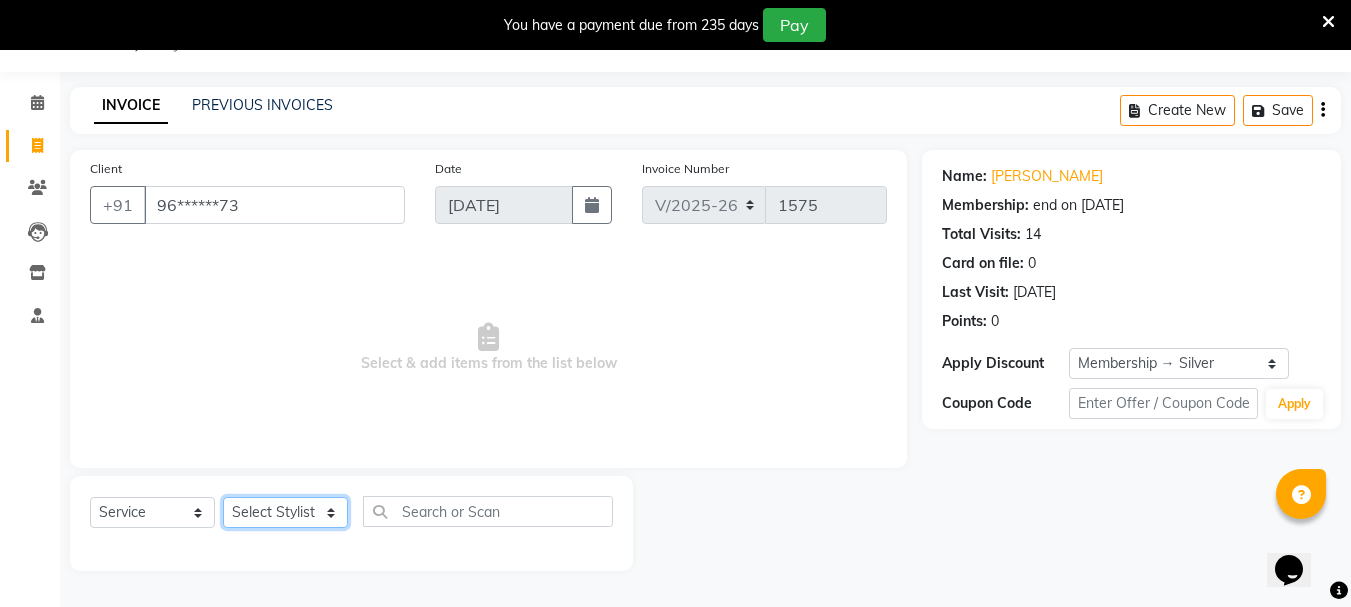 click on "Select Stylist Bhavani Buati [PERSON_NAME] Hriatpuii [PERSON_NAME] [PERSON_NAME] Salon Manager [PERSON_NAME] [PERSON_NAME] Ncy [PERSON_NAME]" 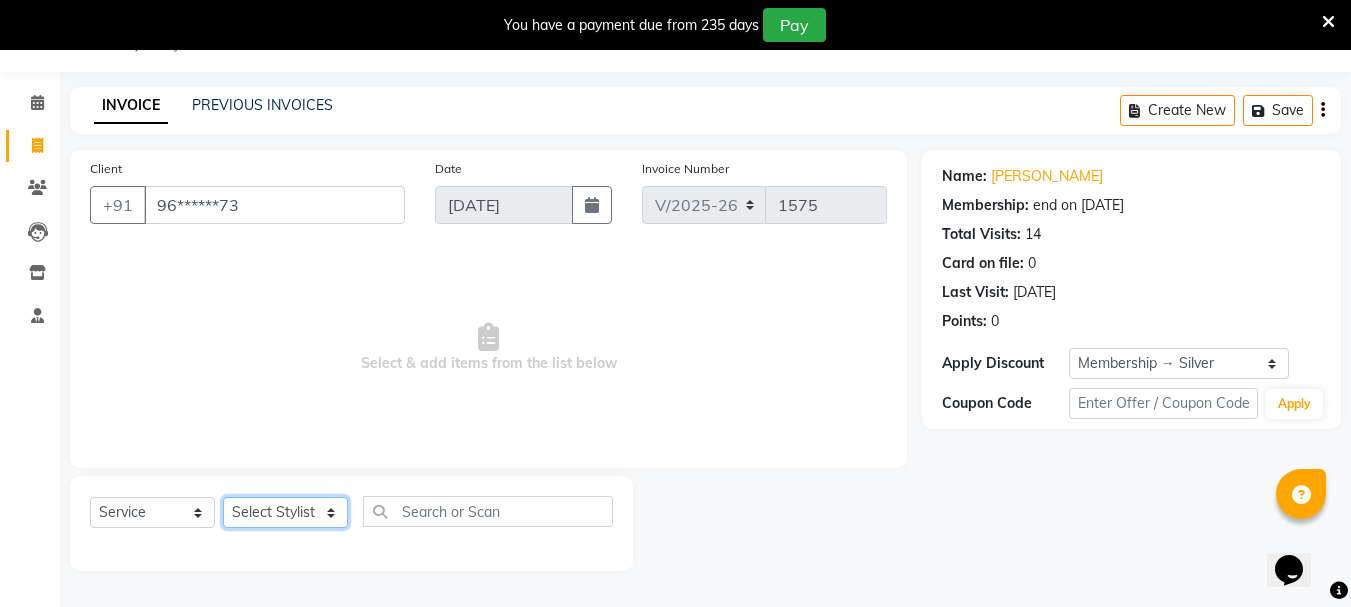 select on "64250" 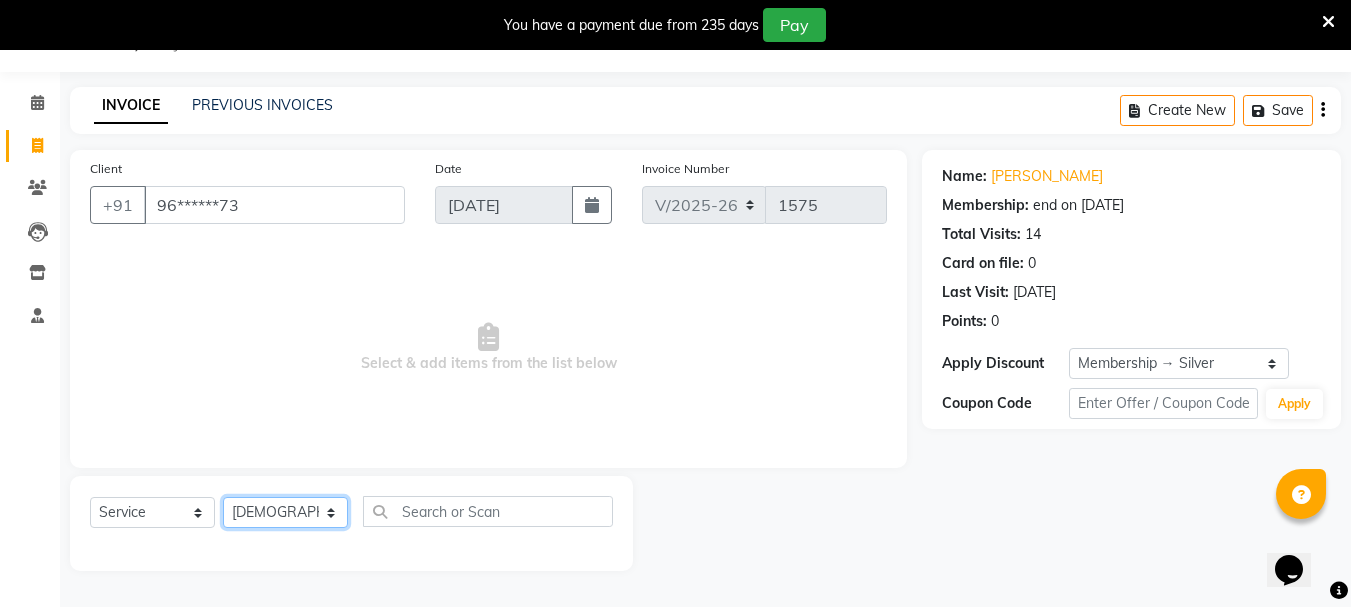 click on "Select Stylist Bhavani Buati [PERSON_NAME] Hriatpuii [PERSON_NAME] [PERSON_NAME] Salon Manager [PERSON_NAME] [PERSON_NAME] Ncy [PERSON_NAME]" 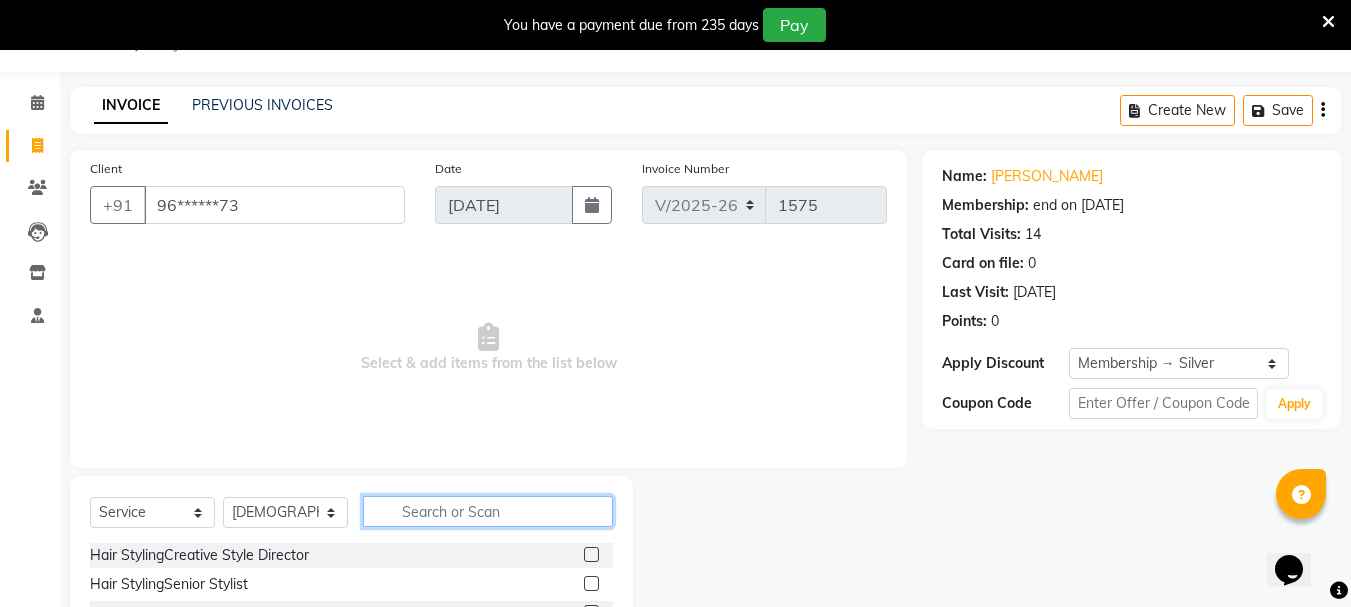 click 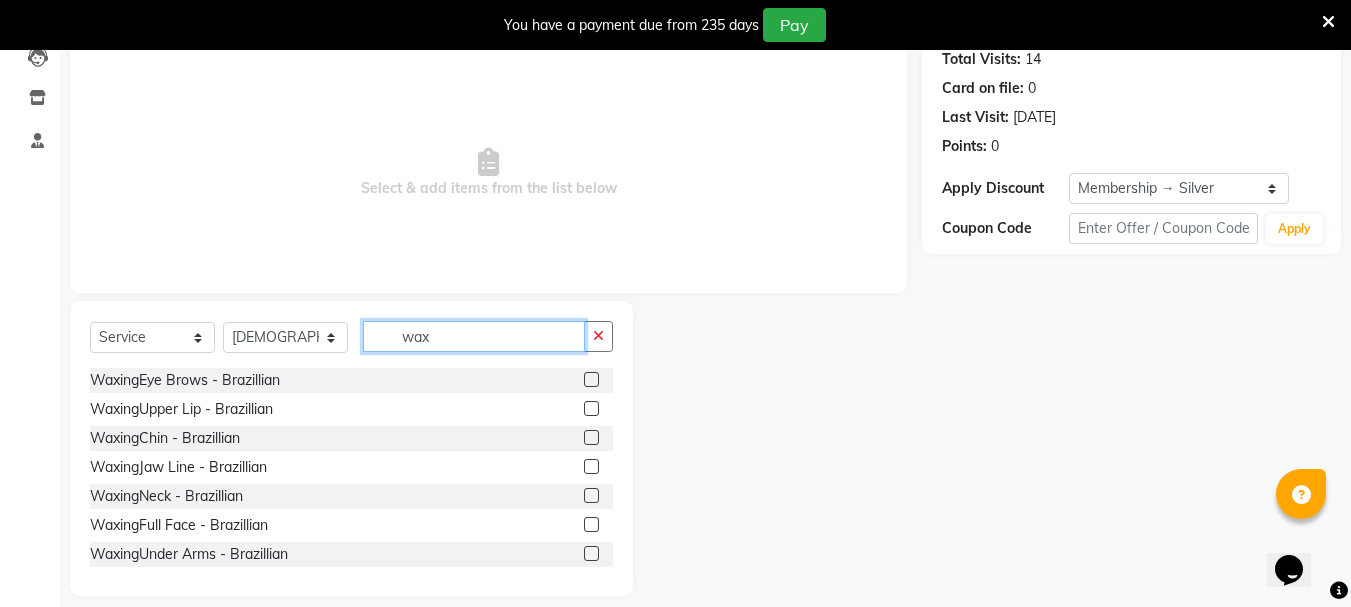 scroll, scrollTop: 244, scrollLeft: 0, axis: vertical 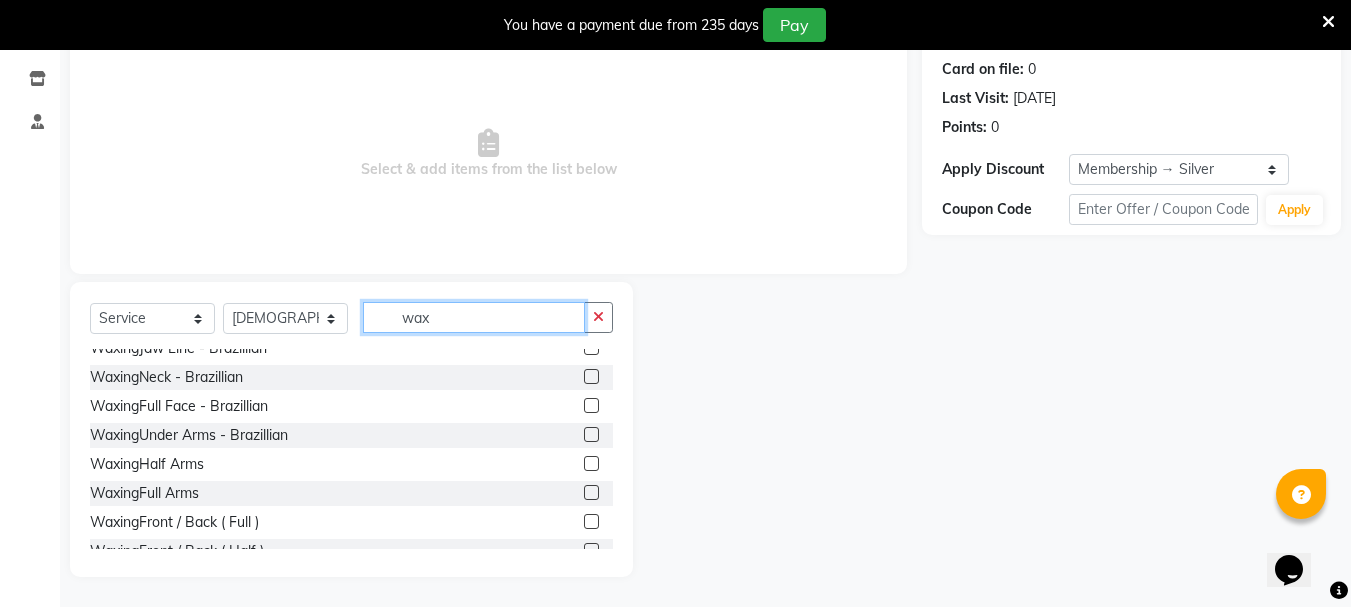 type on "wax" 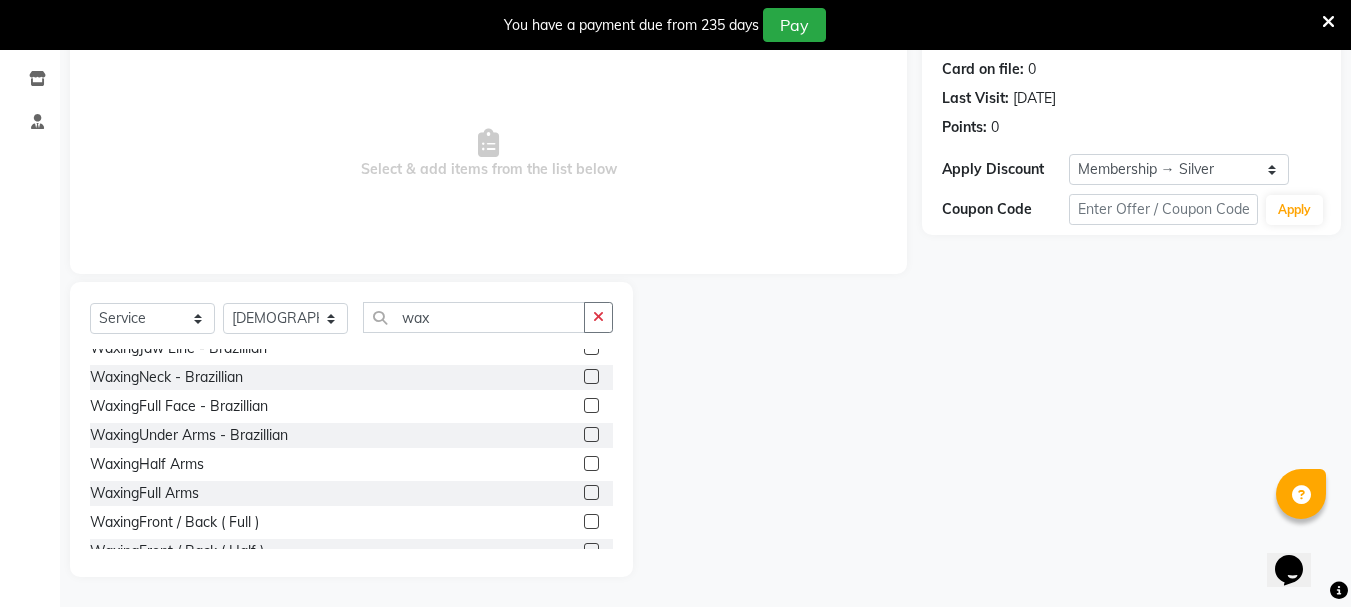 click 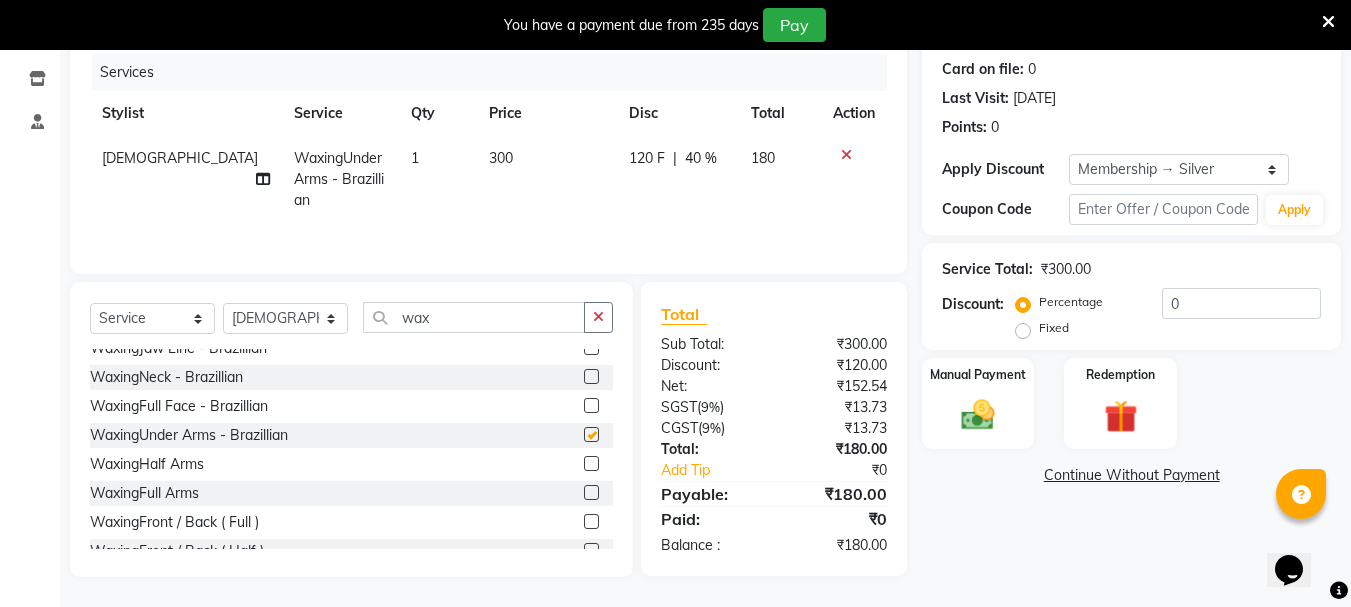 checkbox on "false" 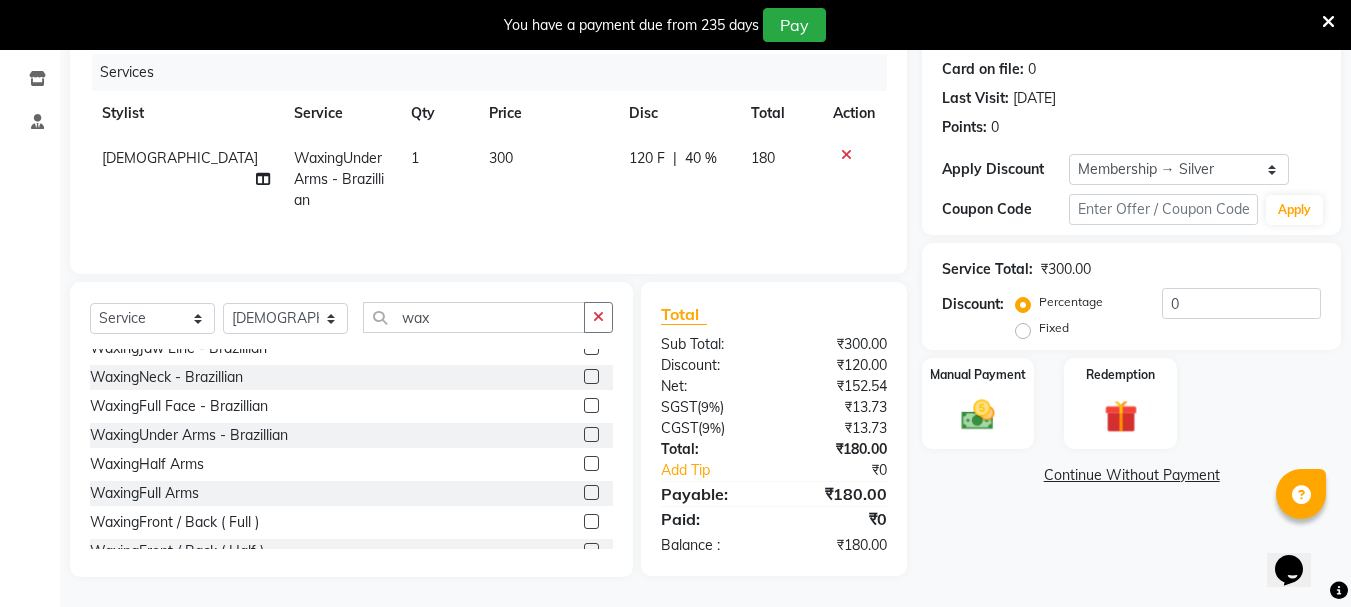 click 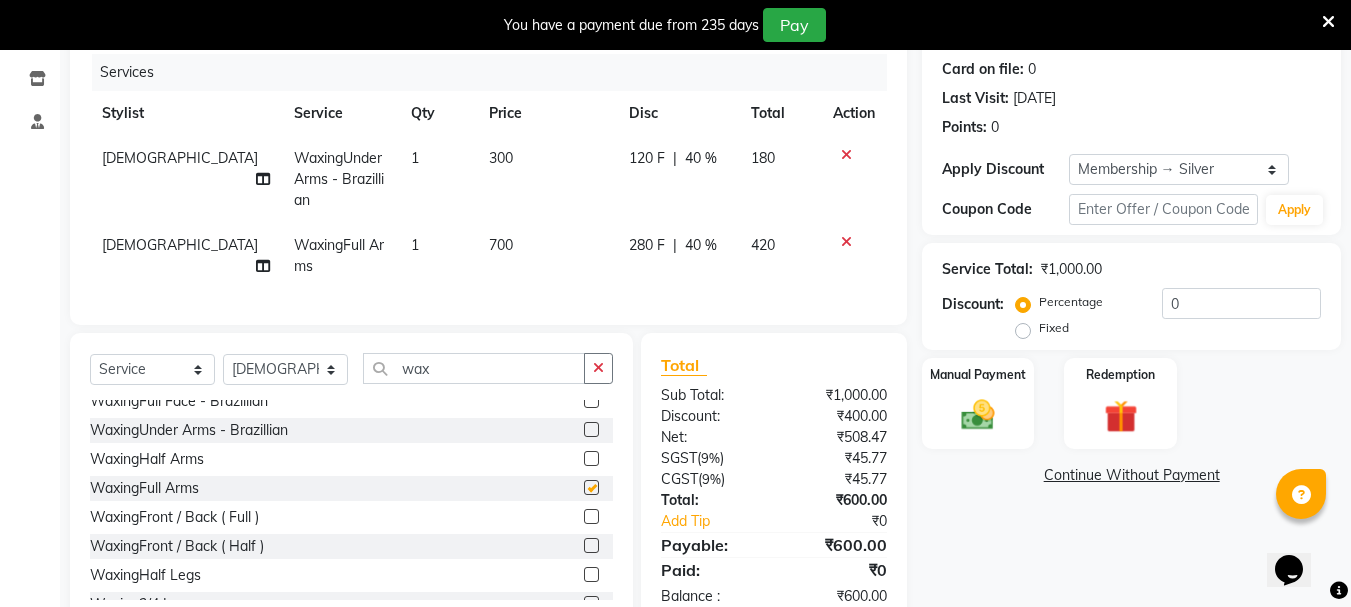 checkbox on "false" 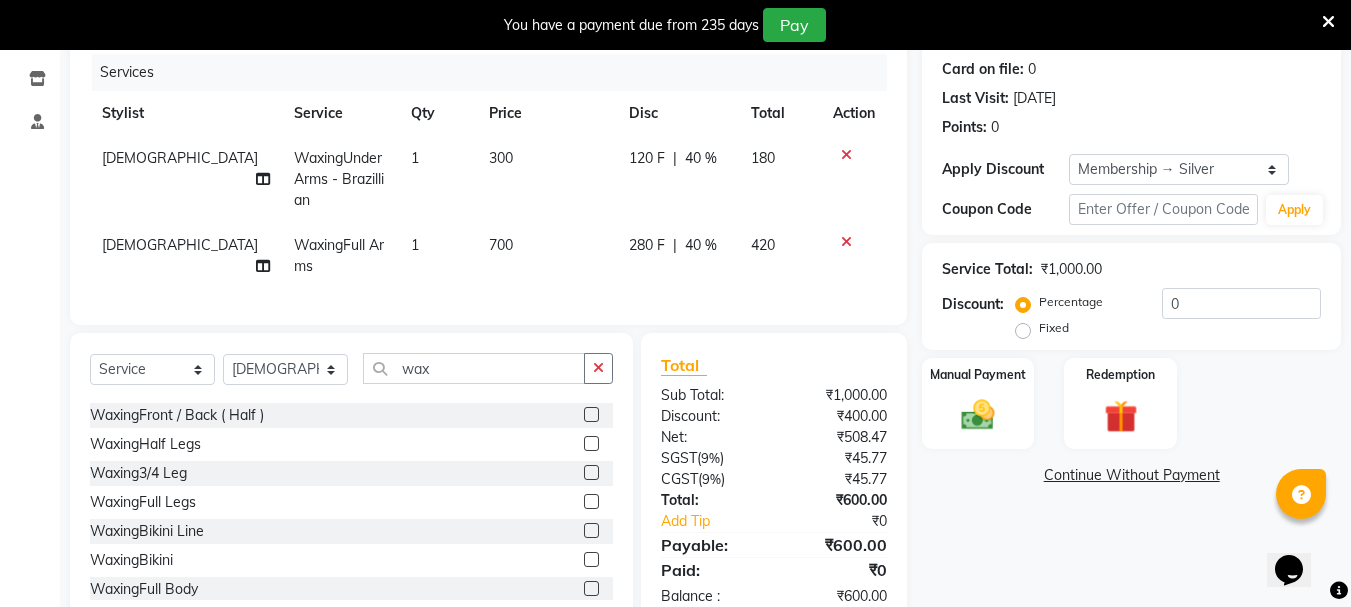 scroll, scrollTop: 293, scrollLeft: 0, axis: vertical 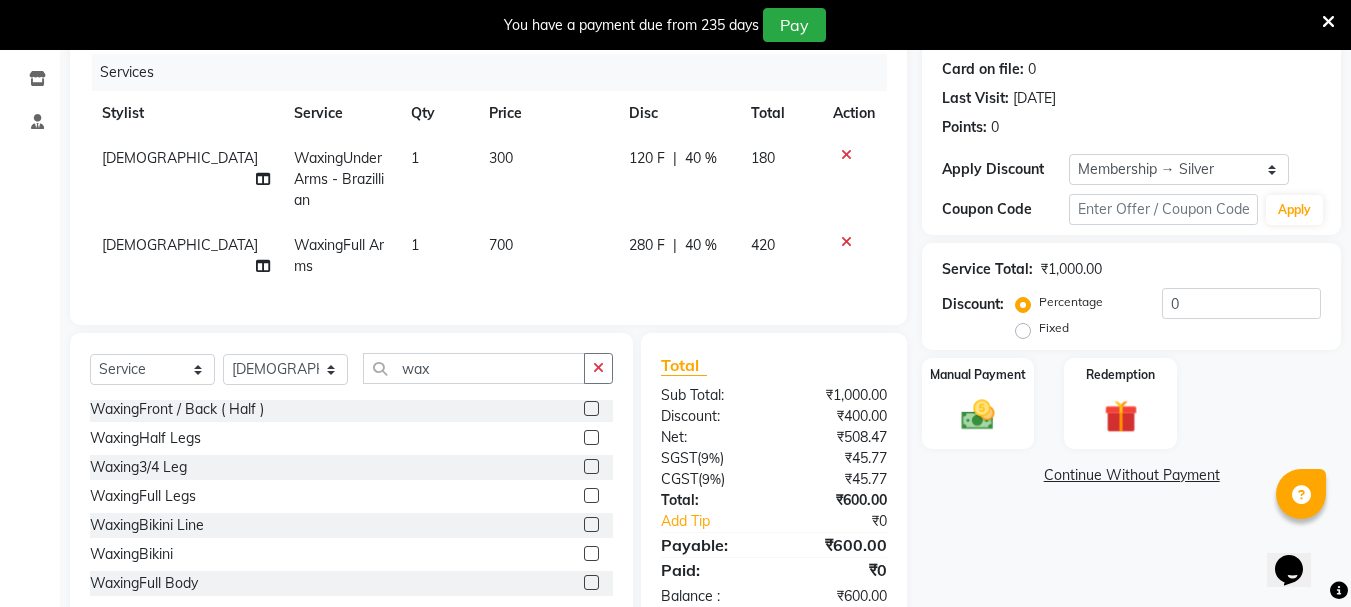 click 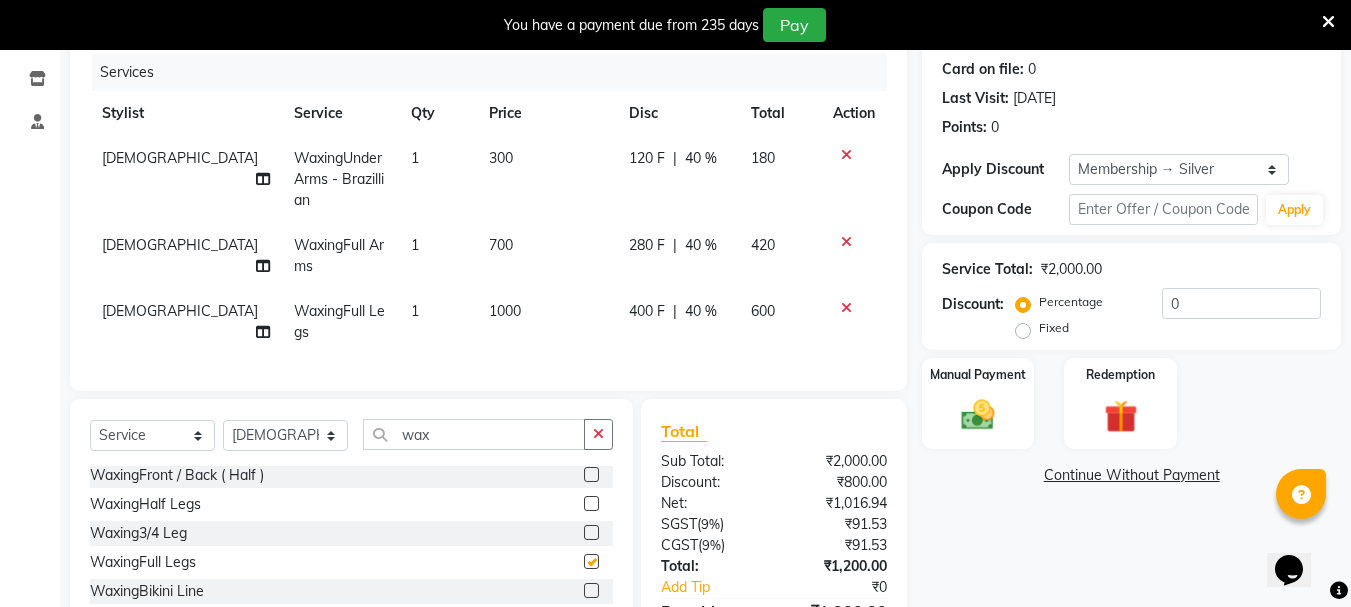checkbox on "false" 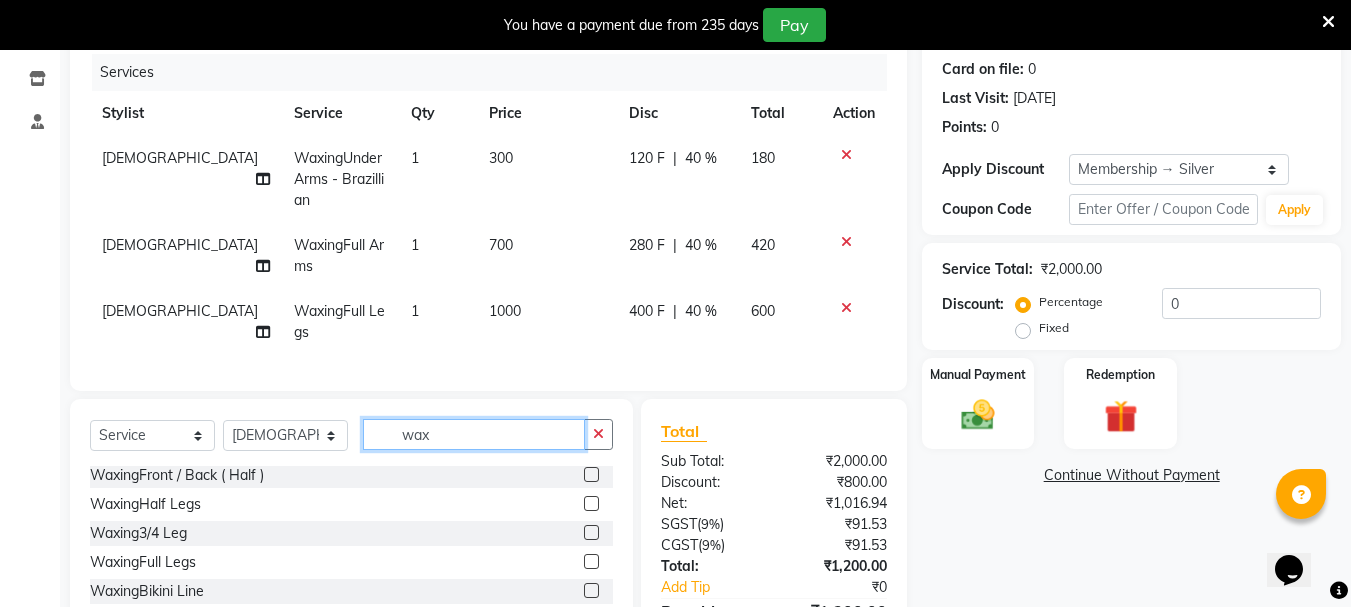 click on "wax" 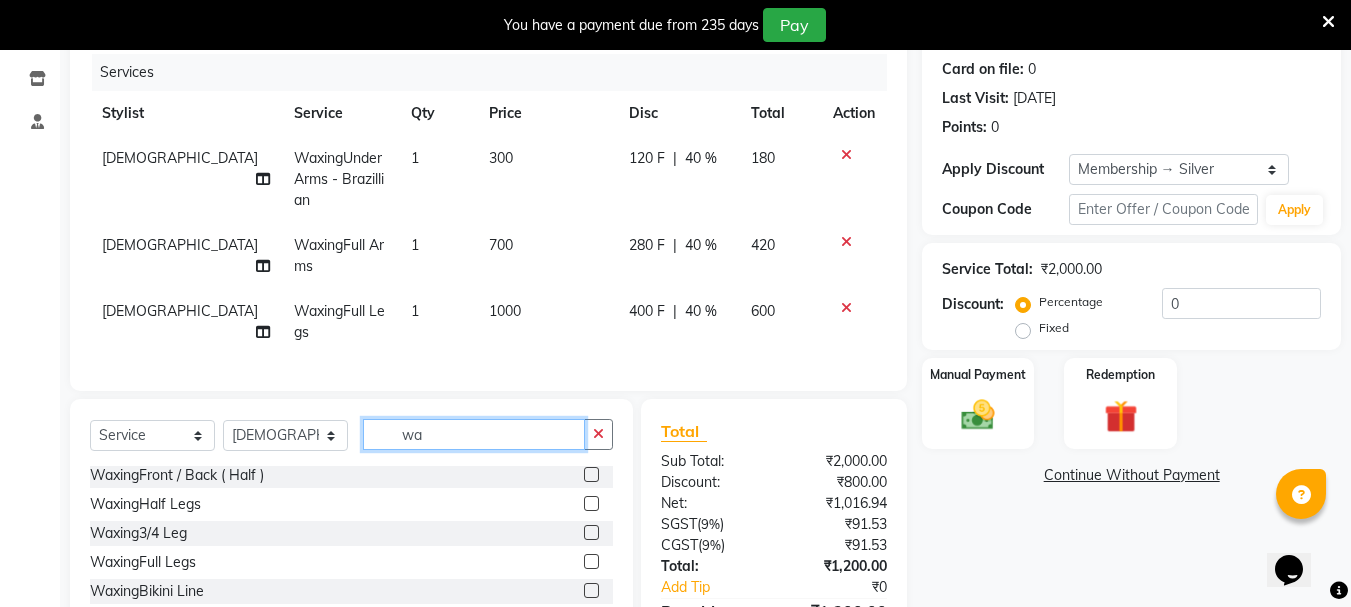 type on "w" 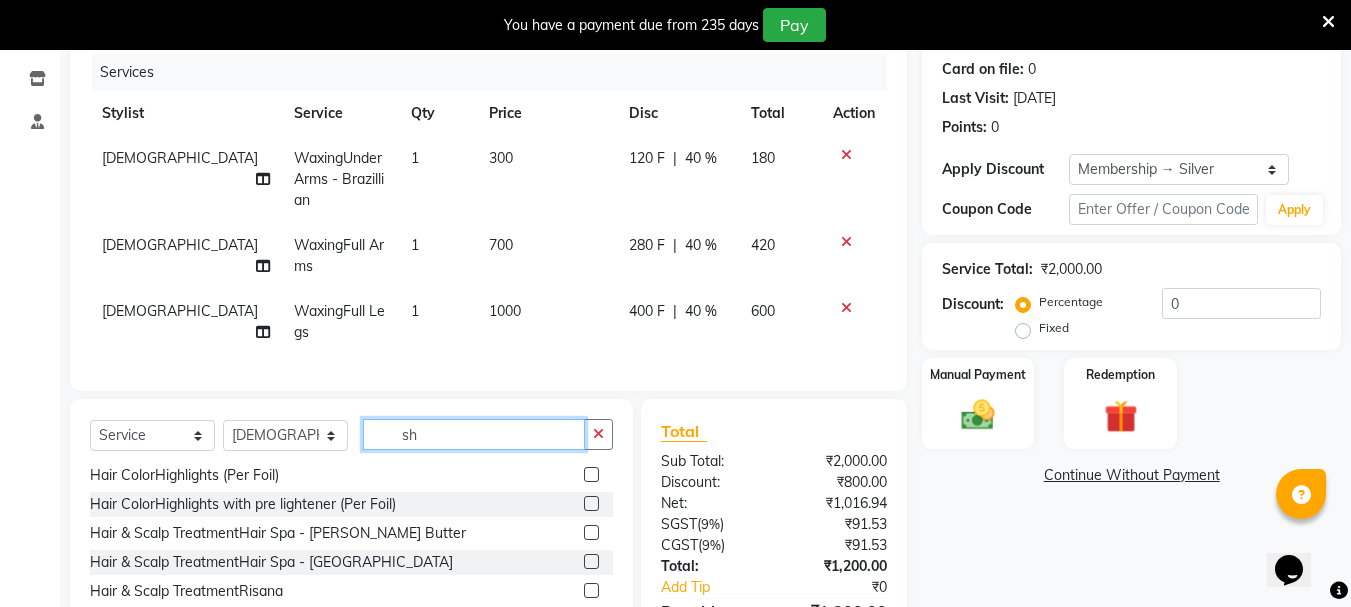 scroll, scrollTop: 0, scrollLeft: 0, axis: both 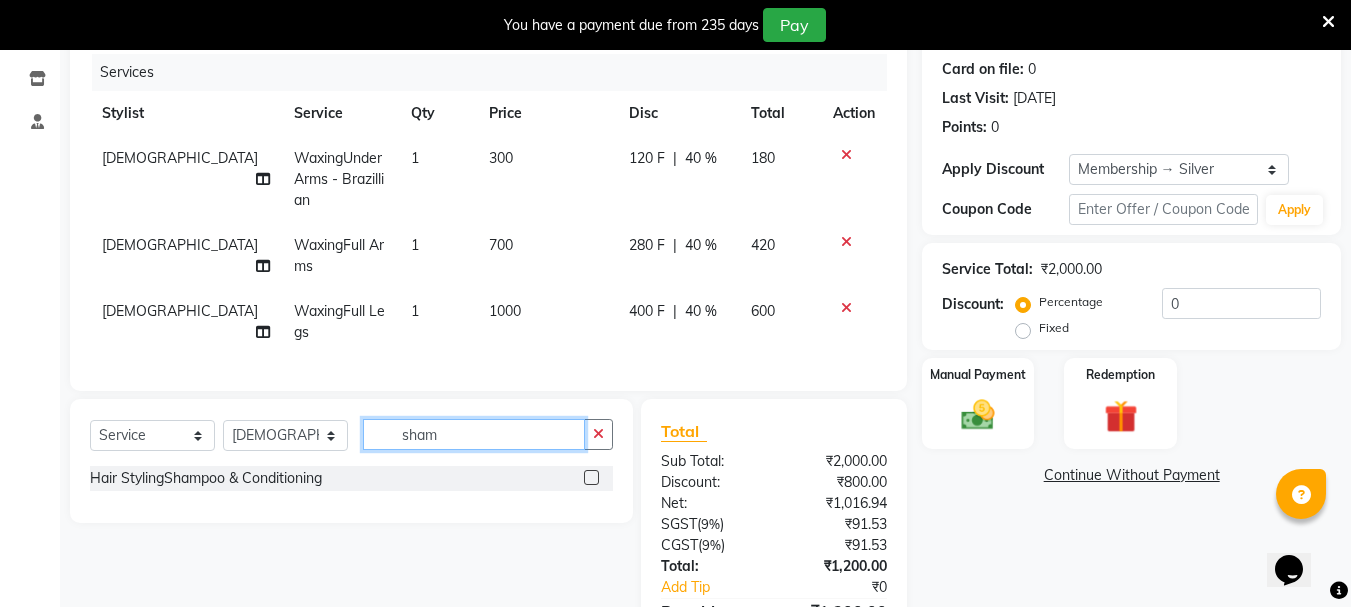 type on "sham" 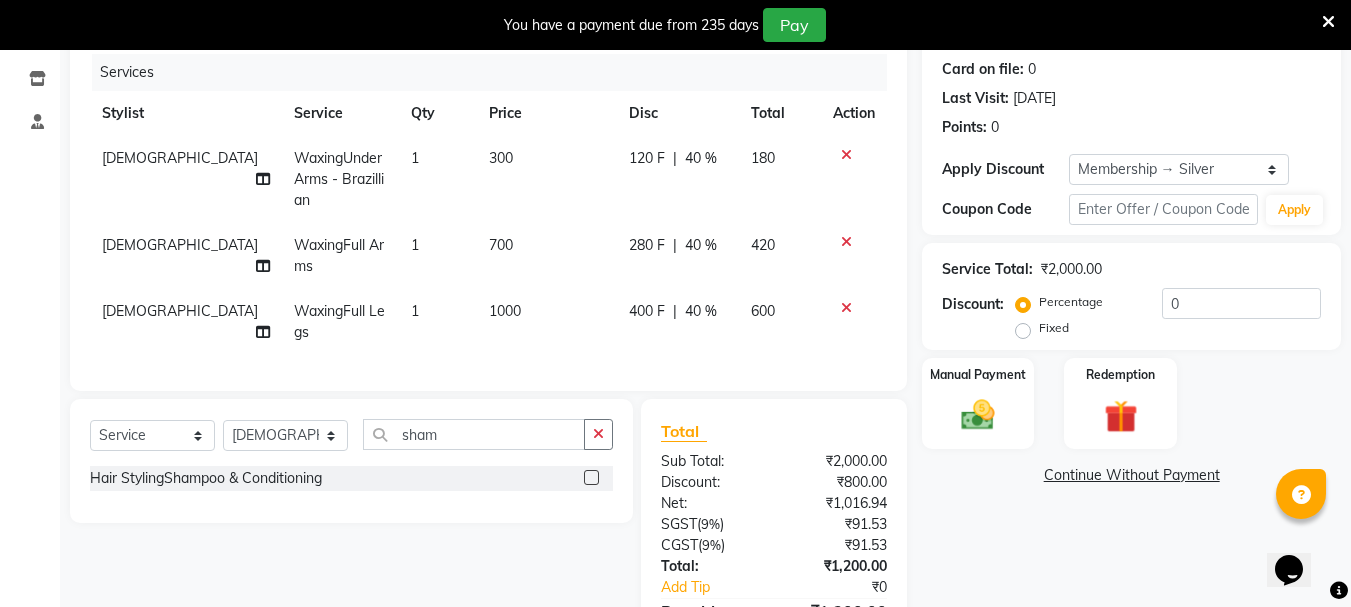 click 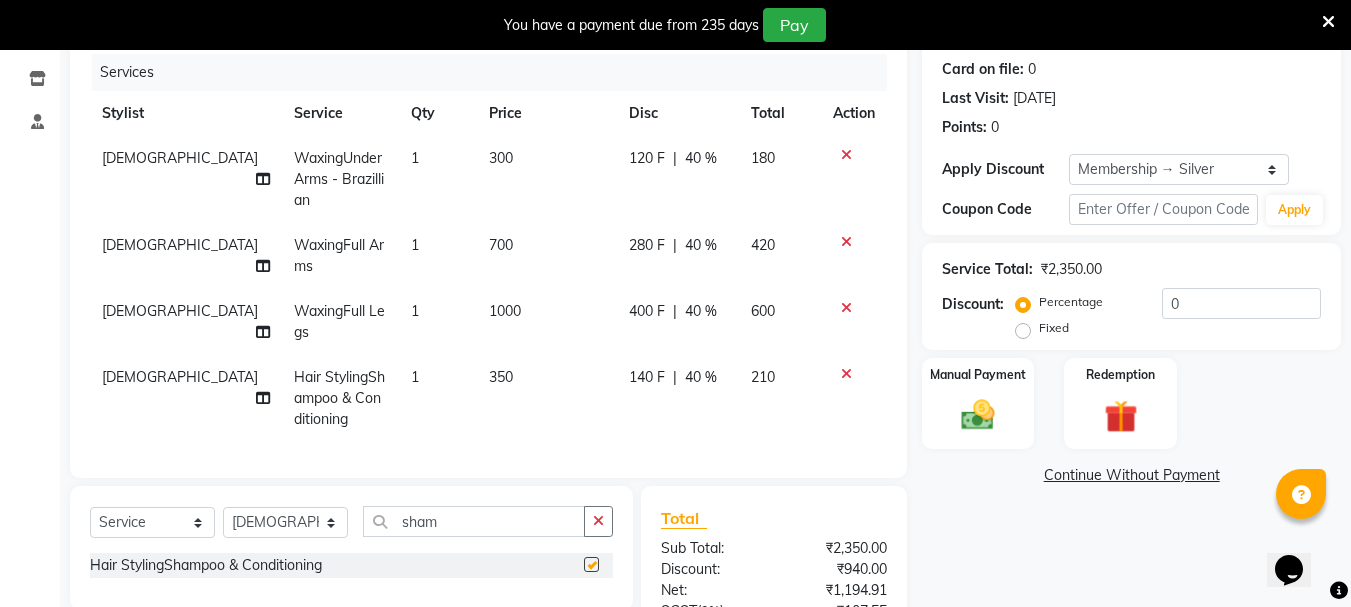 checkbox on "false" 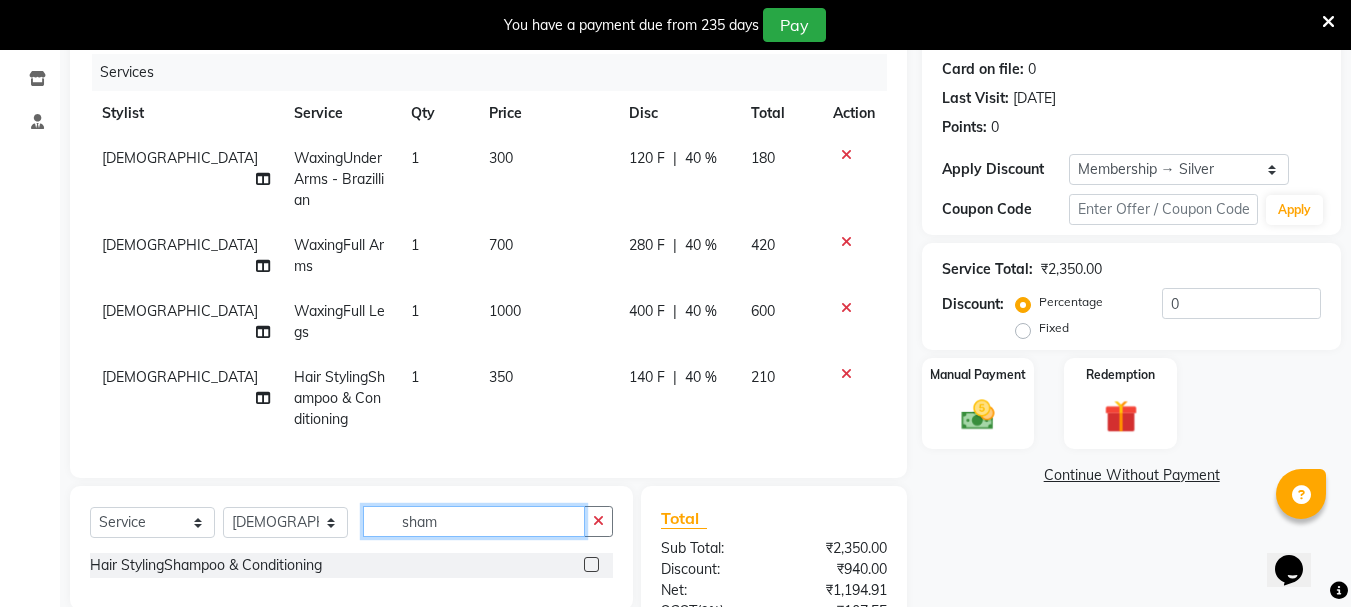 click on "sham" 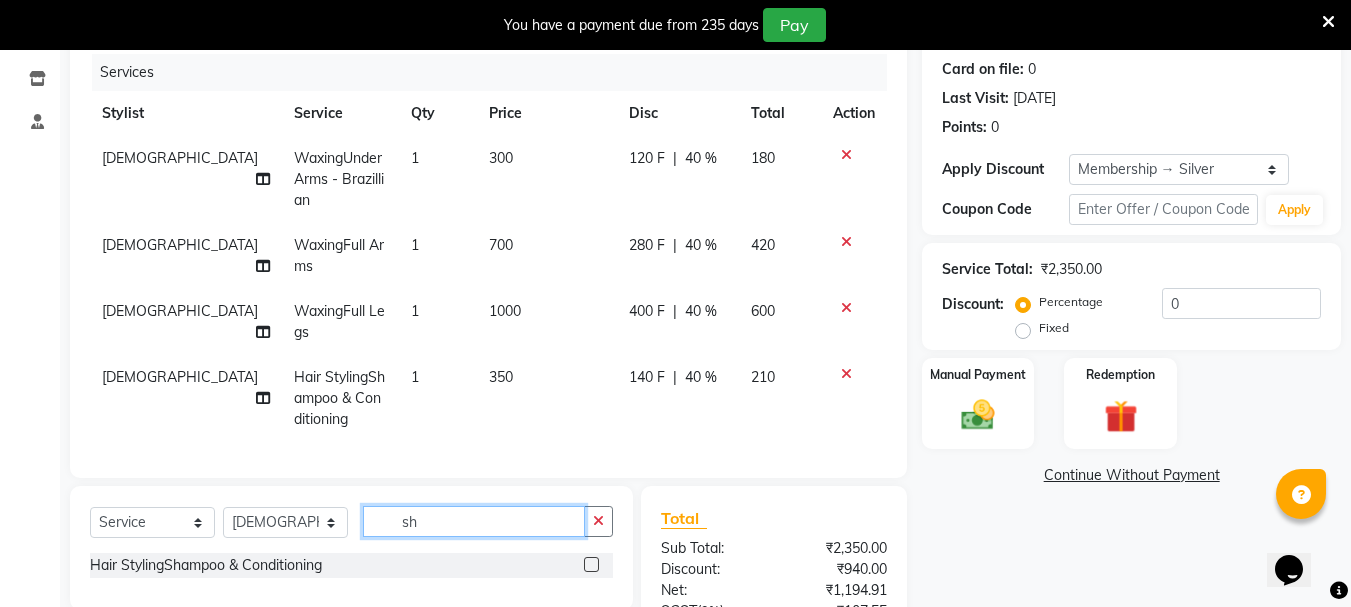 type on "s" 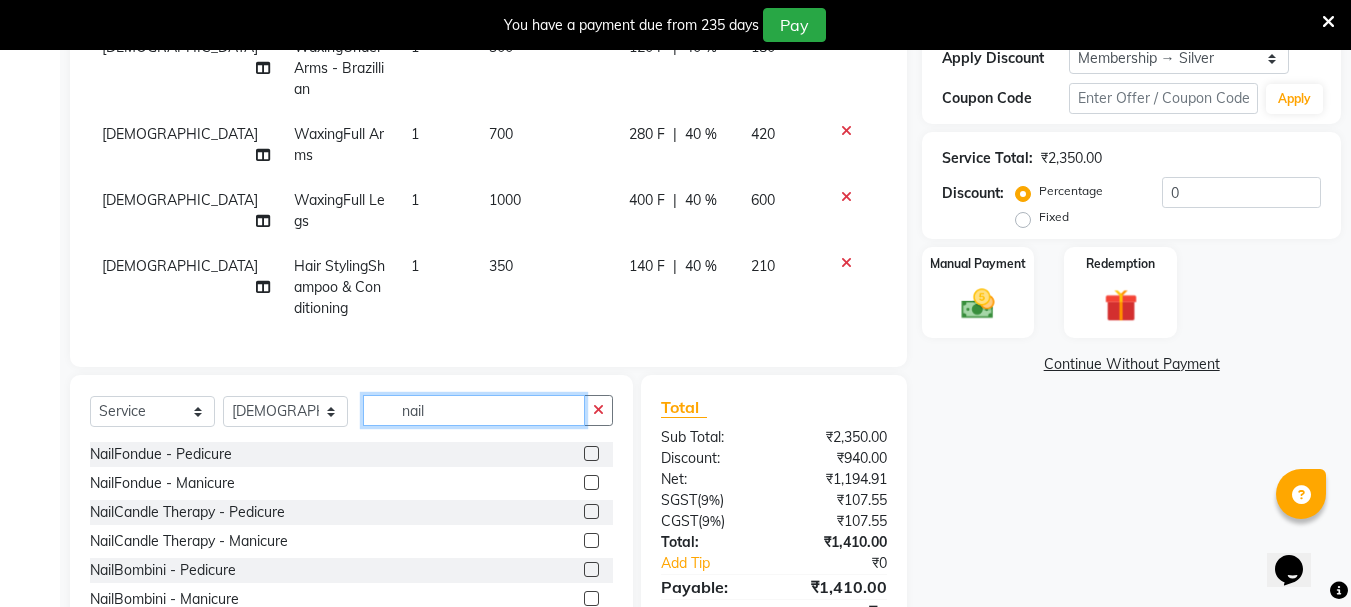 scroll, scrollTop: 463, scrollLeft: 0, axis: vertical 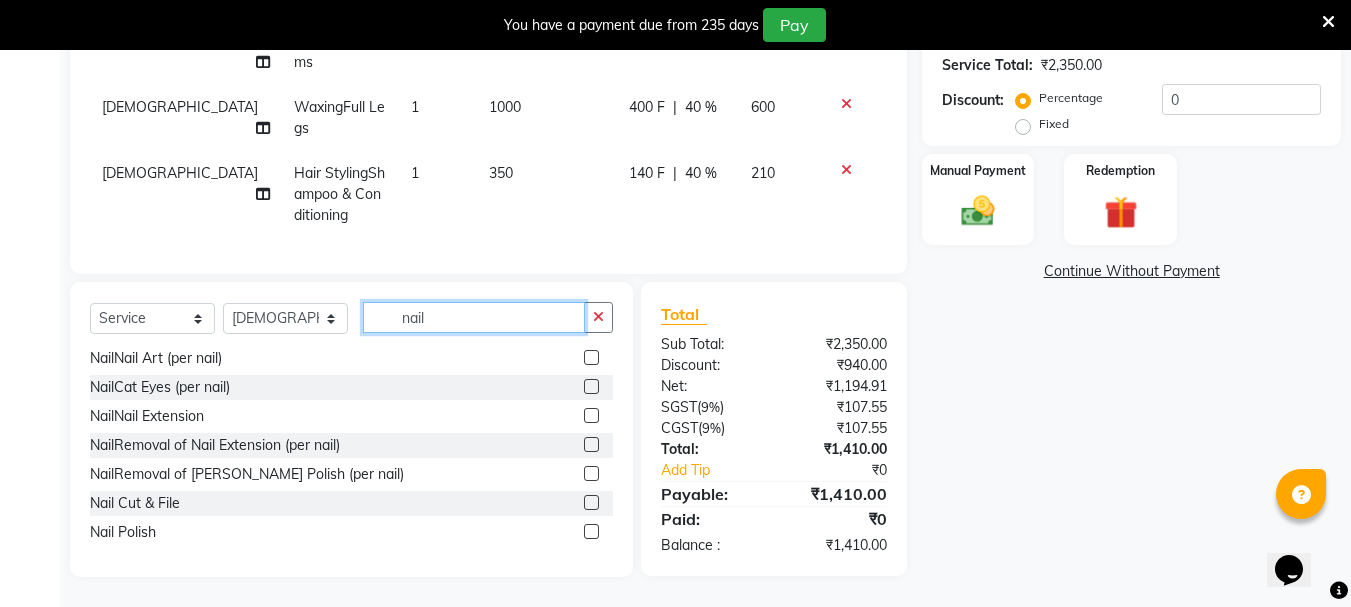 type on "nail" 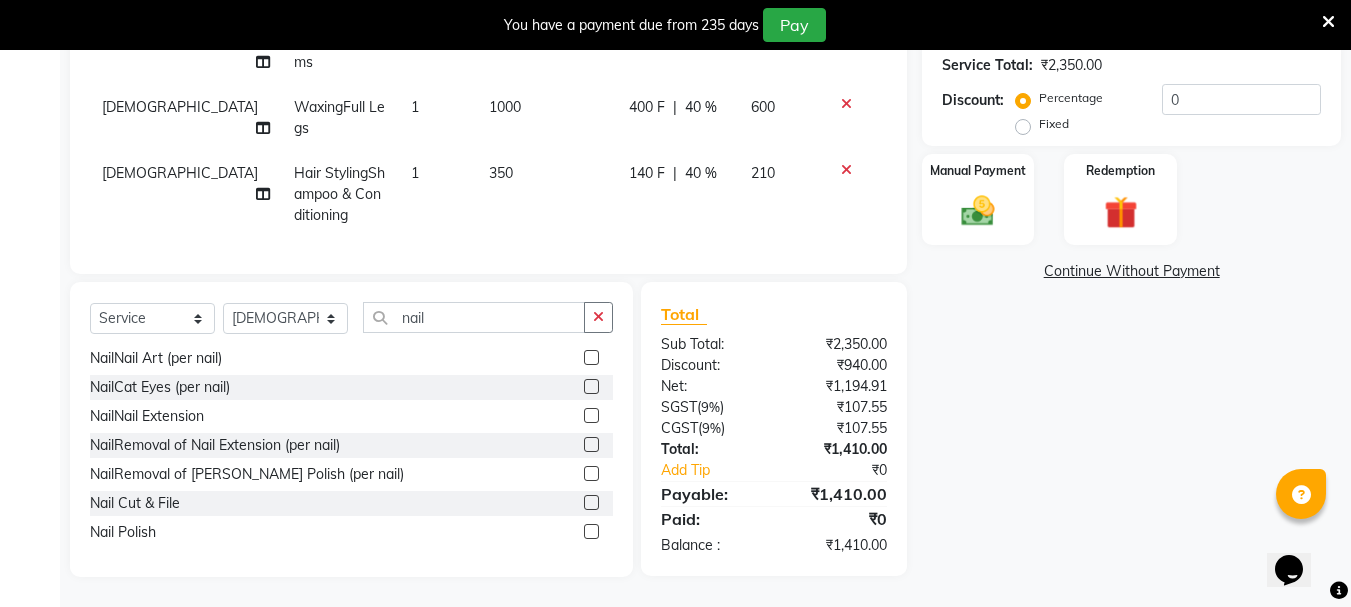 click 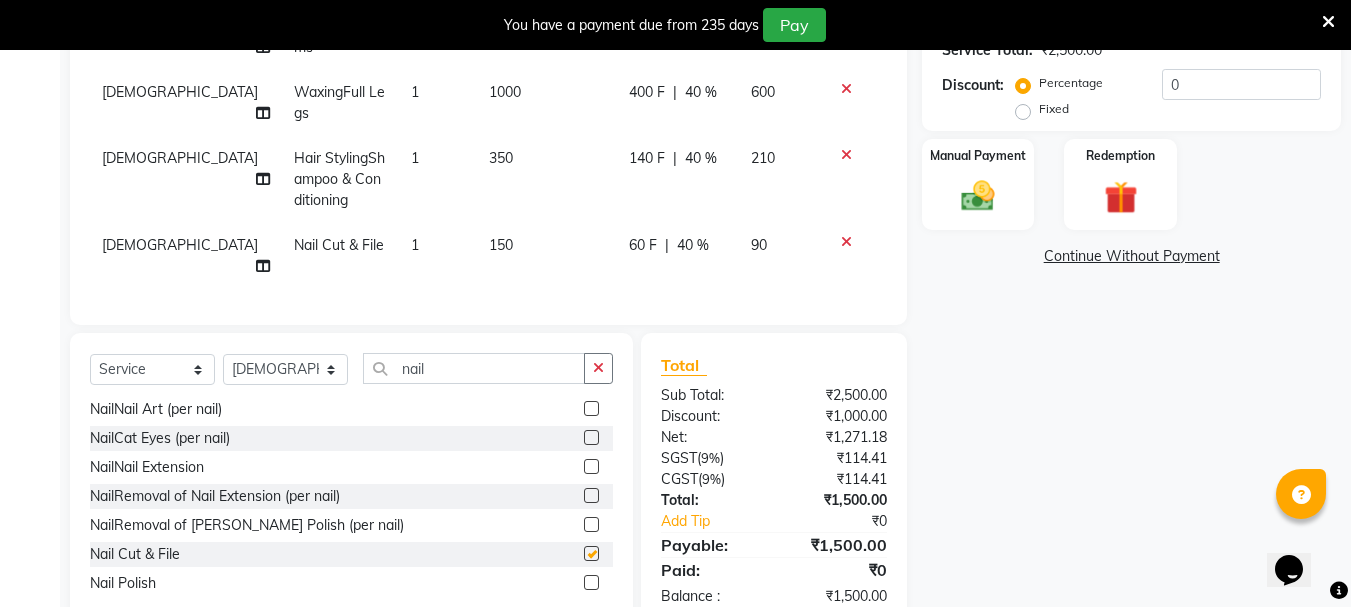 checkbox on "false" 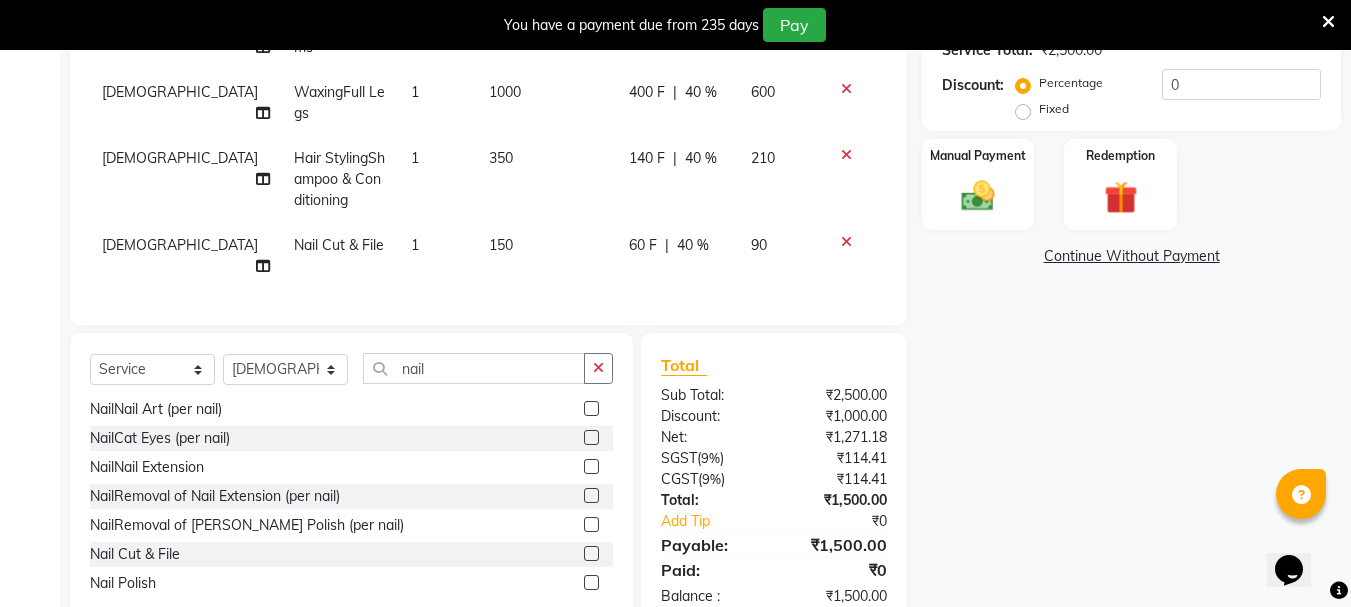 click on "150" 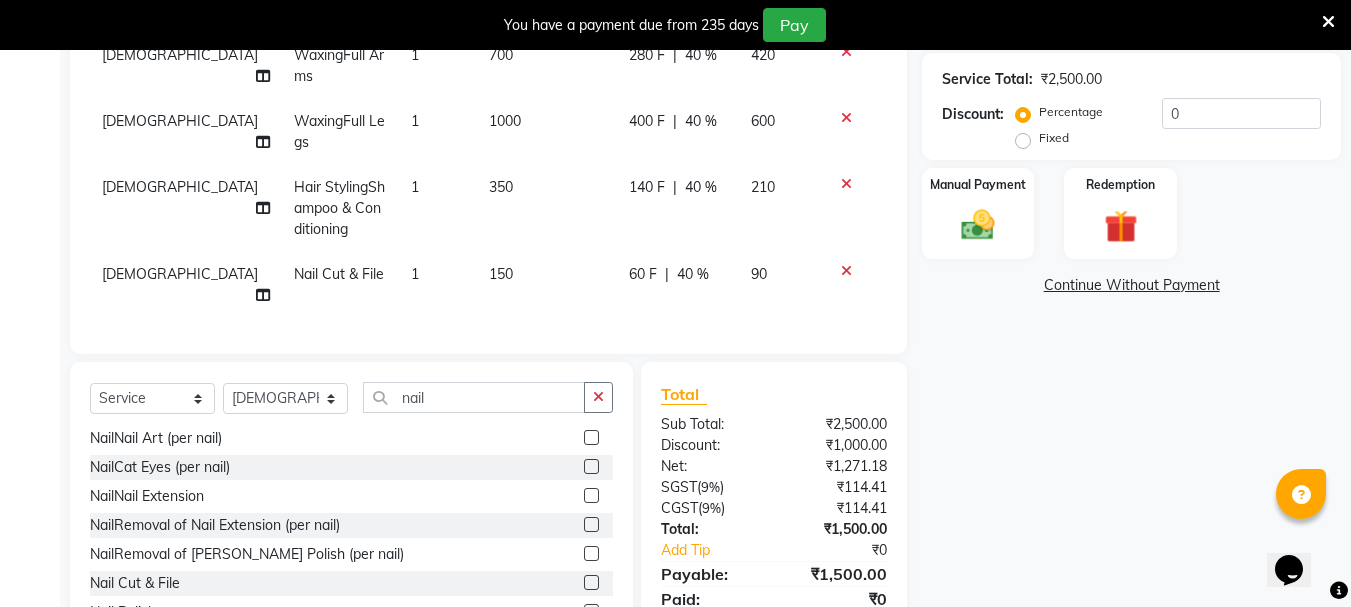 select on "64250" 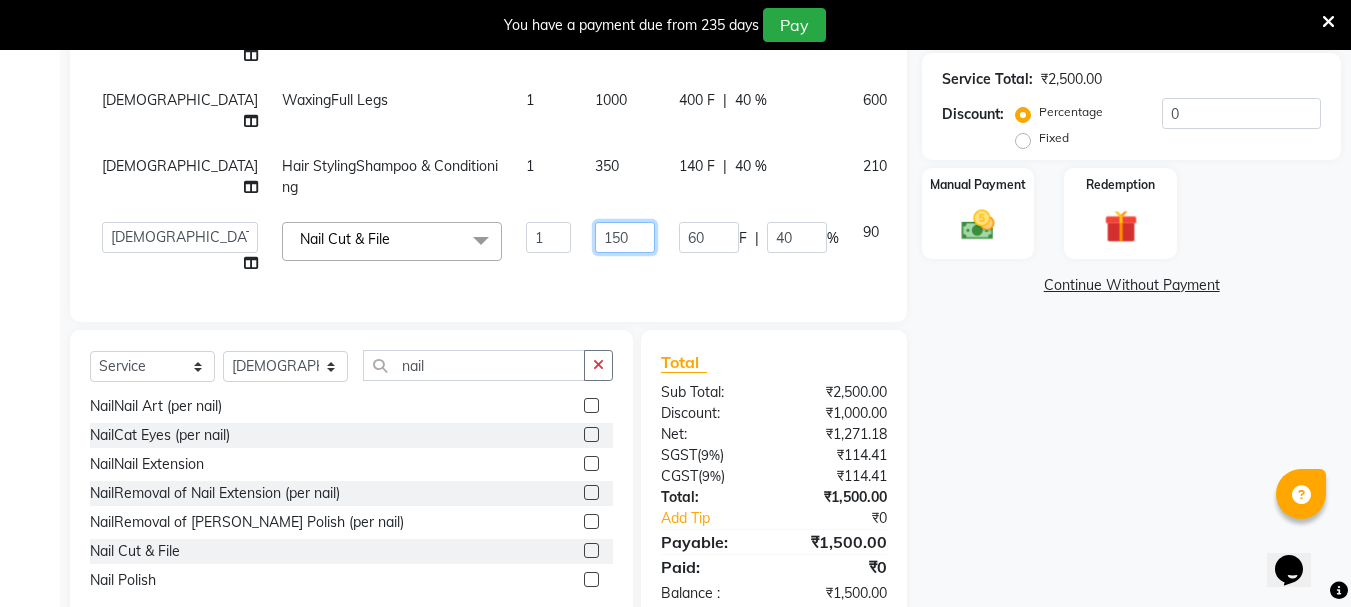 click on "150" 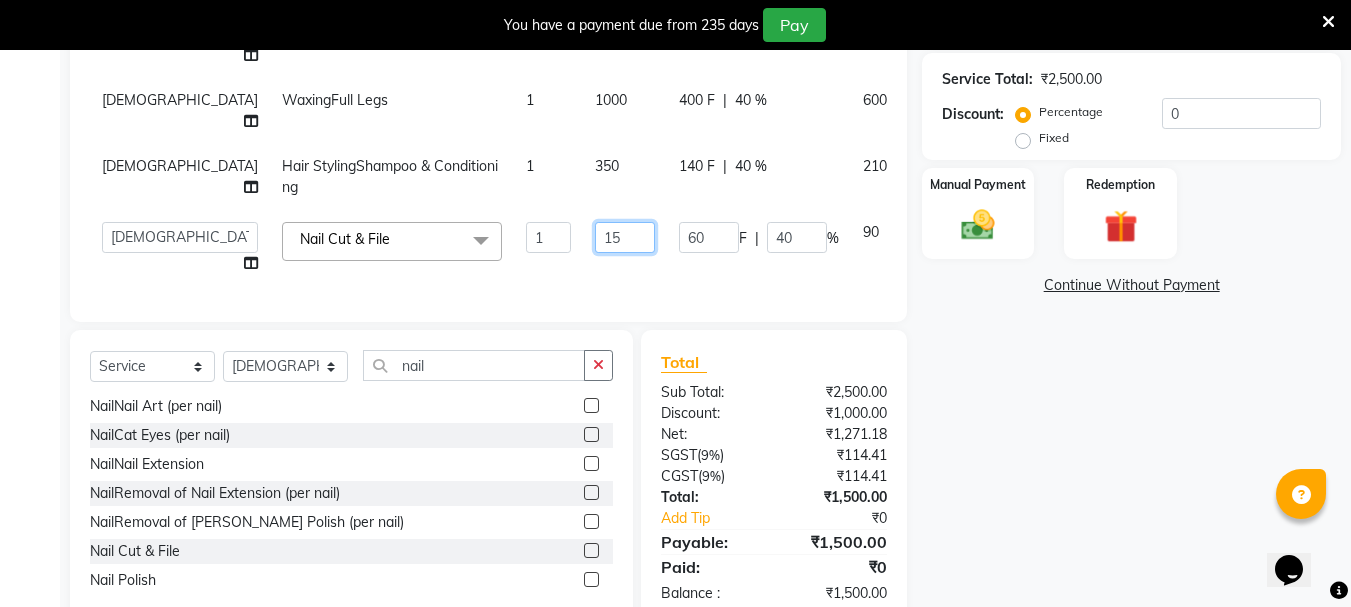type on "1" 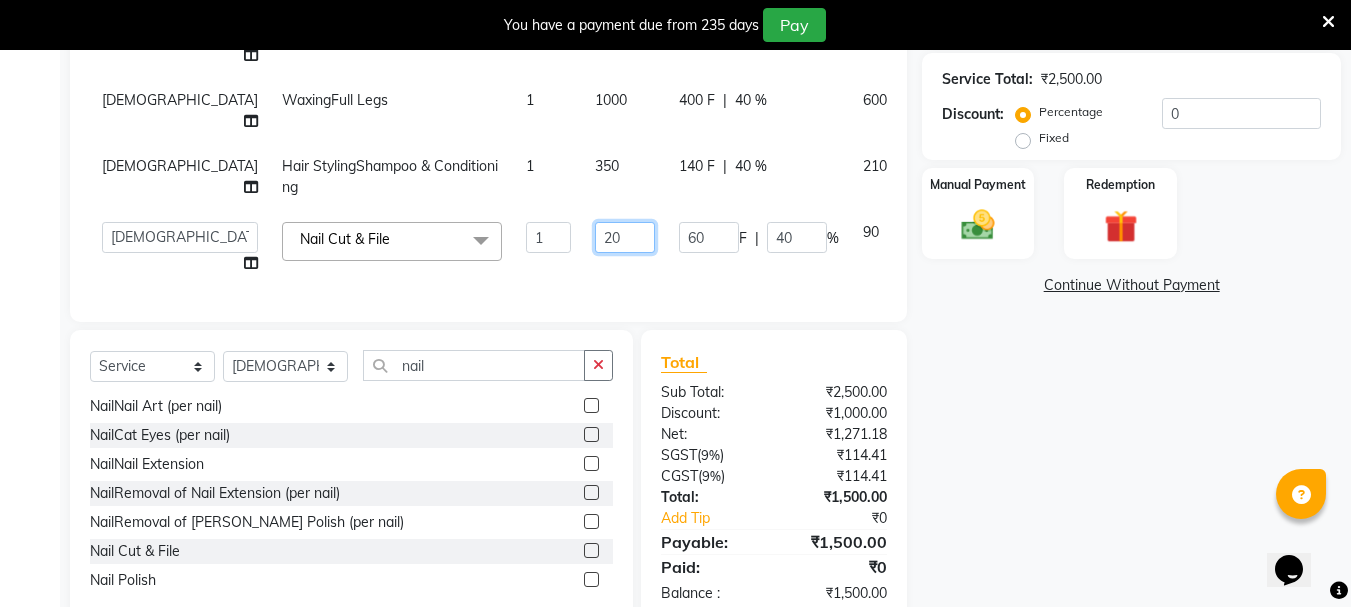 type on "200" 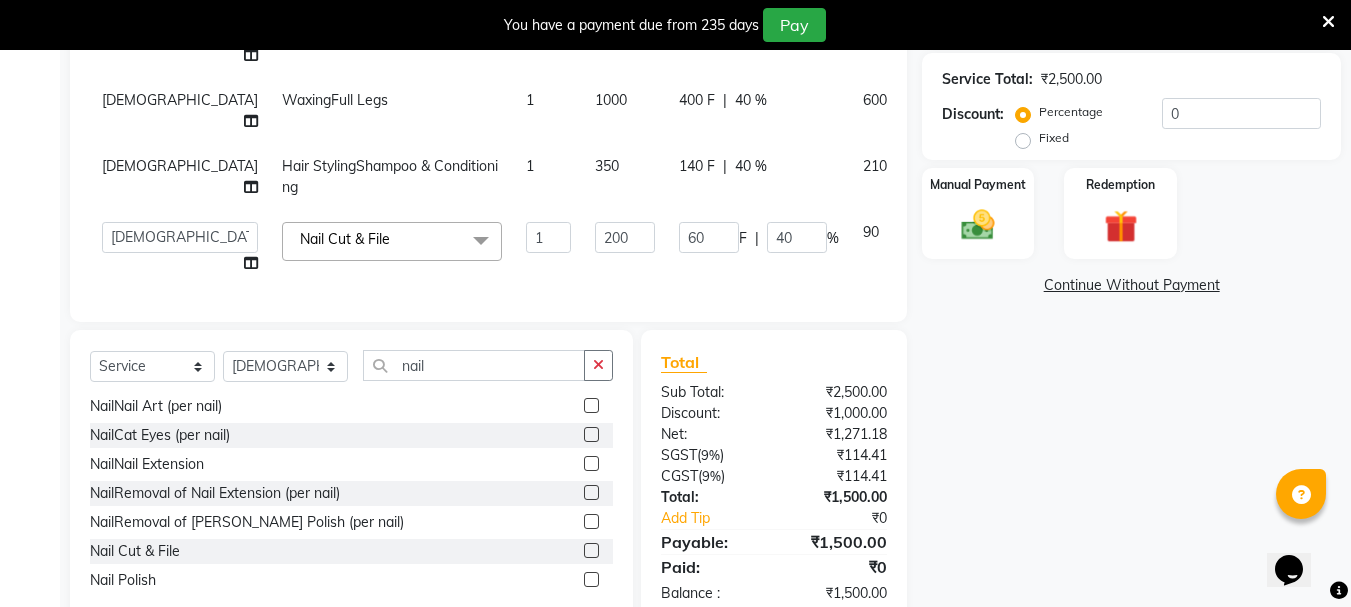 click on "Zovi WaxingUnder Arms - Brazillian 1 300 120 F | 40 % 180 Zovi WaxingFull Arms 1 700 280 F | 40 % 420 Zovi WaxingFull Legs 1 1000 400 F | 40 % 600 Zovi Hair StylingShampoo & Conditioning 1 350 140 F | 40 % 210  Bhavani   Buati   Deepa   [PERSON_NAME]   Hriatpuii   [PERSON_NAME]   Kimi   [PERSON_NAME] Salon Manager   [PERSON_NAME]   [PERSON_NAME]   Ncy   Rehya   [PERSON_NAME]   Zovi  Nail Cut & File  x Hair StylingCreative Style Director Hair StylingSenior Stylist Hair StylingStylist Hair StylingBlunt Hair Cut Hair StylingFringe Hair StylingKids Hair Cut (below 6 years) Hair StylingShampoo & Conditioning Hair StylingBlow-dry Hair StylingIroning Hair StylingTong Curls Hair Accessories Hair ColorRoot Touch-Up Vegan Hair ColorRoot Touch-Up PPD Free Hair ColorRoot Touch-Up [MEDICAL_DATA] Free Hair ColorHighlights (Per Foil) Hair ColorHighlights with pre lightener (Per Foil) Hair ColorCrazy Hair Color (Per Foil) Hair ColorGlobal Hair Color Hair ColorBalayage/Ombre Henna Hair Toning Hair & Scalp TreatmentRisana" 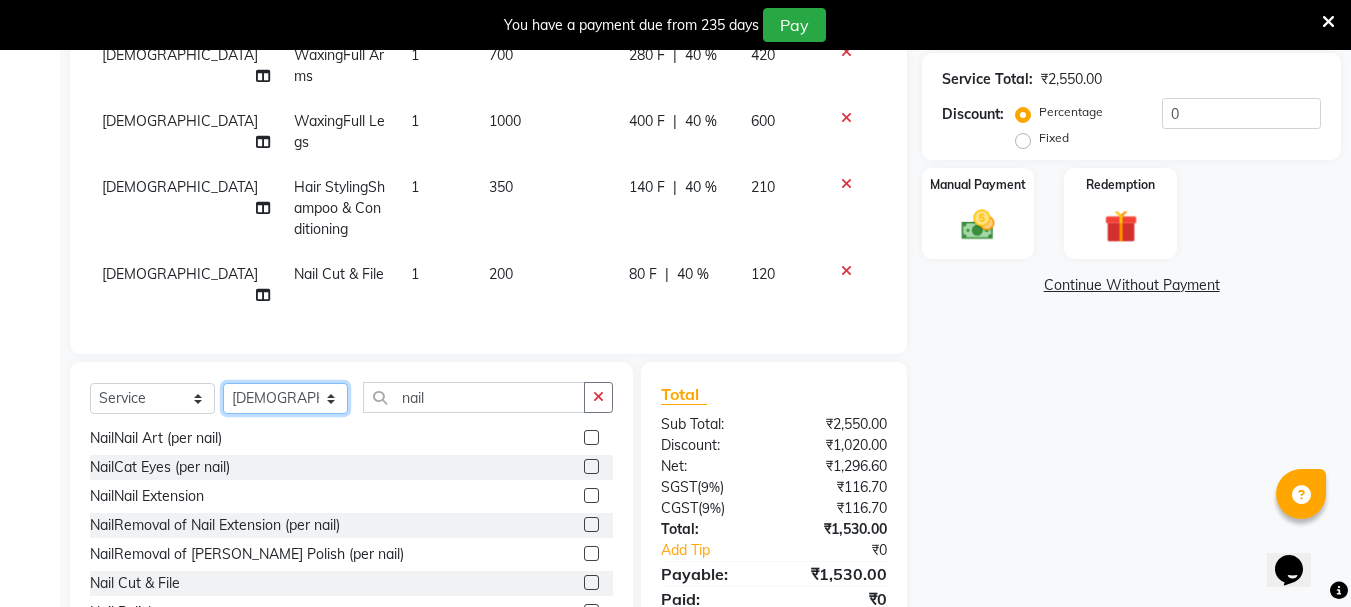 click on "Select Stylist Bhavani Buati [PERSON_NAME] Hriatpuii [PERSON_NAME] [PERSON_NAME] Salon Manager [PERSON_NAME] [PERSON_NAME] Ncy [PERSON_NAME]" 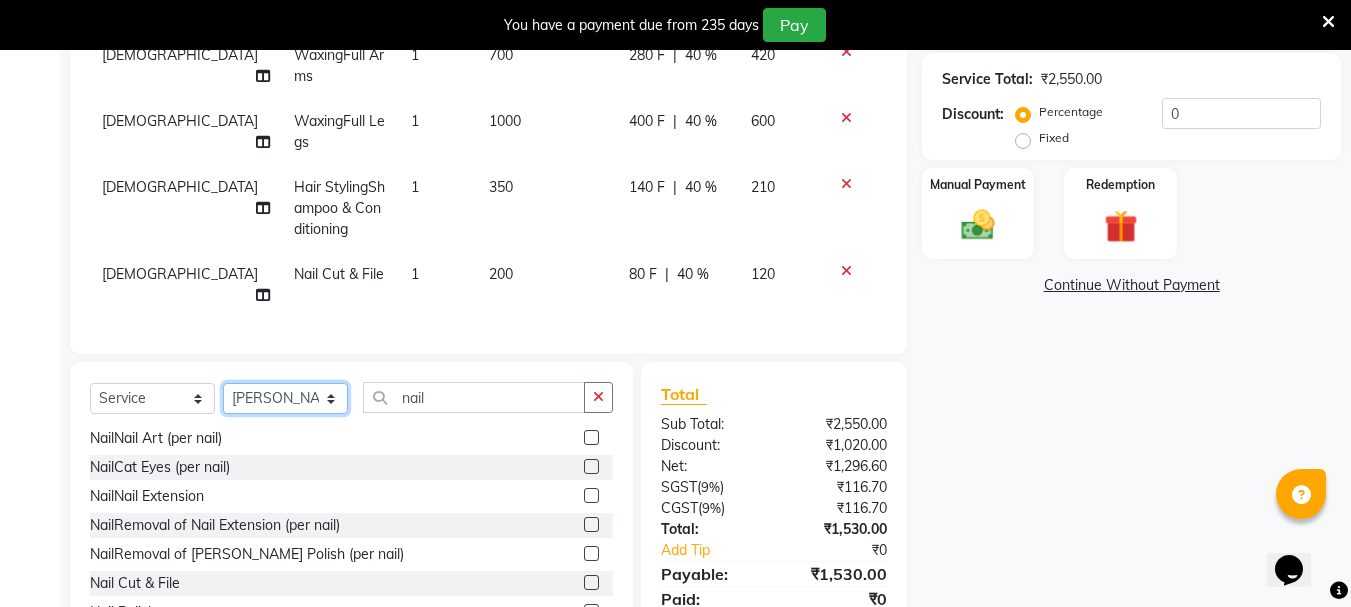 click on "Select Stylist Bhavani Buati [PERSON_NAME] Hriatpuii [PERSON_NAME] [PERSON_NAME] Salon Manager [PERSON_NAME] [PERSON_NAME] Ncy [PERSON_NAME]" 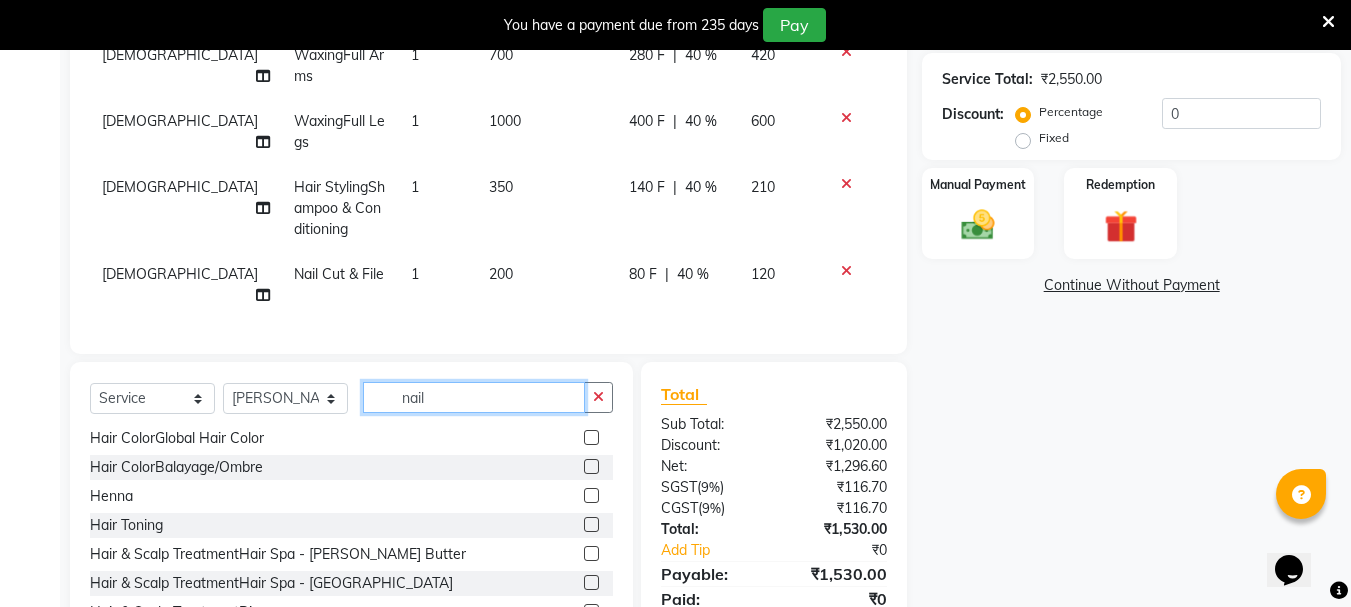 click on "nail" 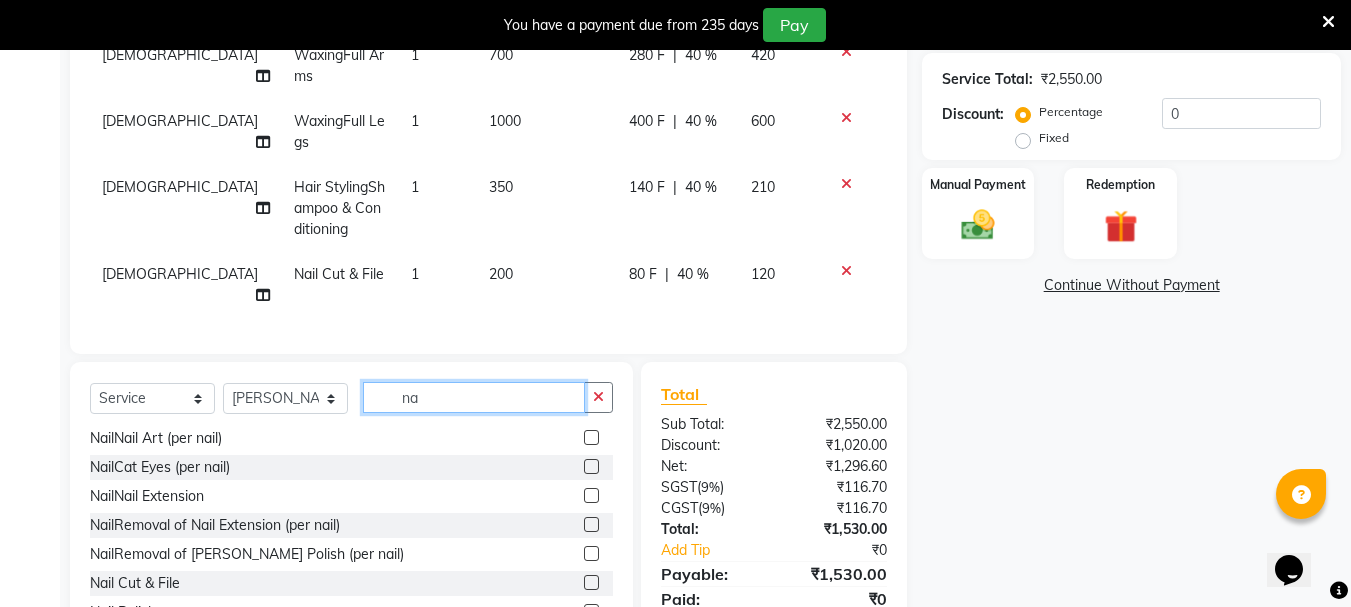type on "n" 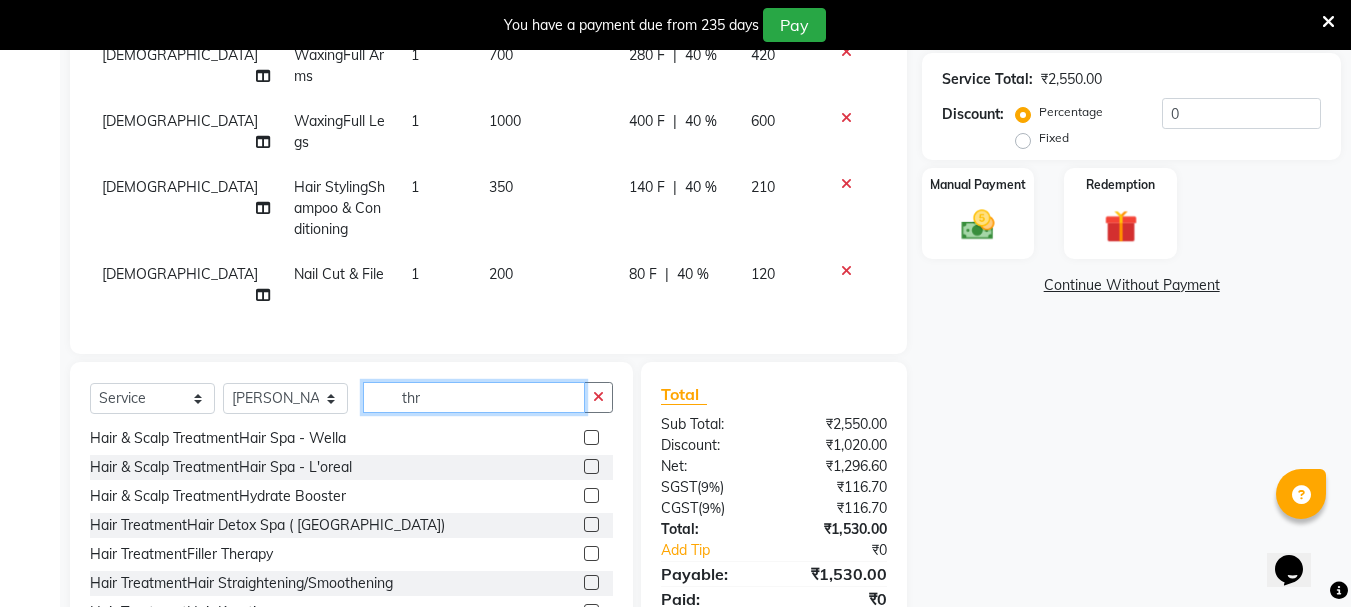 scroll, scrollTop: 3, scrollLeft: 0, axis: vertical 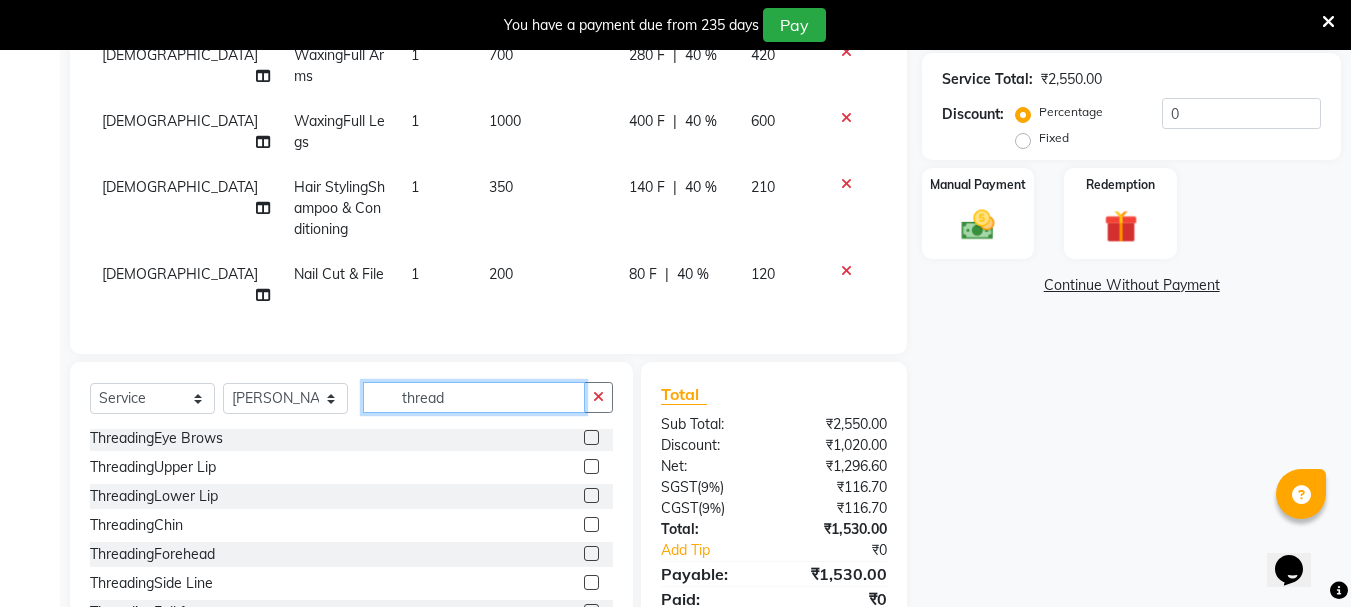 type on "thread" 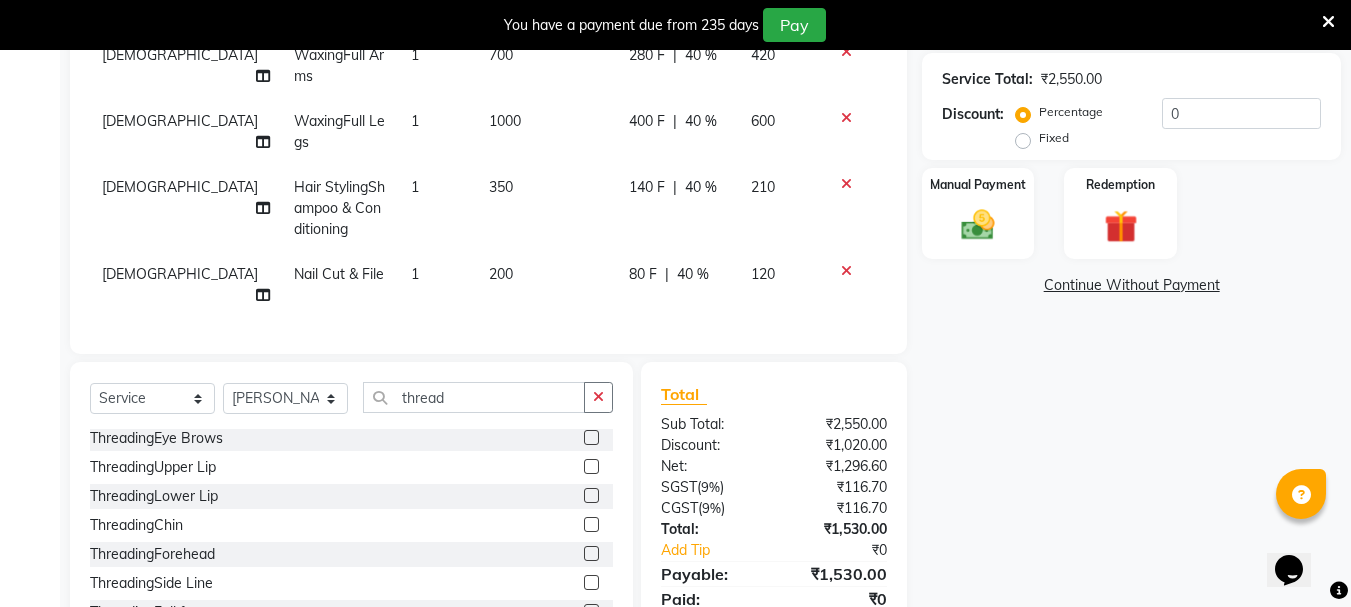click 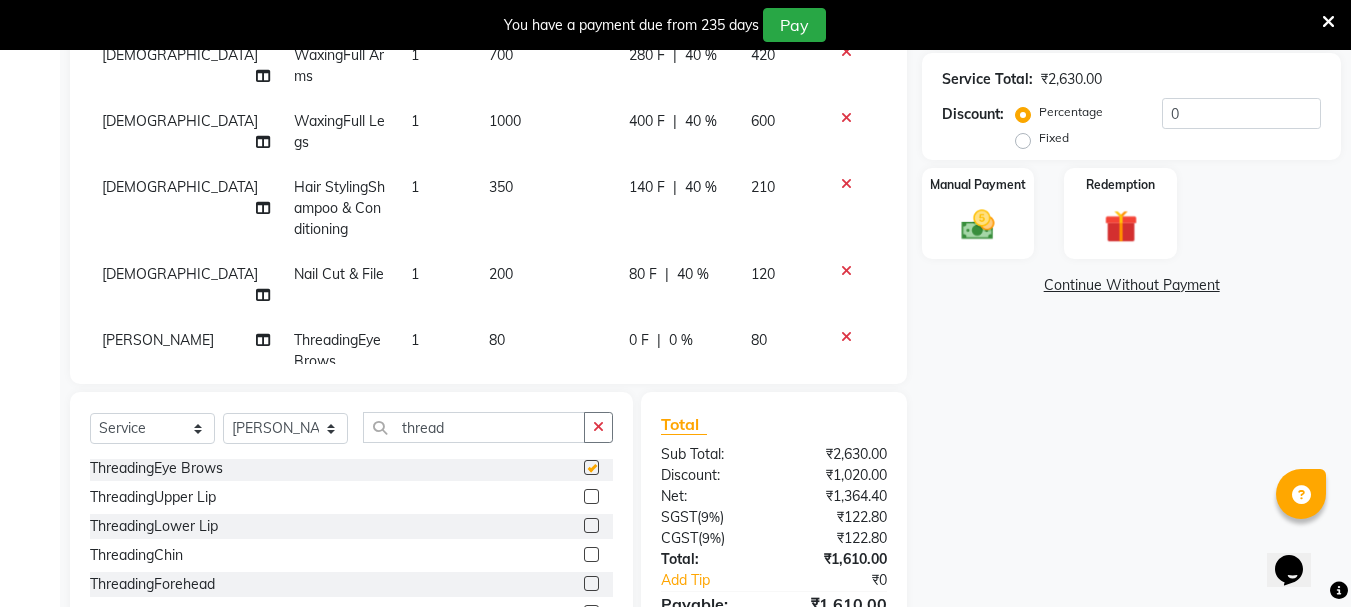 checkbox on "false" 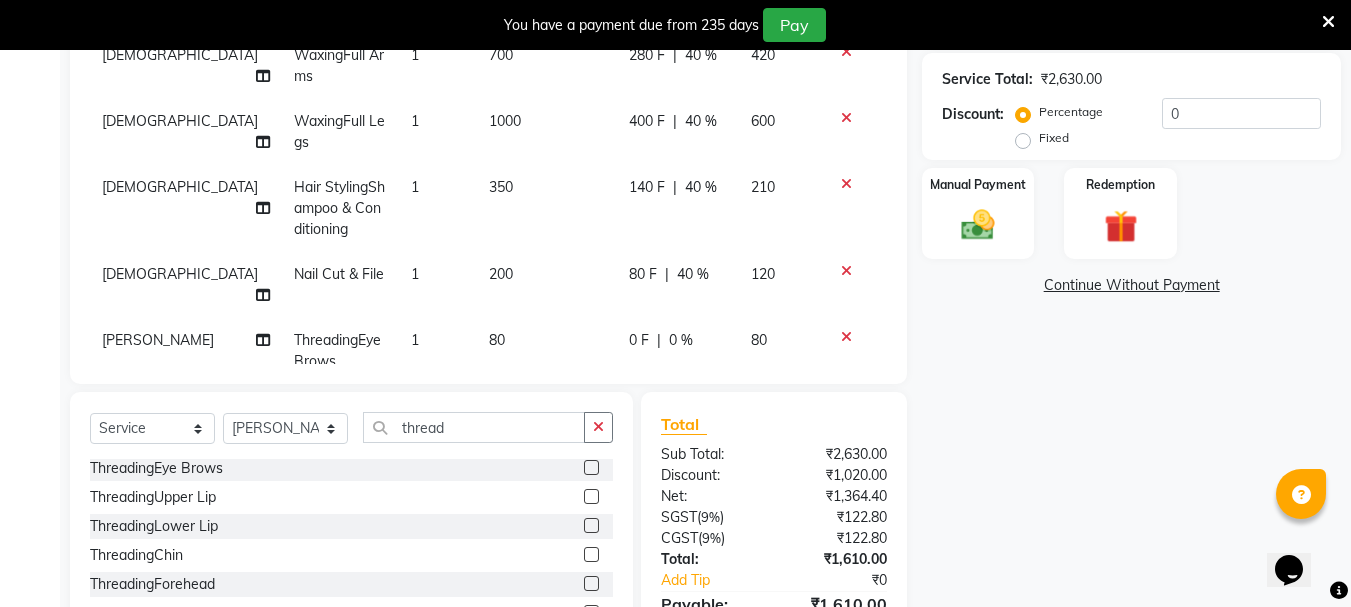 click 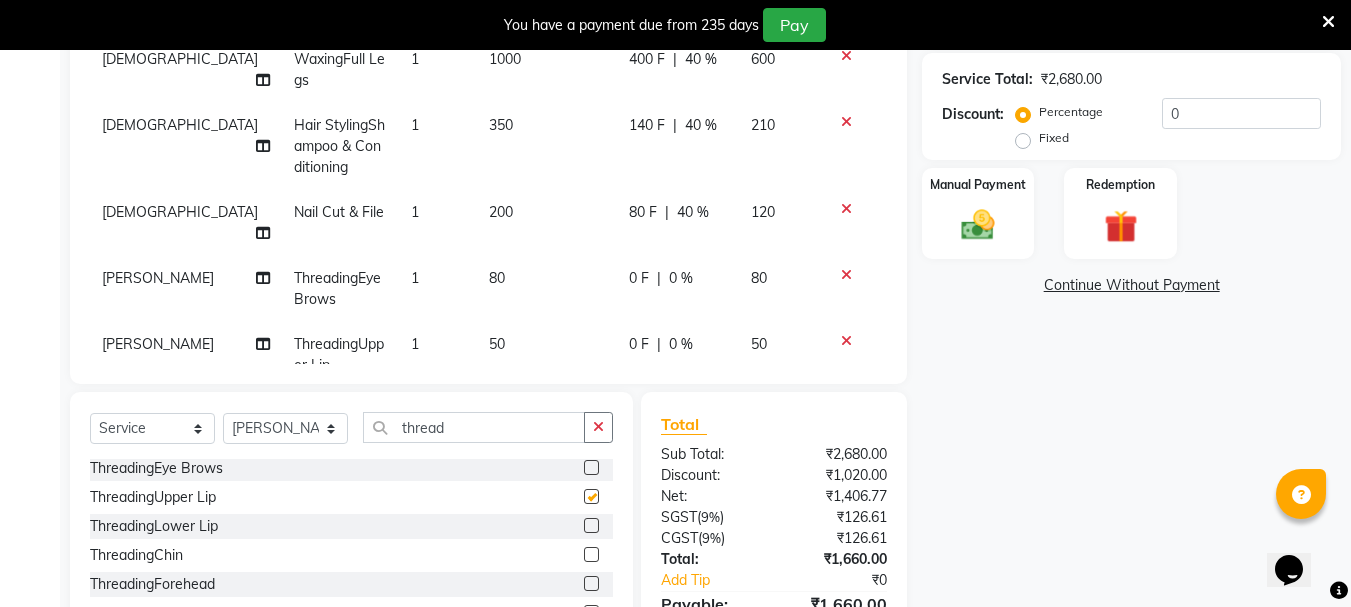 checkbox on "false" 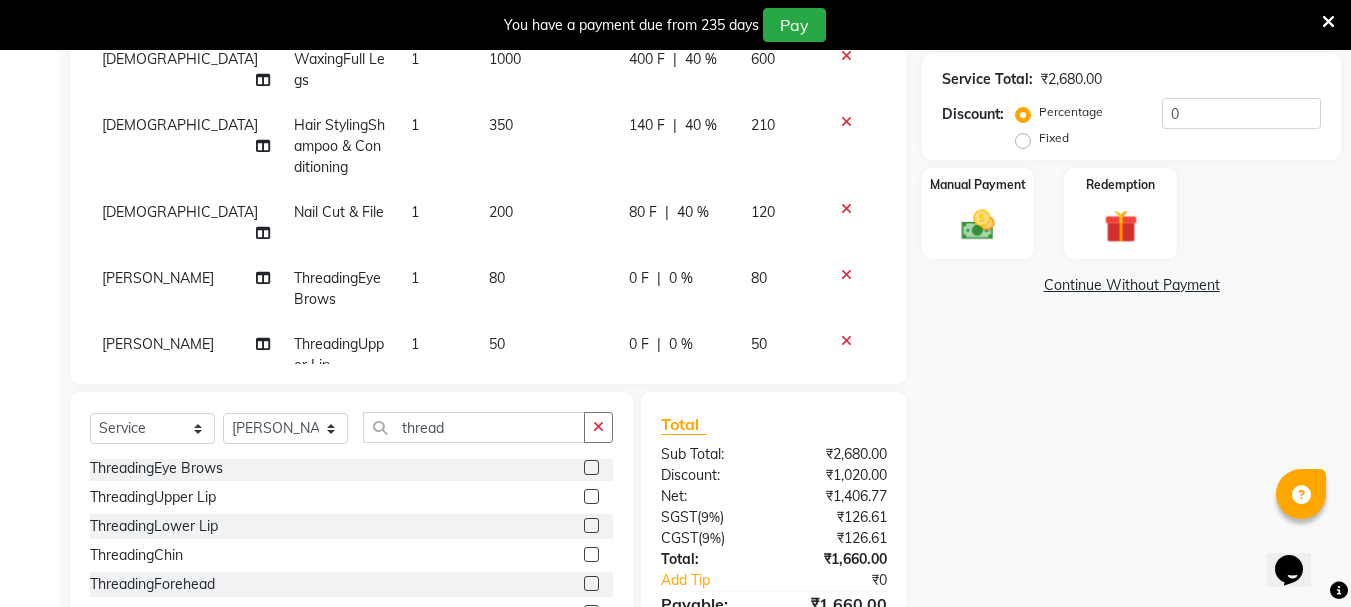 scroll, scrollTop: 96, scrollLeft: 0, axis: vertical 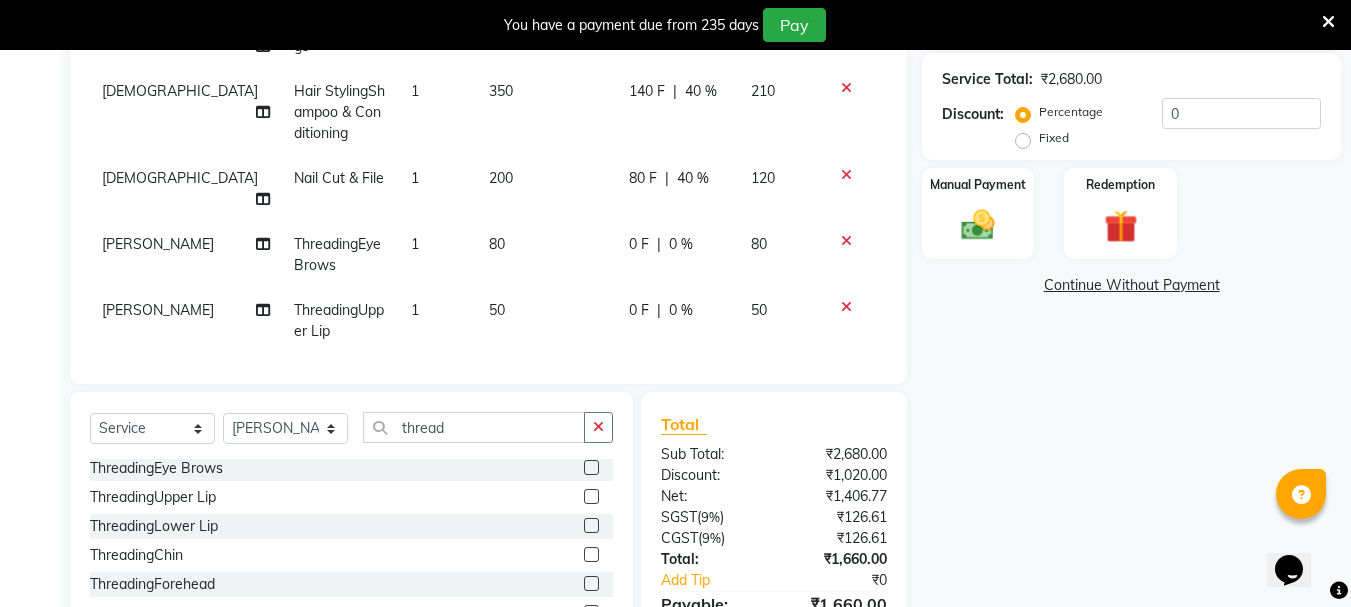 click on "0 %" 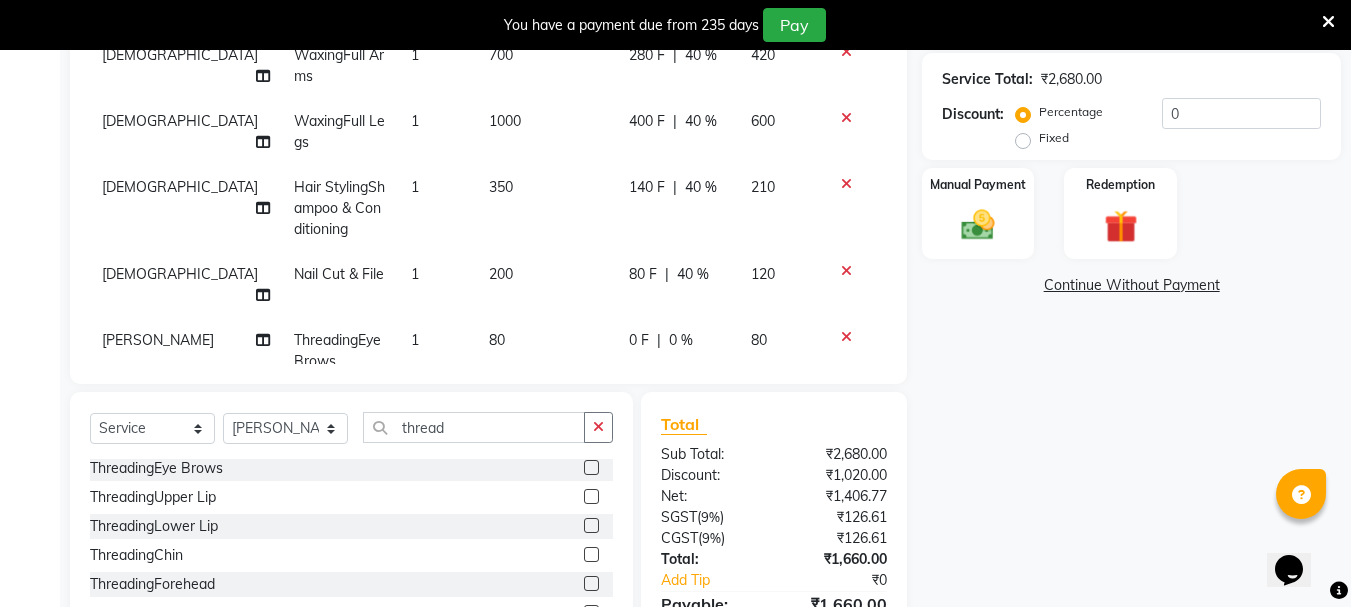select on "64247" 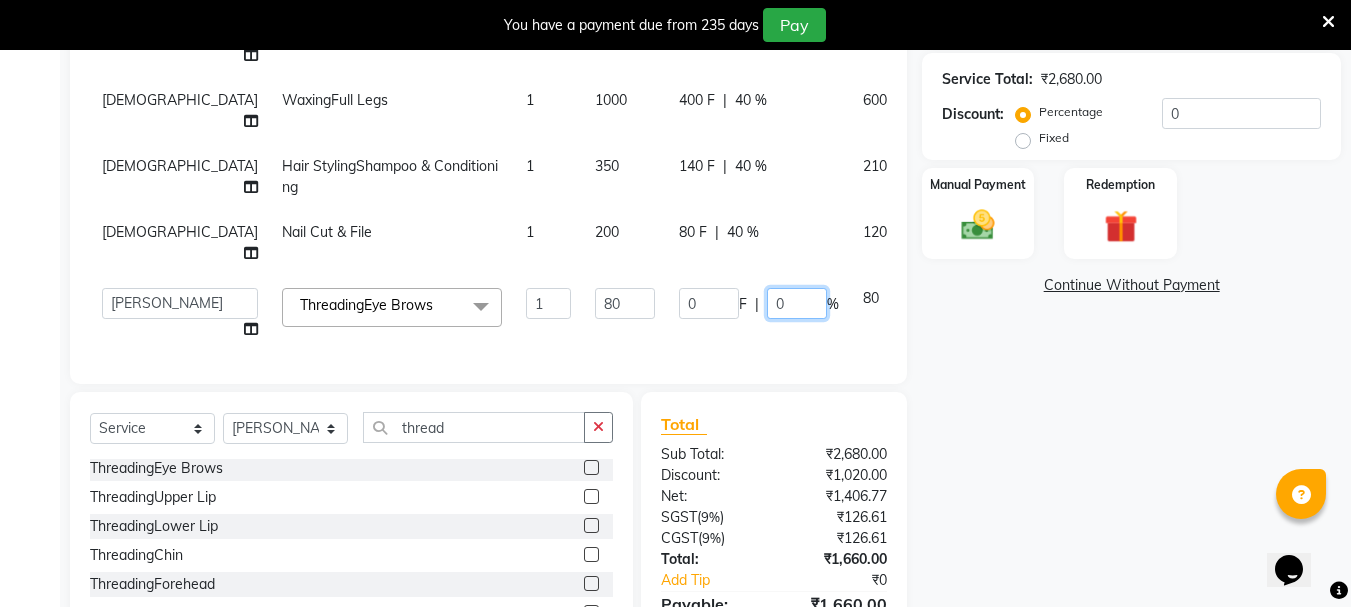 click on "0" 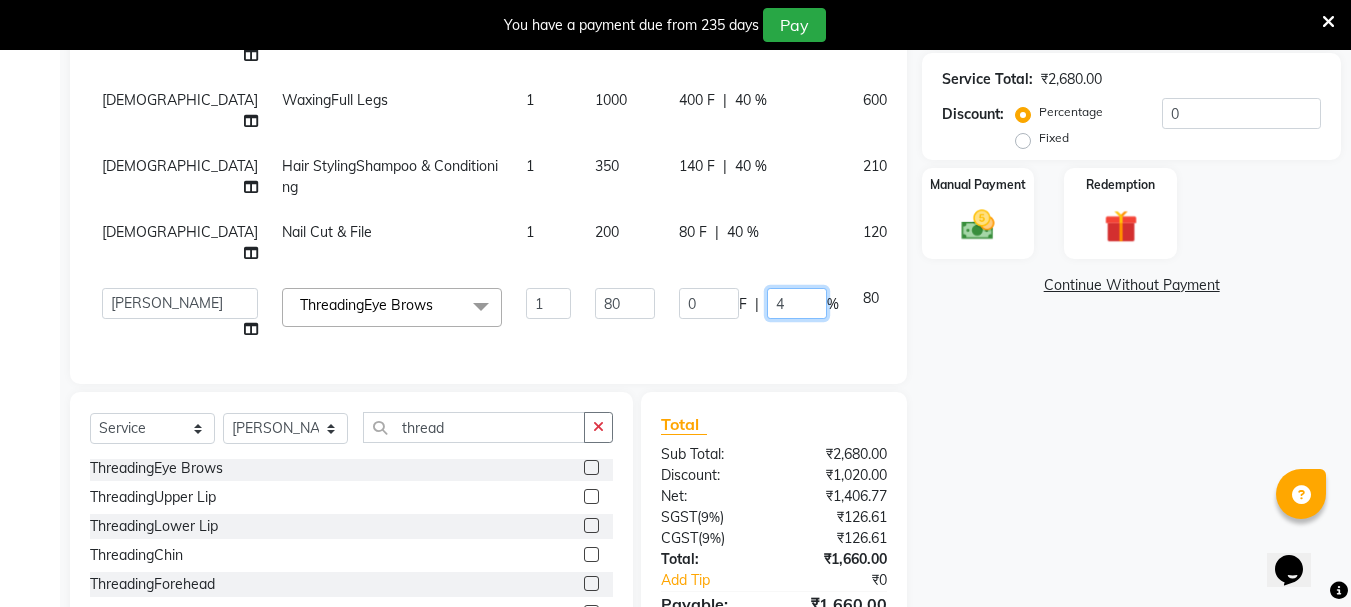 type on "40" 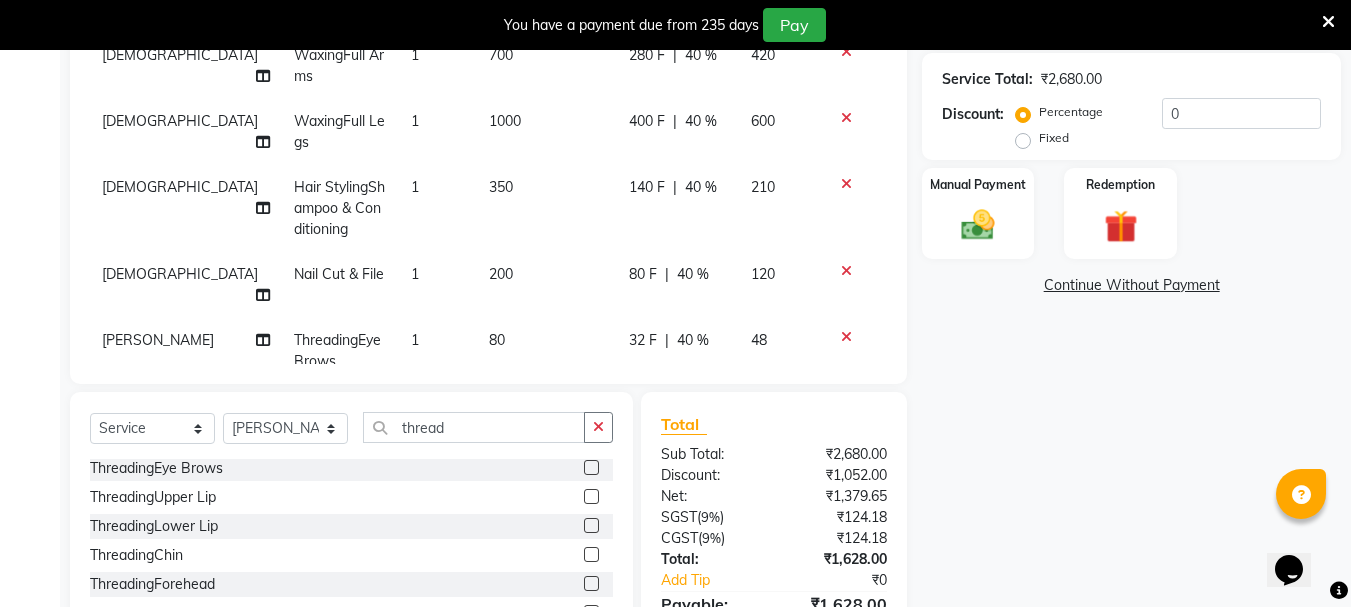 click on "Zovi WaxingUnder Arms - Brazillian 1 300 120 F | 40 % 180 Zovi WaxingFull Arms 1 700 280 F | 40 % 420 Zovi WaxingFull Legs 1 1000 400 F | 40 % 600 Zovi Hair StylingShampoo & Conditioning 1 350 140 F | 40 % 210 Zovi Nail Cut & File 1 200 80 F | 40 % 120 [PERSON_NAME] ThreadingEye Brows 1 80 32 F | 40 % 48 [PERSON_NAME] ThreadingUpper Lip 1 50 0 F | 0 % 50" 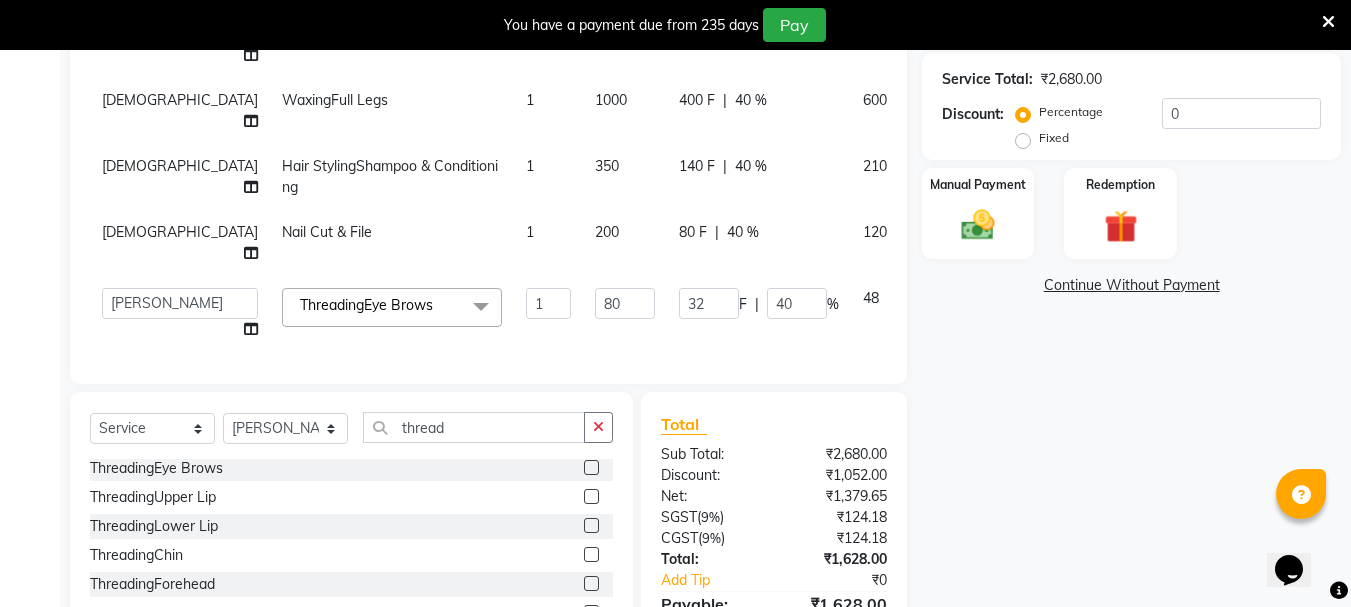 click on "0 %" 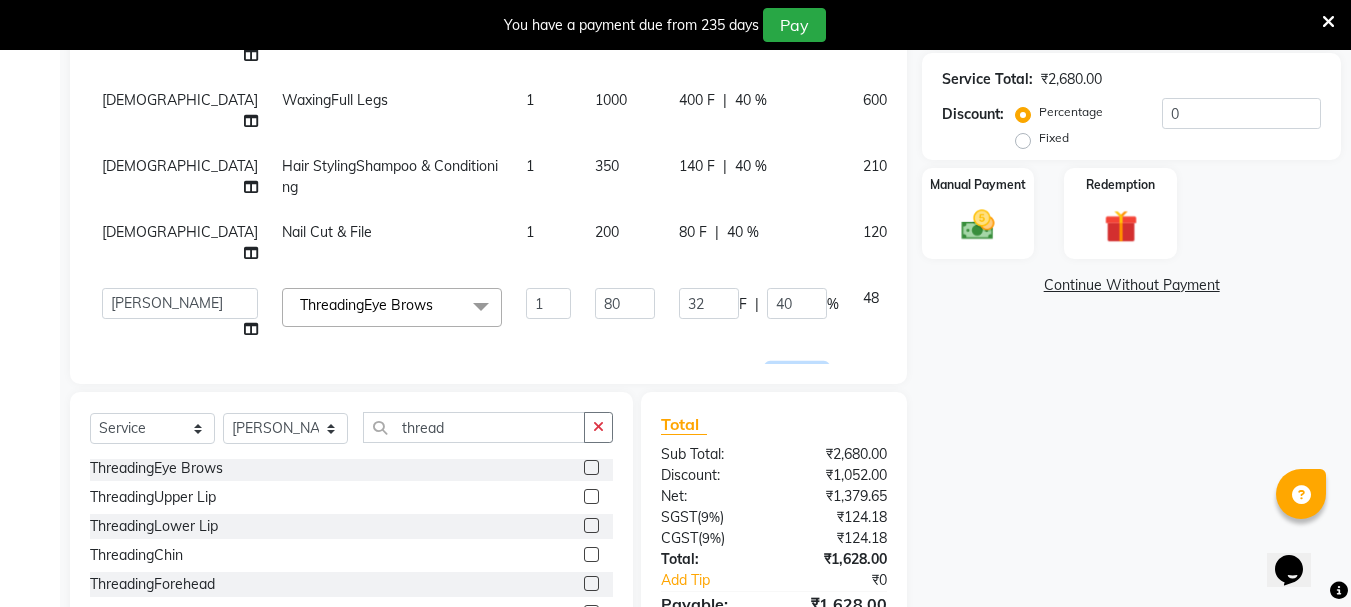 click on "0" 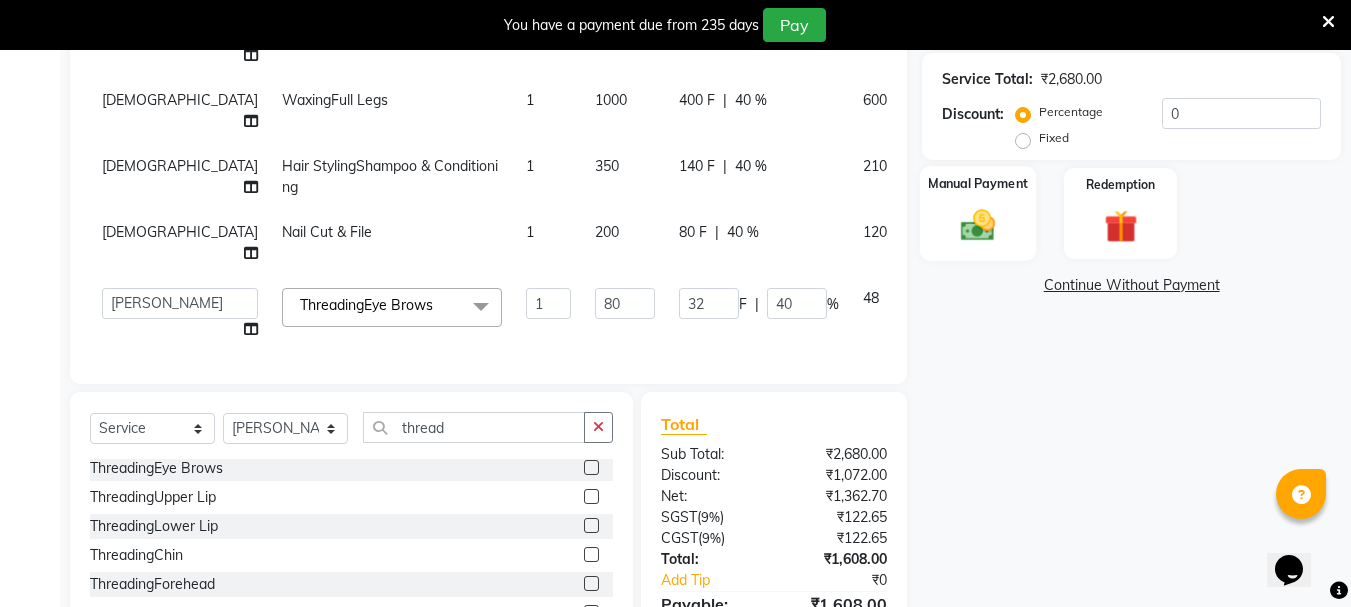 click 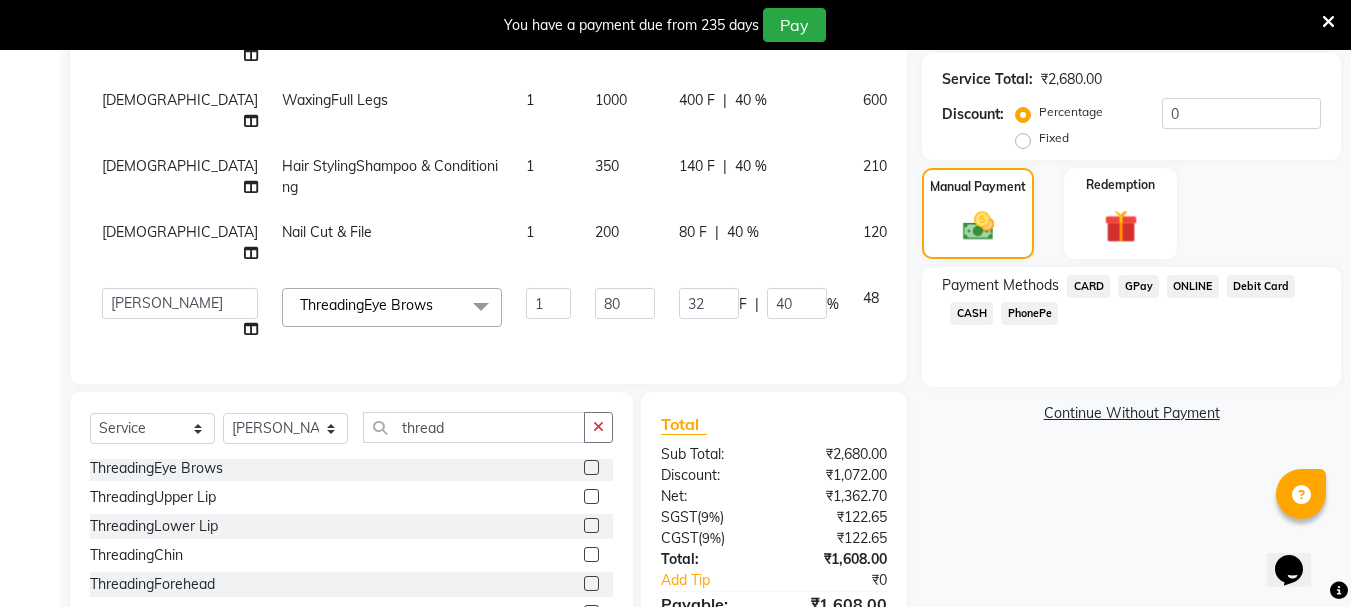 click on "GPay" 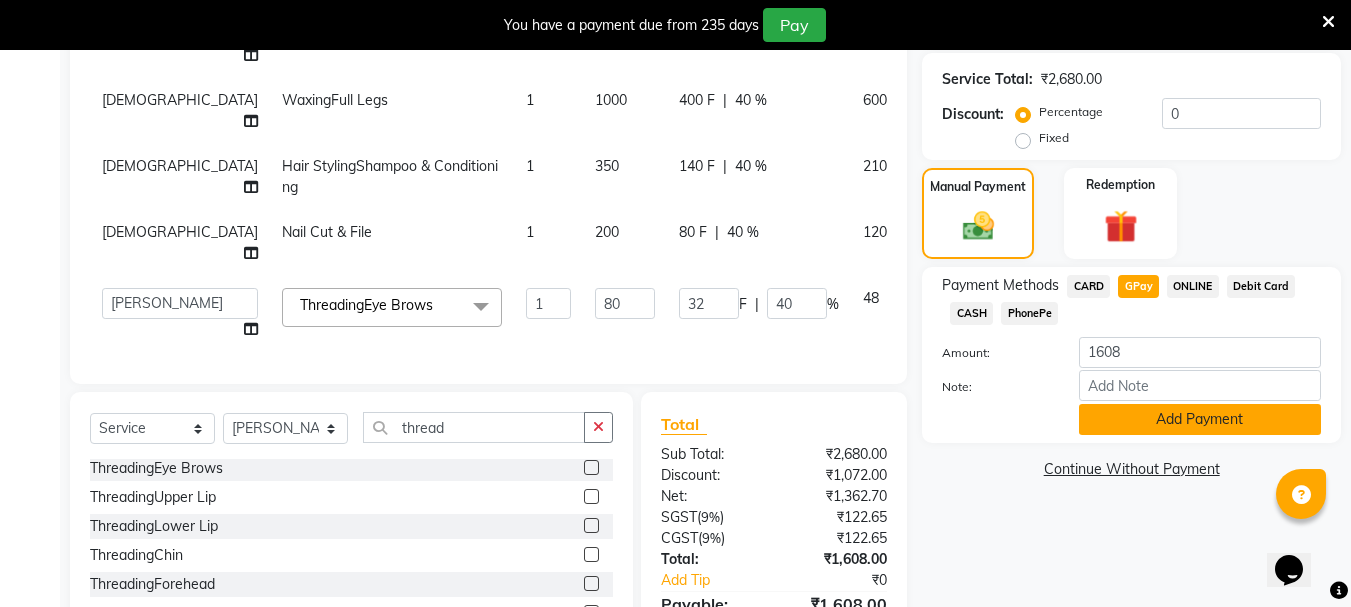 click on "Add Payment" 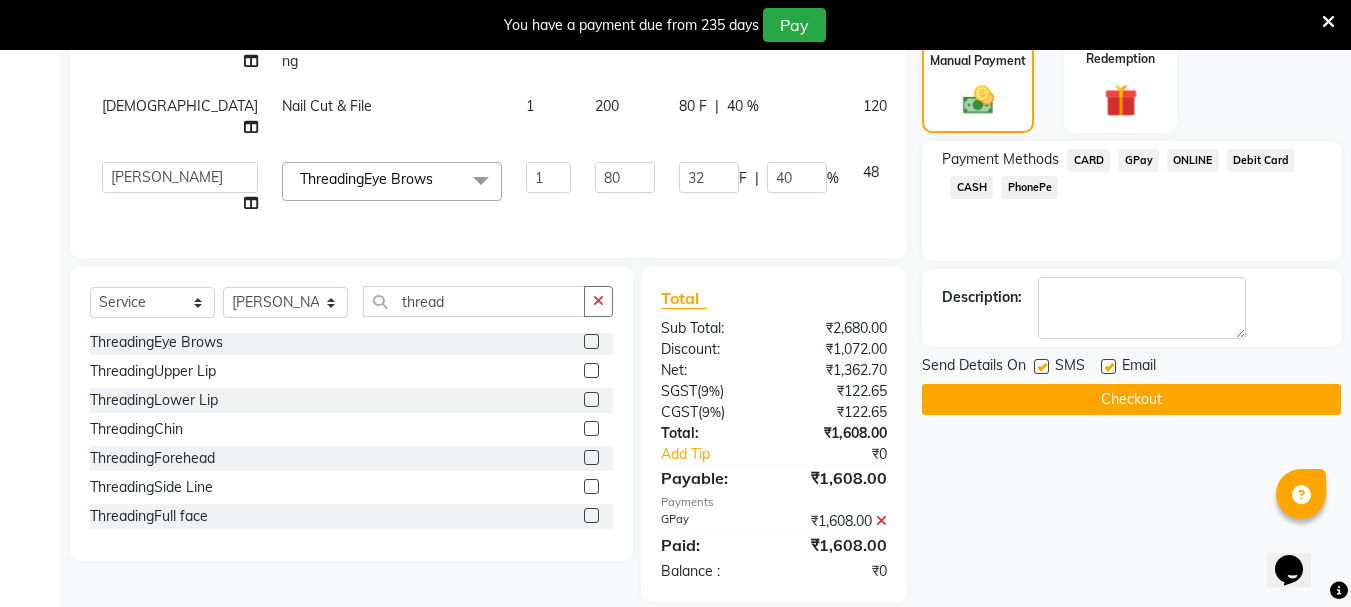 scroll, scrollTop: 565, scrollLeft: 0, axis: vertical 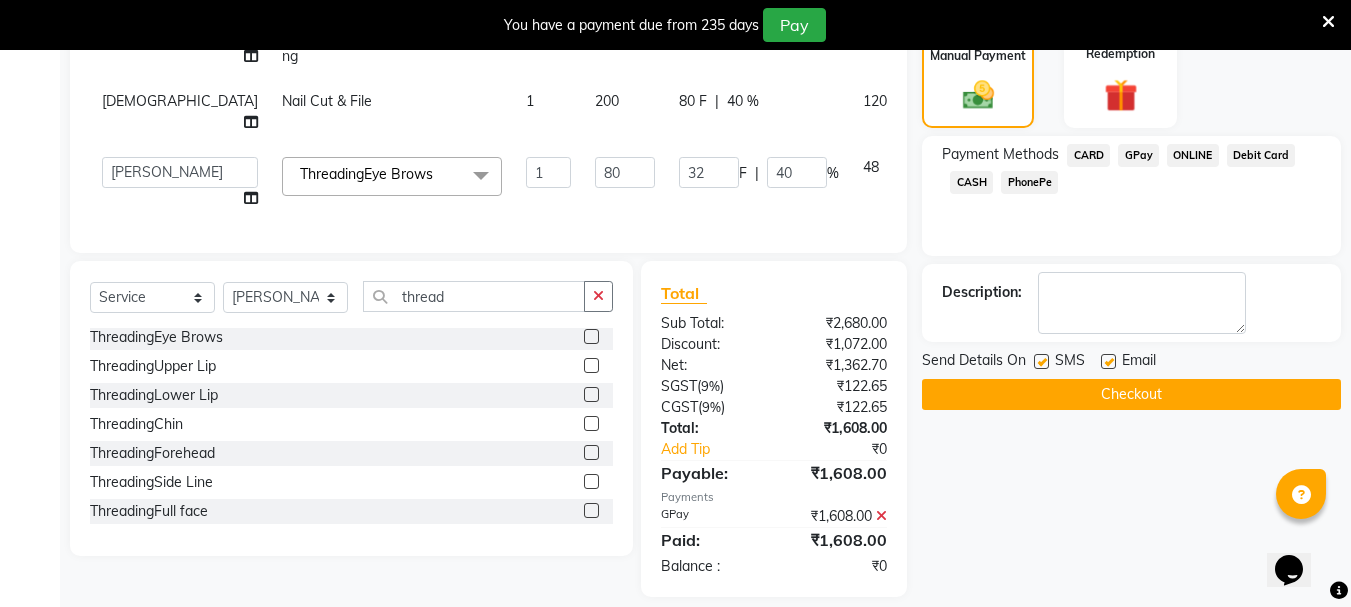 click on "Checkout" 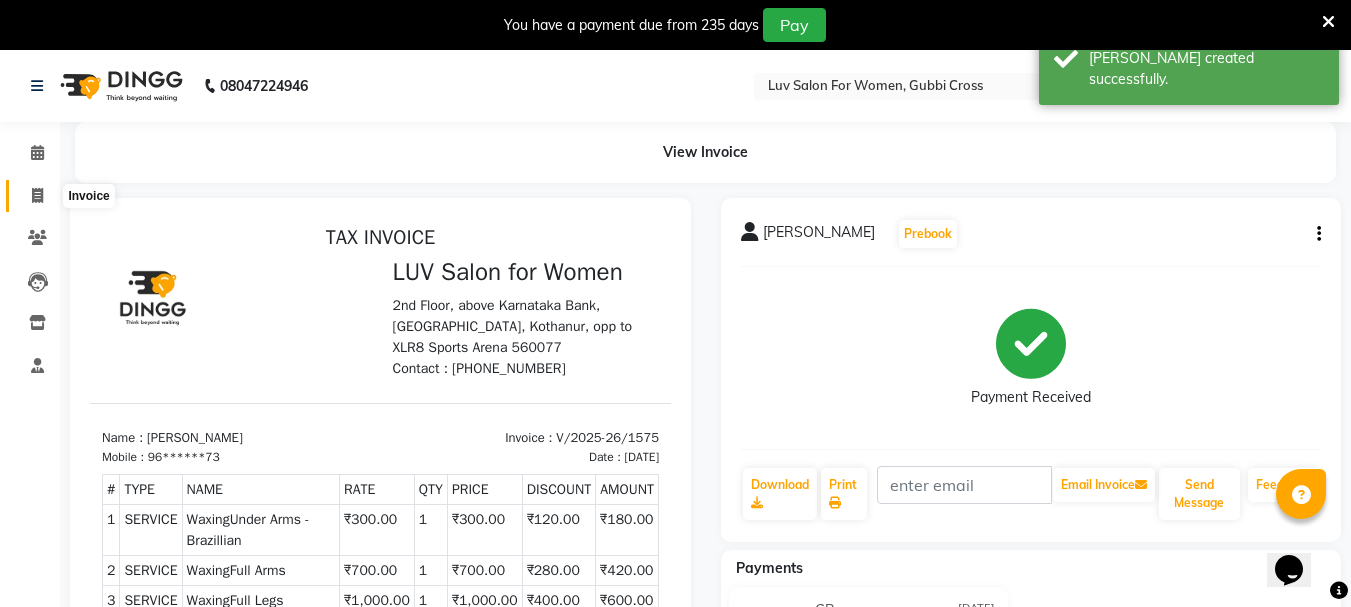 scroll, scrollTop: 0, scrollLeft: 0, axis: both 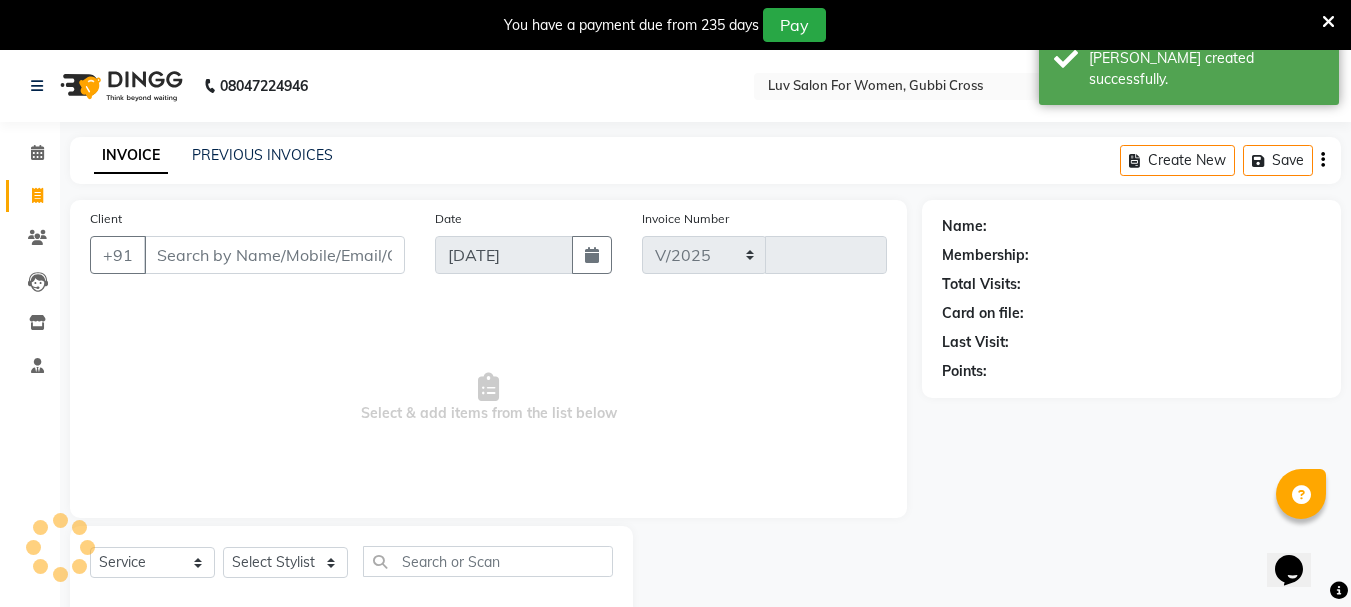 select on "7221" 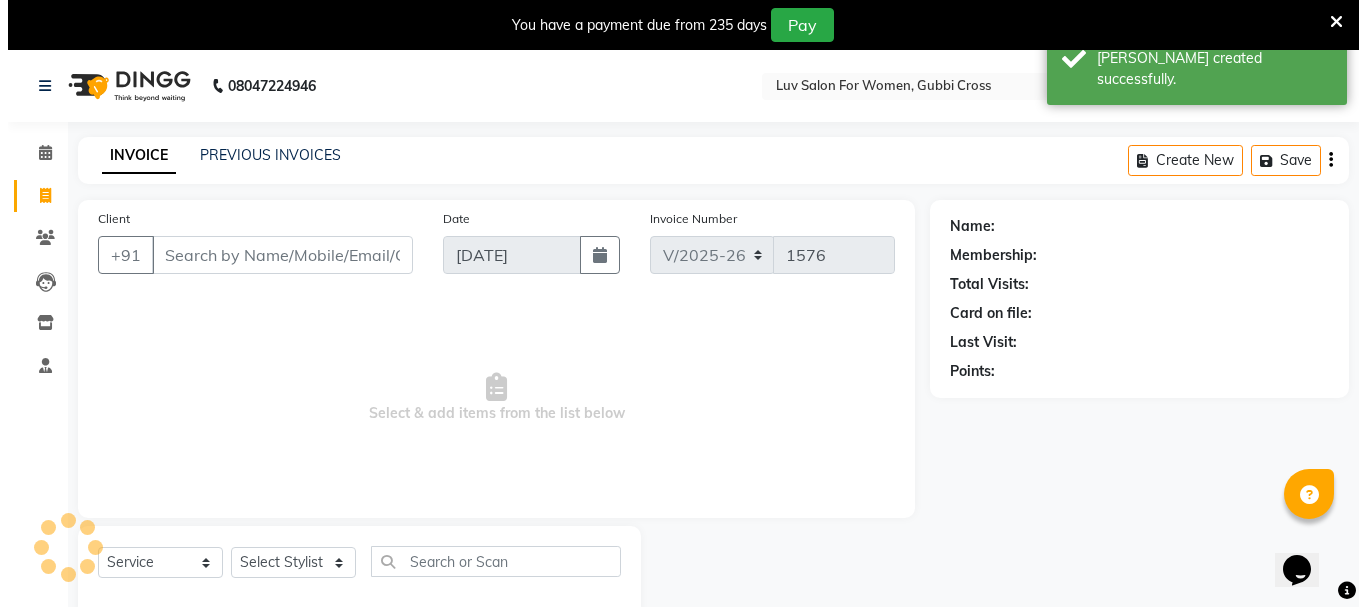 scroll, scrollTop: 50, scrollLeft: 0, axis: vertical 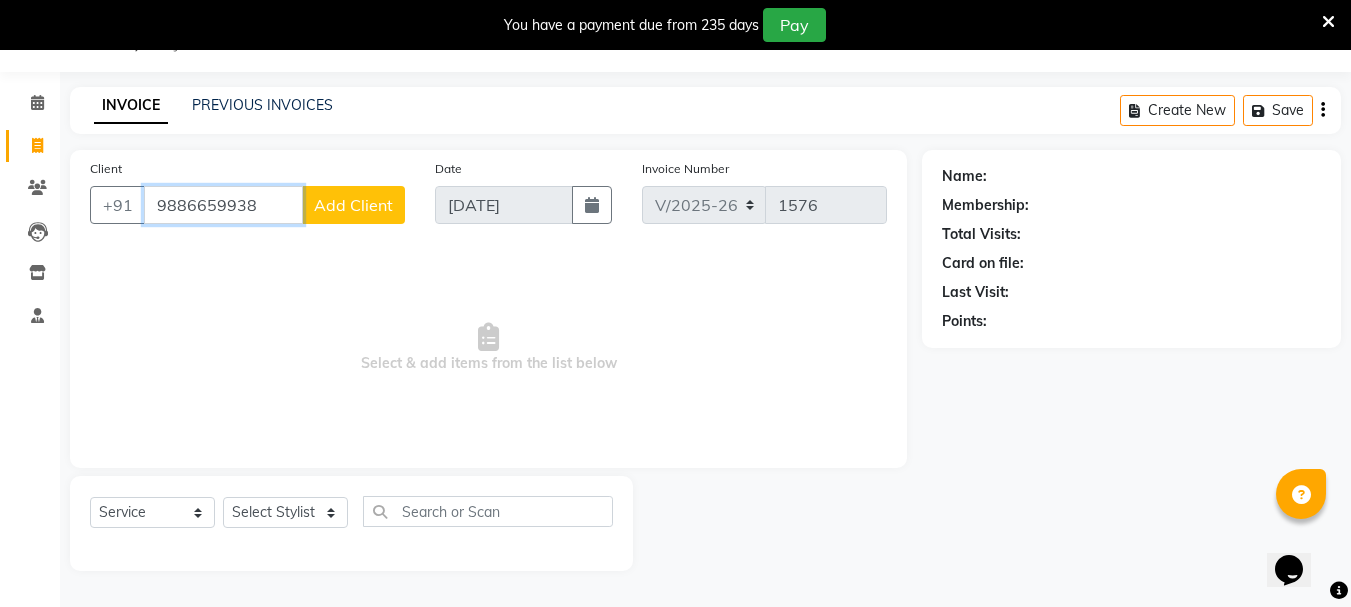 type on "9886659938" 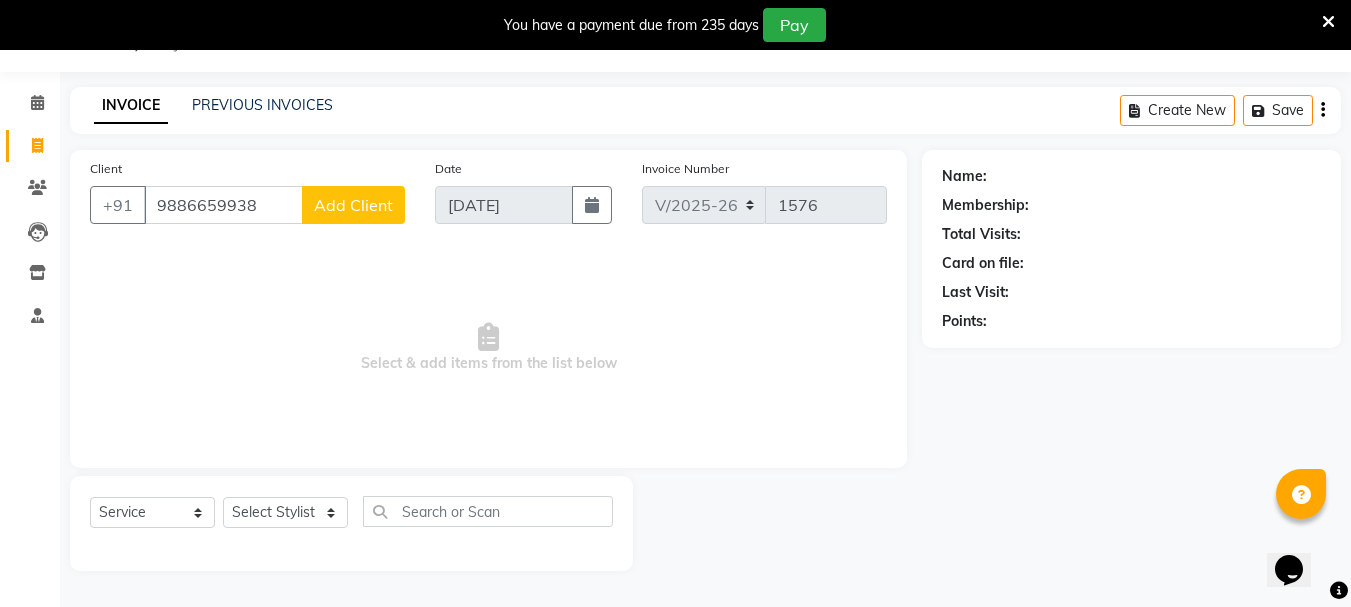 click on "Add Client" 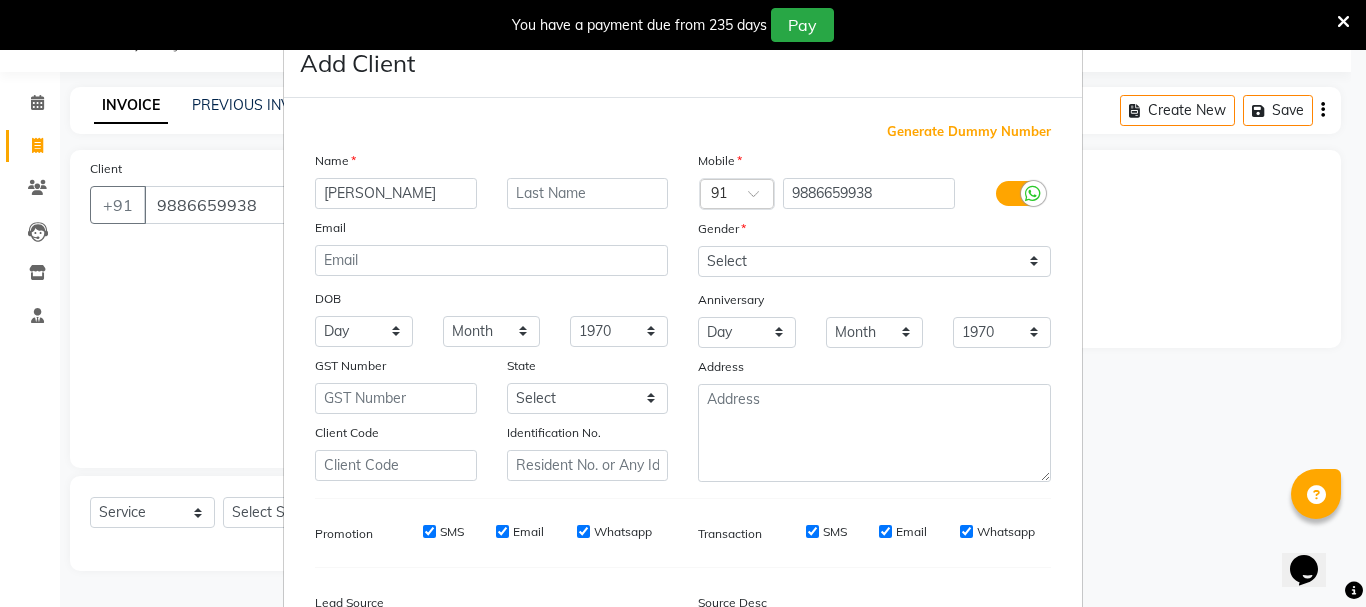type on "[PERSON_NAME]" 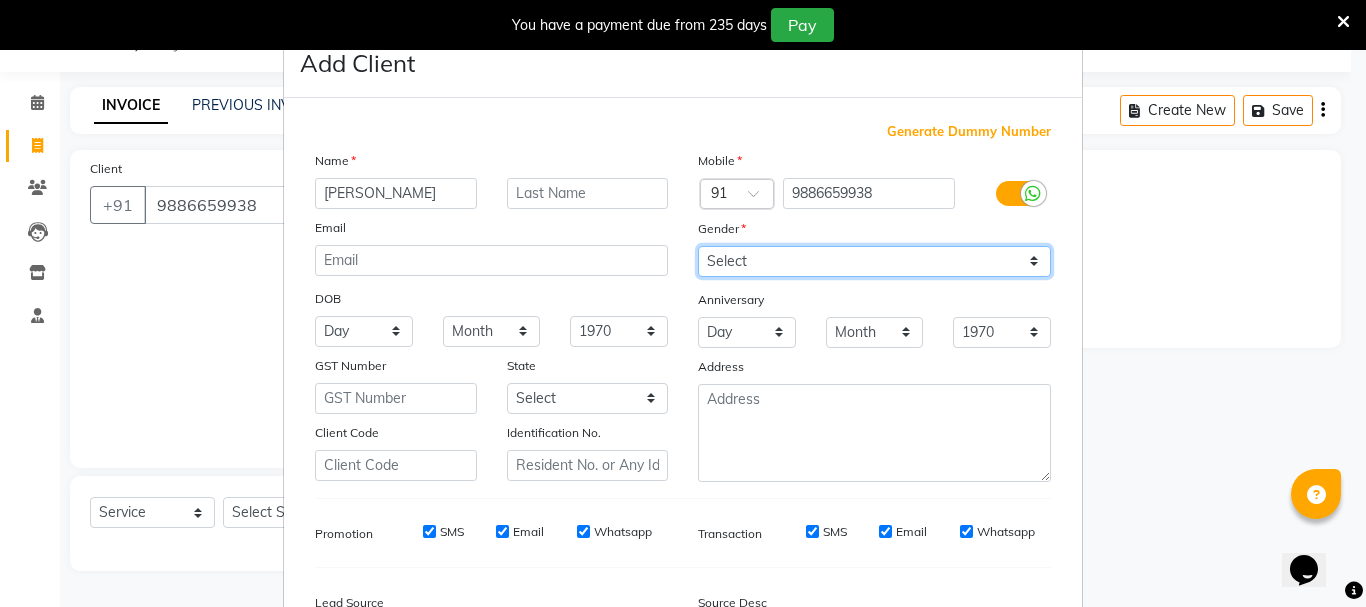 drag, startPoint x: 795, startPoint y: 260, endPoint x: 793, endPoint y: 273, distance: 13.152946 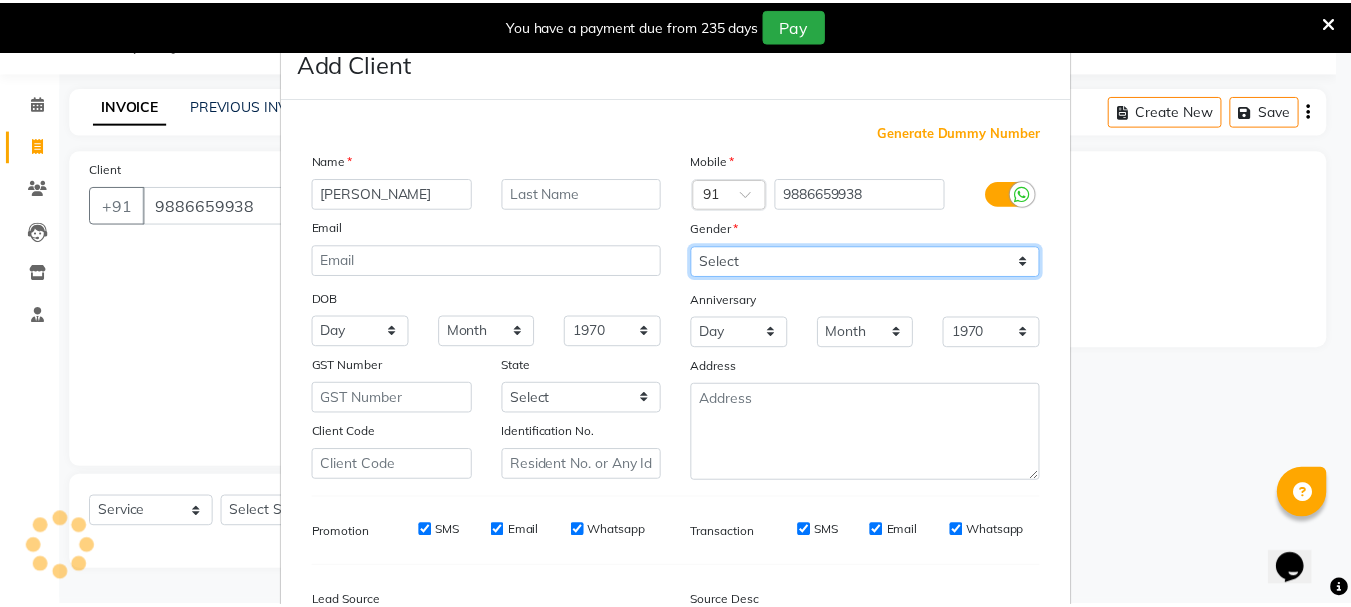 scroll, scrollTop: 242, scrollLeft: 0, axis: vertical 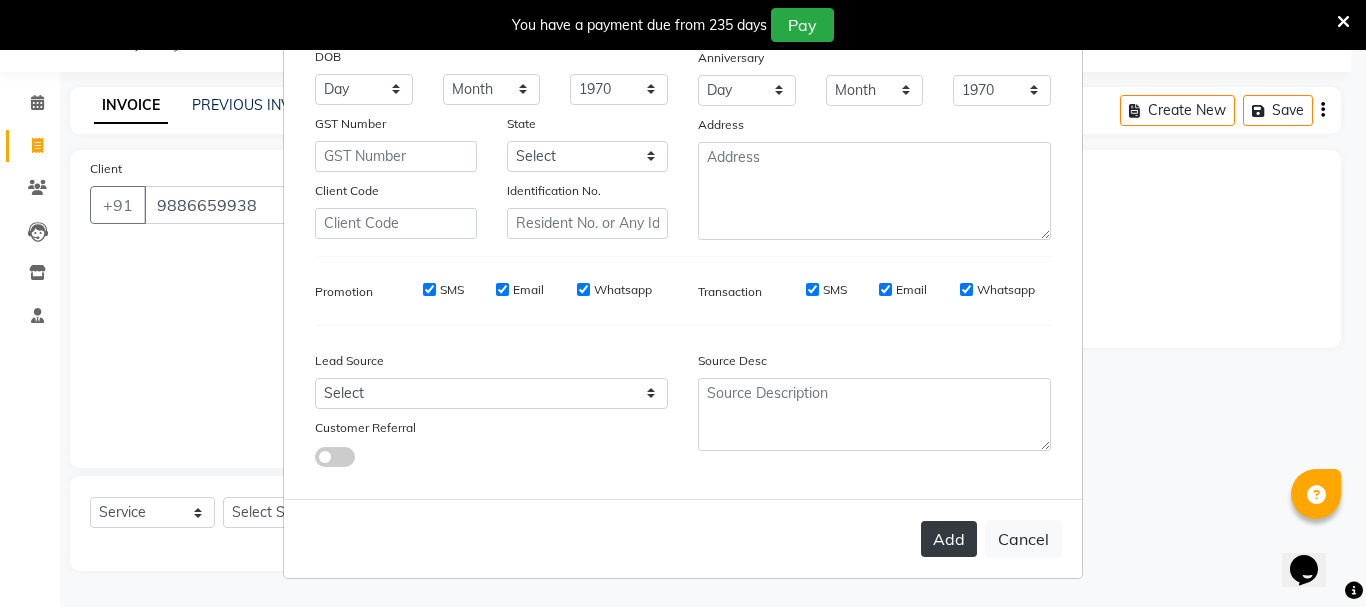 click on "Add" at bounding box center (949, 539) 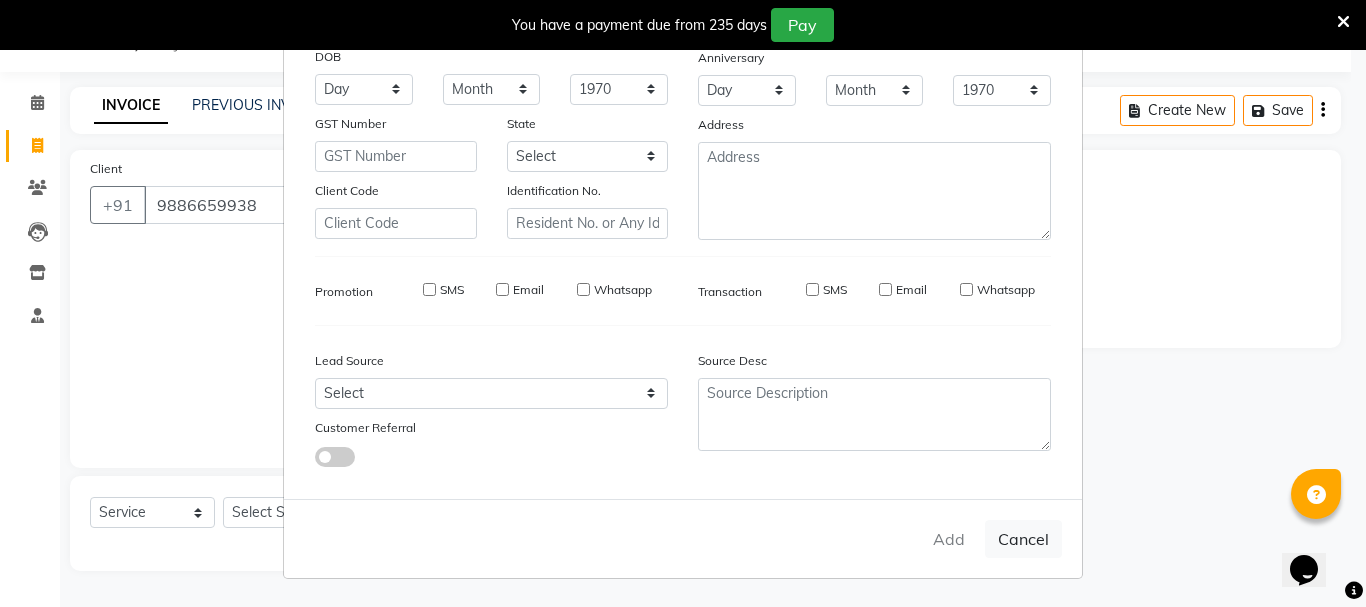 type on "98******38" 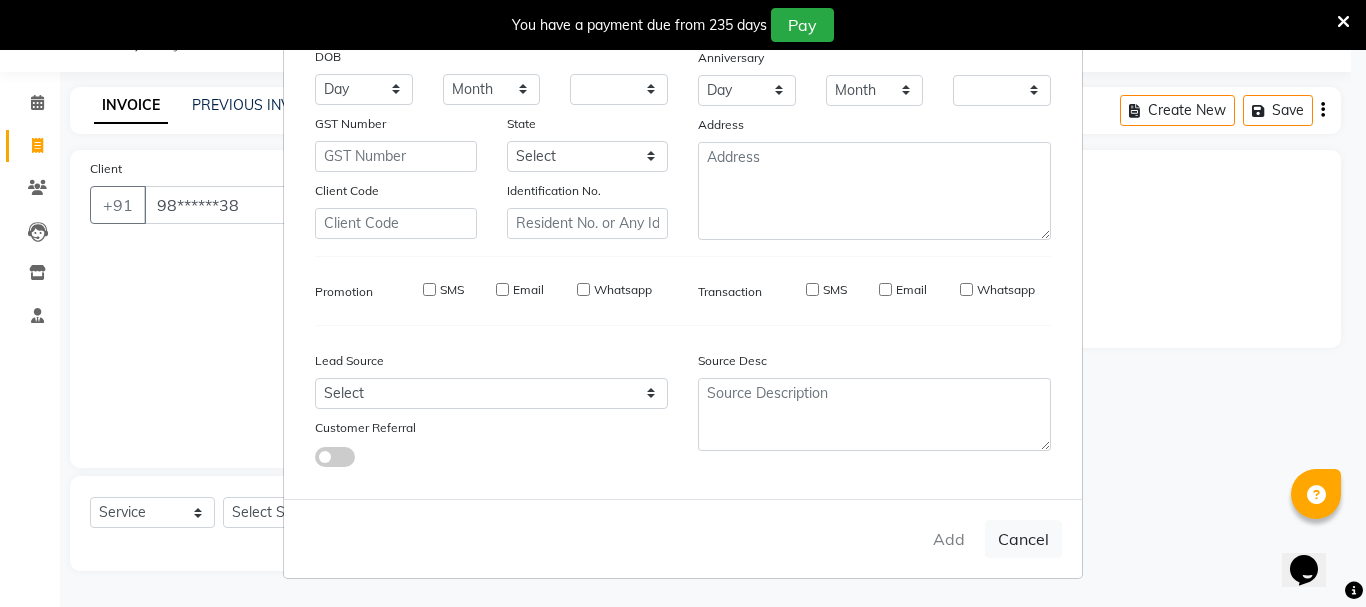 checkbox on "false" 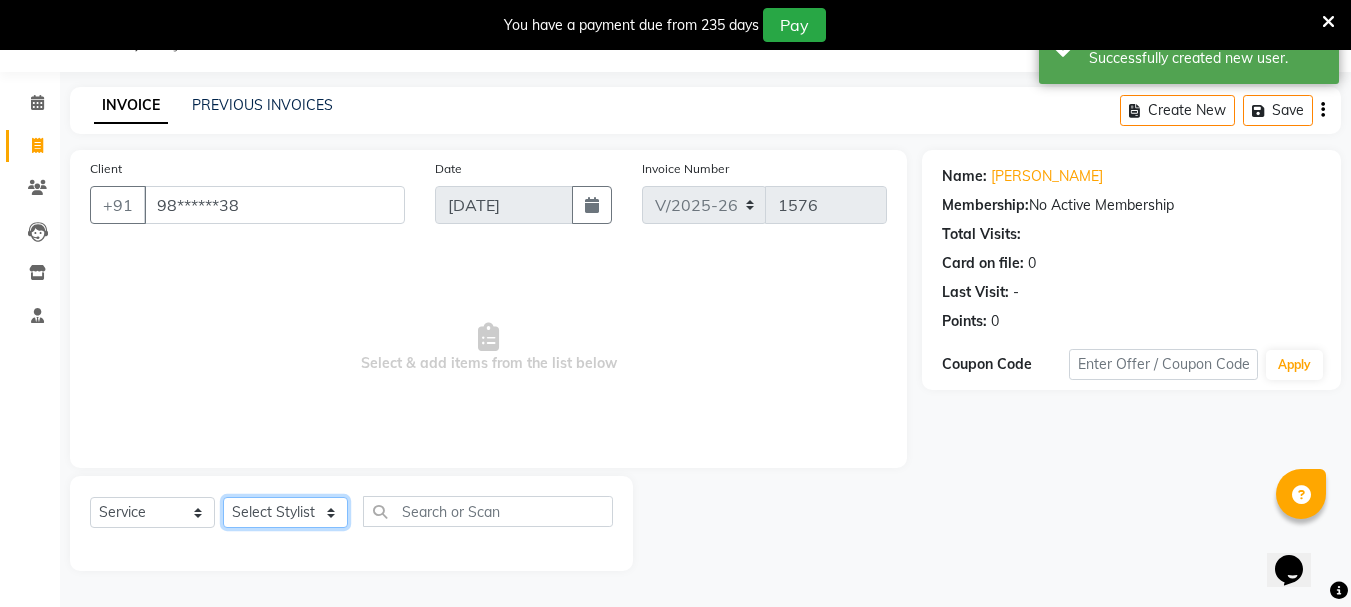 click on "Select Stylist Bhavani Buati [PERSON_NAME] Hriatpuii [PERSON_NAME] [PERSON_NAME] Salon Manager [PERSON_NAME] [PERSON_NAME] Ncy [PERSON_NAME]" 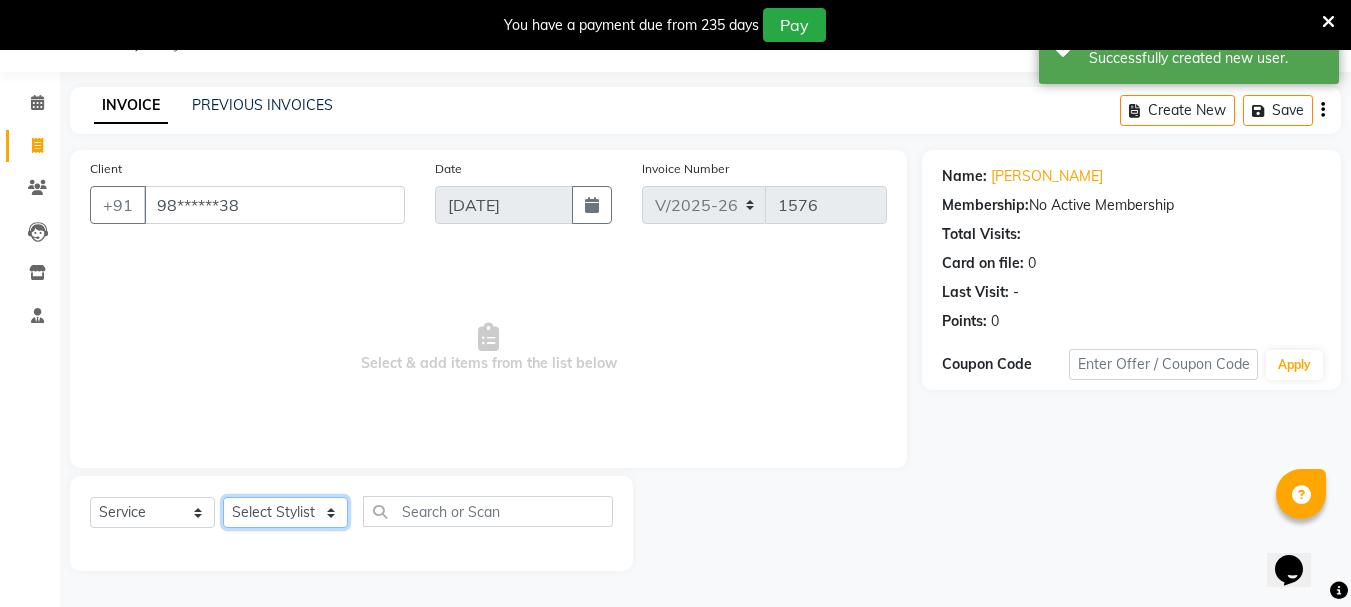 select on "76983" 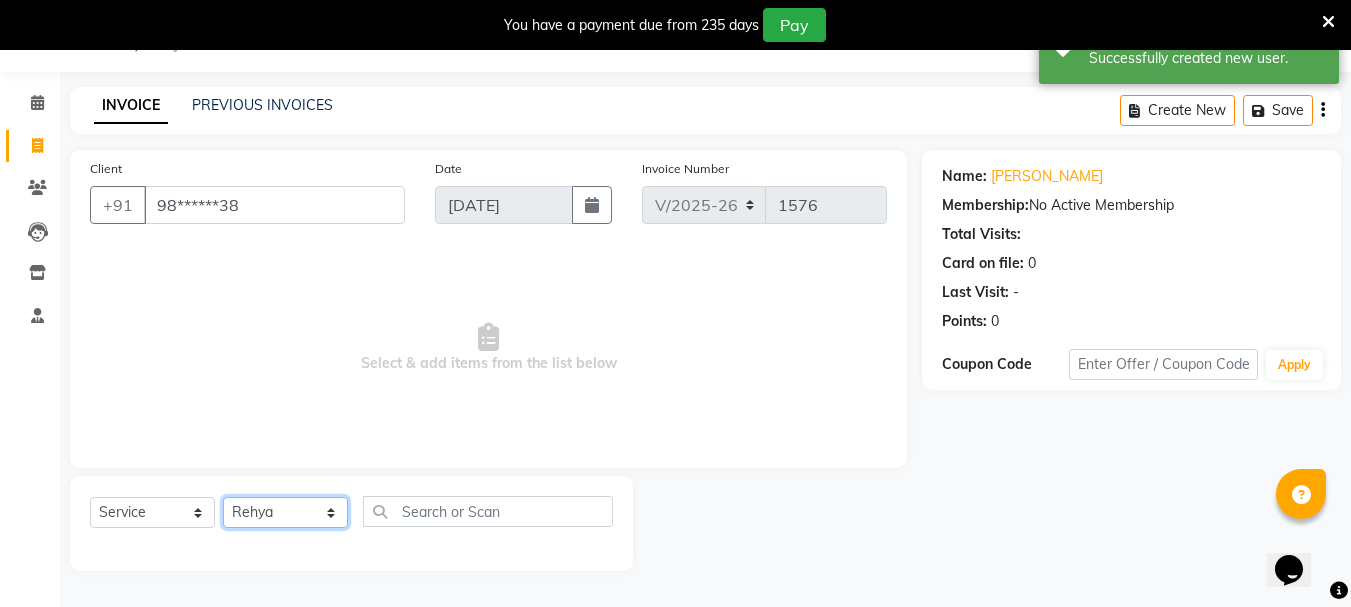 click on "Select Stylist Bhavani Buati [PERSON_NAME] Hriatpuii [PERSON_NAME] [PERSON_NAME] Salon Manager [PERSON_NAME] [PERSON_NAME] Ncy [PERSON_NAME]" 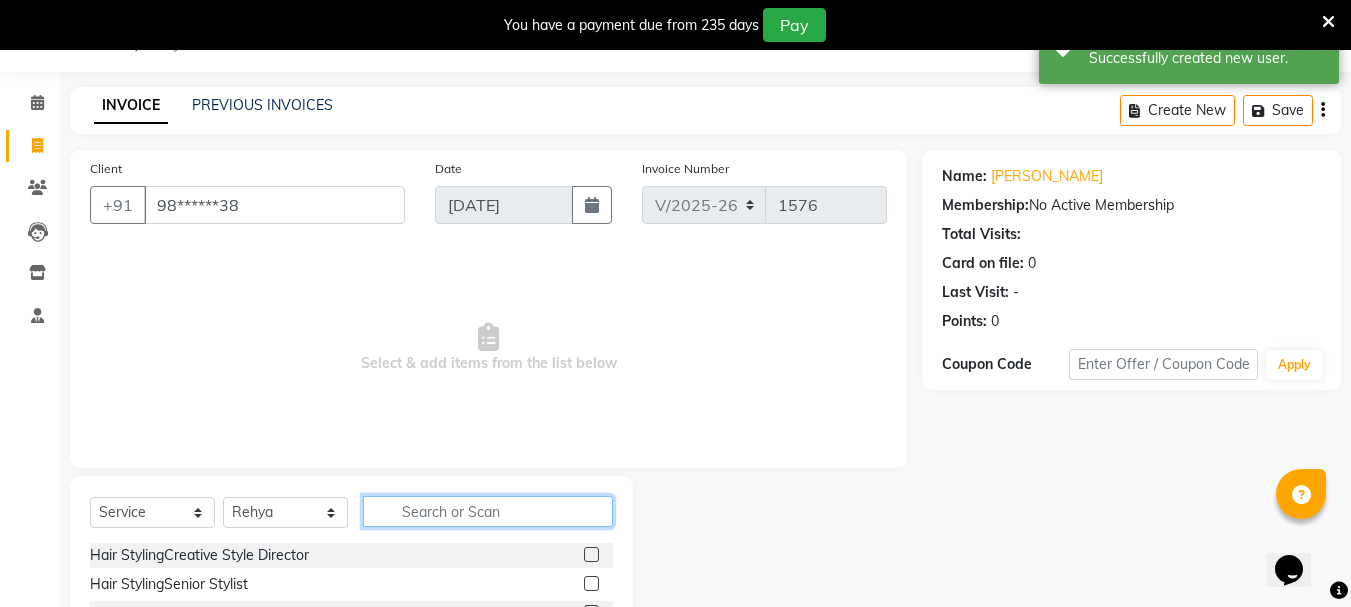 click 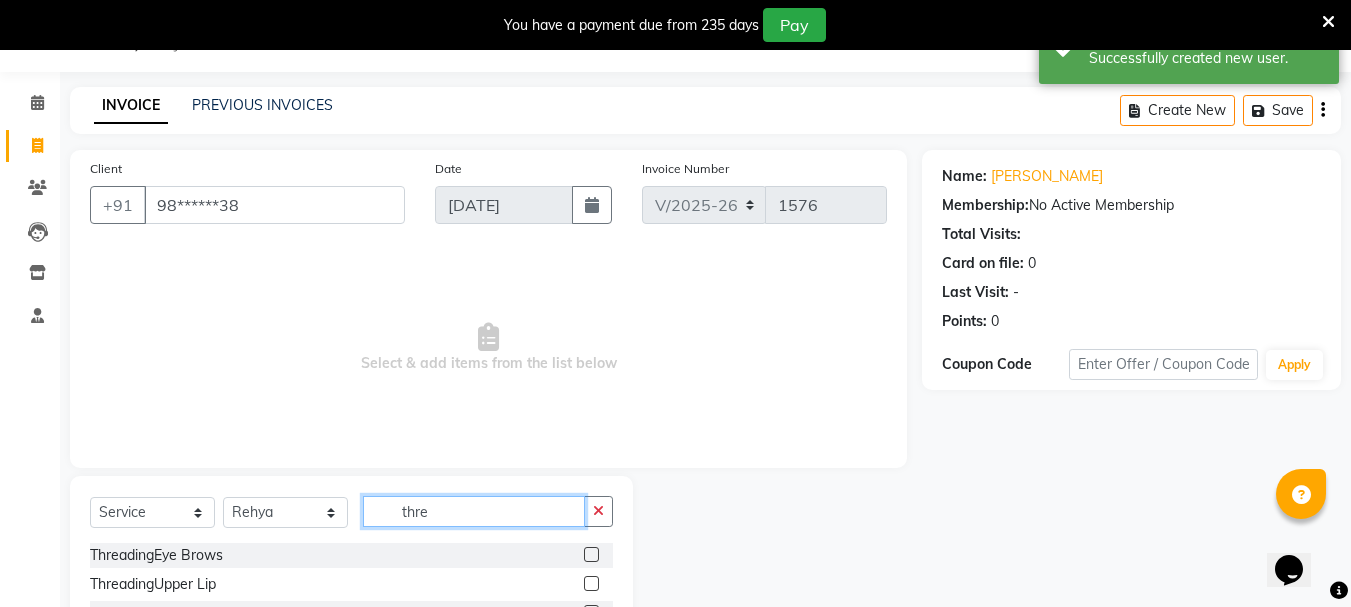 type on "thre" 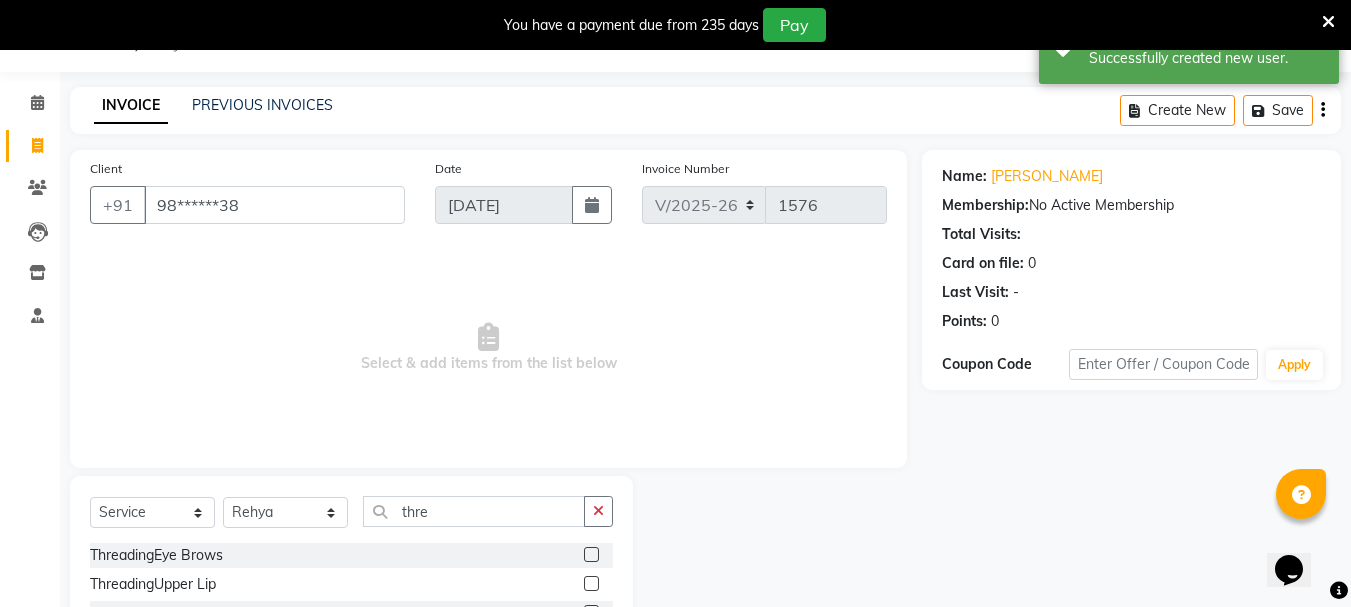click 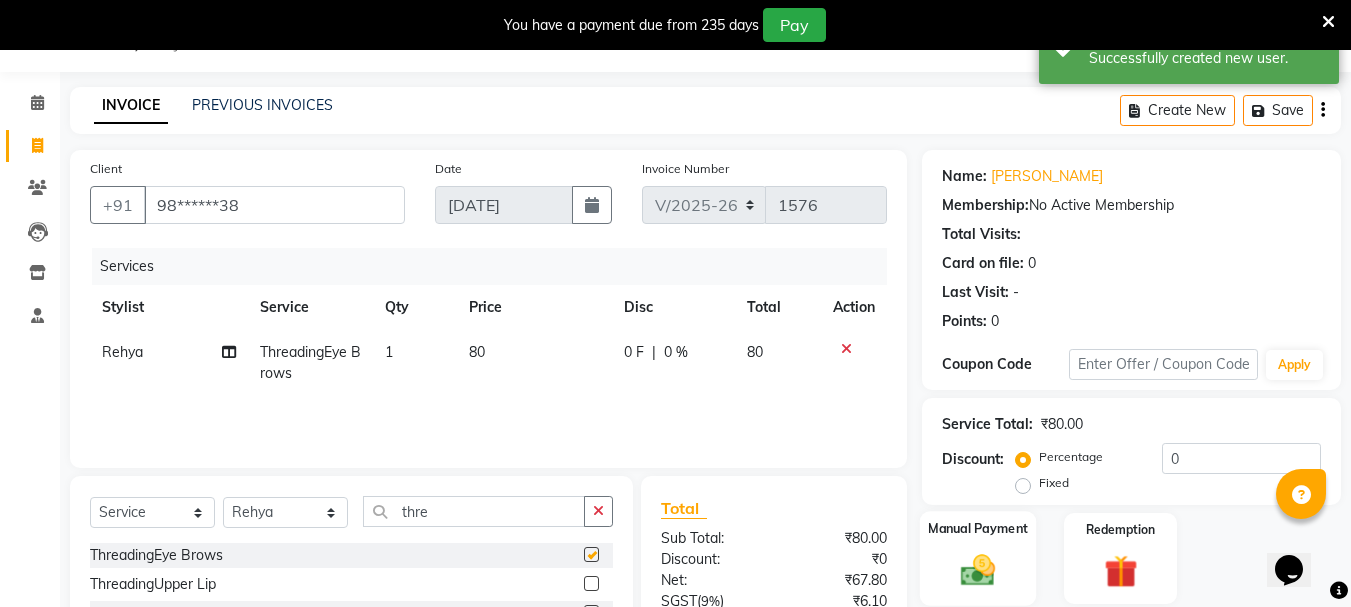 checkbox on "false" 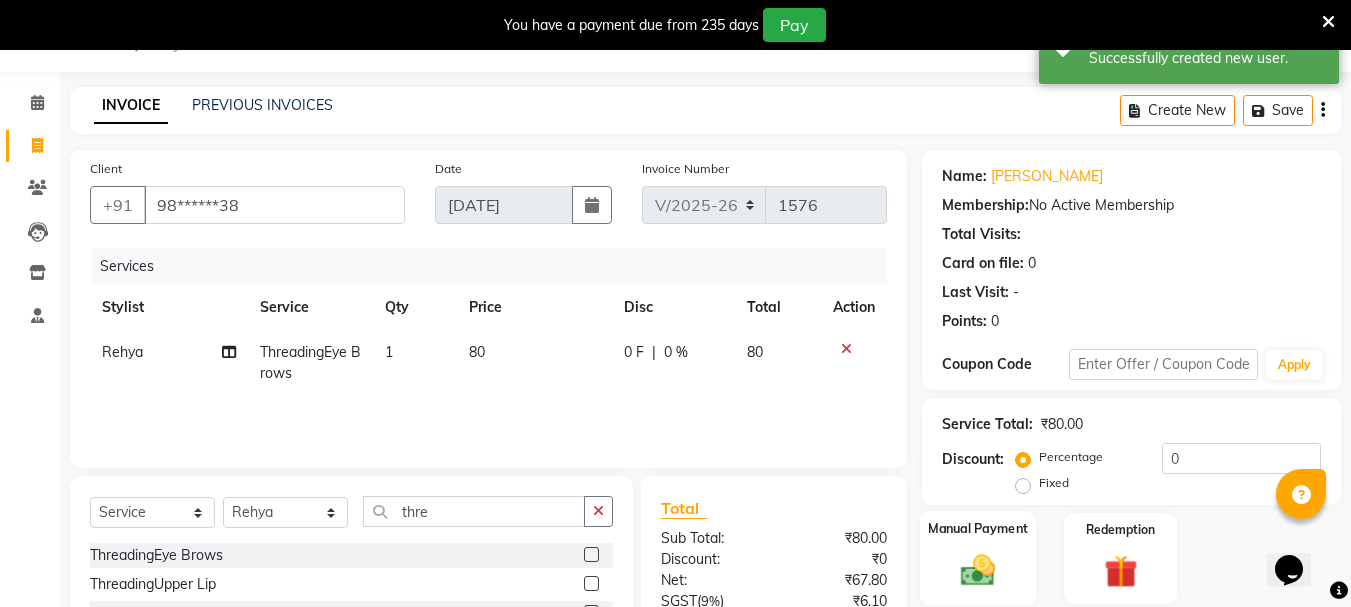 click on "Manual Payment" 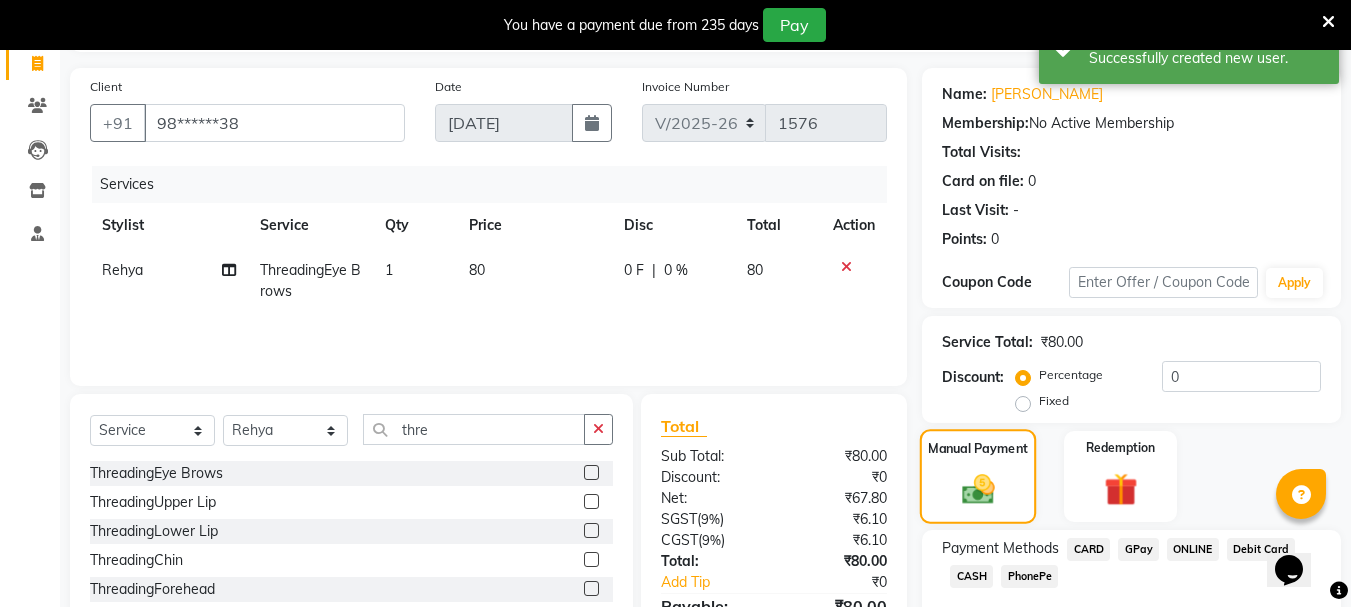scroll, scrollTop: 246, scrollLeft: 0, axis: vertical 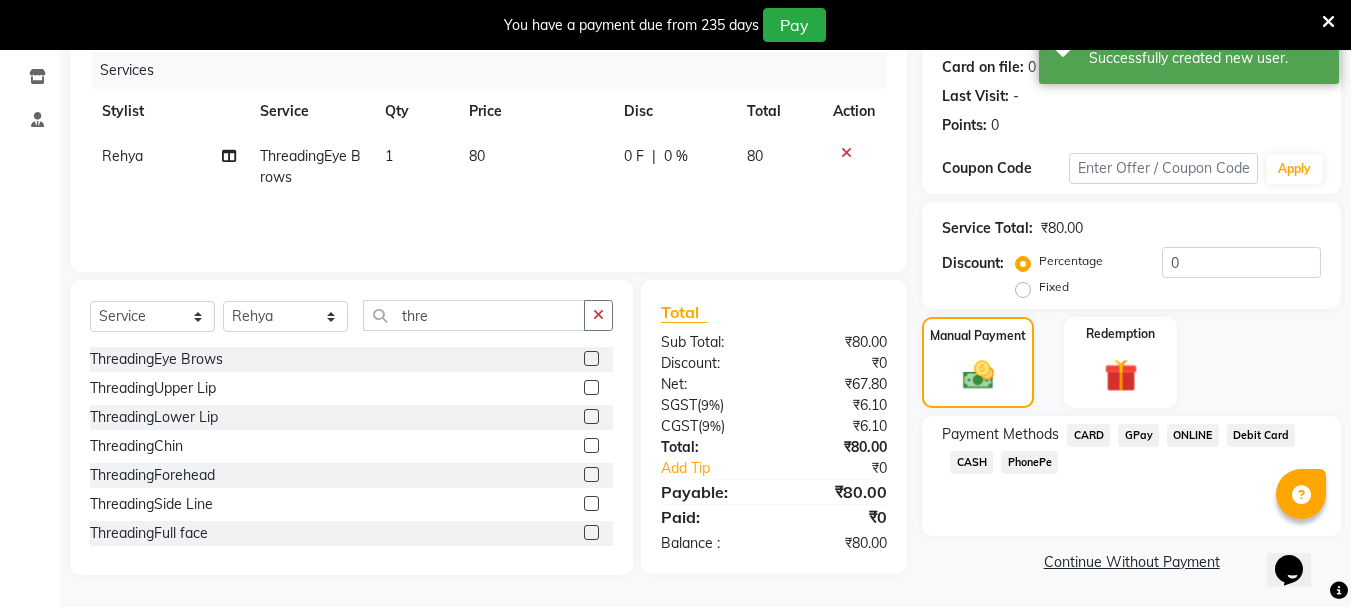 click on "CASH" 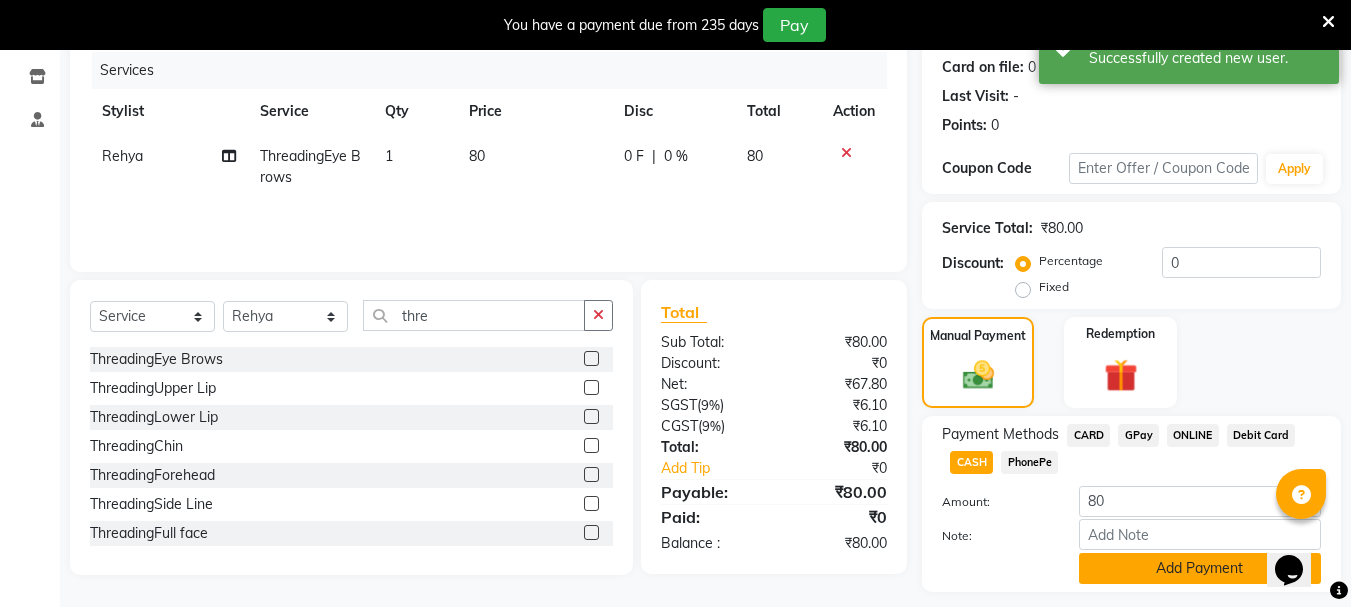 click on "Add Payment" 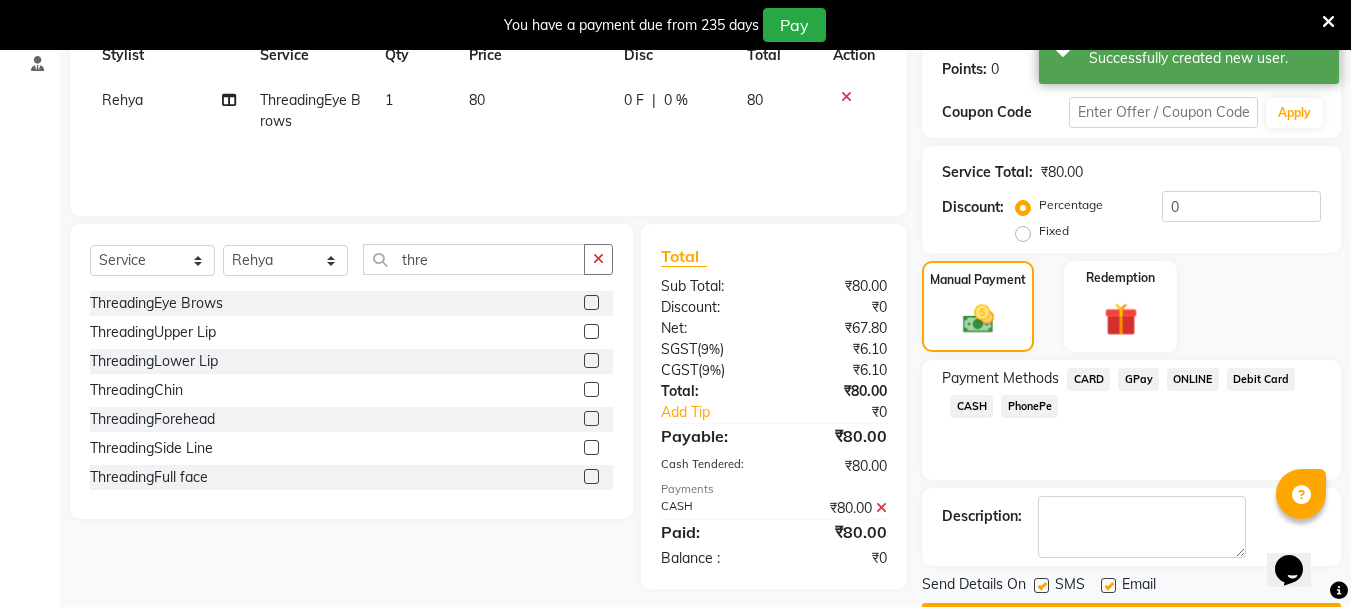 scroll, scrollTop: 359, scrollLeft: 0, axis: vertical 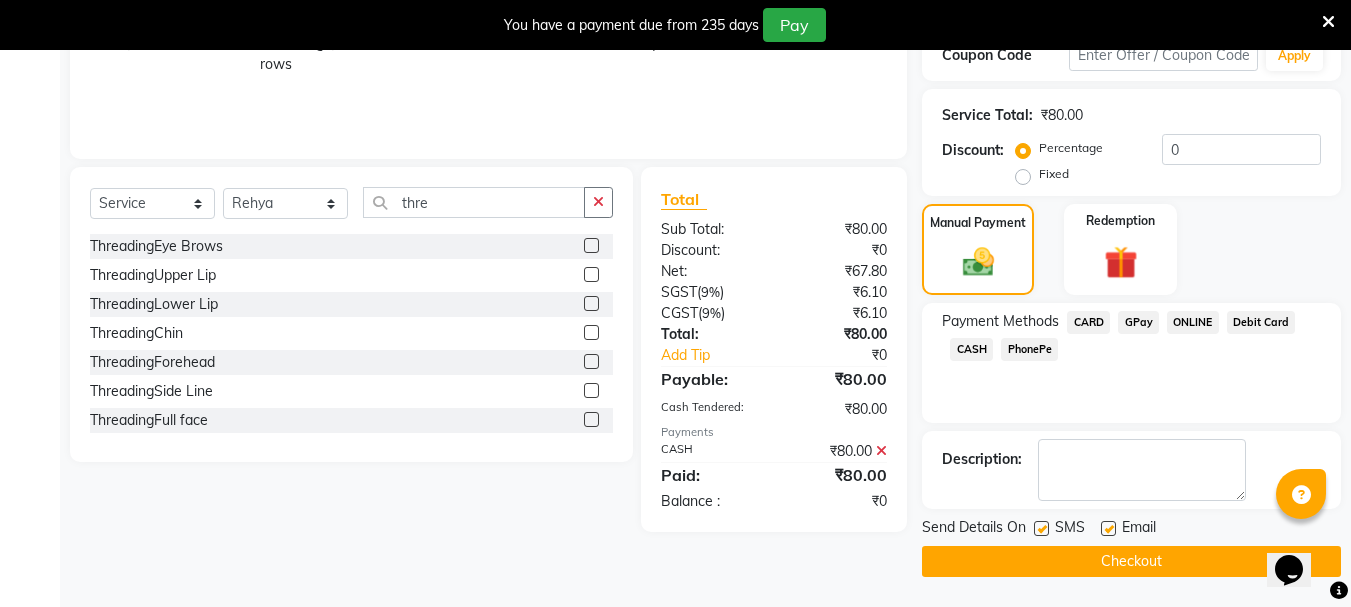 click on "Checkout" 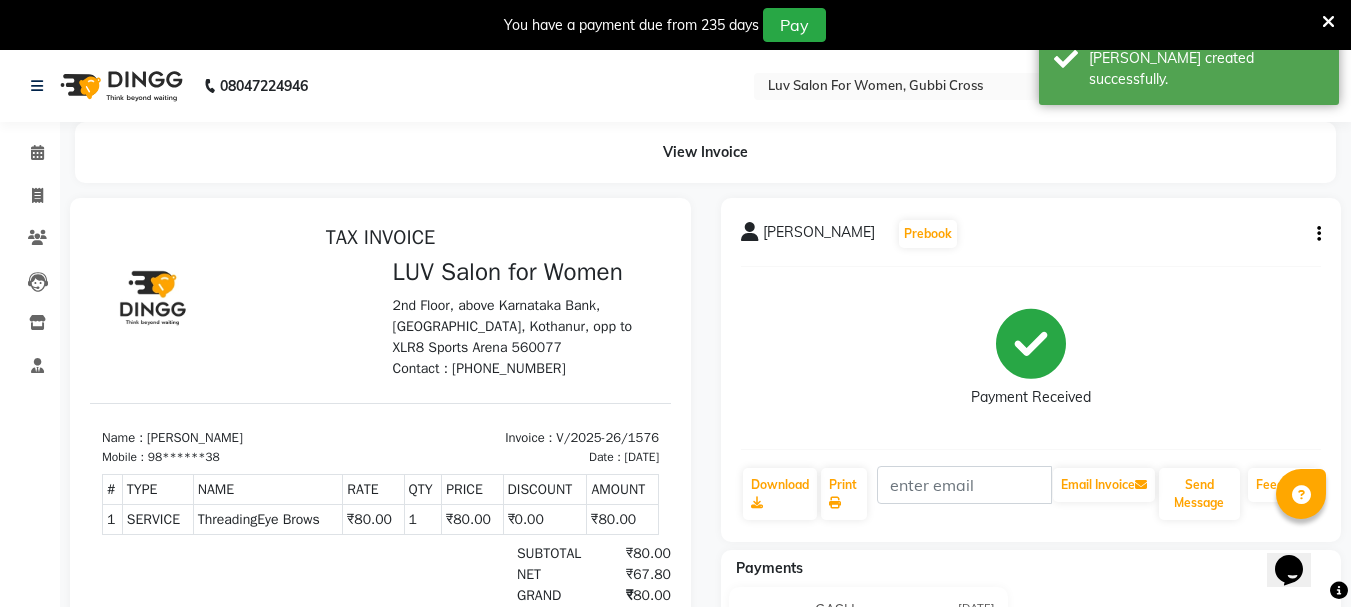 scroll, scrollTop: 0, scrollLeft: 0, axis: both 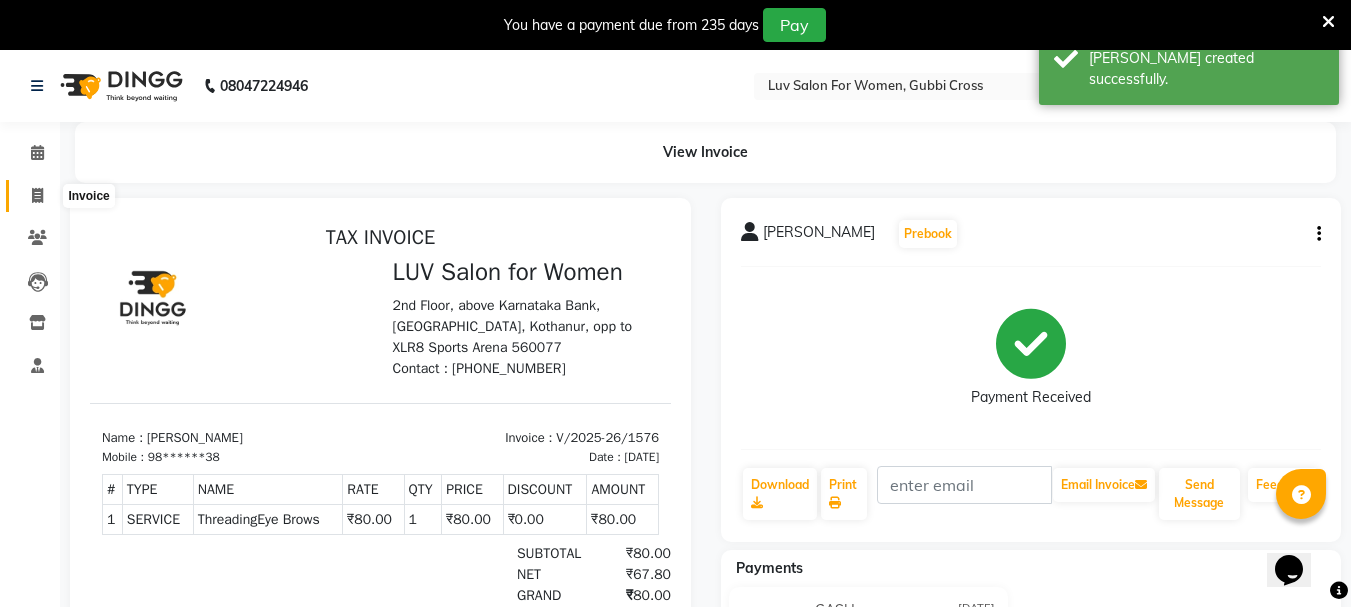 click 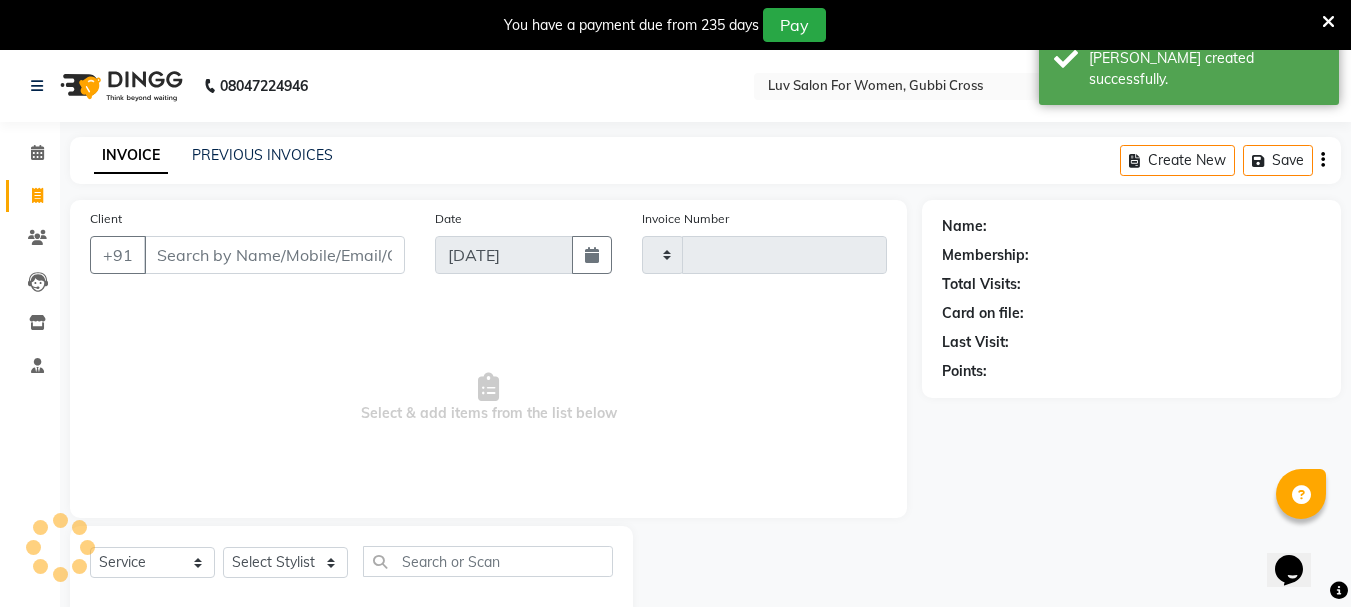 scroll, scrollTop: 50, scrollLeft: 0, axis: vertical 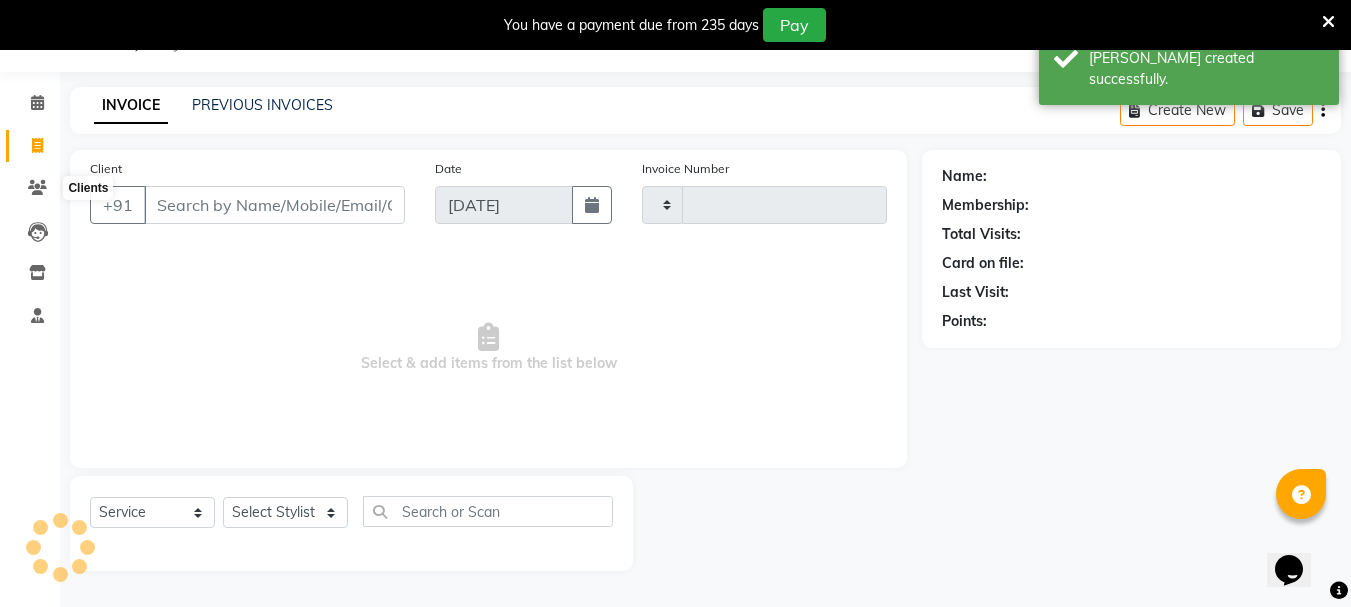 type on "1577" 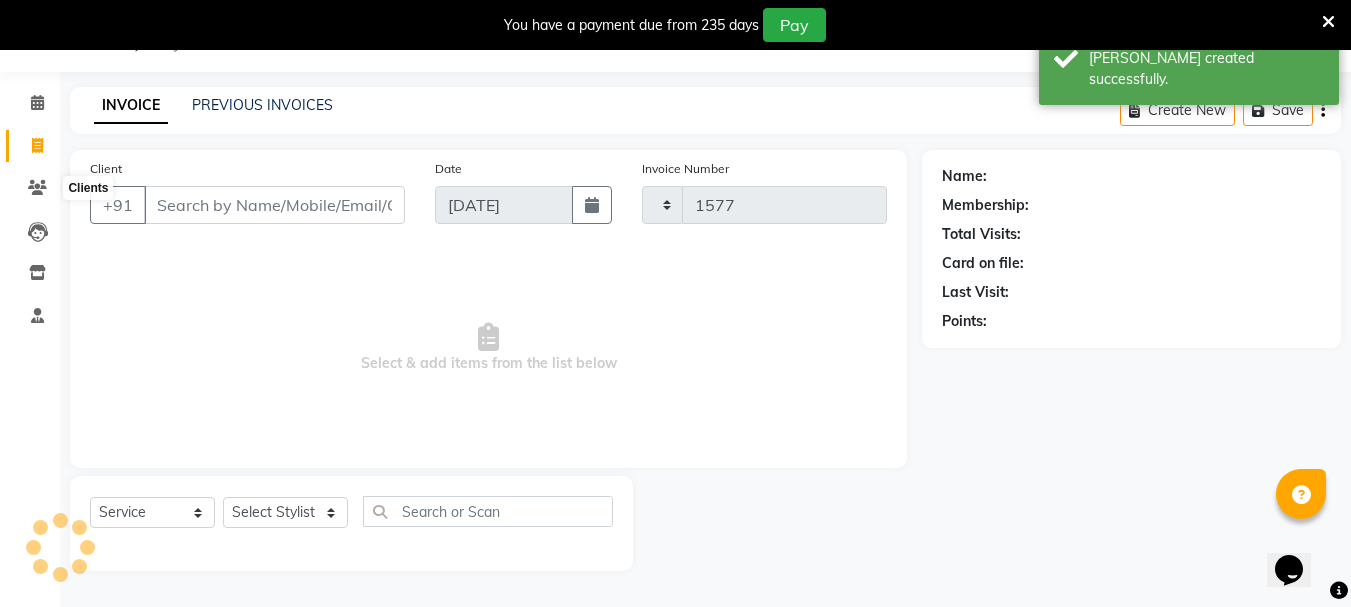 select on "7221" 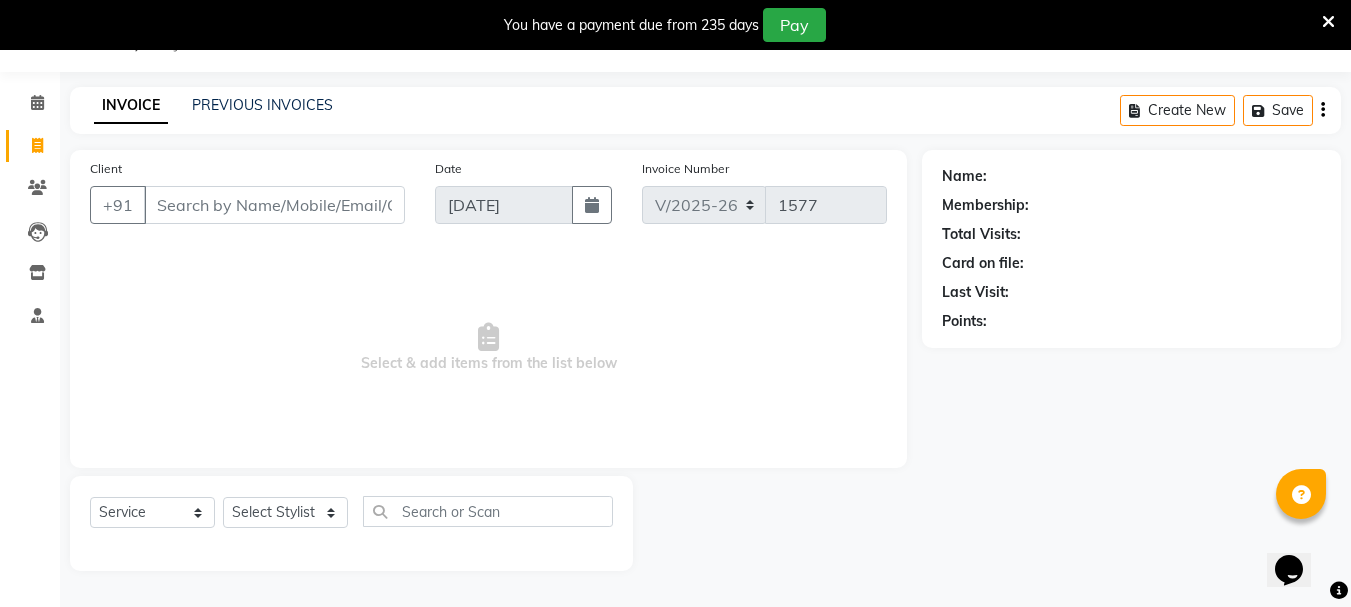 click on "Select & add items from the list below" at bounding box center (488, 348) 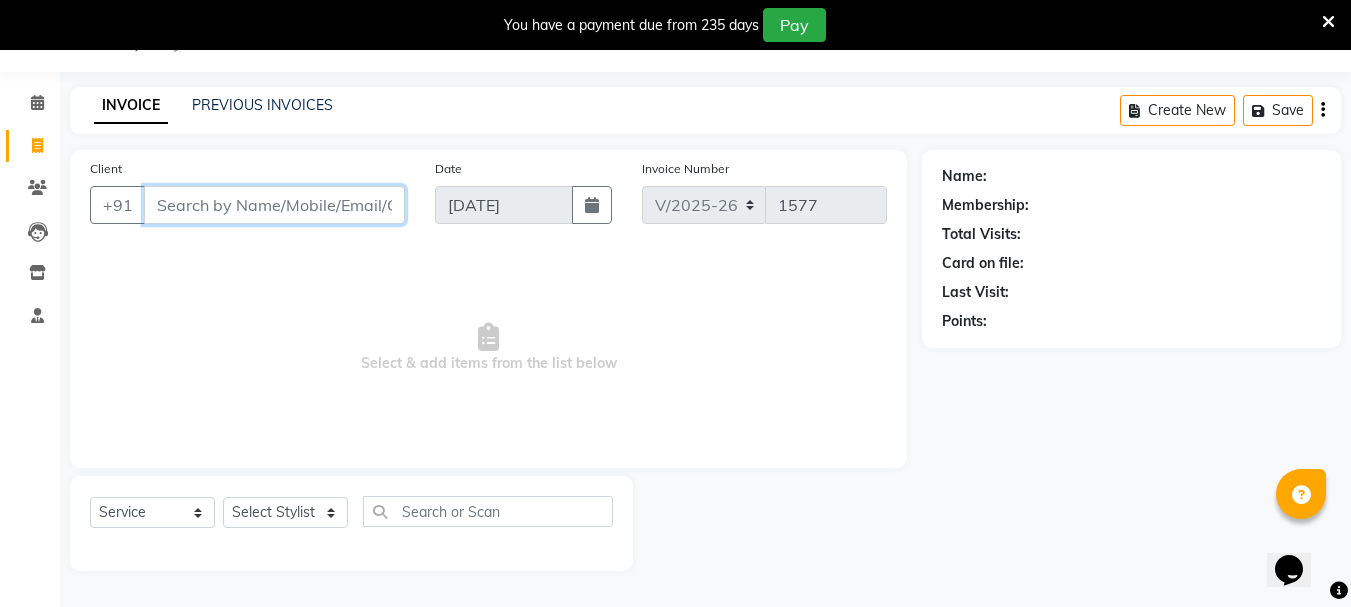 click on "Client" at bounding box center (274, 205) 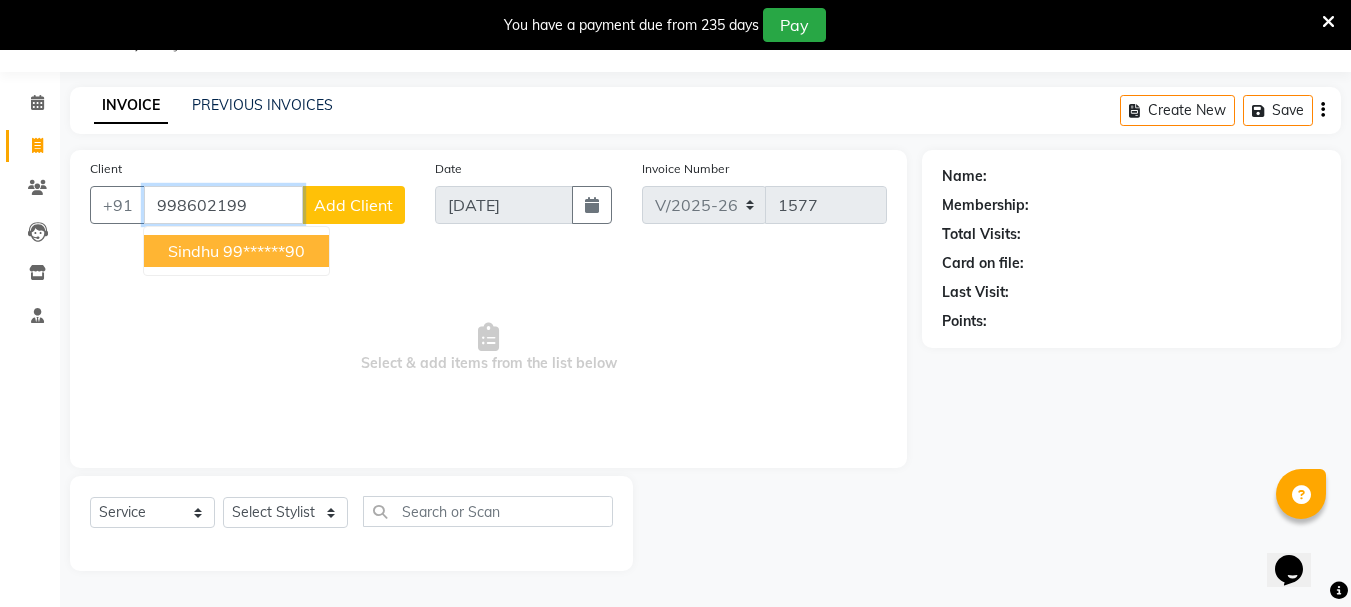 click on "Sindhu" at bounding box center (193, 251) 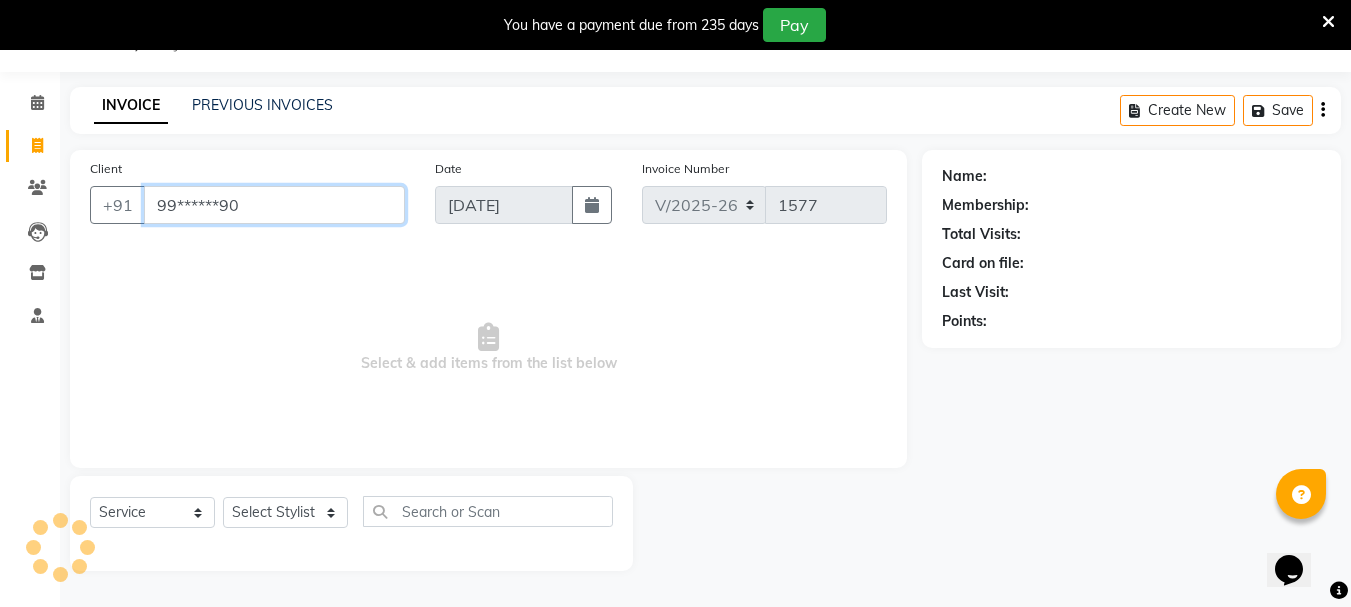 type on "99******90" 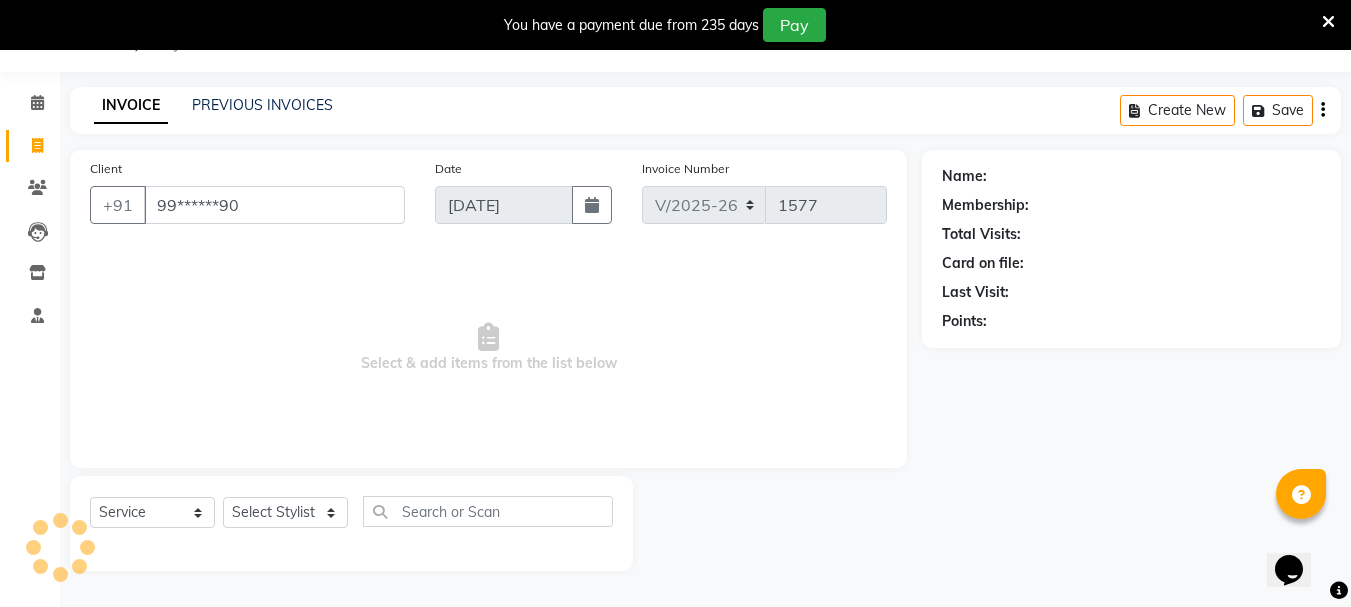 select on "1: Object" 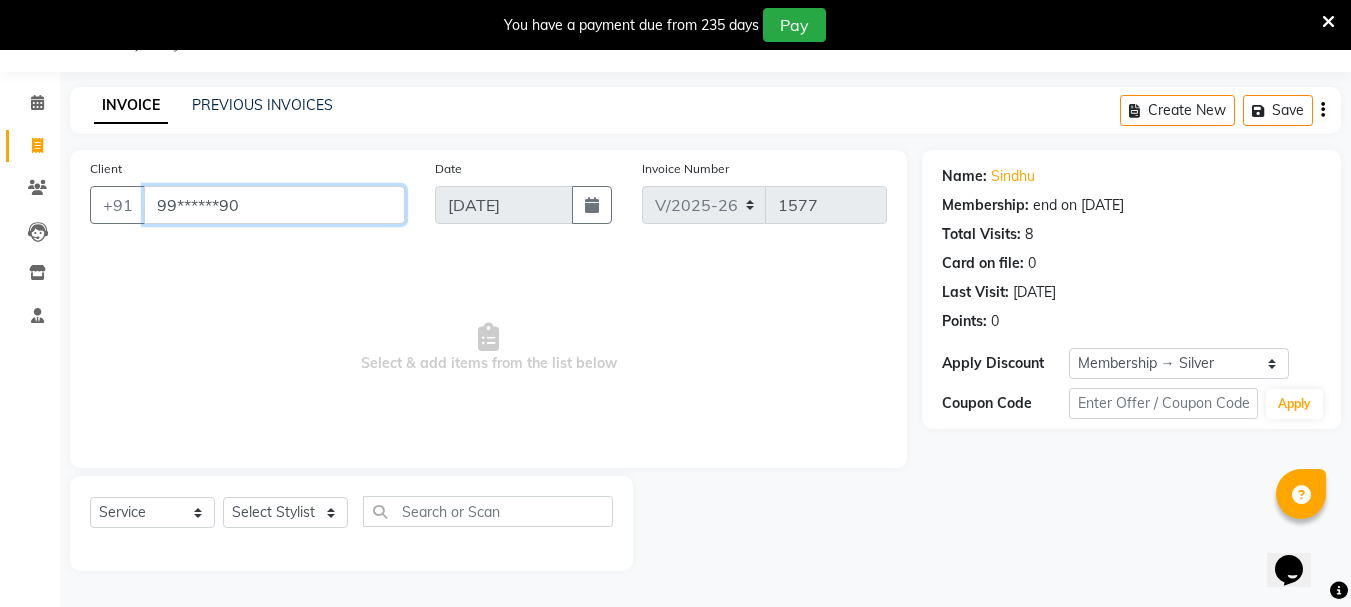 drag, startPoint x: 154, startPoint y: 204, endPoint x: 375, endPoint y: 237, distance: 223.45021 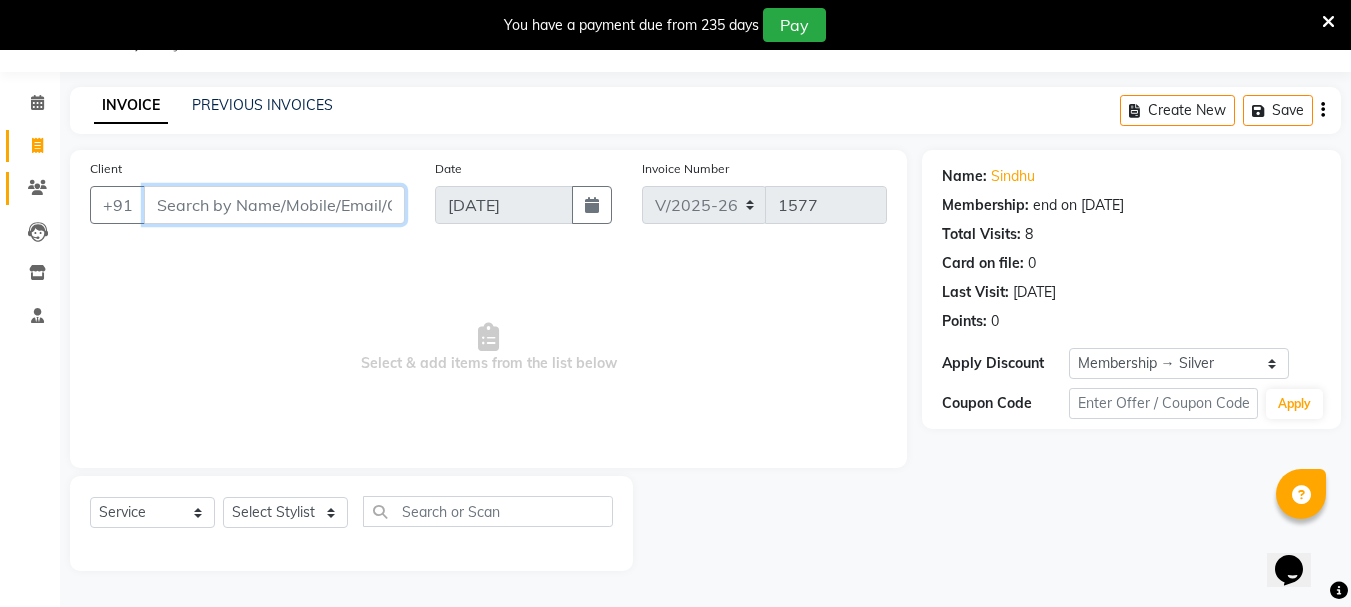 type 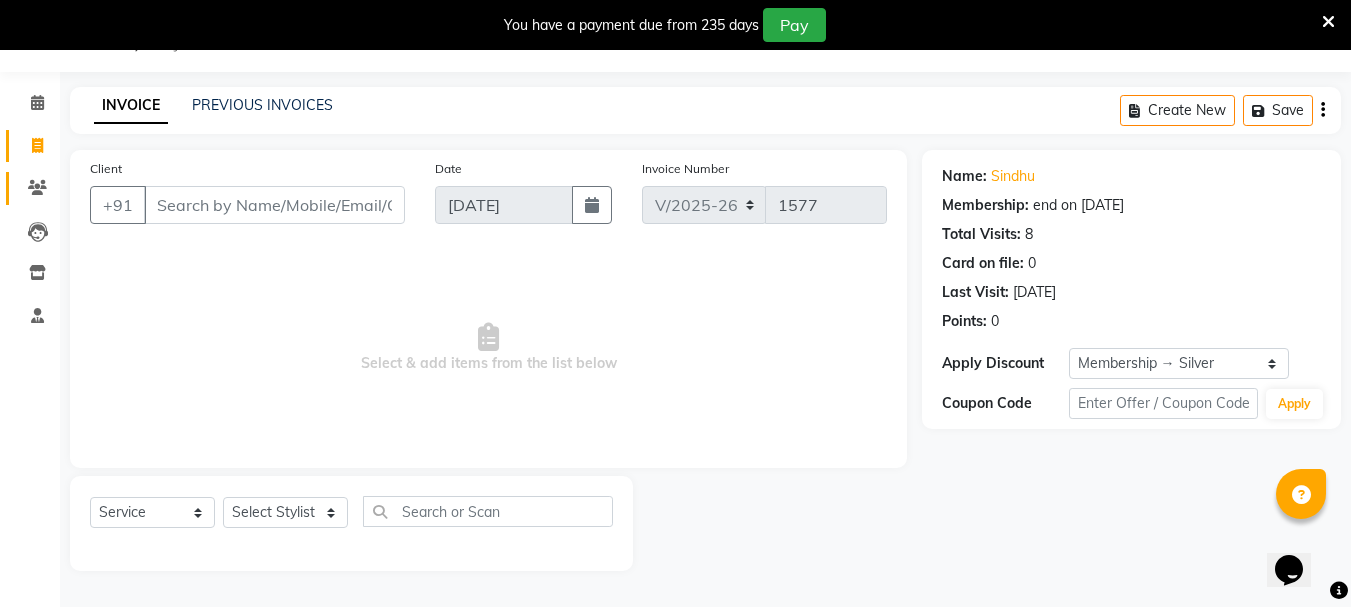click on "Clients" 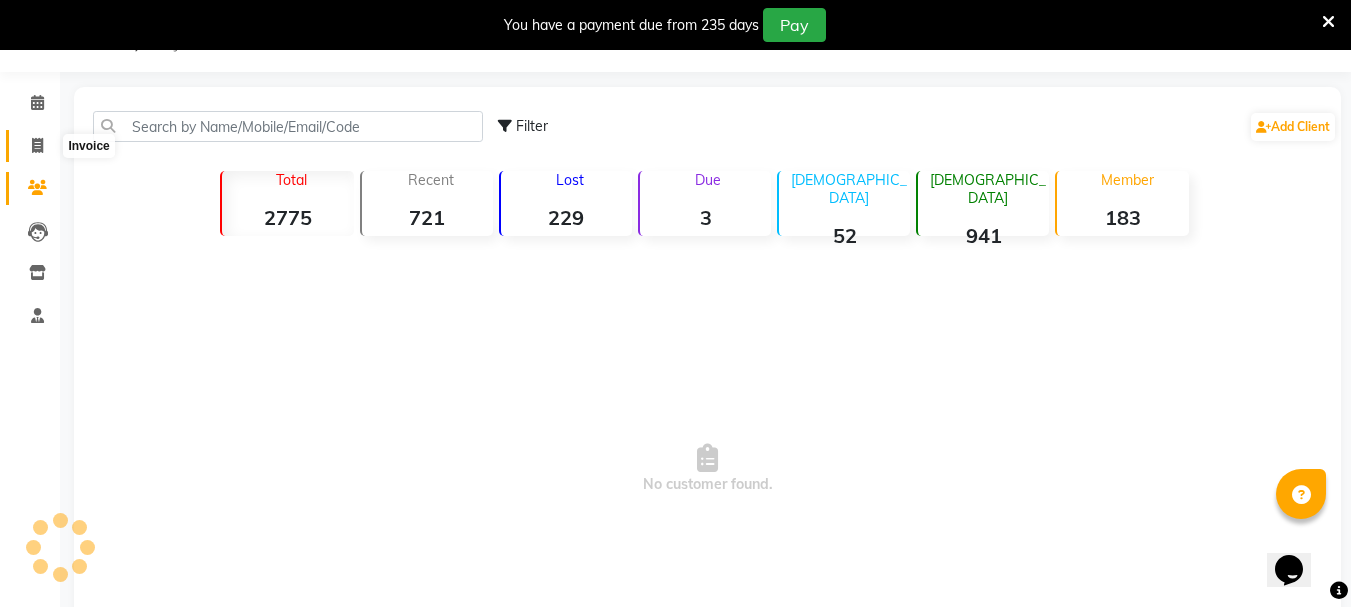 click 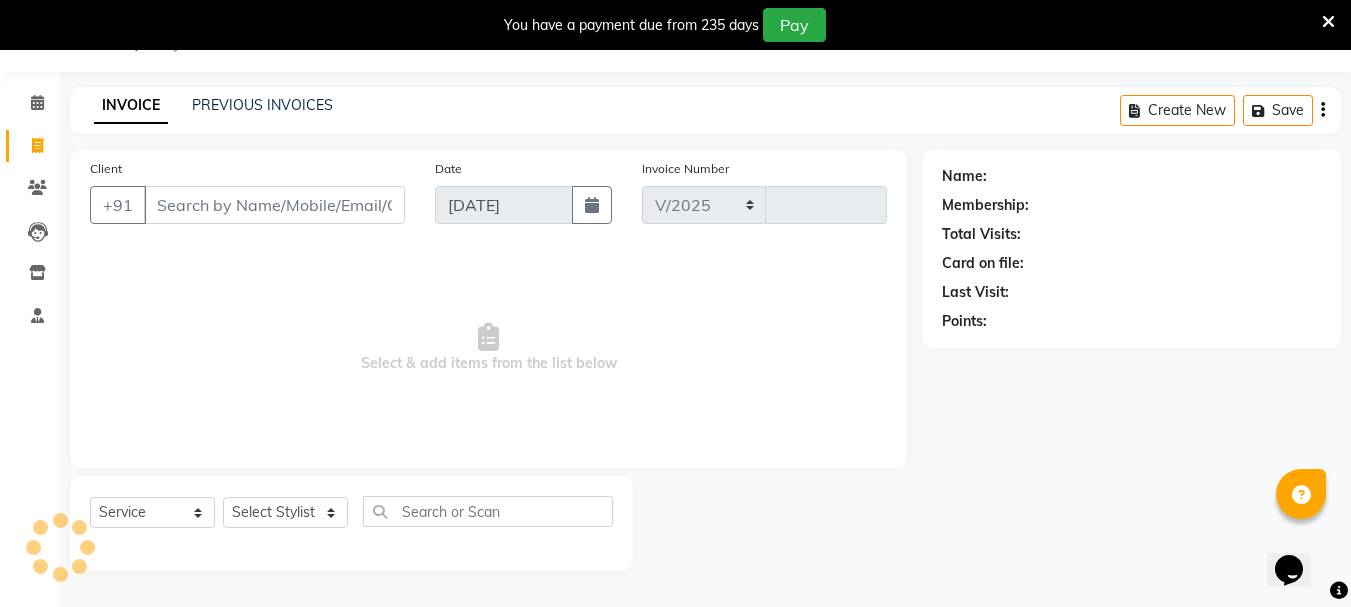select on "7221" 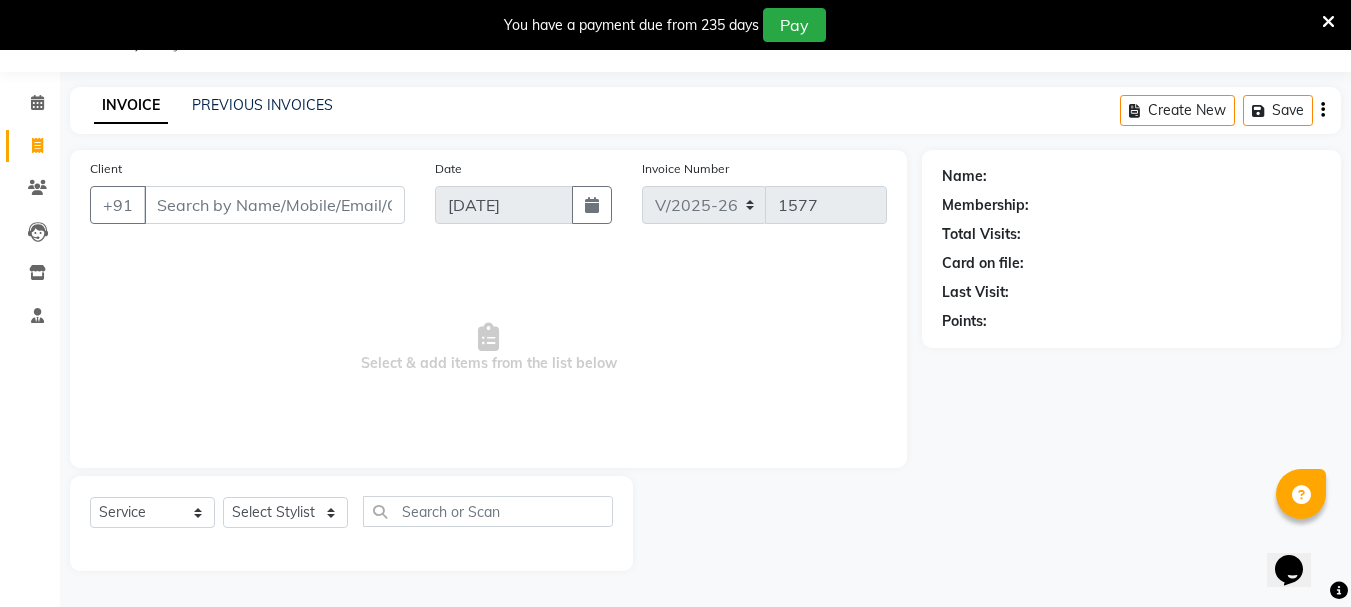 click on "Client" at bounding box center (274, 205) 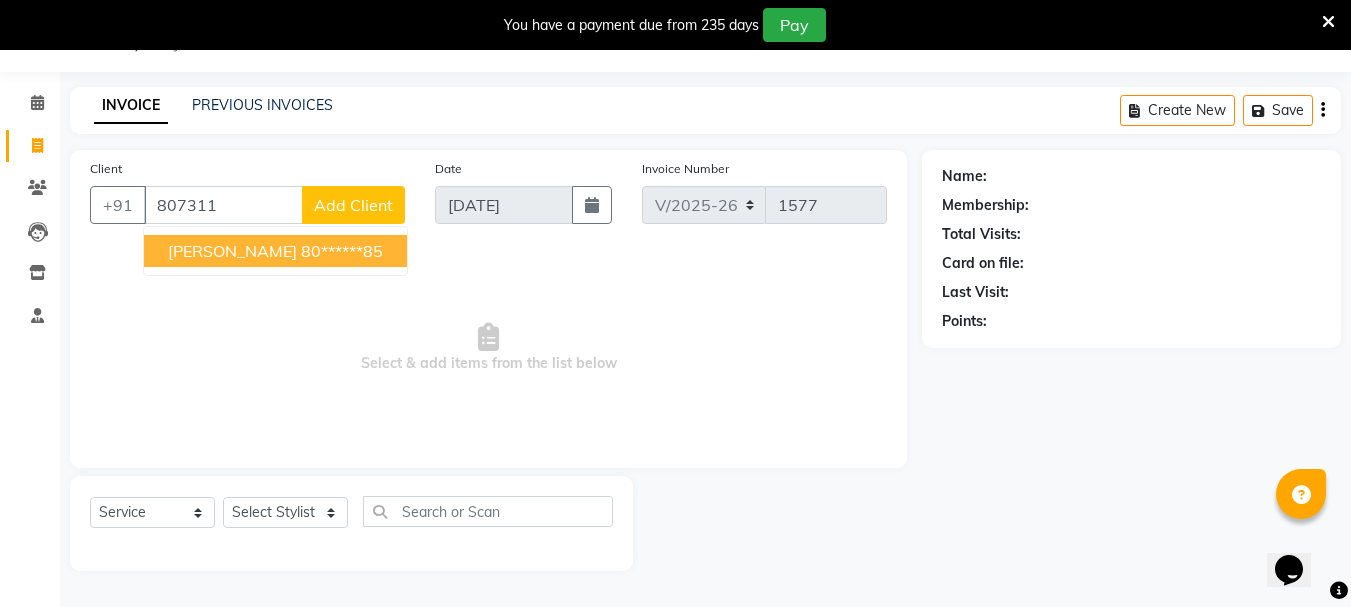 click on "80******85" at bounding box center (342, 251) 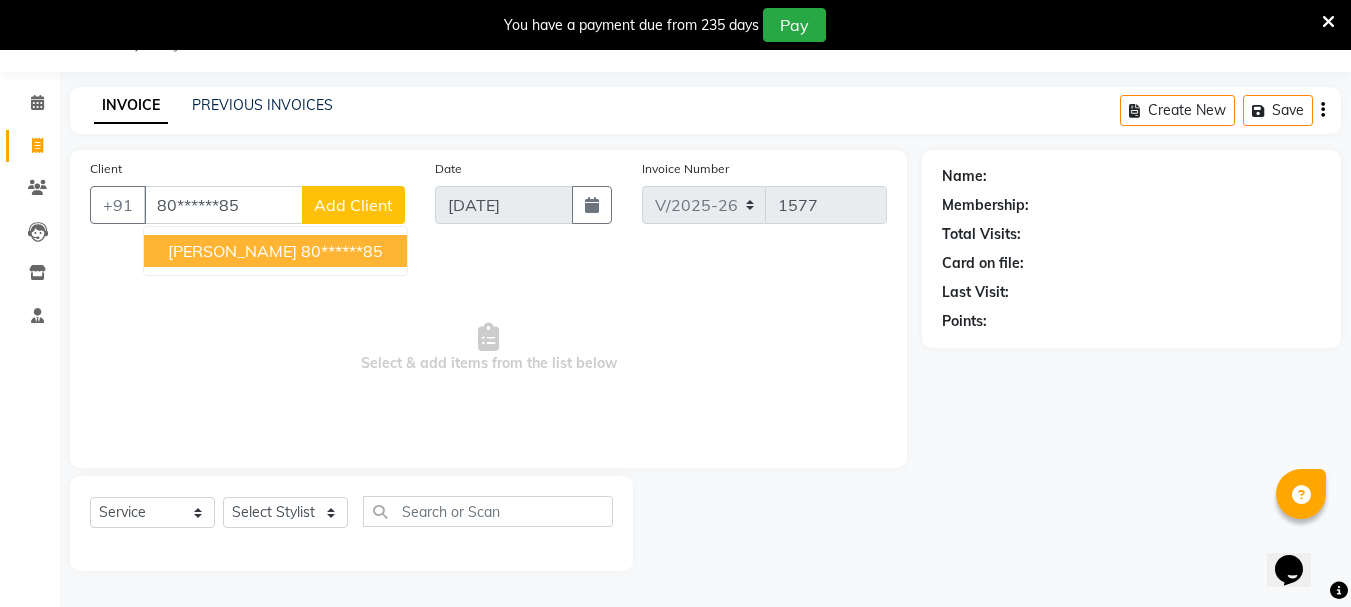 type on "80******85" 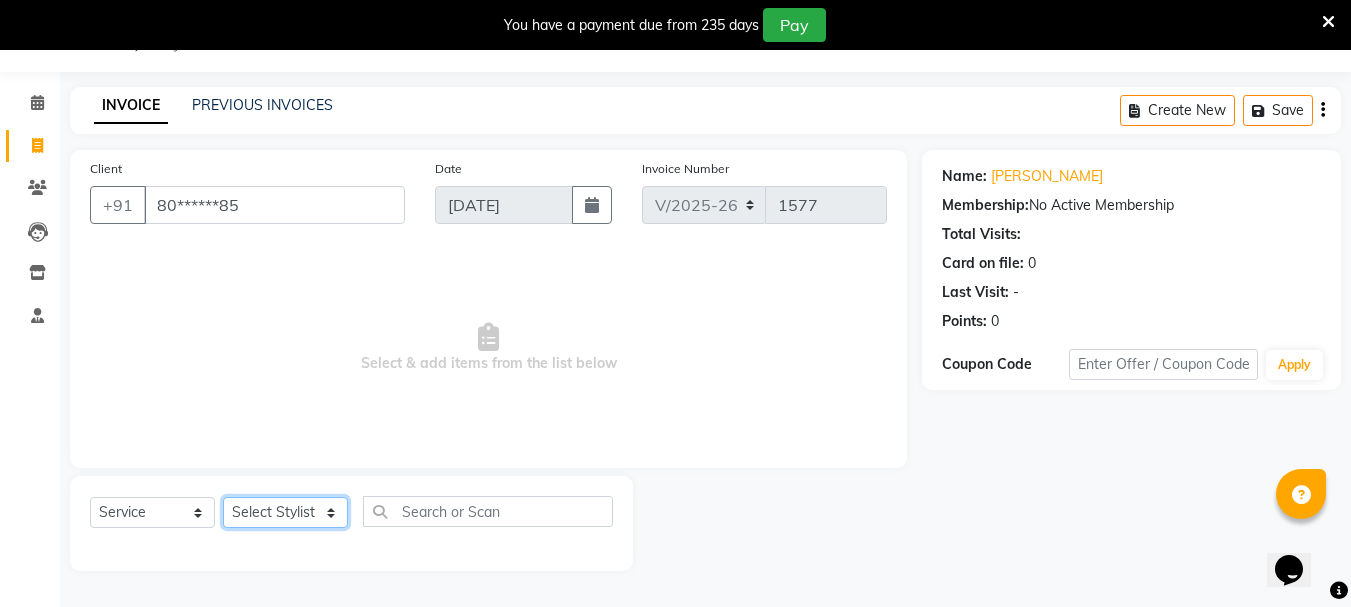click on "Select Stylist Bhavani Buati [PERSON_NAME] Hriatpuii [PERSON_NAME] [PERSON_NAME] Salon Manager [PERSON_NAME] [PERSON_NAME] Ncy [PERSON_NAME]" 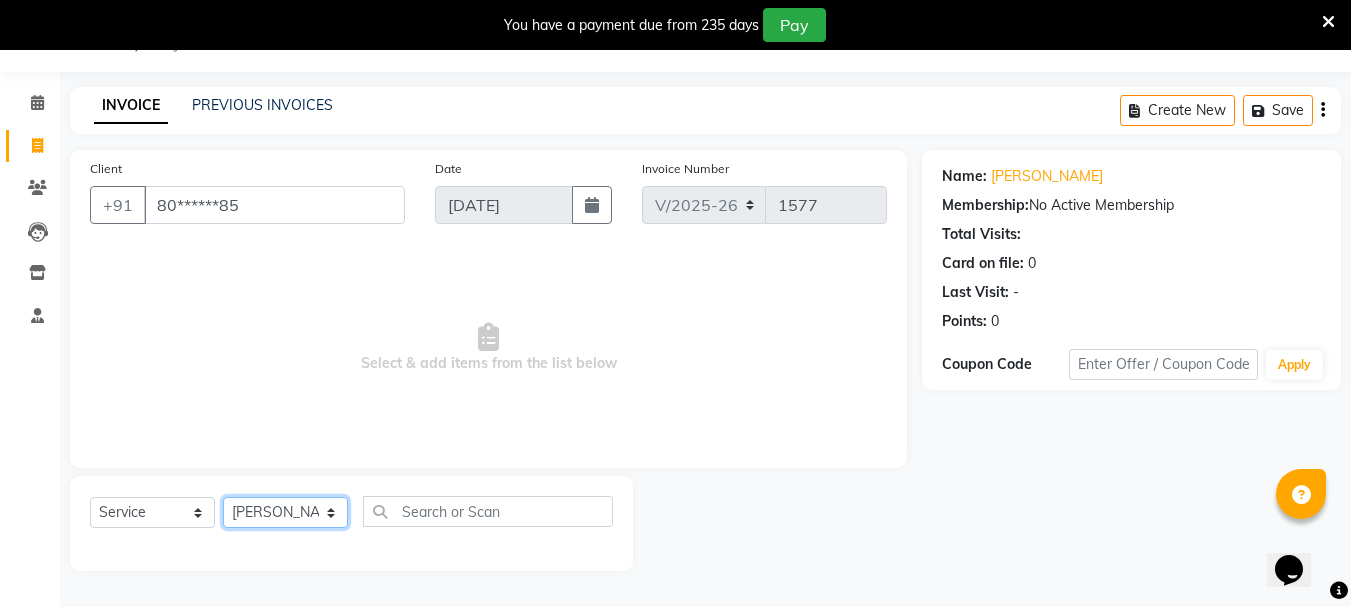 click on "Select Stylist Bhavani Buati [PERSON_NAME] Hriatpuii [PERSON_NAME] [PERSON_NAME] Salon Manager [PERSON_NAME] [PERSON_NAME] Ncy [PERSON_NAME]" 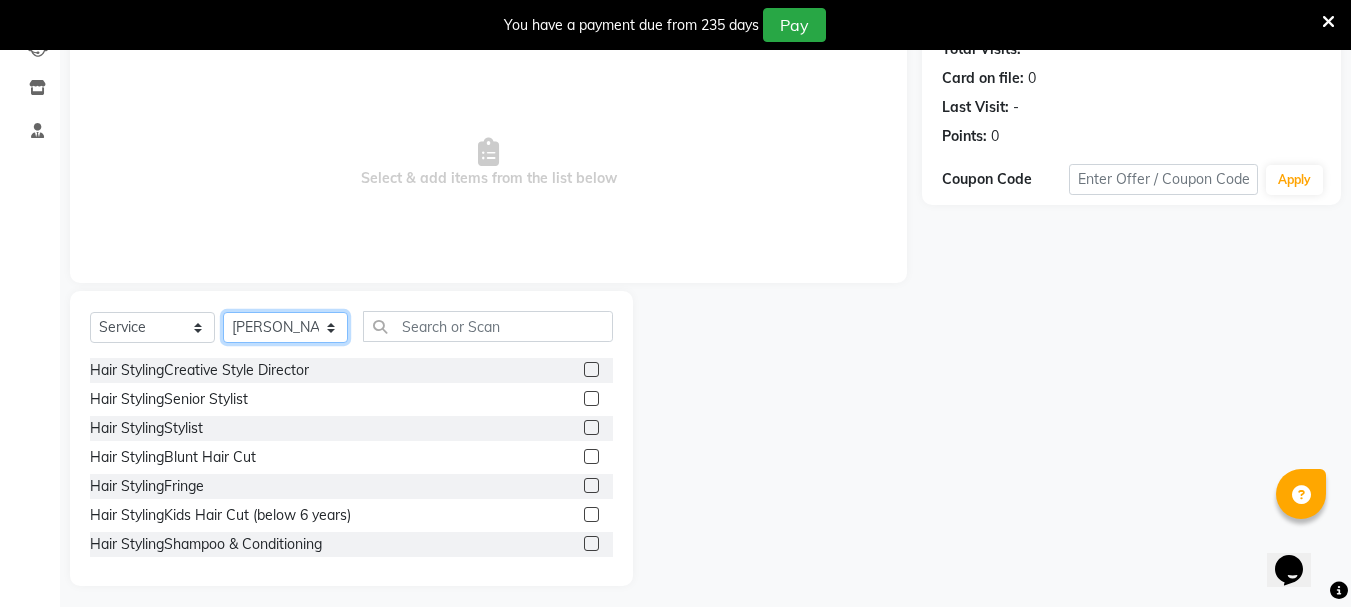 scroll, scrollTop: 244, scrollLeft: 0, axis: vertical 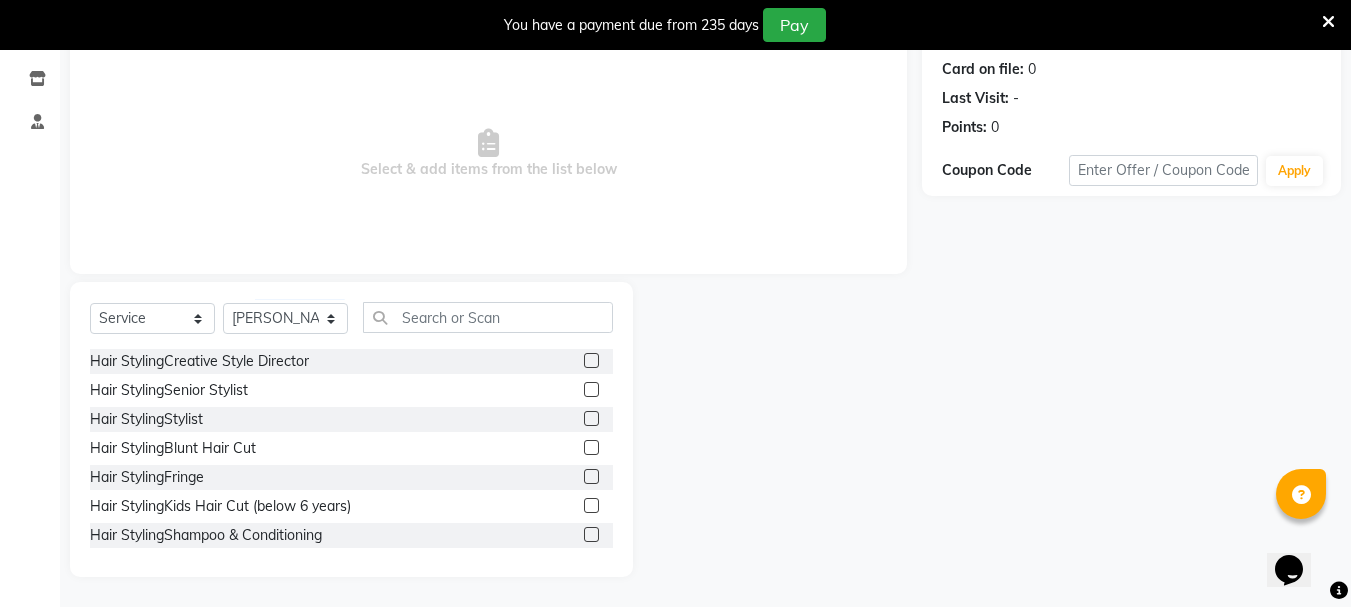 click on "Hair StylingSenior Stylist" 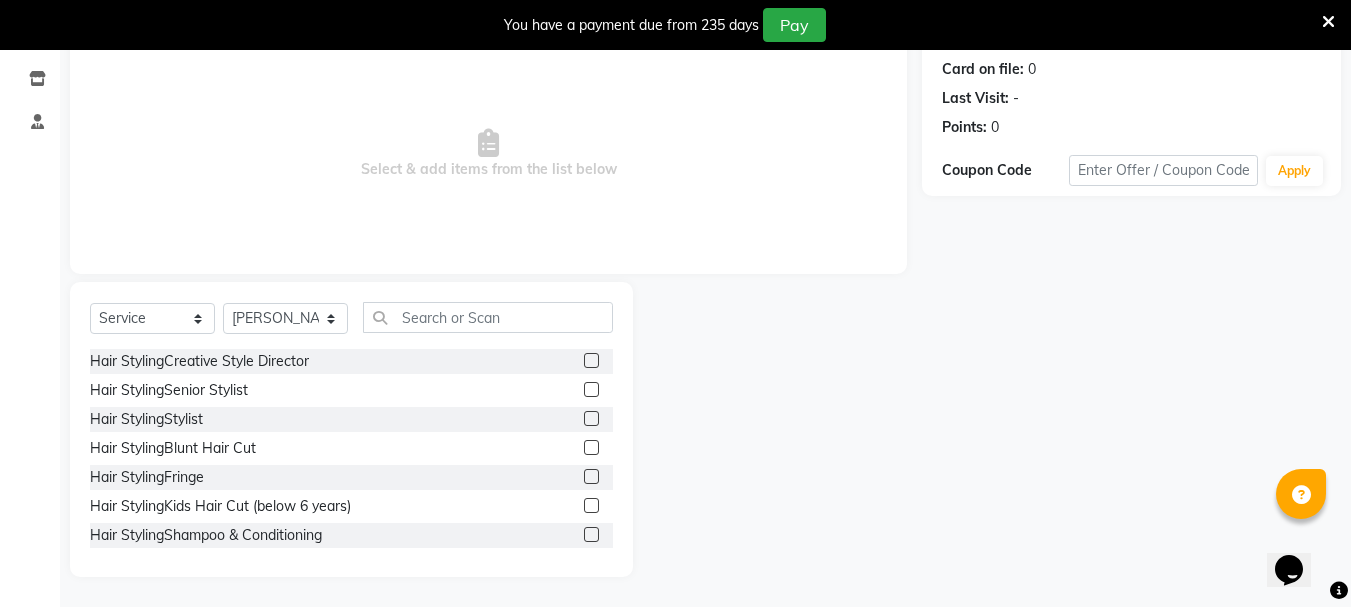 click 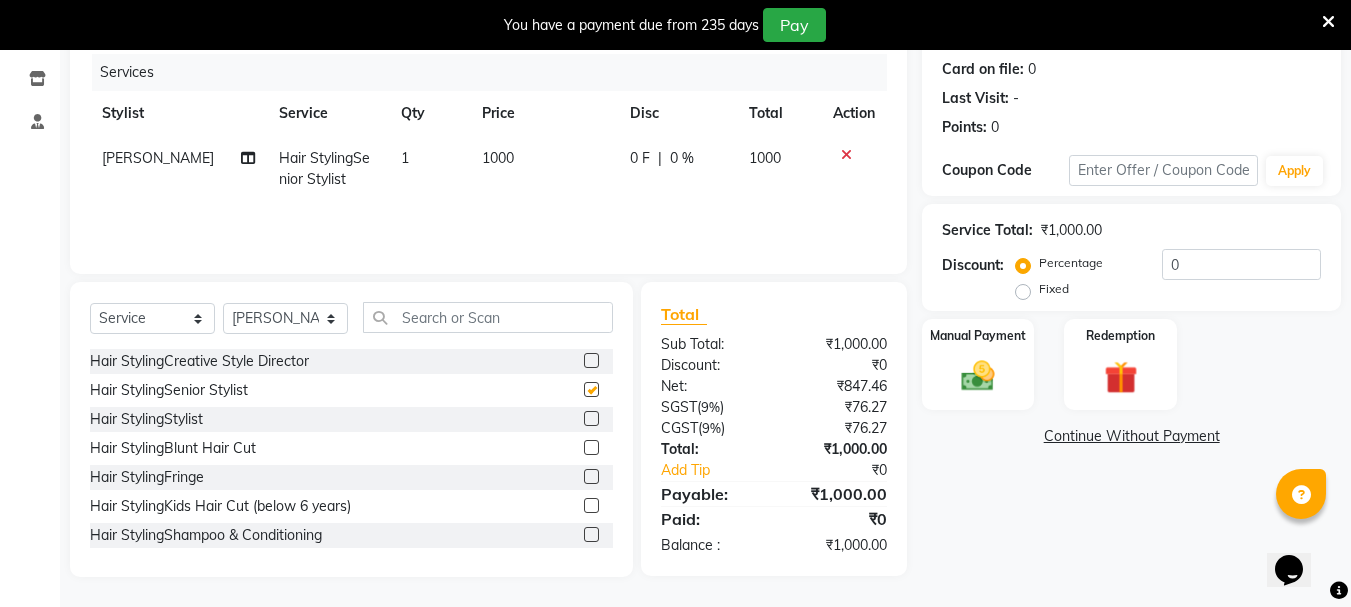 checkbox on "false" 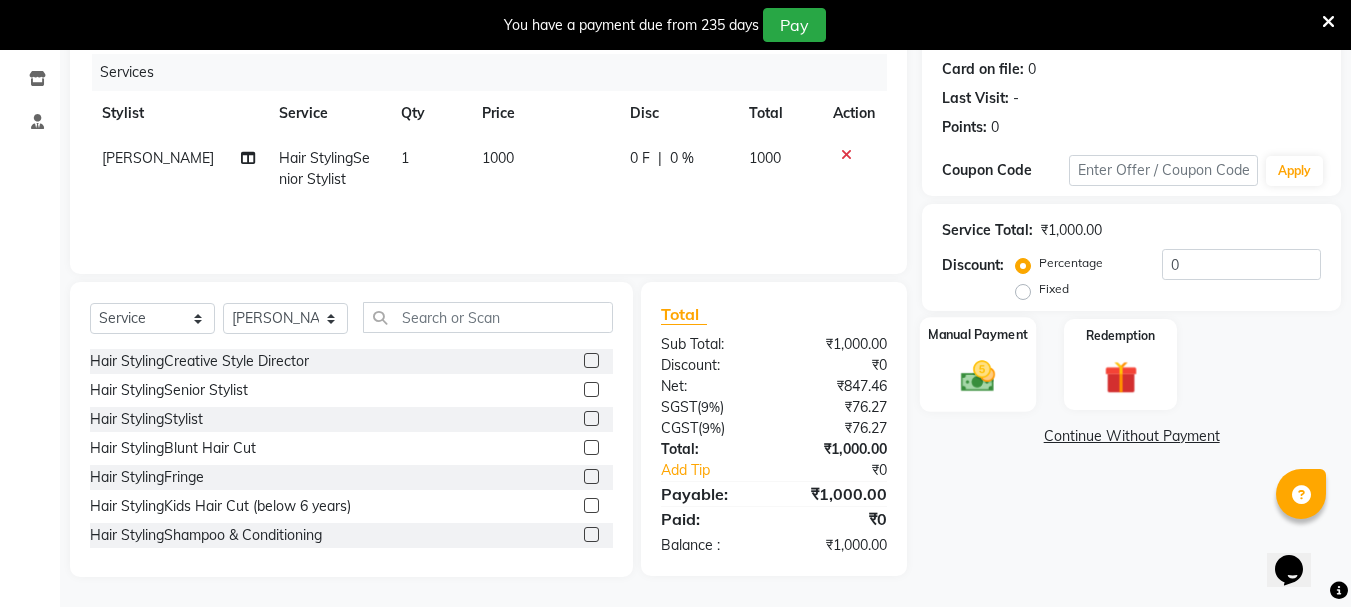 click 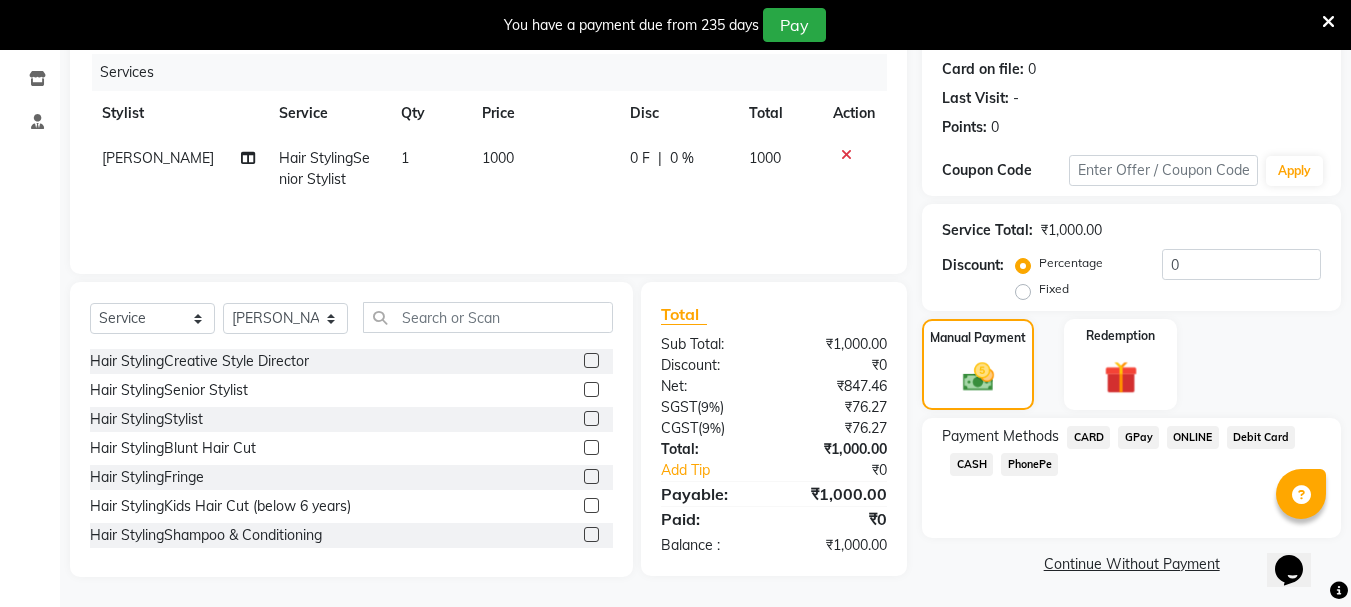 click on "GPay" 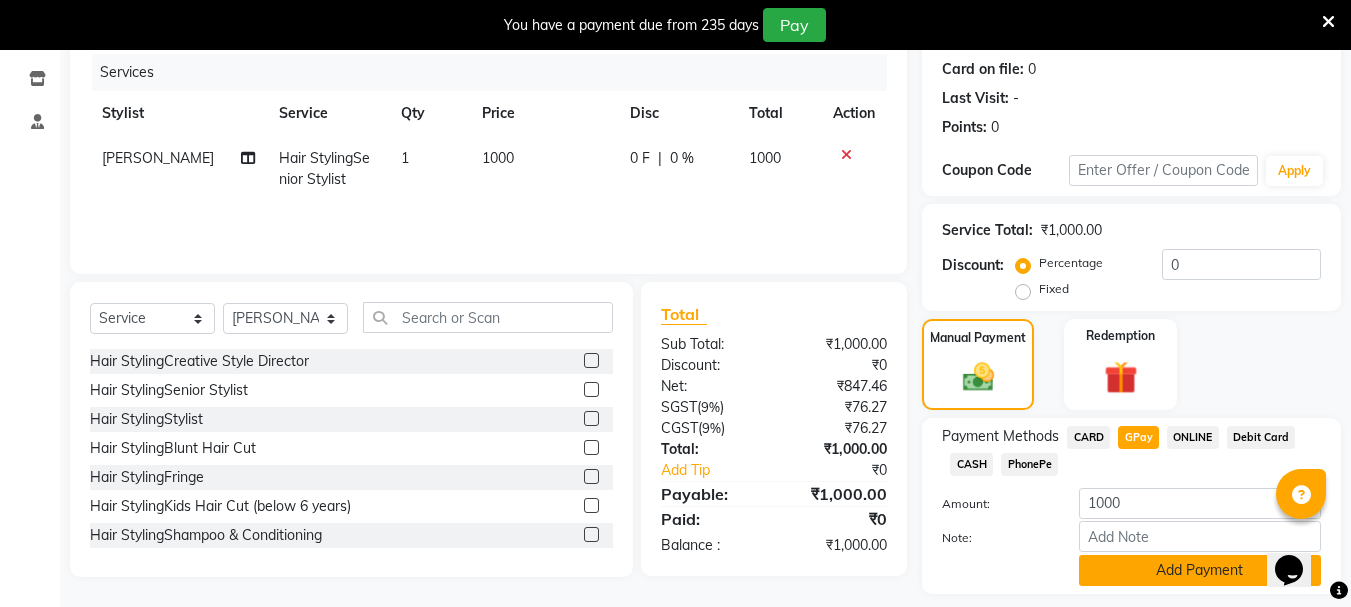 click on "Add Payment" 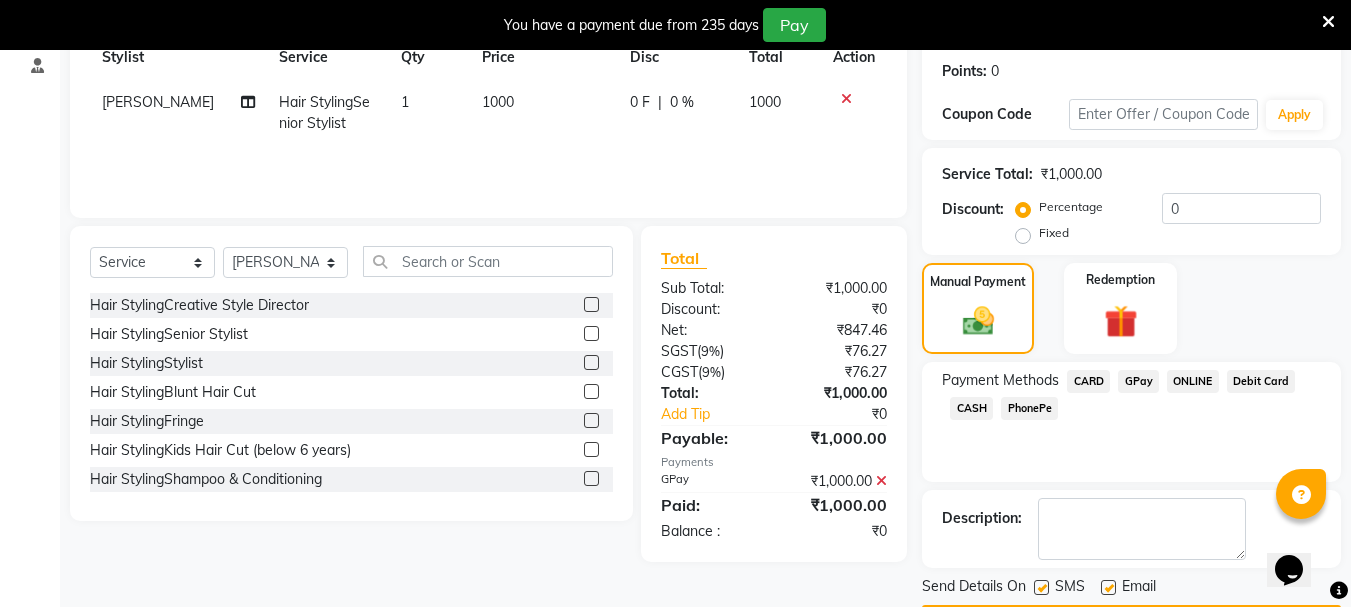 scroll, scrollTop: 359, scrollLeft: 0, axis: vertical 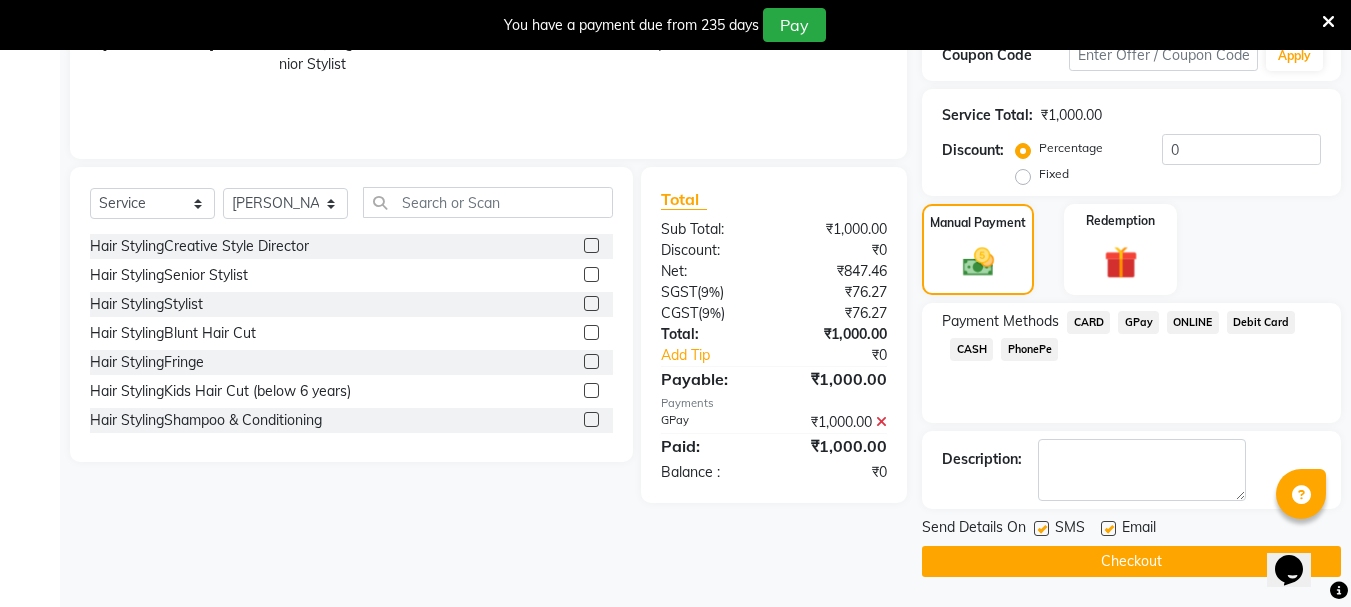 click on "Checkout" 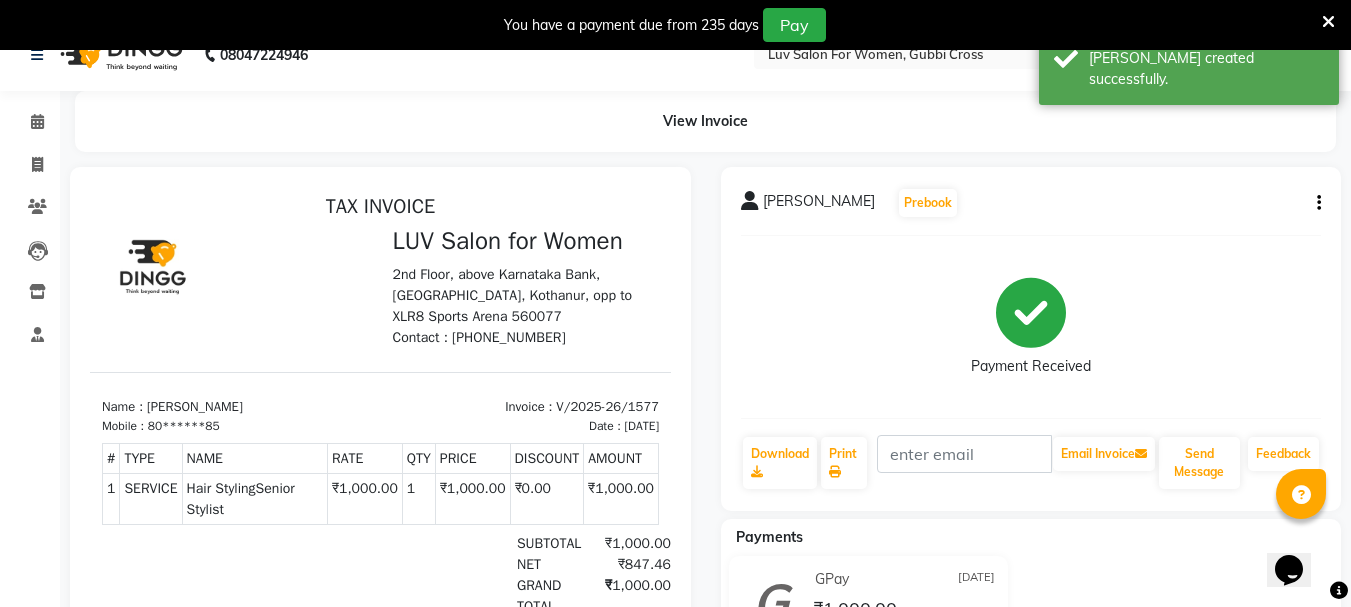 scroll, scrollTop: 0, scrollLeft: 0, axis: both 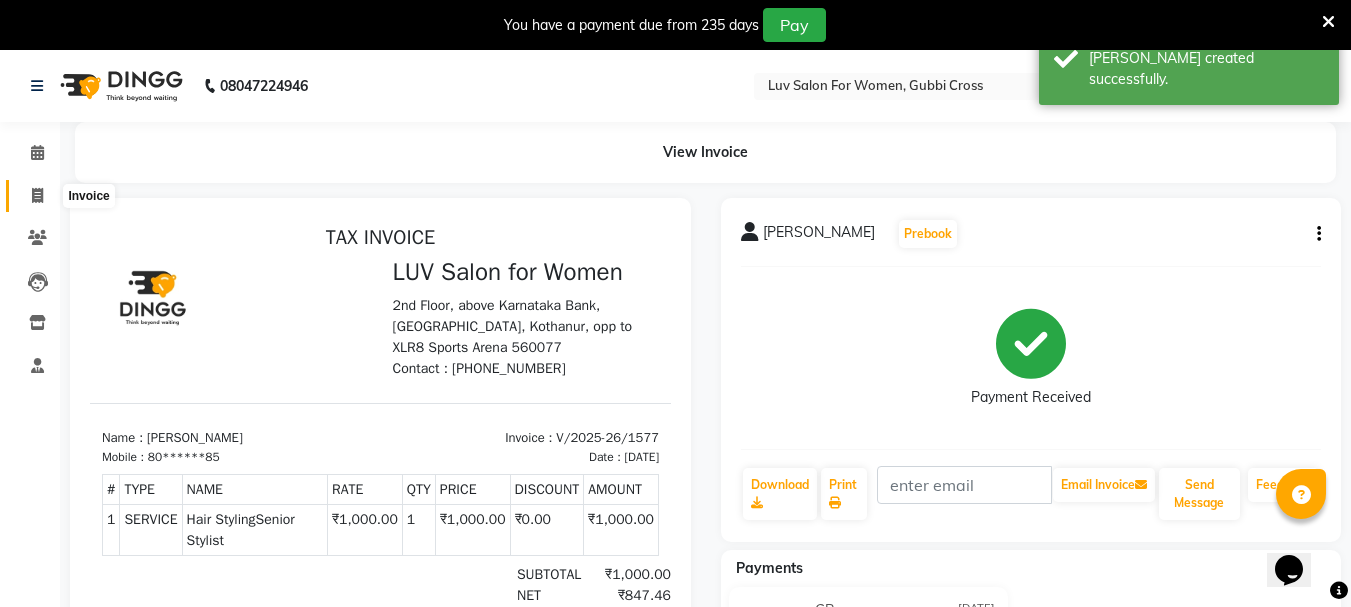click 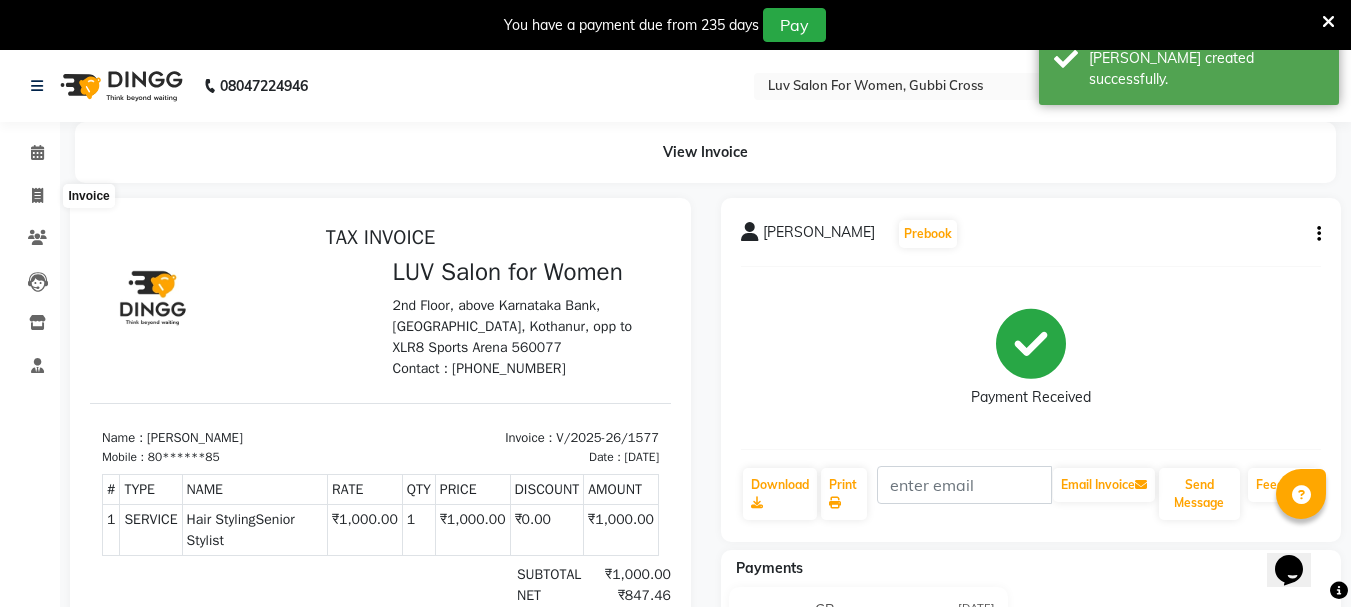 select on "7221" 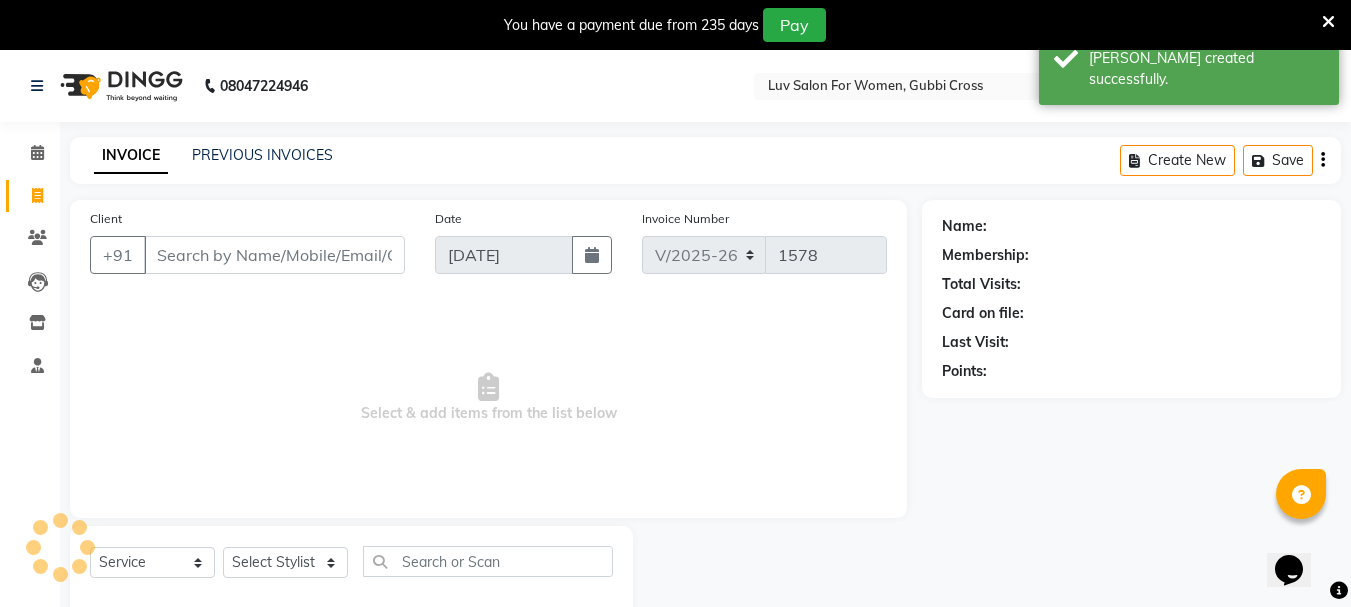 scroll, scrollTop: 50, scrollLeft: 0, axis: vertical 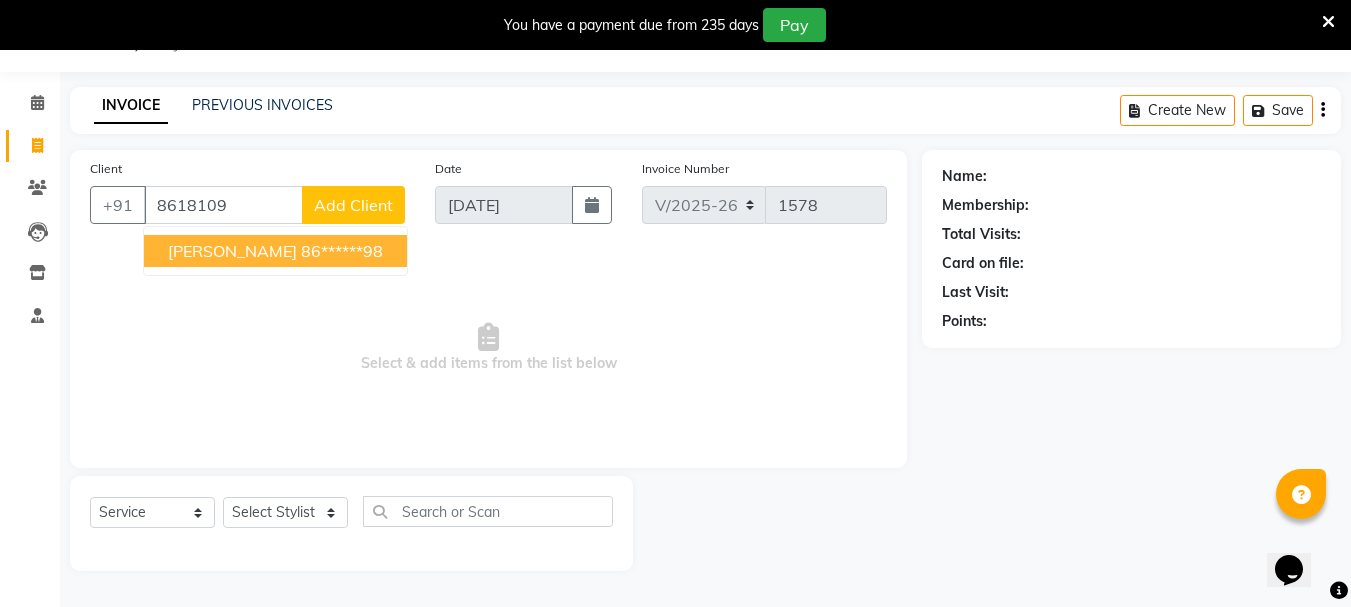 click on "[PERSON_NAME]  86******98" at bounding box center (275, 251) 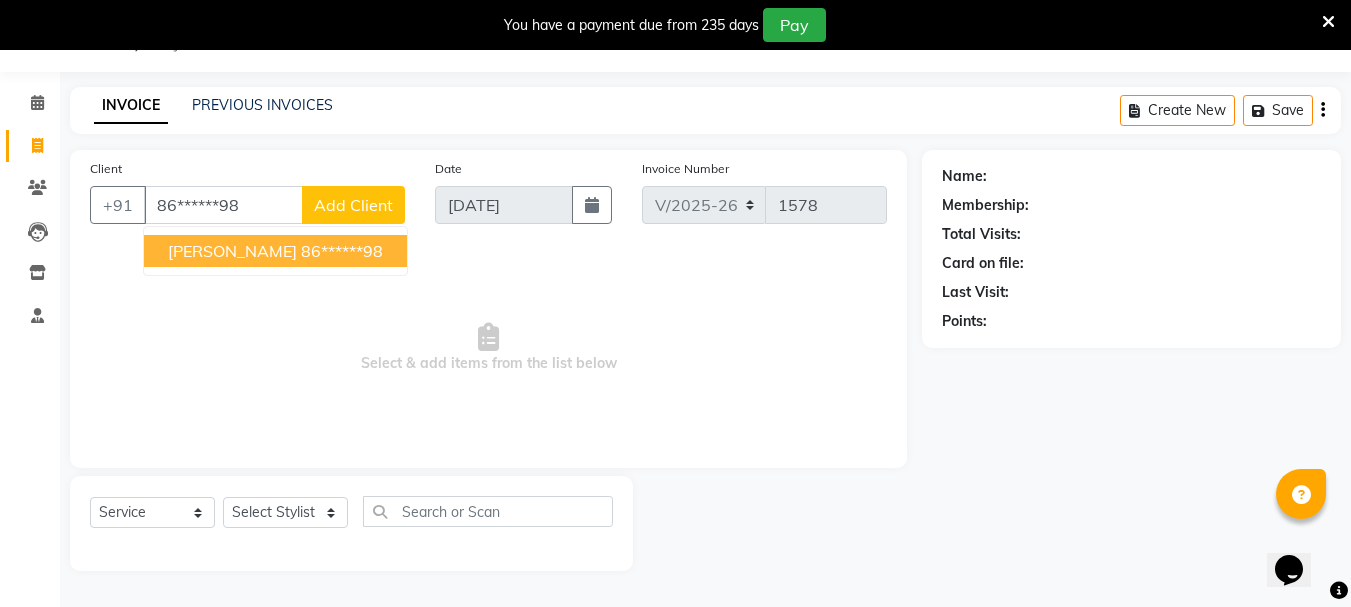 type on "86******98" 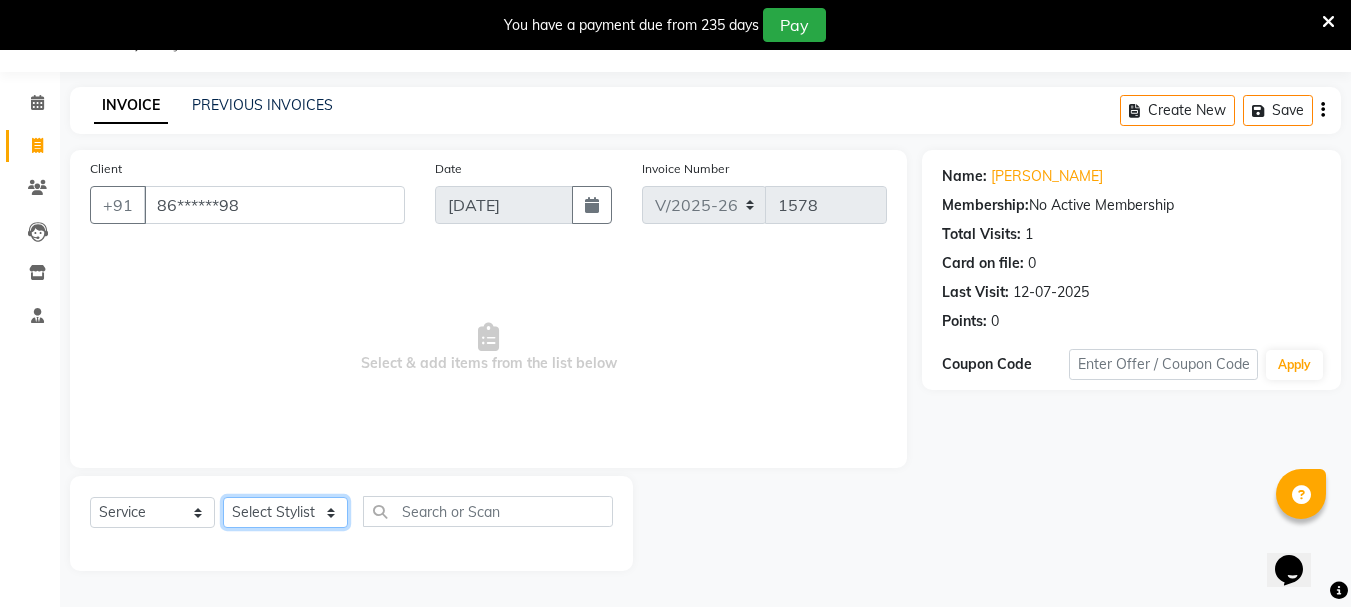 click on "Select Stylist Bhavani Buati [PERSON_NAME] Hriatpuii [PERSON_NAME] [PERSON_NAME] Salon Manager [PERSON_NAME] [PERSON_NAME] Ncy [PERSON_NAME]" 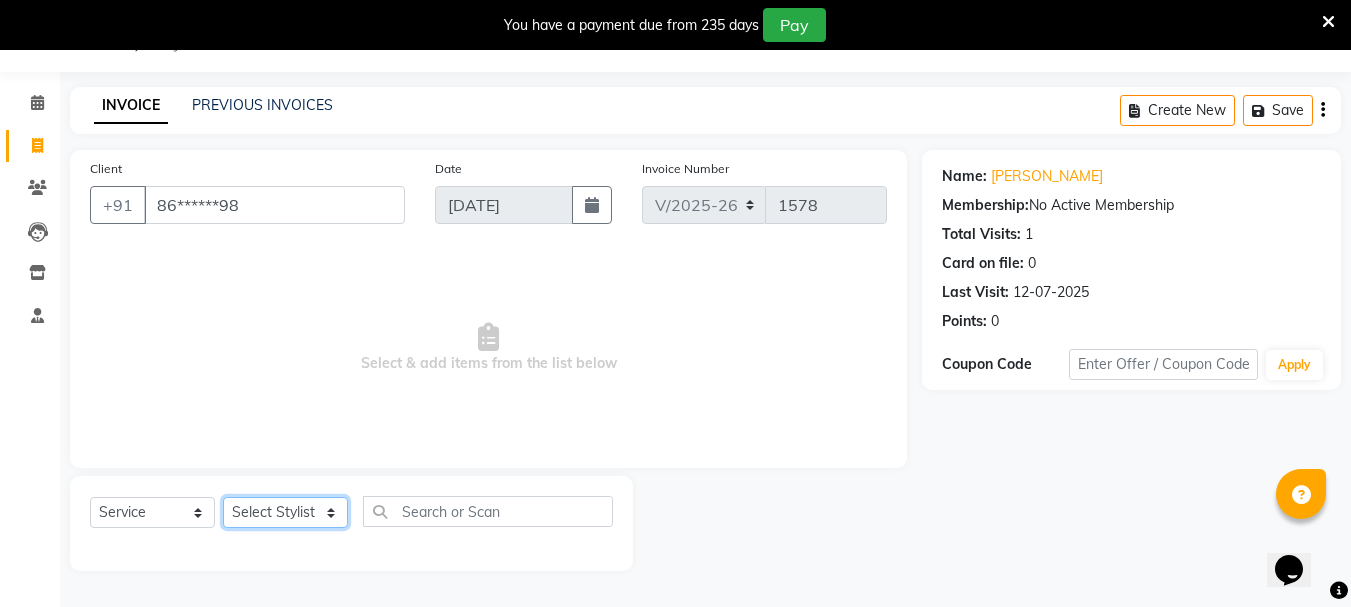 select on "64253" 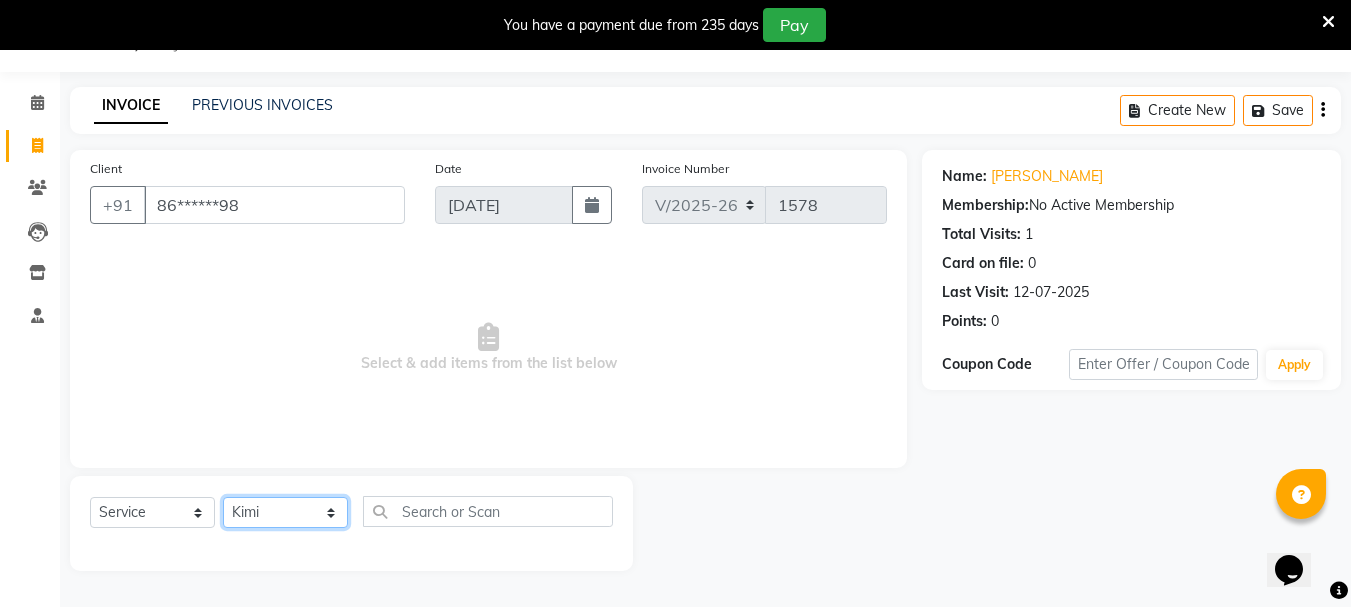 click on "Select Stylist Bhavani Buati [PERSON_NAME] Hriatpuii [PERSON_NAME] [PERSON_NAME] Salon Manager [PERSON_NAME] [PERSON_NAME] Ncy [PERSON_NAME]" 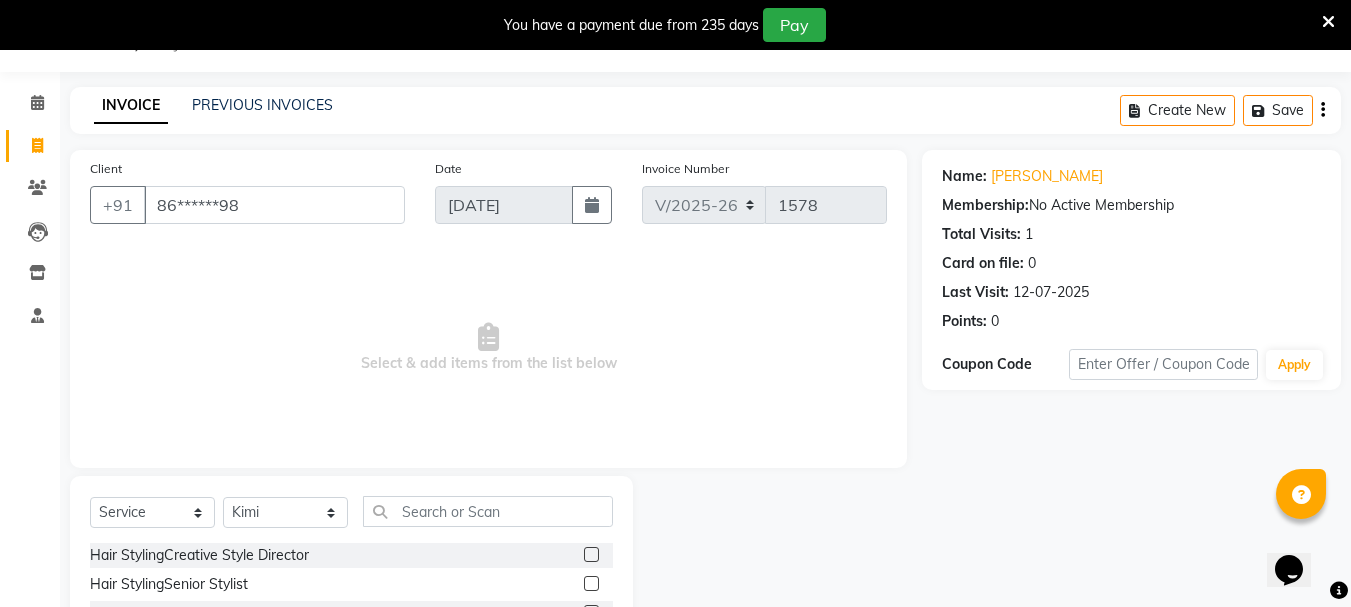 click 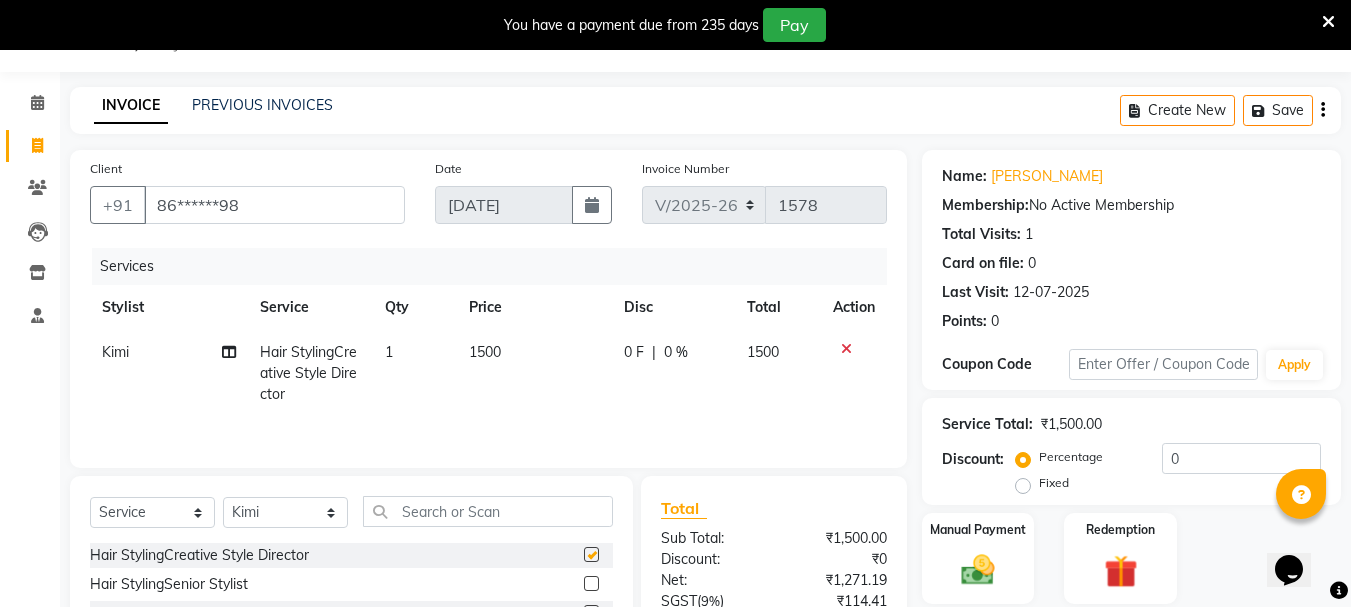 checkbox on "false" 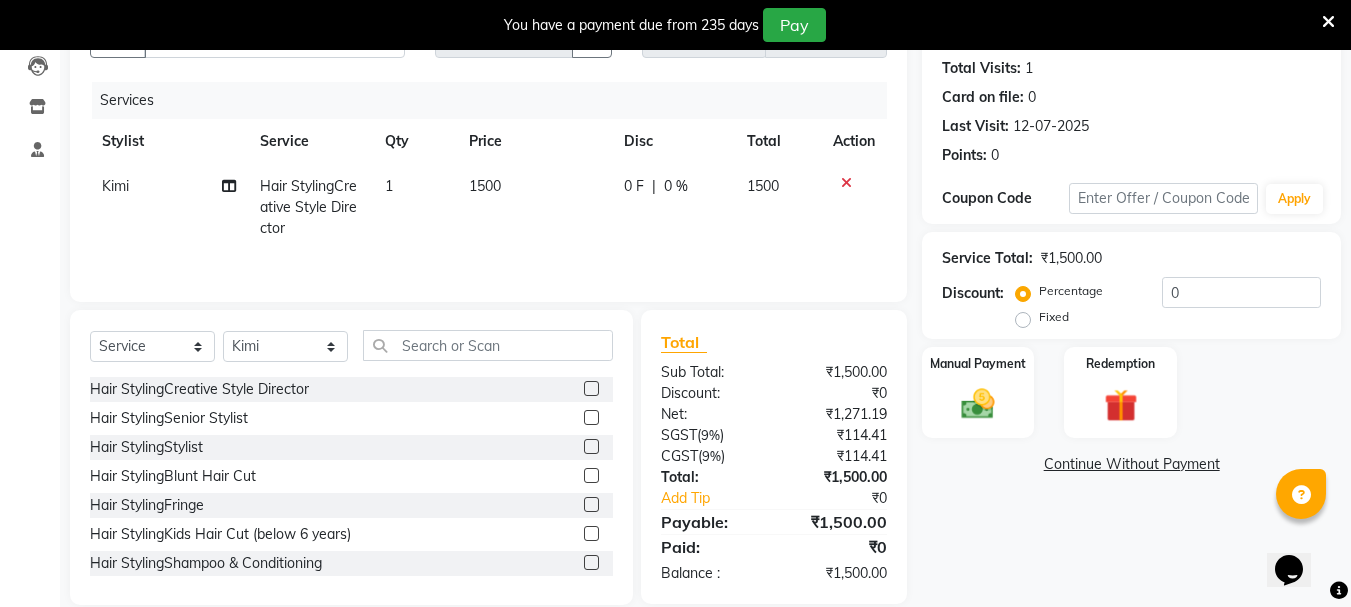 scroll, scrollTop: 244, scrollLeft: 0, axis: vertical 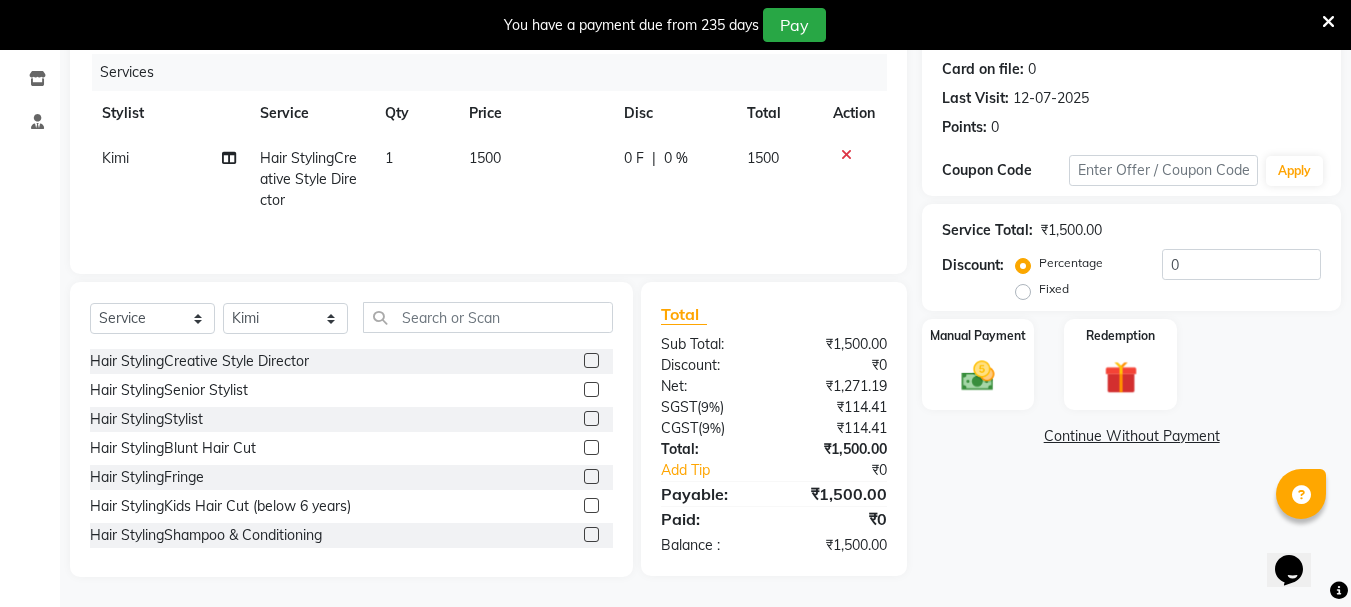 click 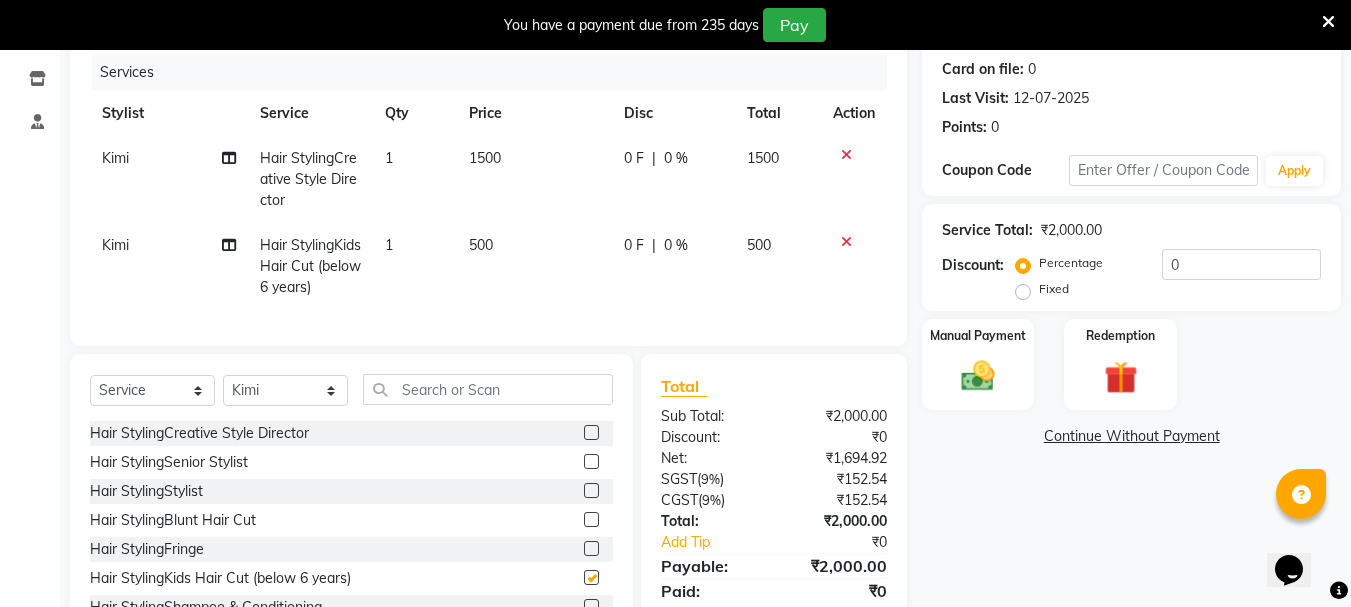 checkbox on "false" 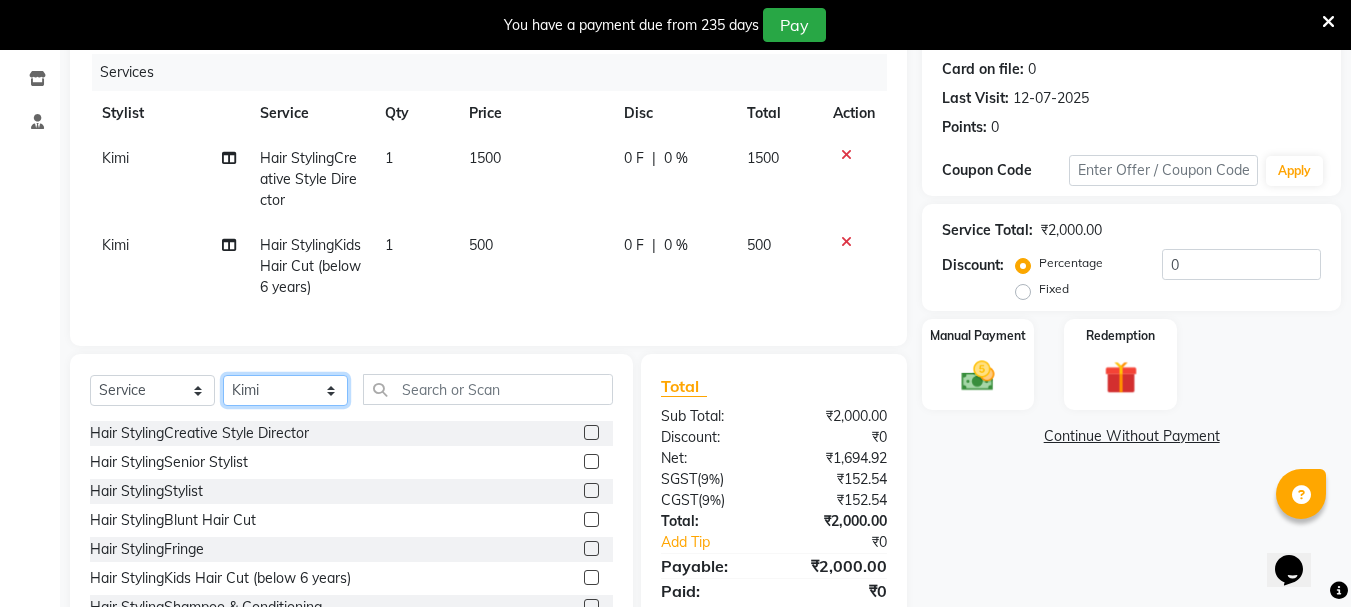 click on "Select Stylist Bhavani Buati [PERSON_NAME] Hriatpuii [PERSON_NAME] [PERSON_NAME] Salon Manager [PERSON_NAME] [PERSON_NAME] Ncy [PERSON_NAME]" 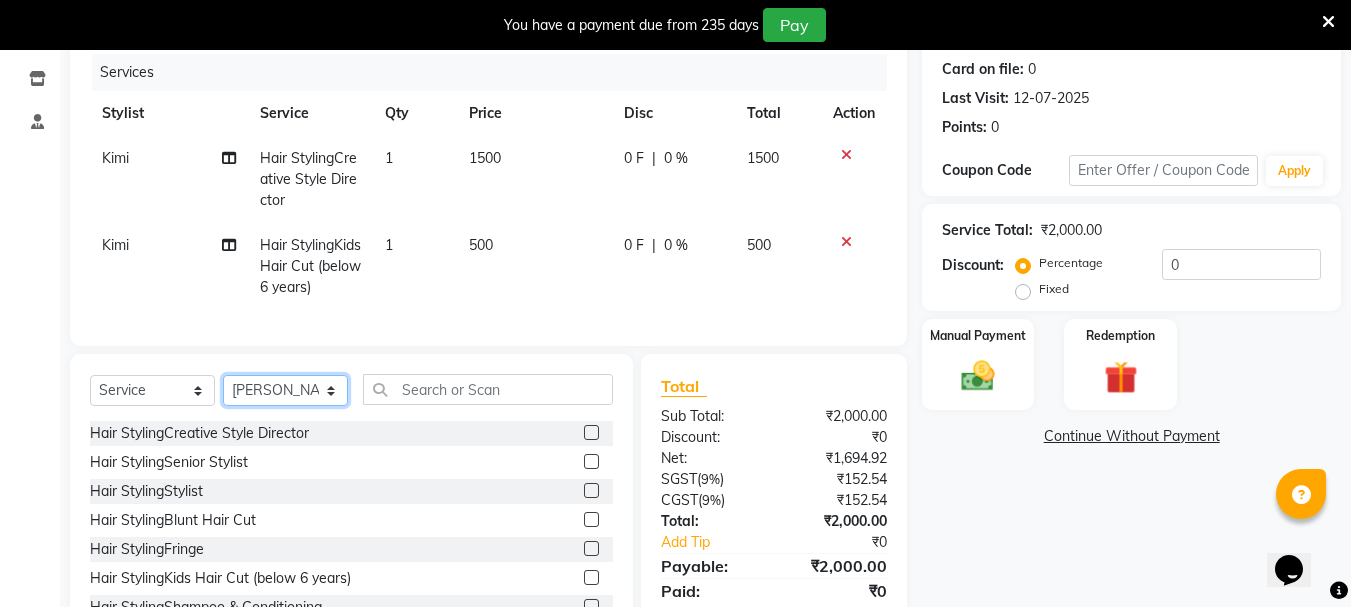 click on "Select Stylist Bhavani Buati [PERSON_NAME] Hriatpuii [PERSON_NAME] [PERSON_NAME] Salon Manager [PERSON_NAME] [PERSON_NAME] Ncy [PERSON_NAME]" 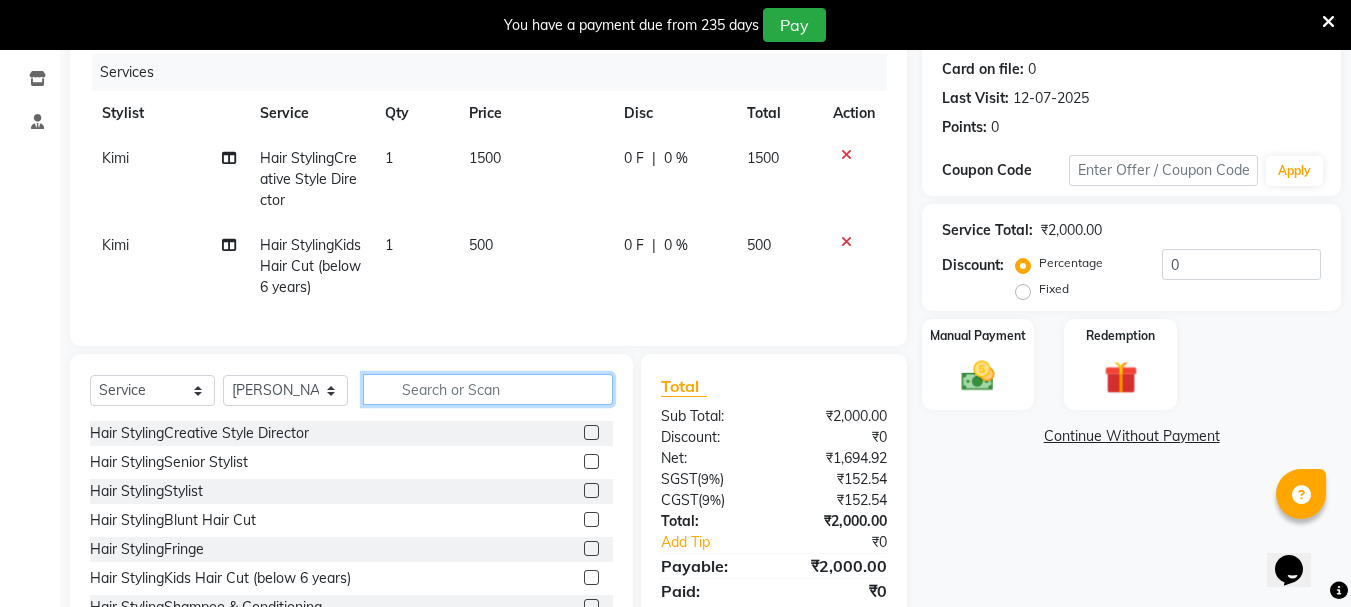 click 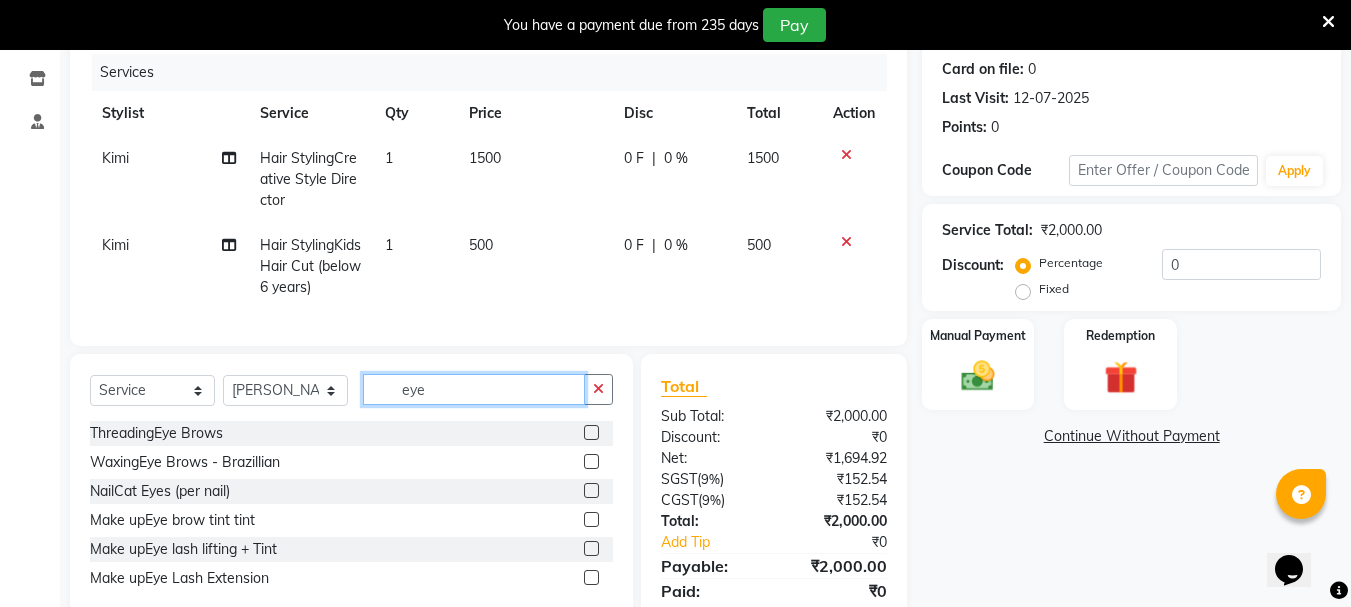 type on "eye" 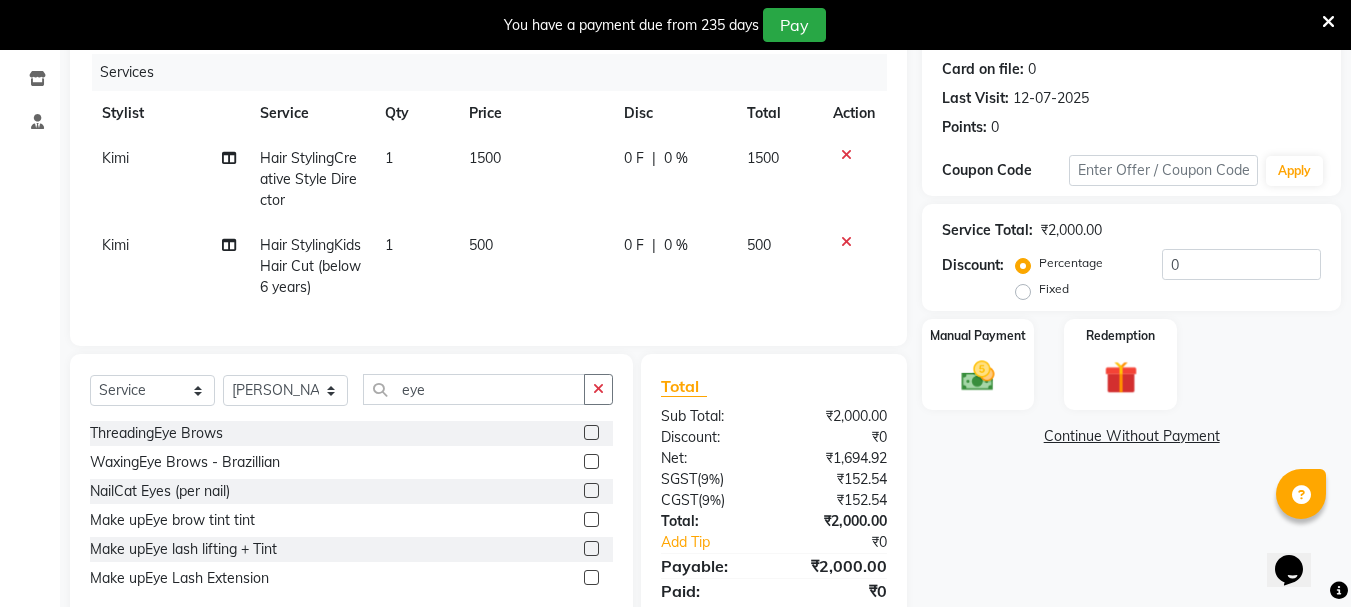 click 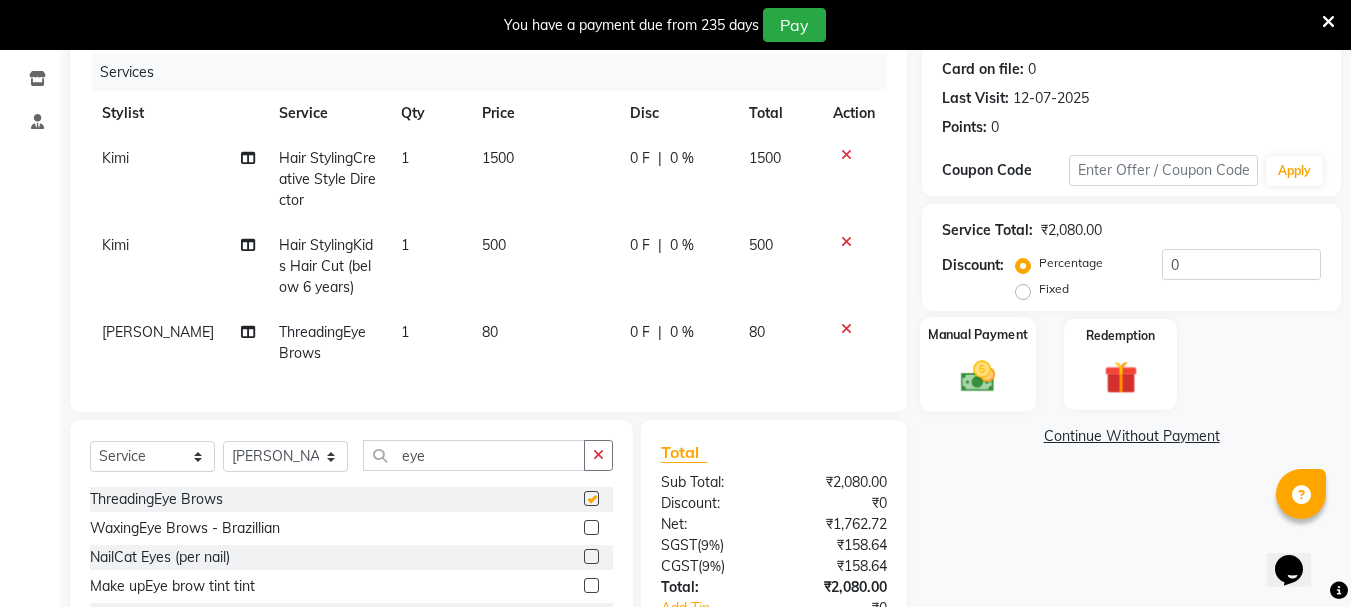 checkbox on "false" 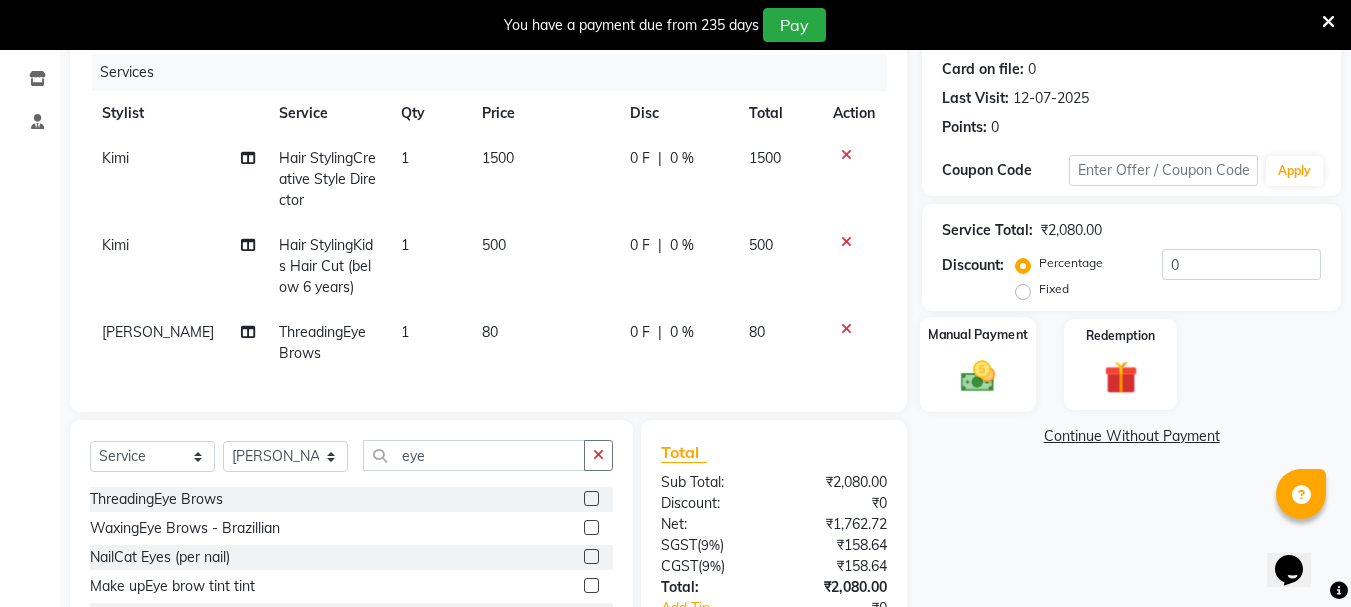 click 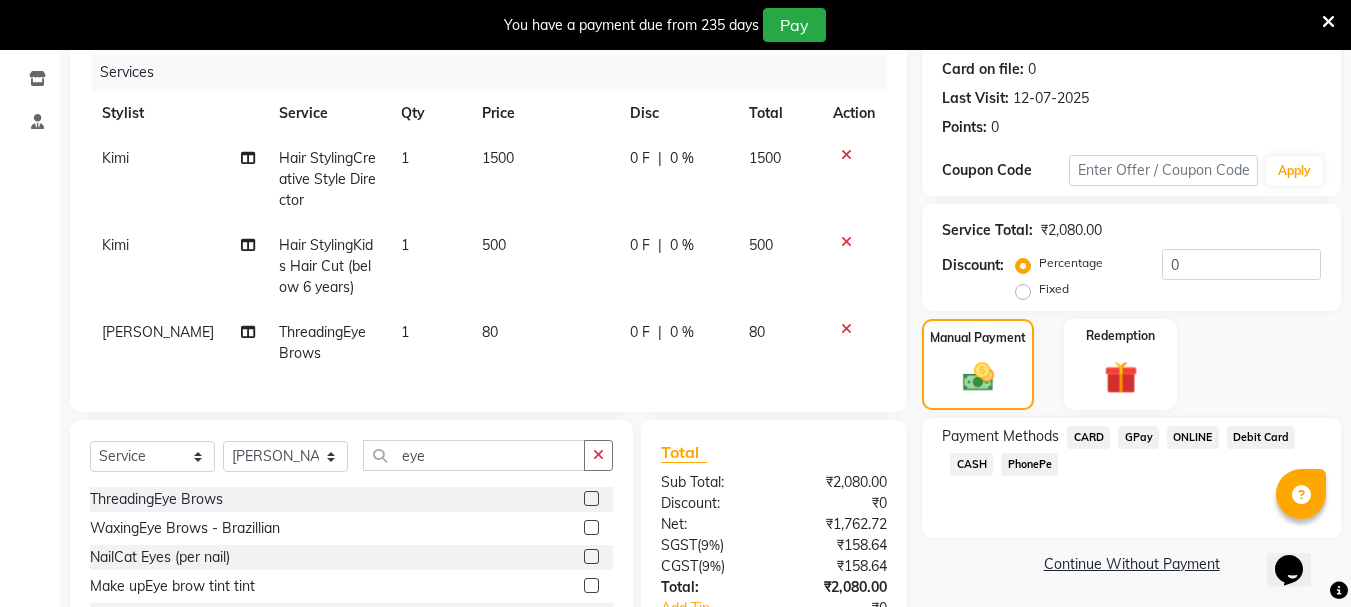 click on "GPay" 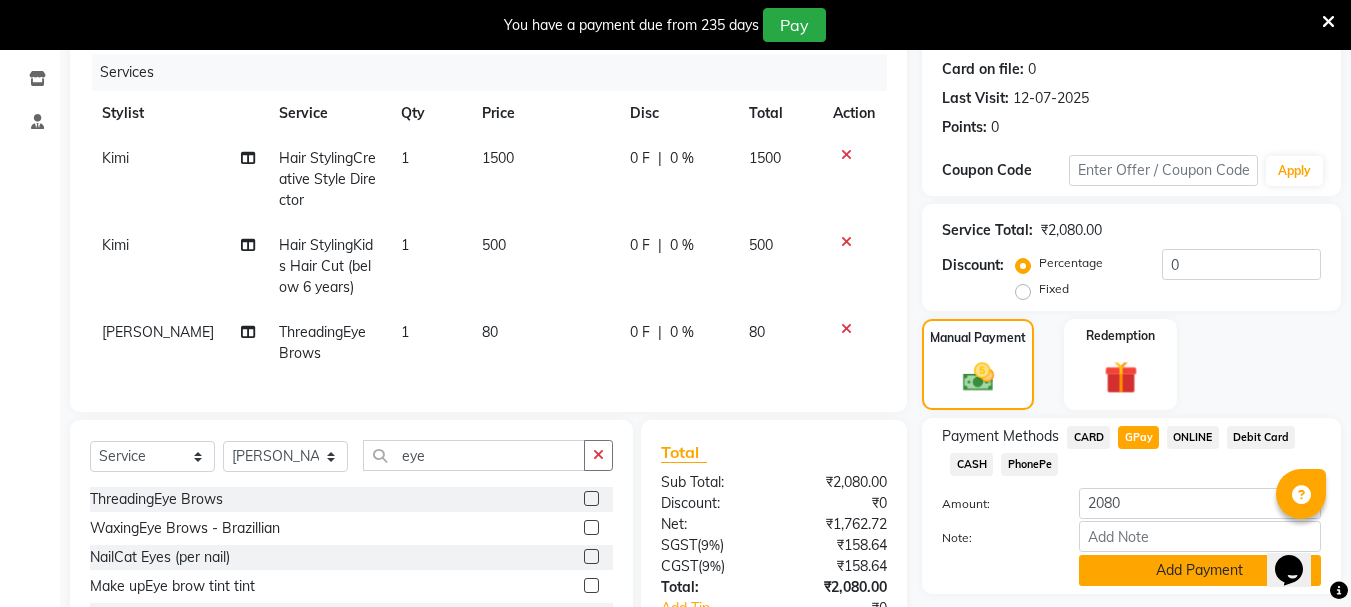 click on "Add Payment" 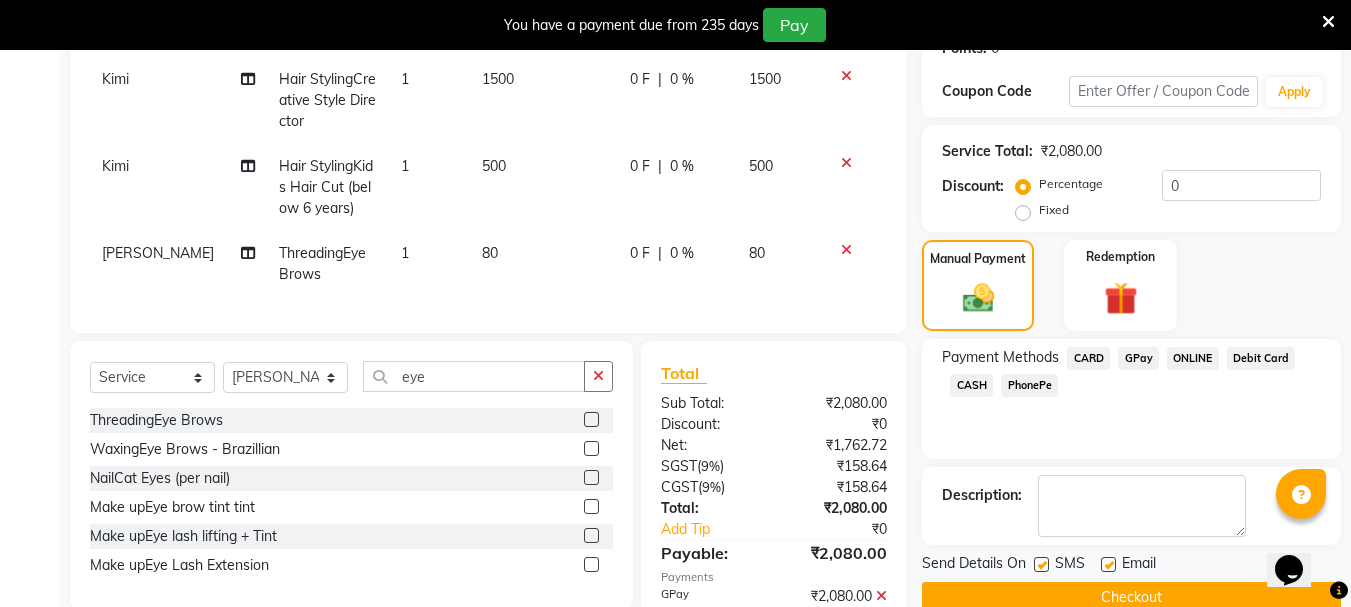 scroll, scrollTop: 438, scrollLeft: 0, axis: vertical 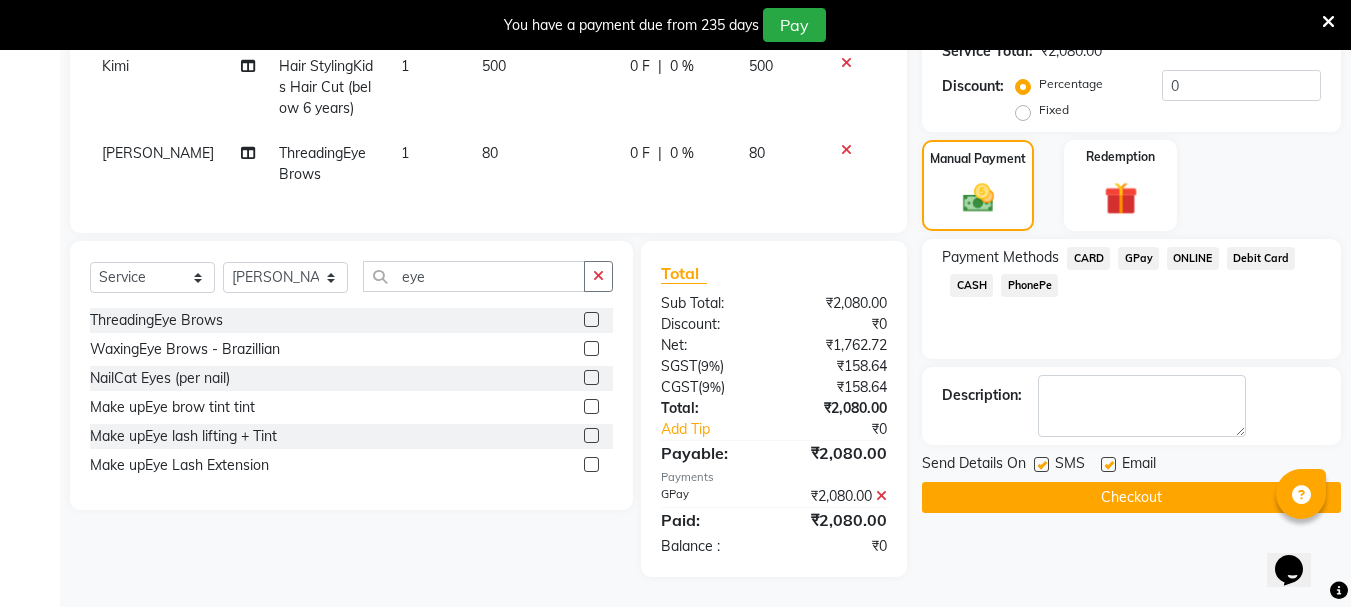 click on "Checkout" 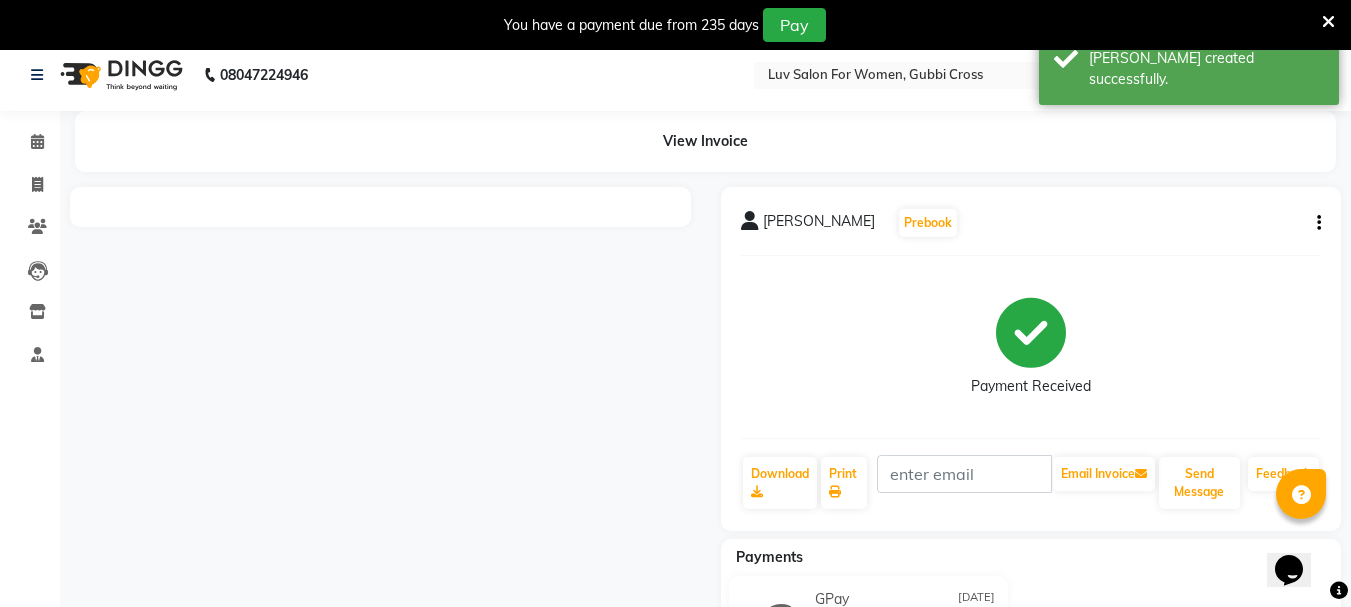 scroll, scrollTop: 0, scrollLeft: 0, axis: both 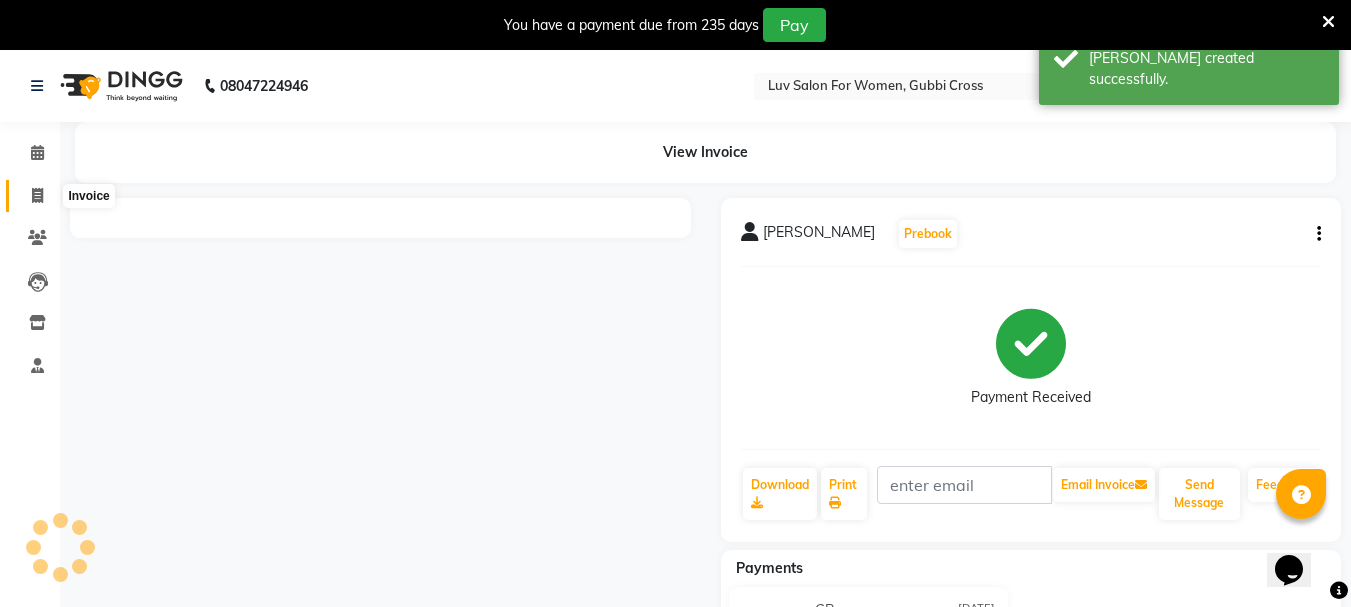 click 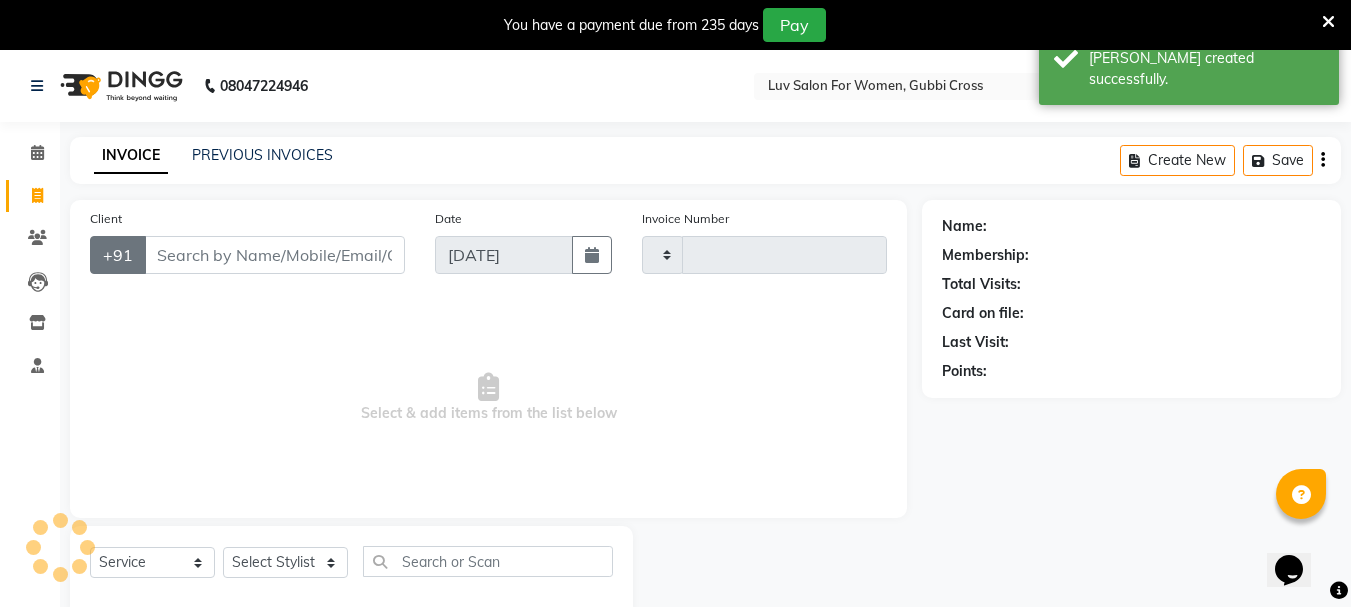 scroll, scrollTop: 50, scrollLeft: 0, axis: vertical 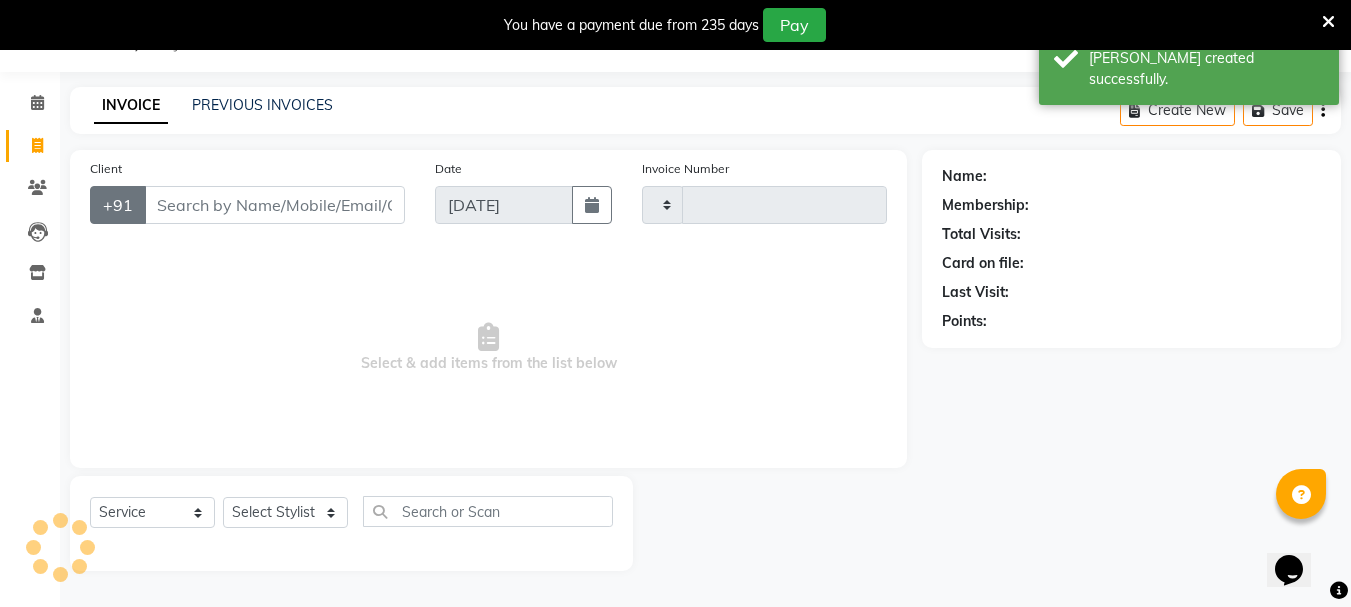 type on "1579" 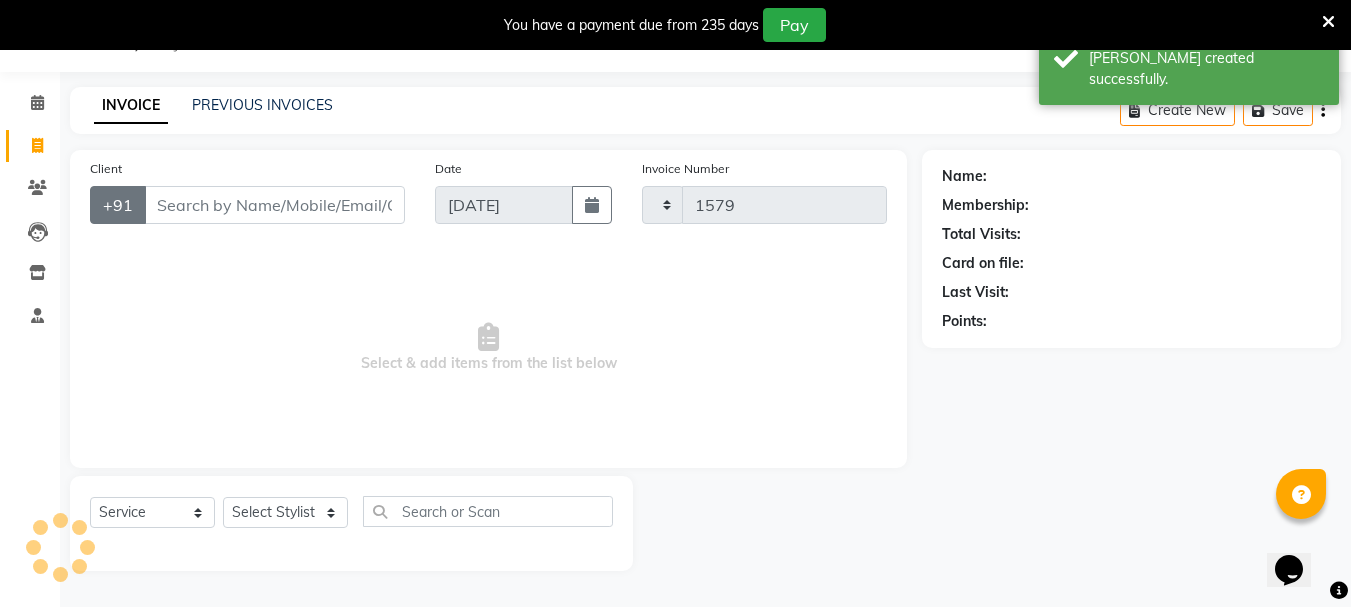 select on "7221" 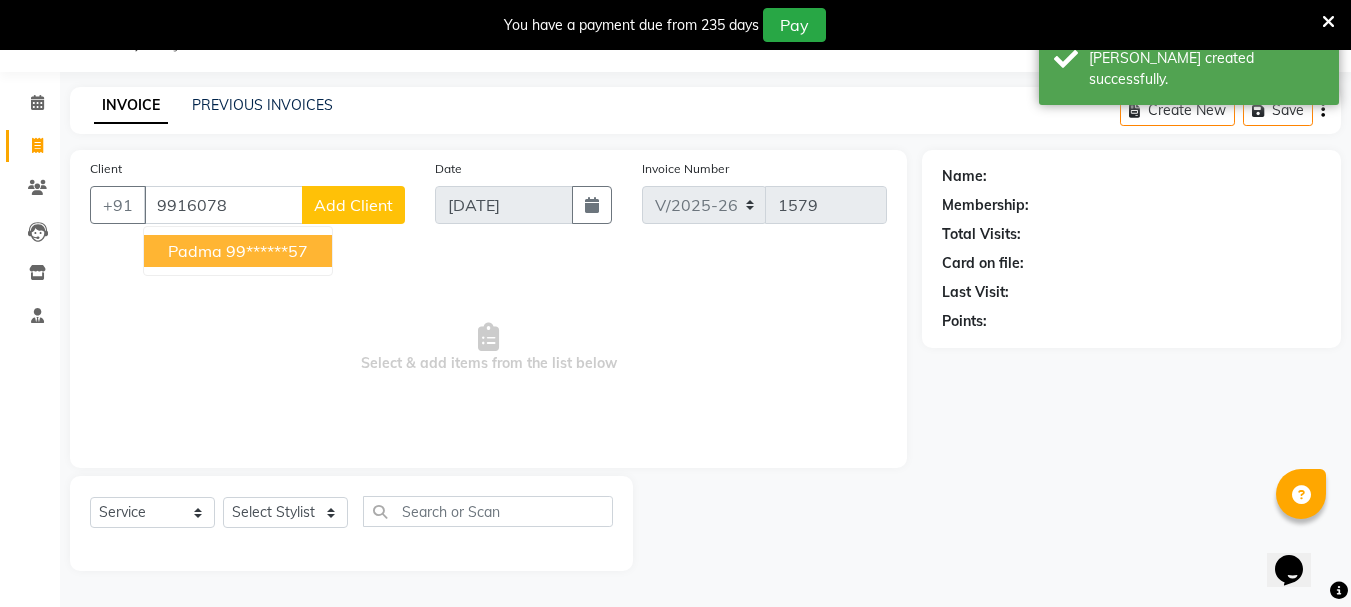 click on "99******57" at bounding box center (267, 251) 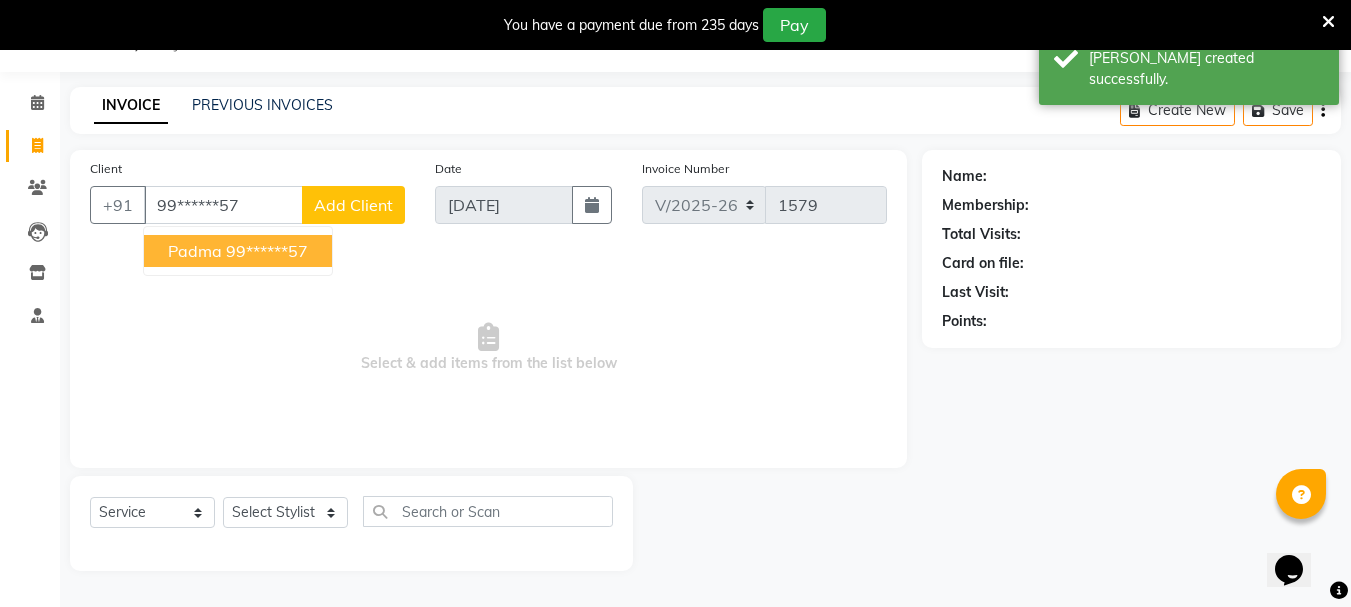 type on "99******57" 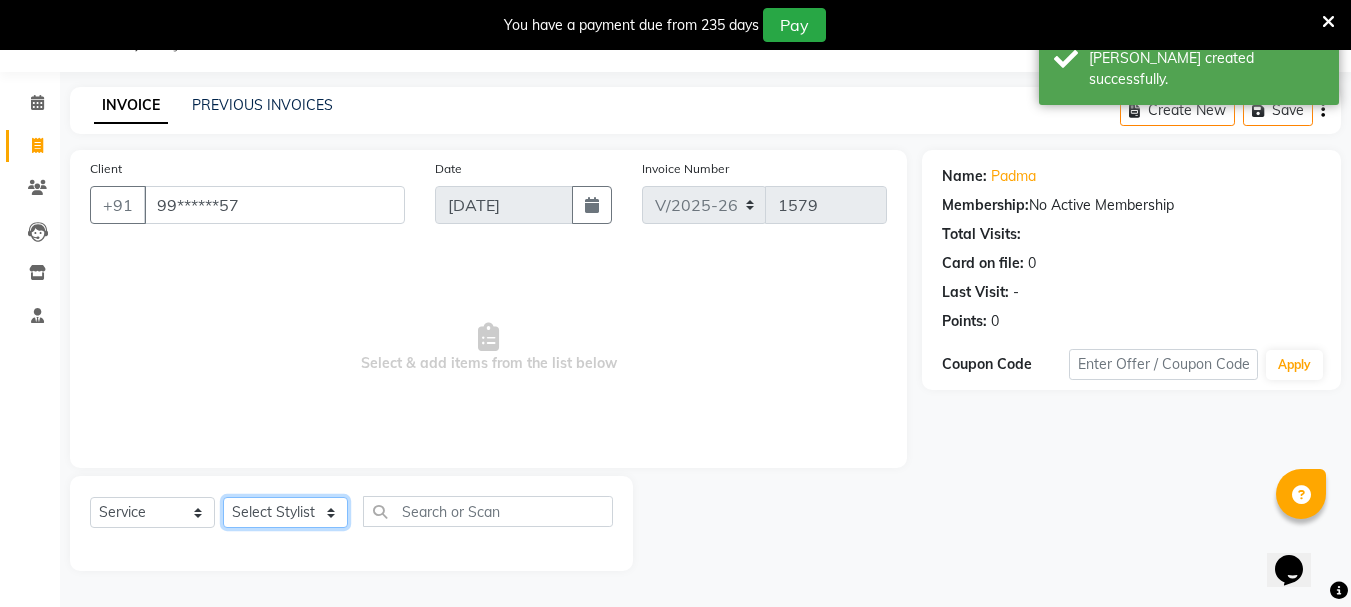 drag, startPoint x: 248, startPoint y: 514, endPoint x: 253, endPoint y: 501, distance: 13.928389 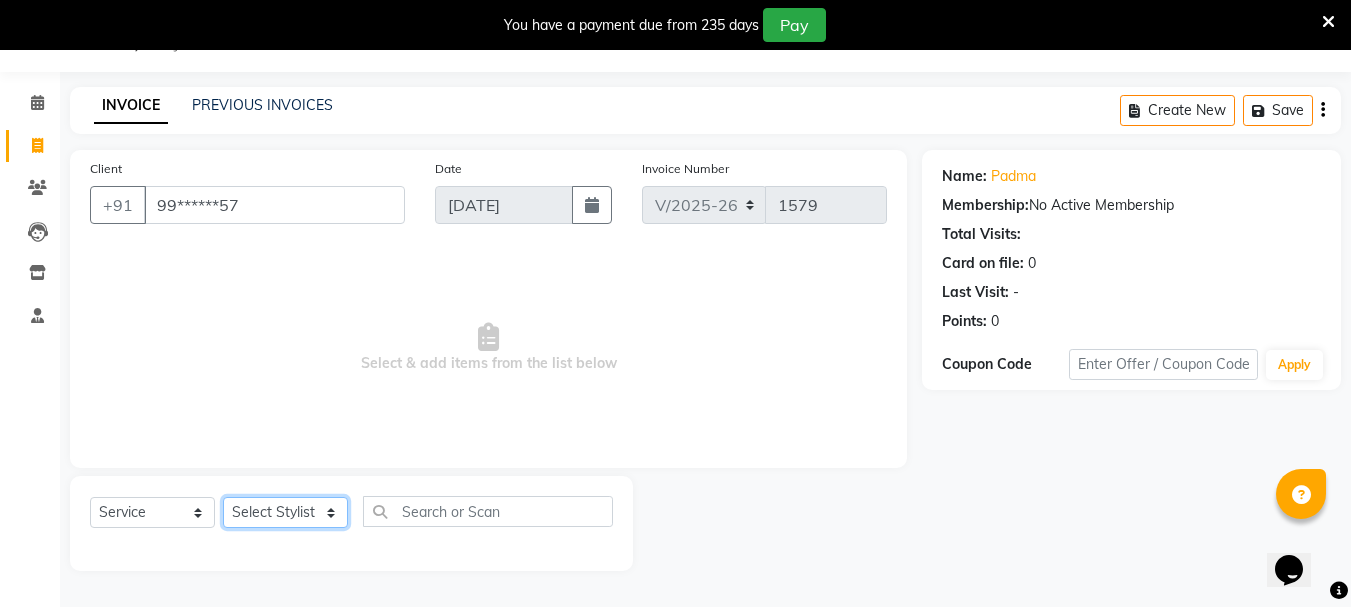 select on "64253" 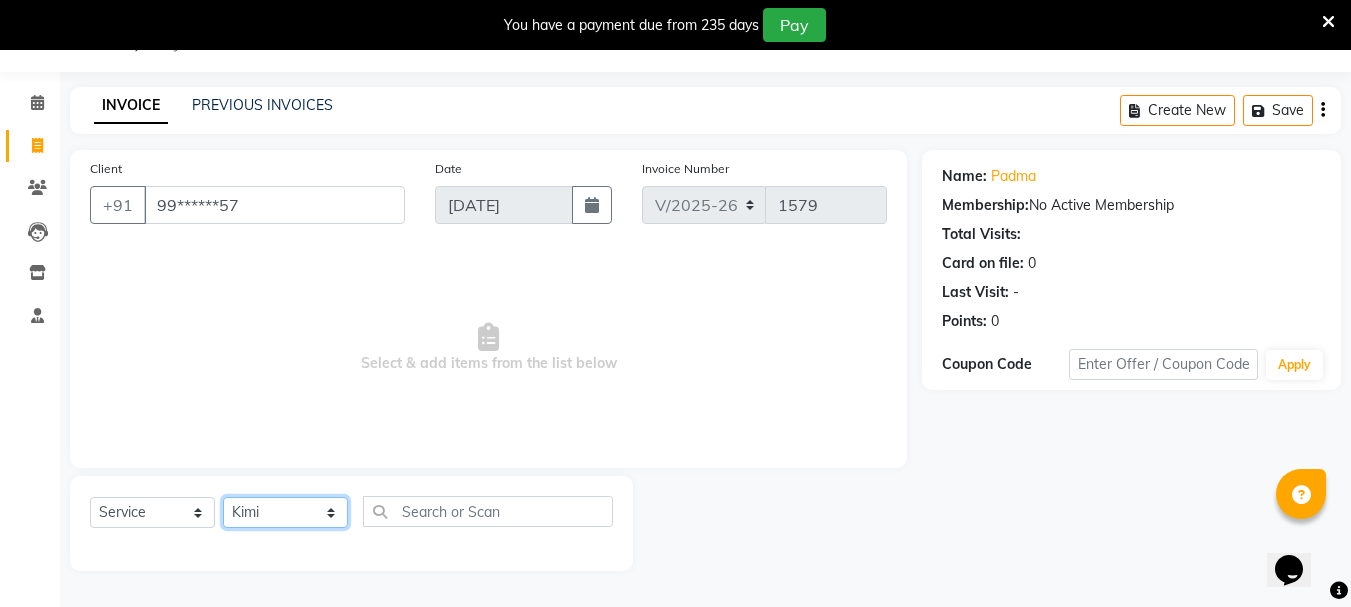 click on "Select Stylist Bhavani Buati [PERSON_NAME] Hriatpuii [PERSON_NAME] [PERSON_NAME] Salon Manager [PERSON_NAME] [PERSON_NAME] Ncy [PERSON_NAME]" 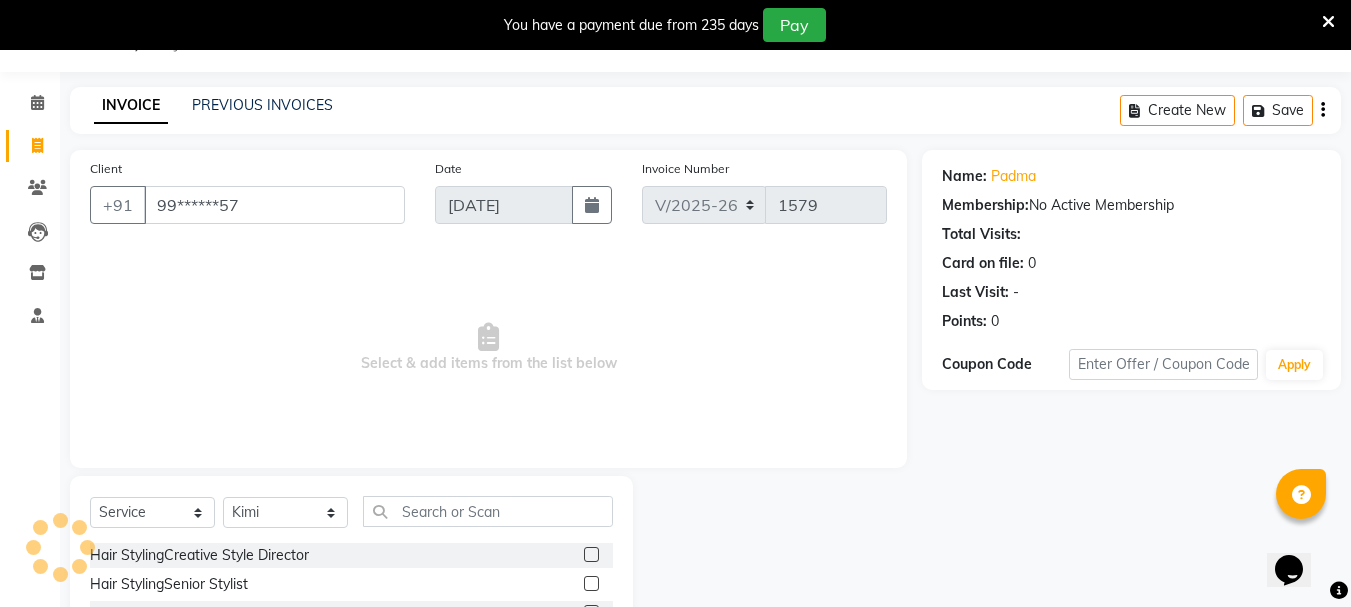click 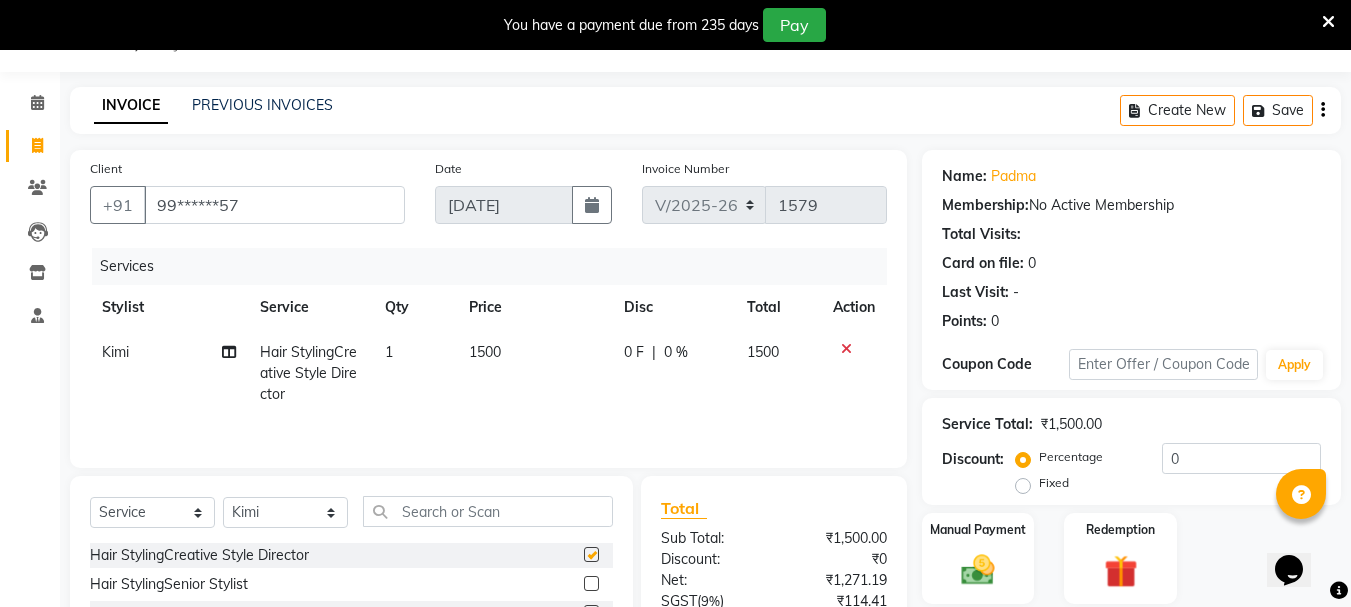 checkbox on "false" 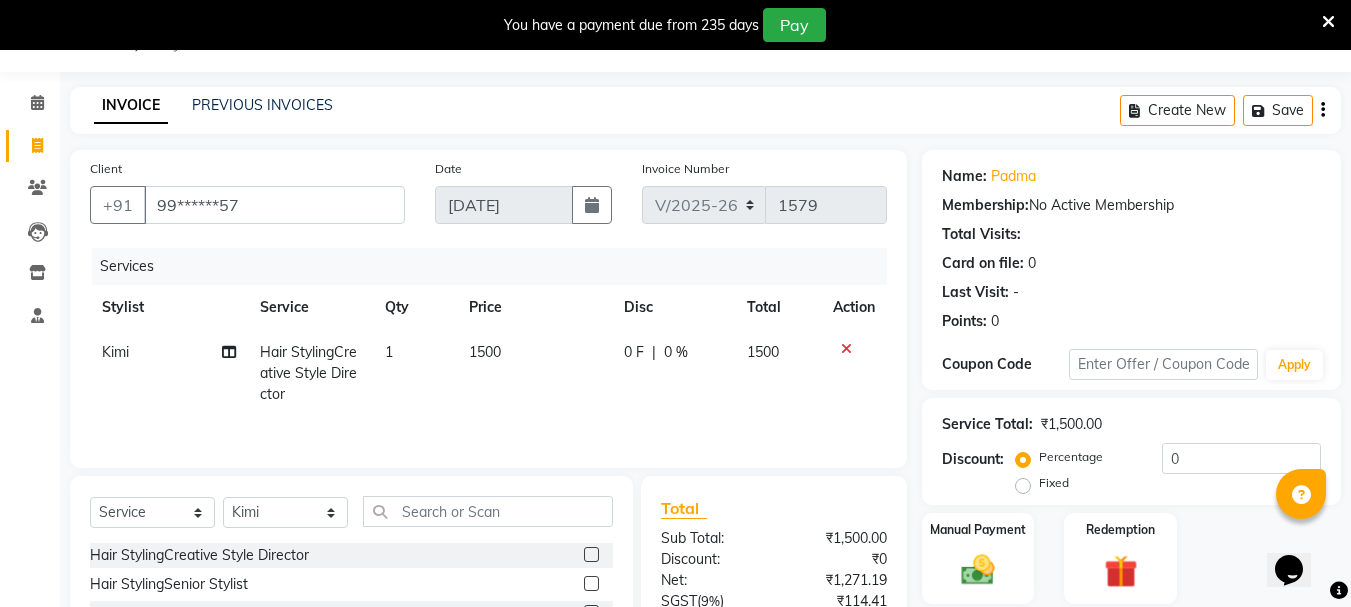 click on "0 F | 0 %" 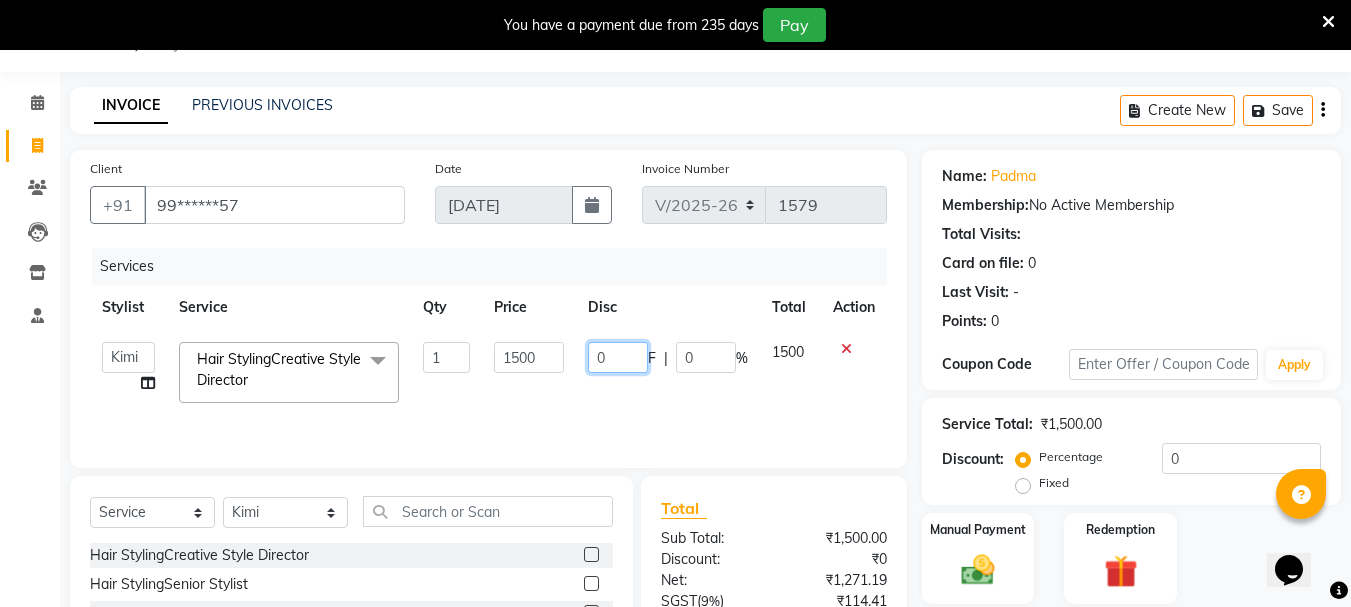 click on "0" 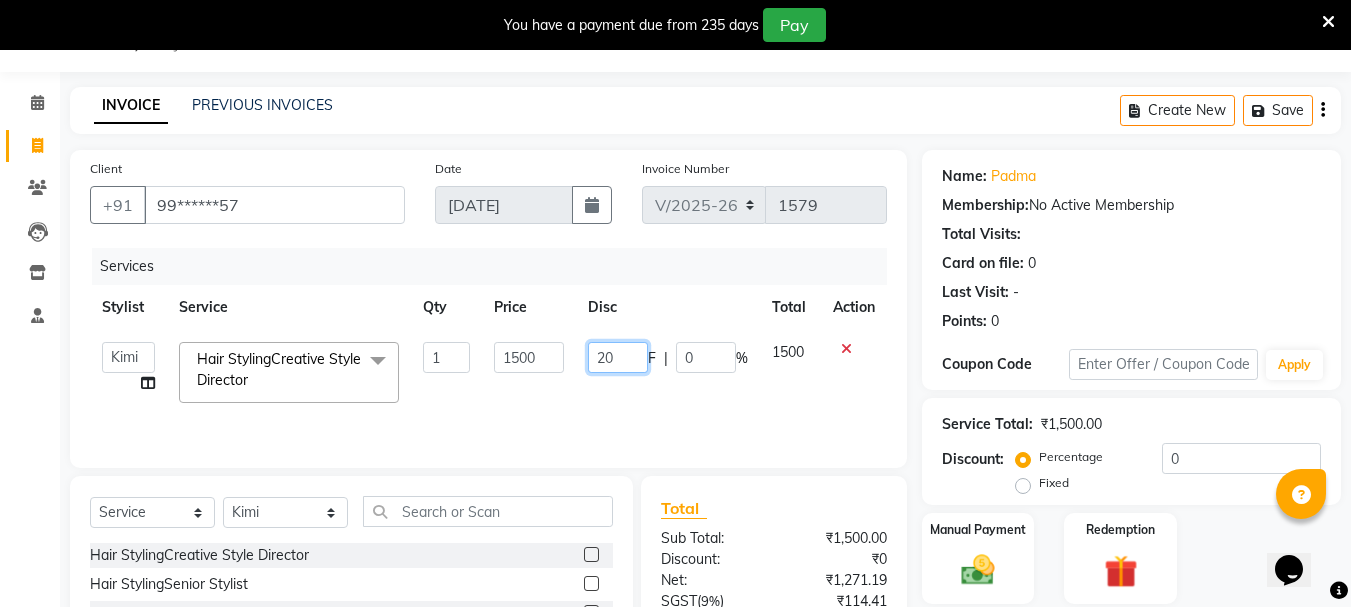 type on "200" 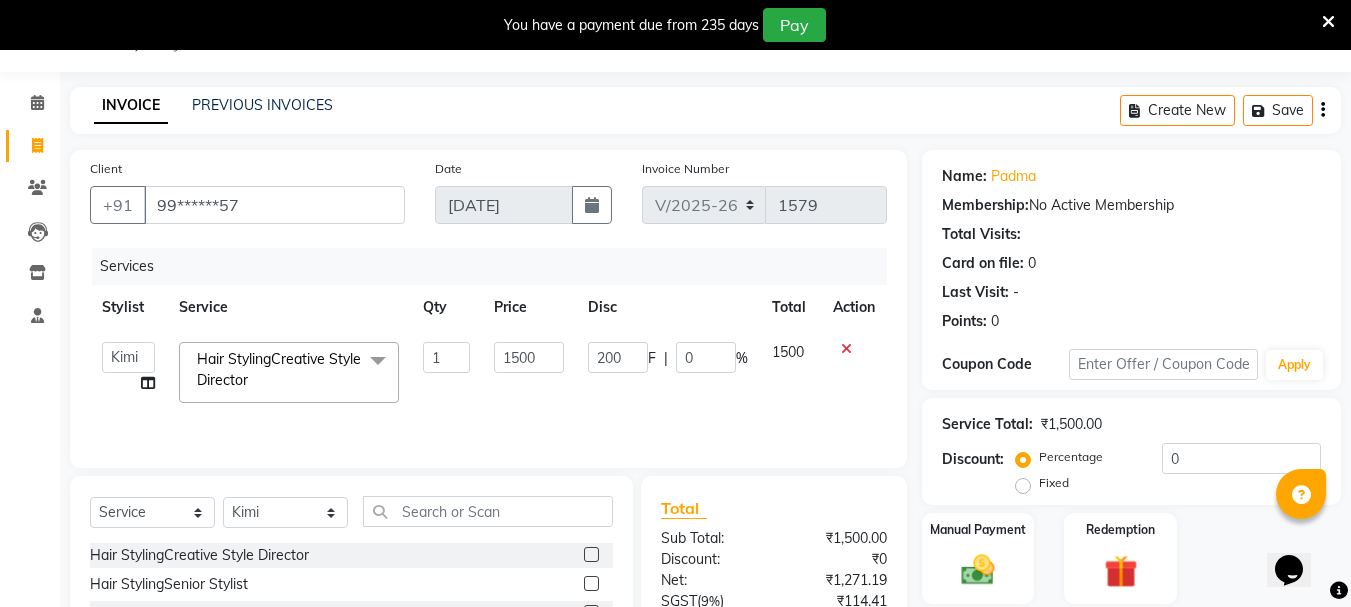 click on "1500" 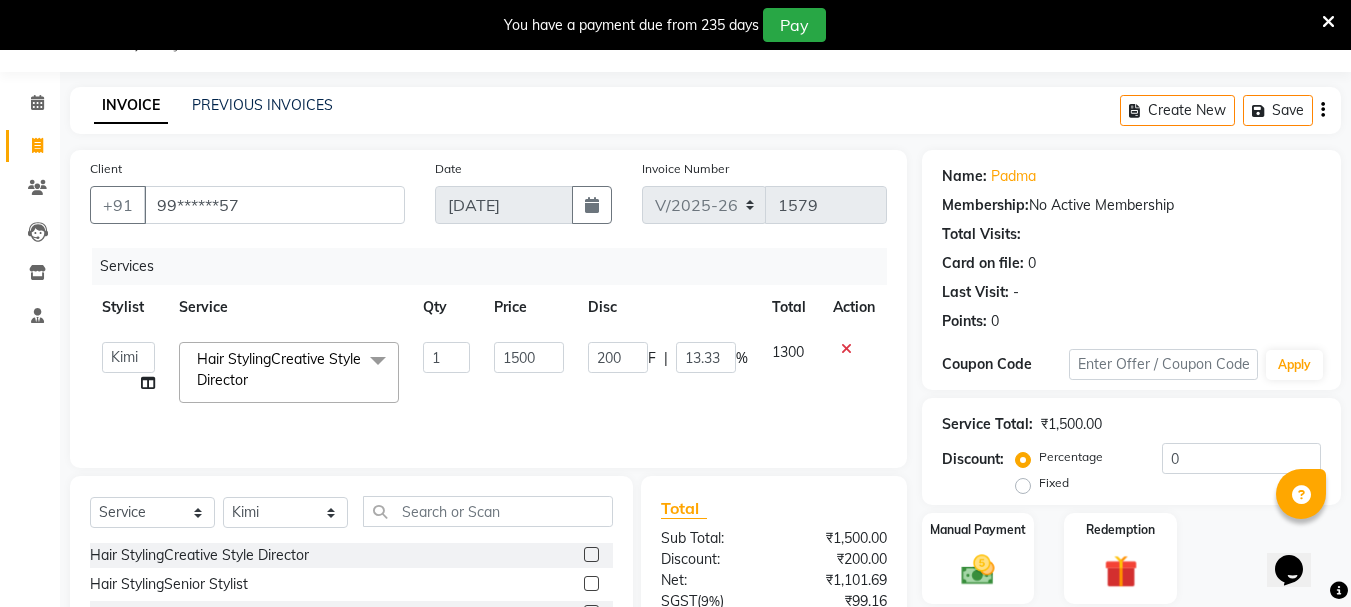 scroll, scrollTop: 244, scrollLeft: 0, axis: vertical 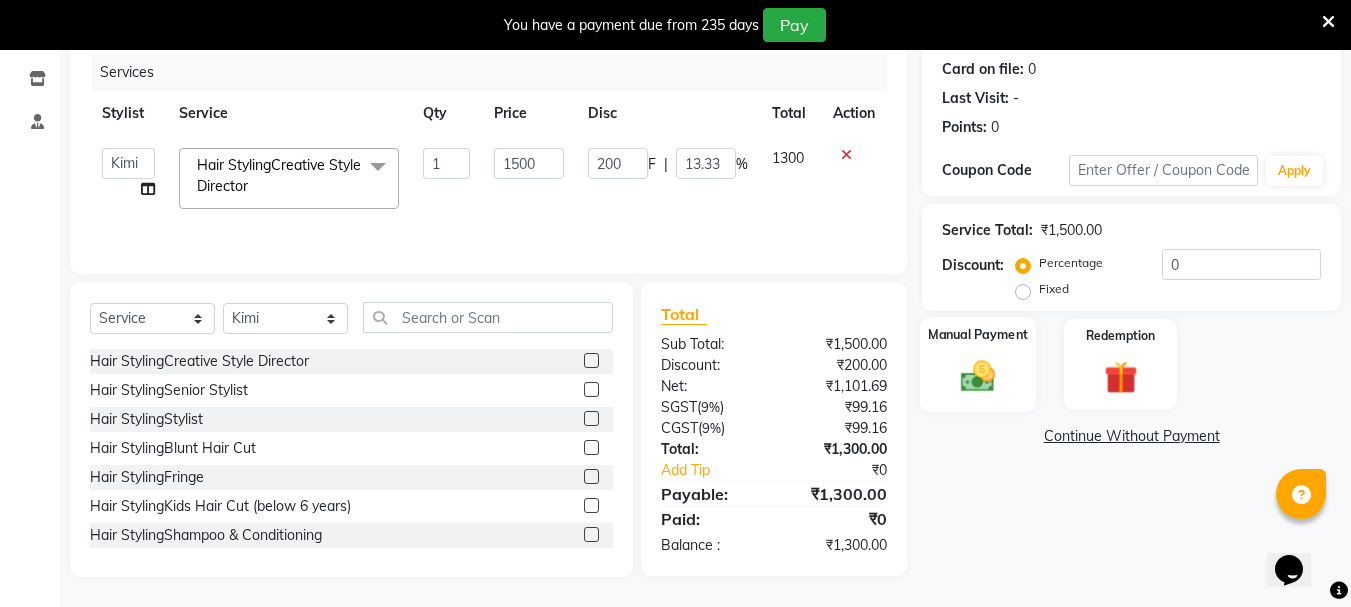 click 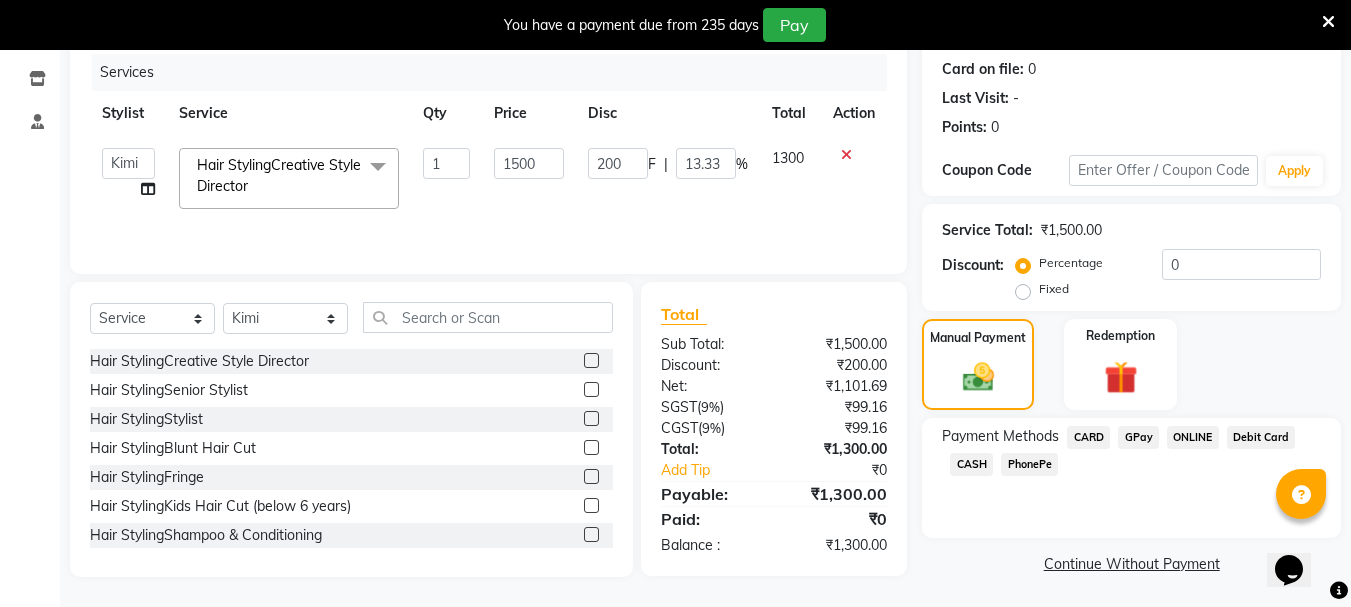 click on "CARD" 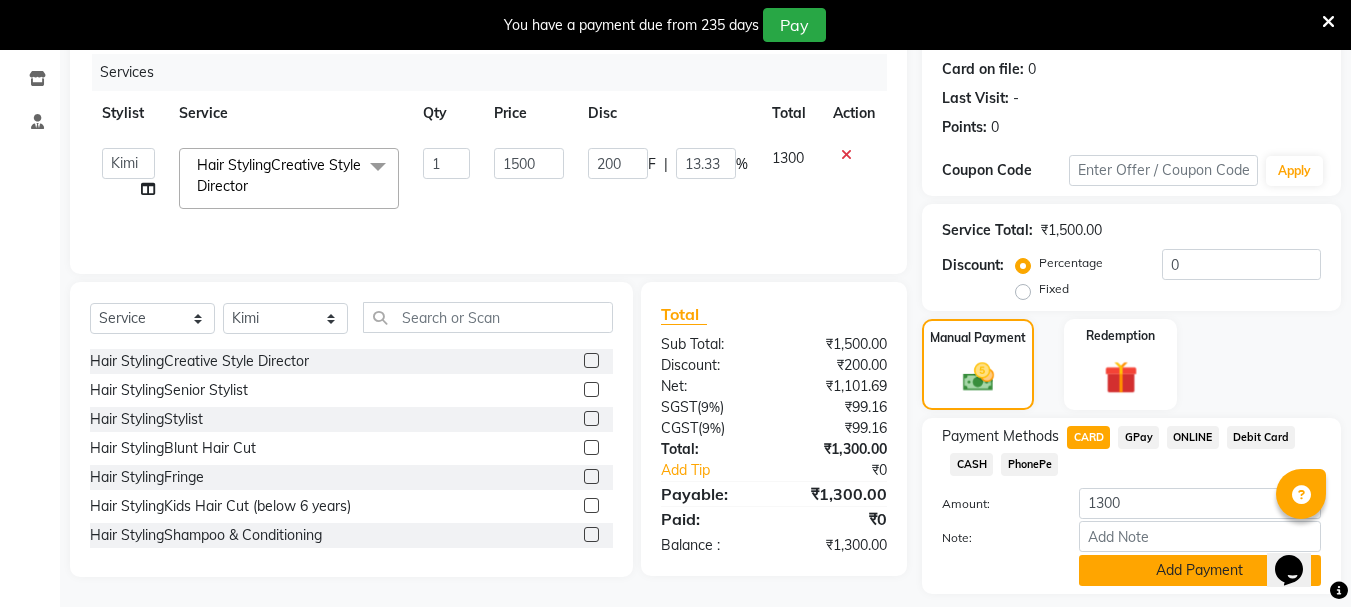 click on "Add Payment" 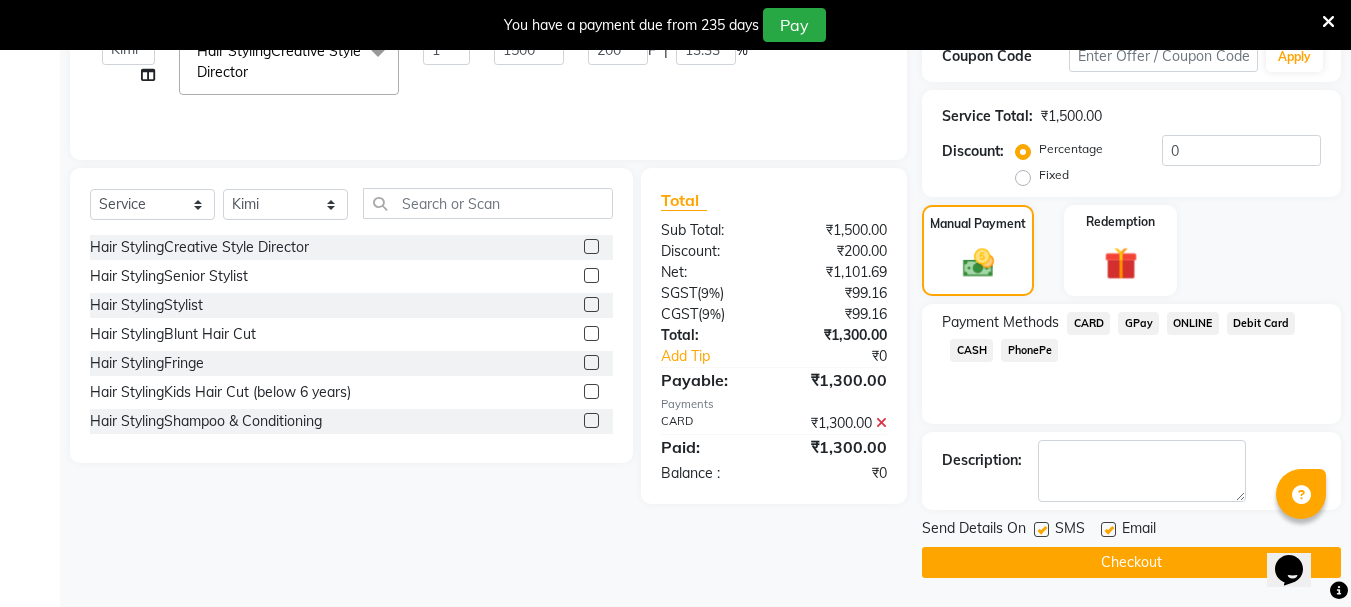 scroll, scrollTop: 359, scrollLeft: 0, axis: vertical 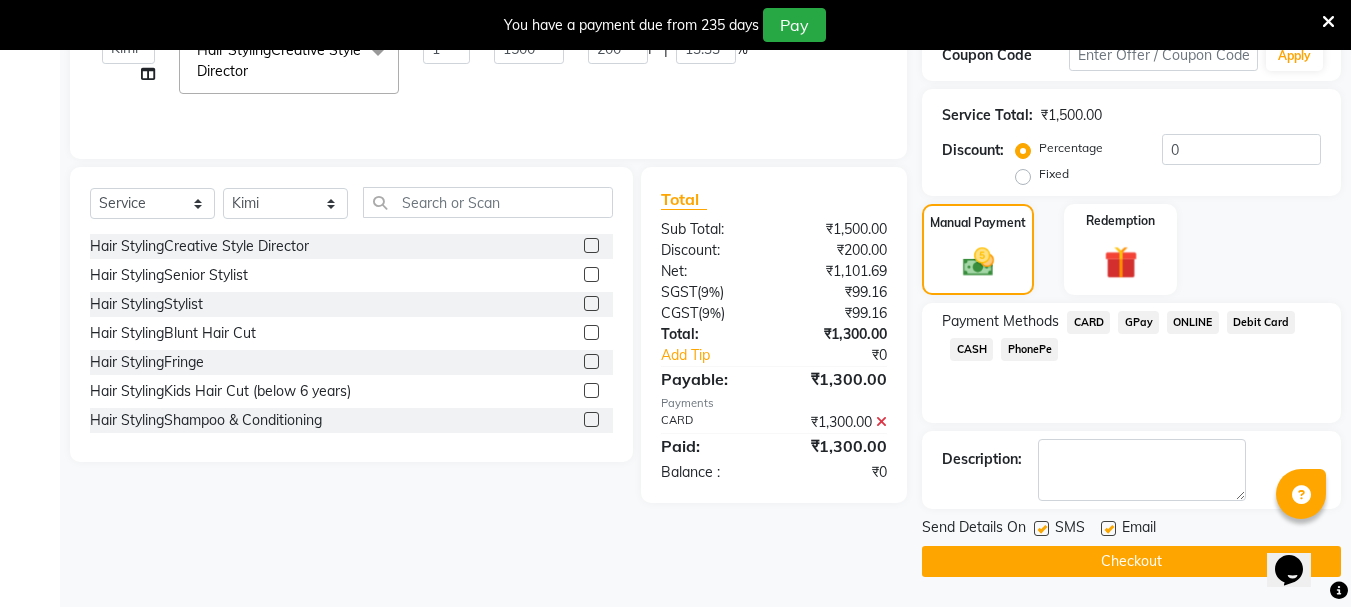 click on "Checkout" 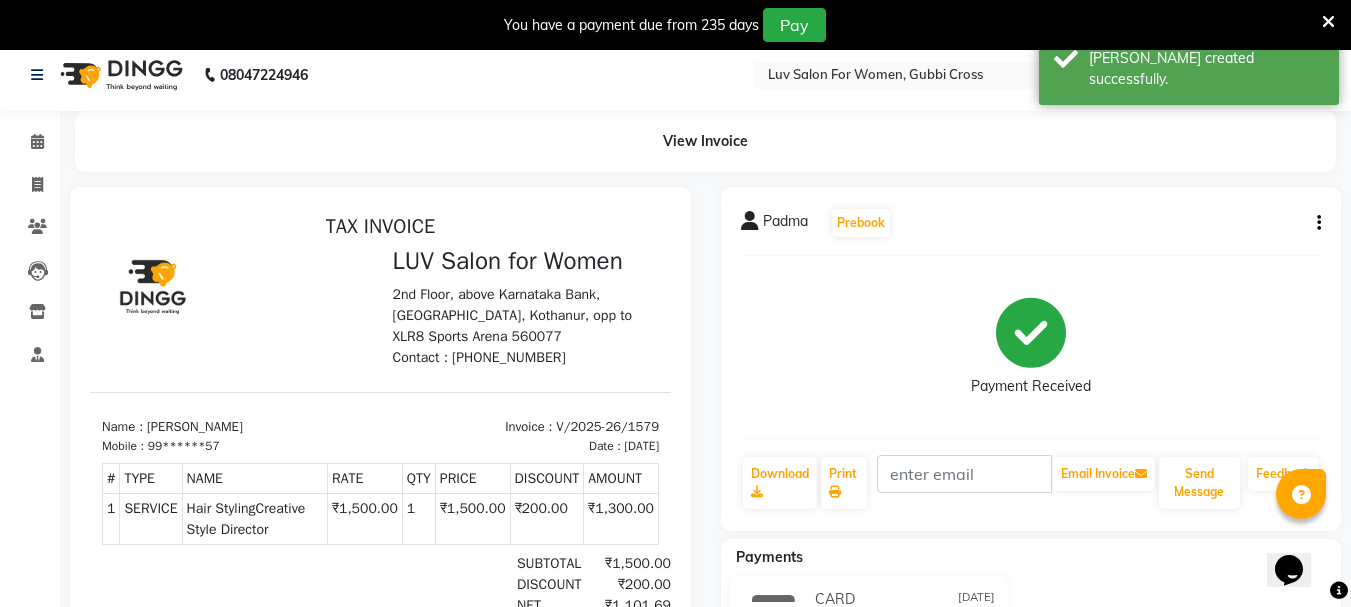 scroll, scrollTop: 0, scrollLeft: 0, axis: both 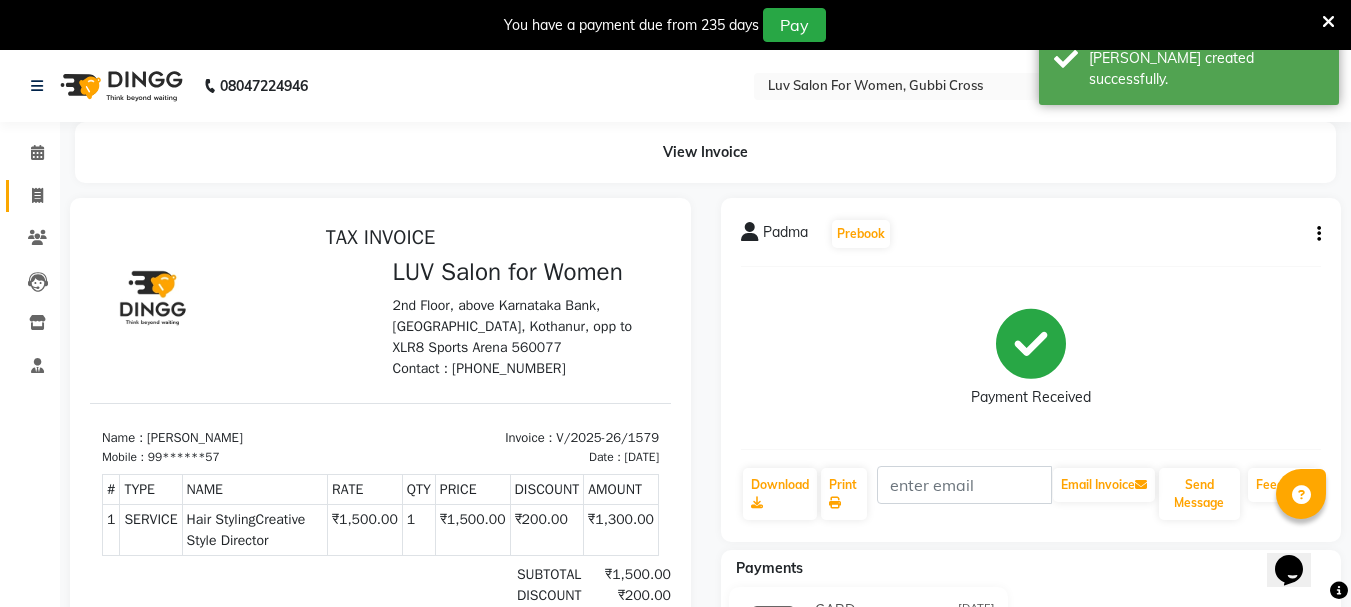 click on "Invoice" 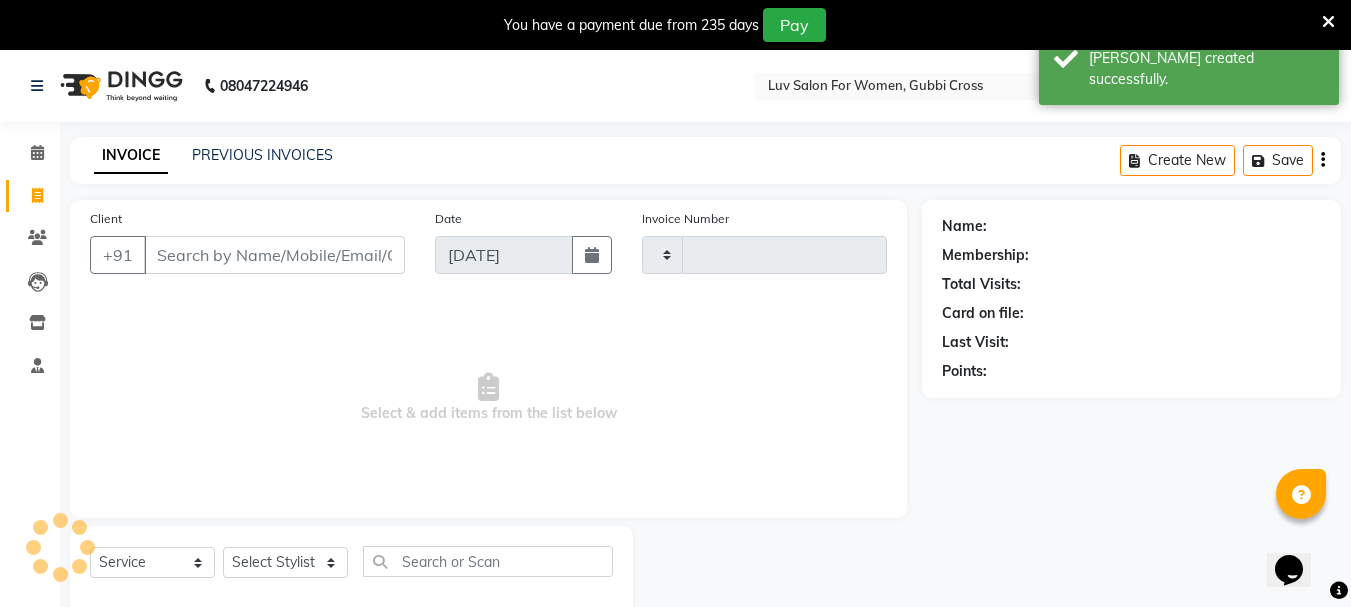 scroll, scrollTop: 50, scrollLeft: 0, axis: vertical 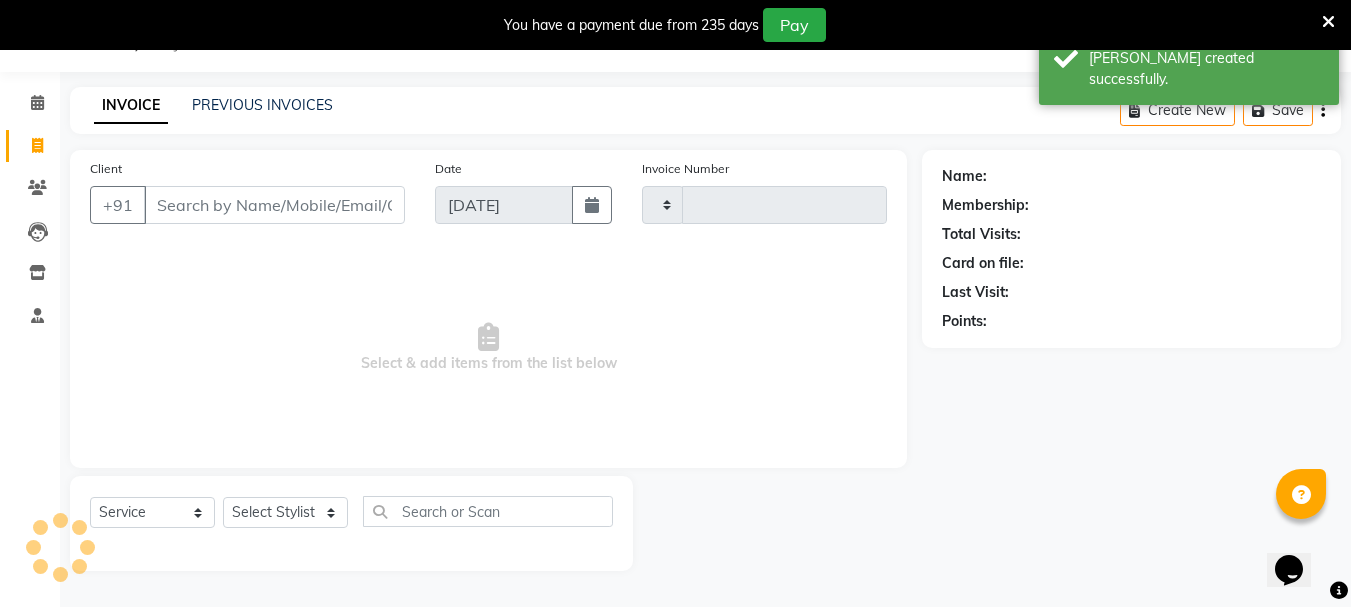 type on "1580" 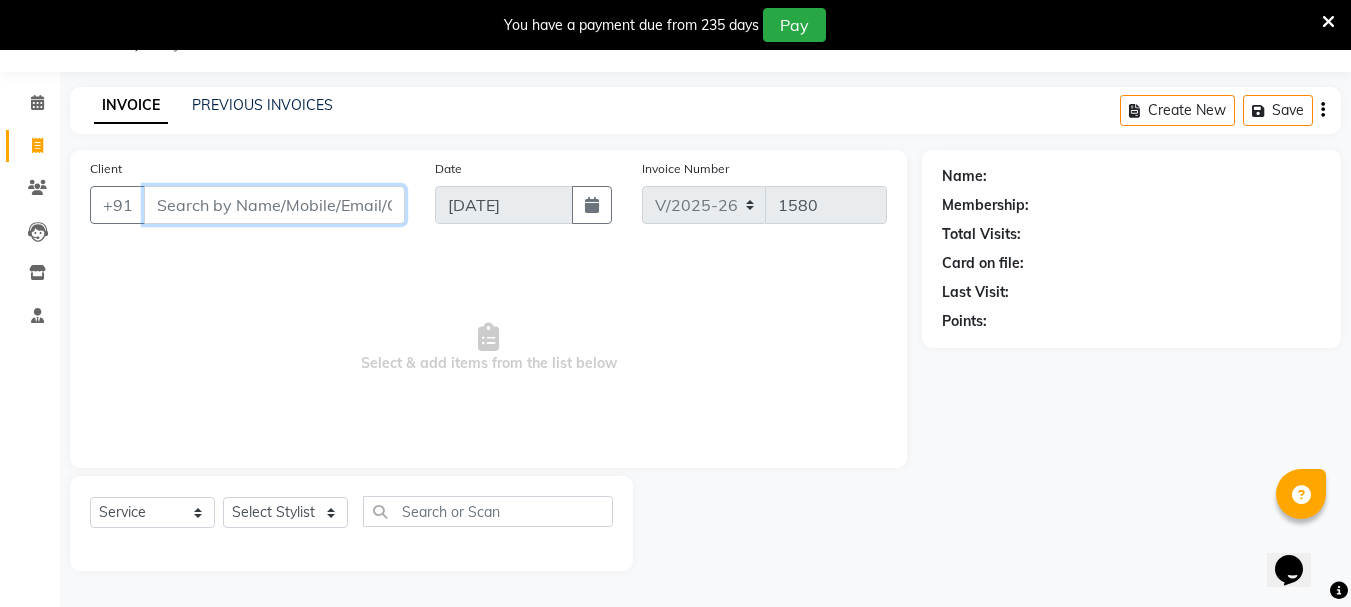 click on "Client" at bounding box center (274, 205) 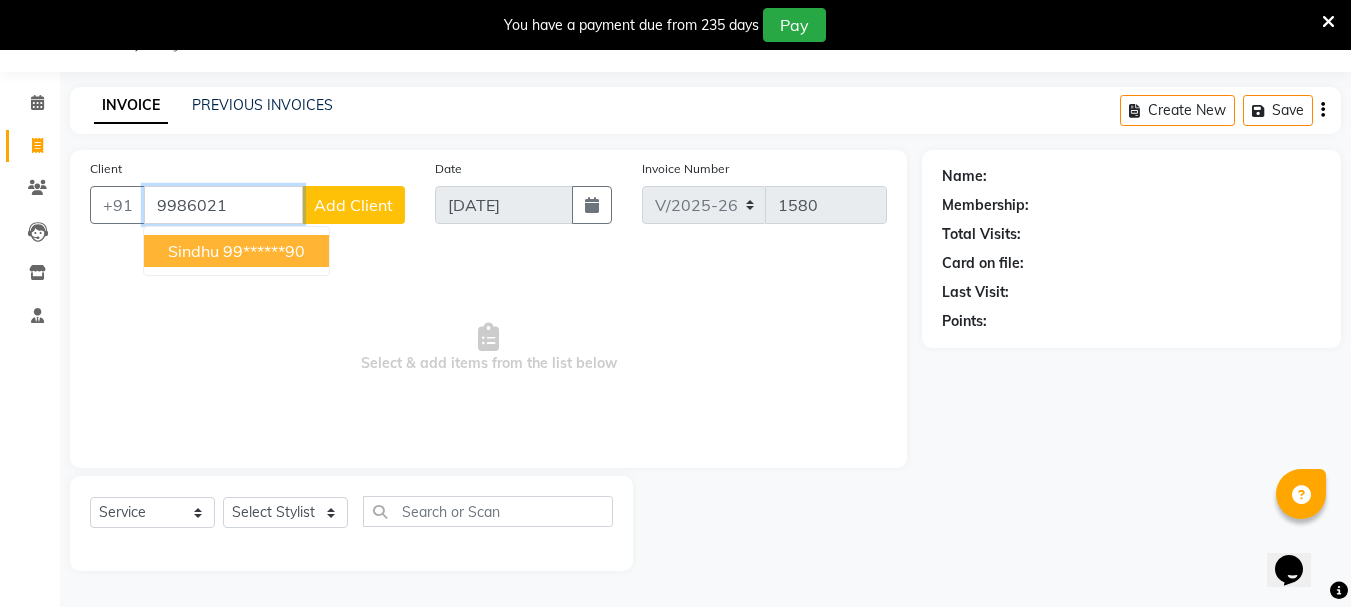 click on "99******90" at bounding box center [264, 251] 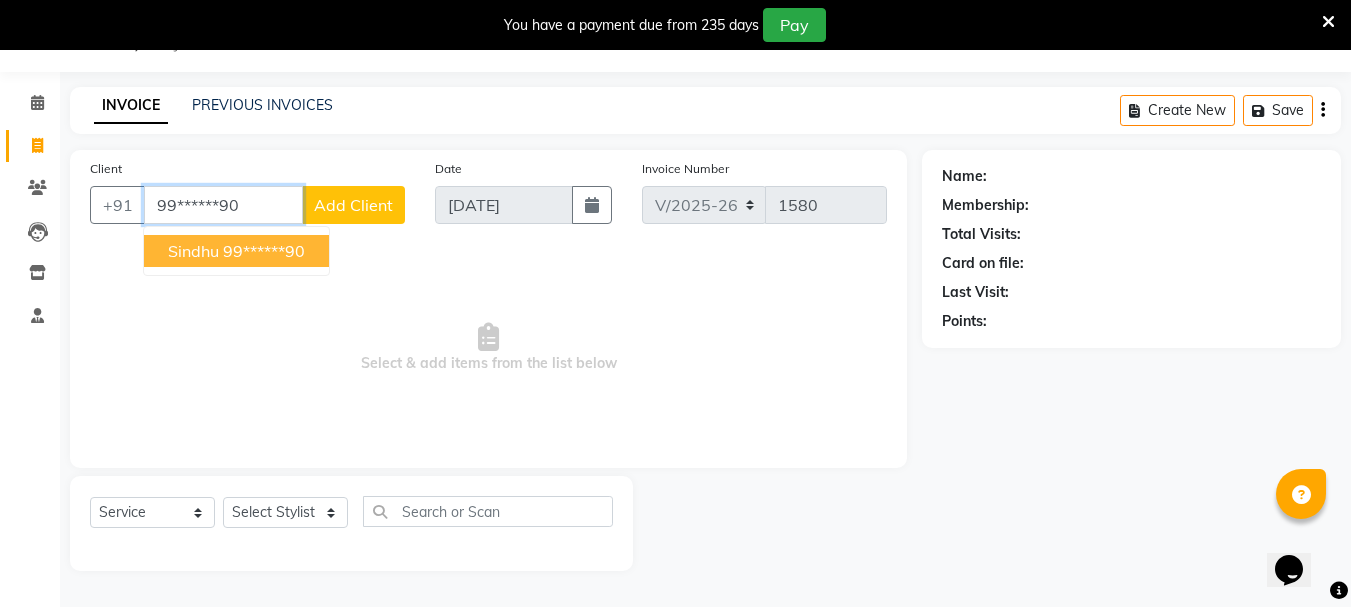 type on "99******90" 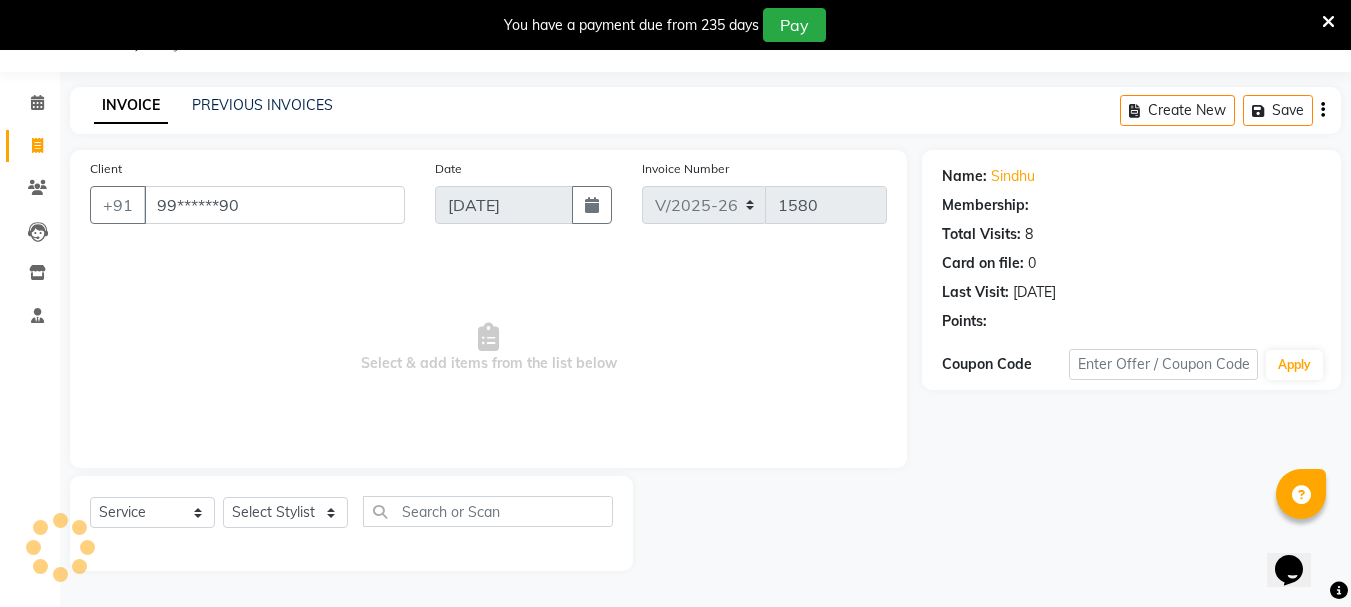 select on "1: Object" 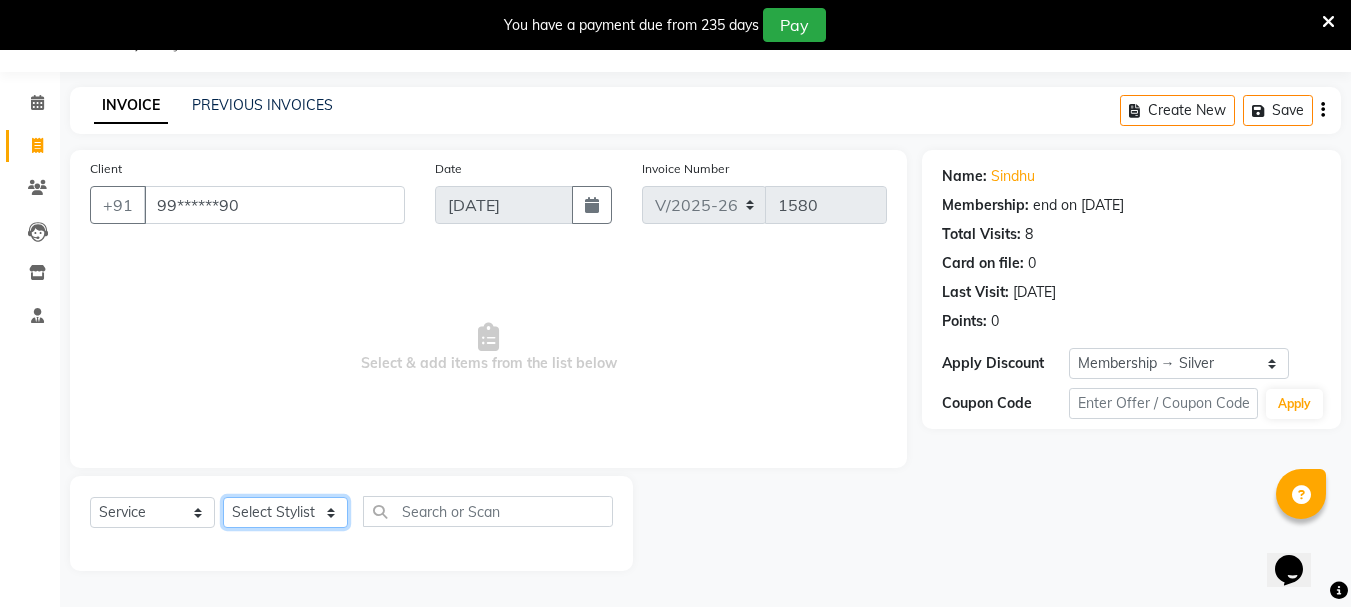 click on "Select Stylist Bhavani Buati [PERSON_NAME] Hriatpuii [PERSON_NAME] [PERSON_NAME] Salon Manager [PERSON_NAME] [PERSON_NAME] Ncy [PERSON_NAME]" 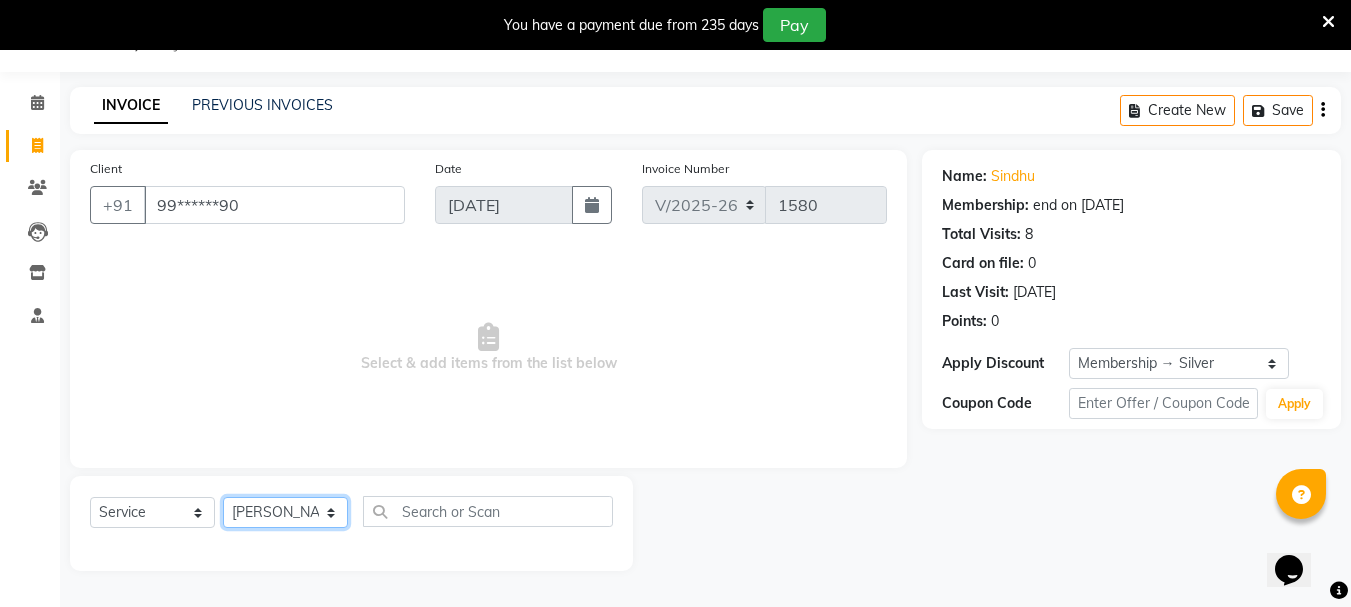 click on "Select Stylist Bhavani Buati [PERSON_NAME] Hriatpuii [PERSON_NAME] [PERSON_NAME] Salon Manager [PERSON_NAME] [PERSON_NAME] Ncy [PERSON_NAME]" 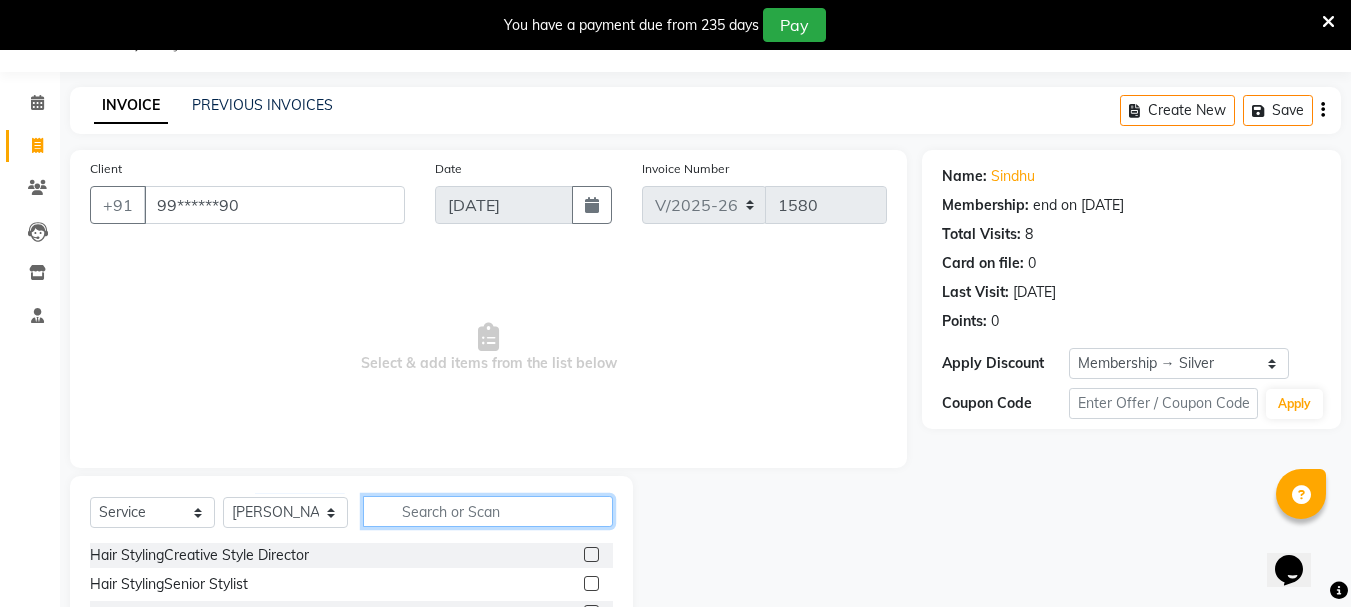click 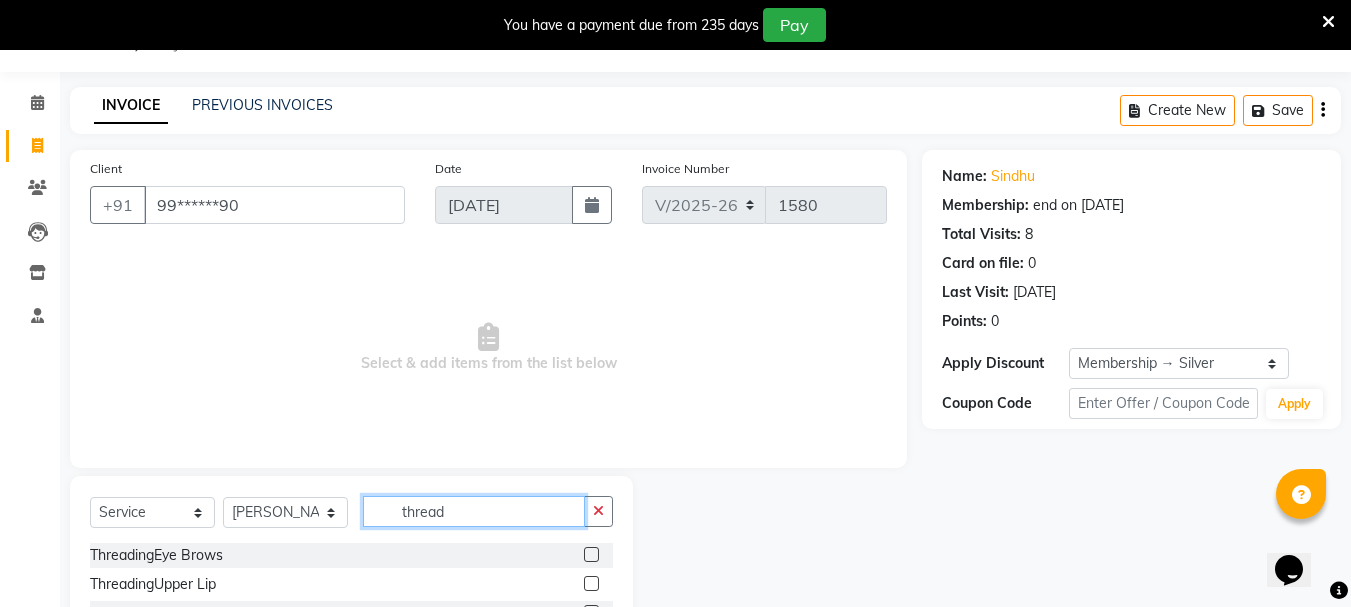 scroll, scrollTop: 244, scrollLeft: 0, axis: vertical 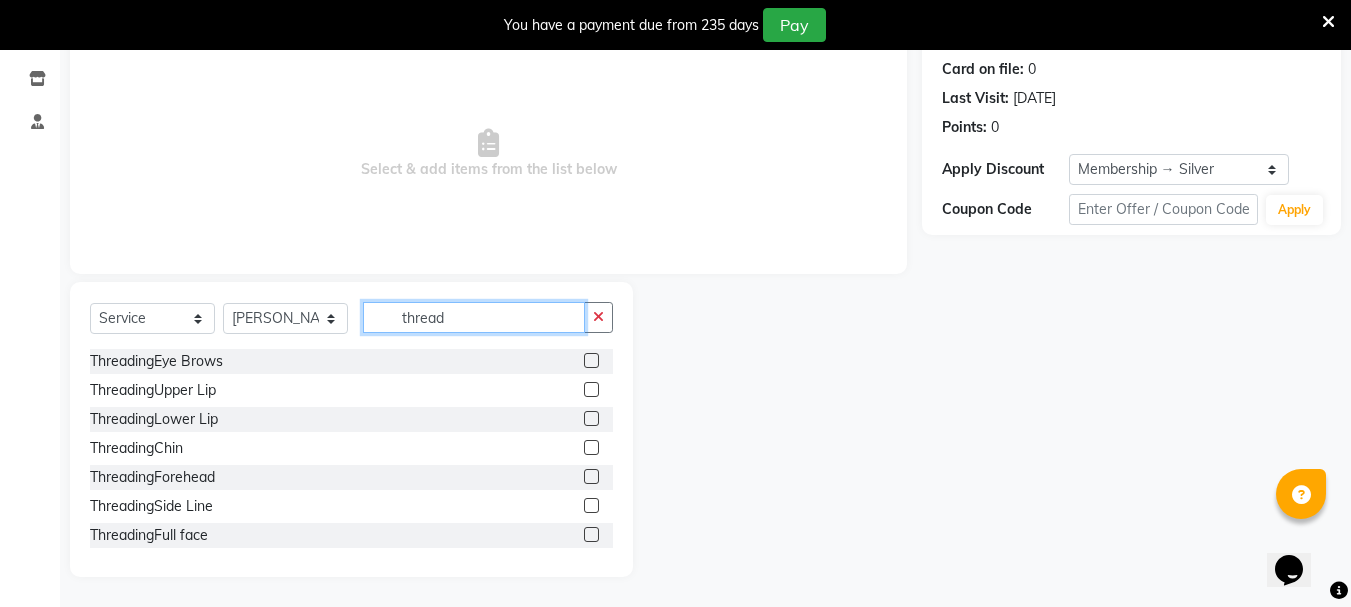 type on "thread" 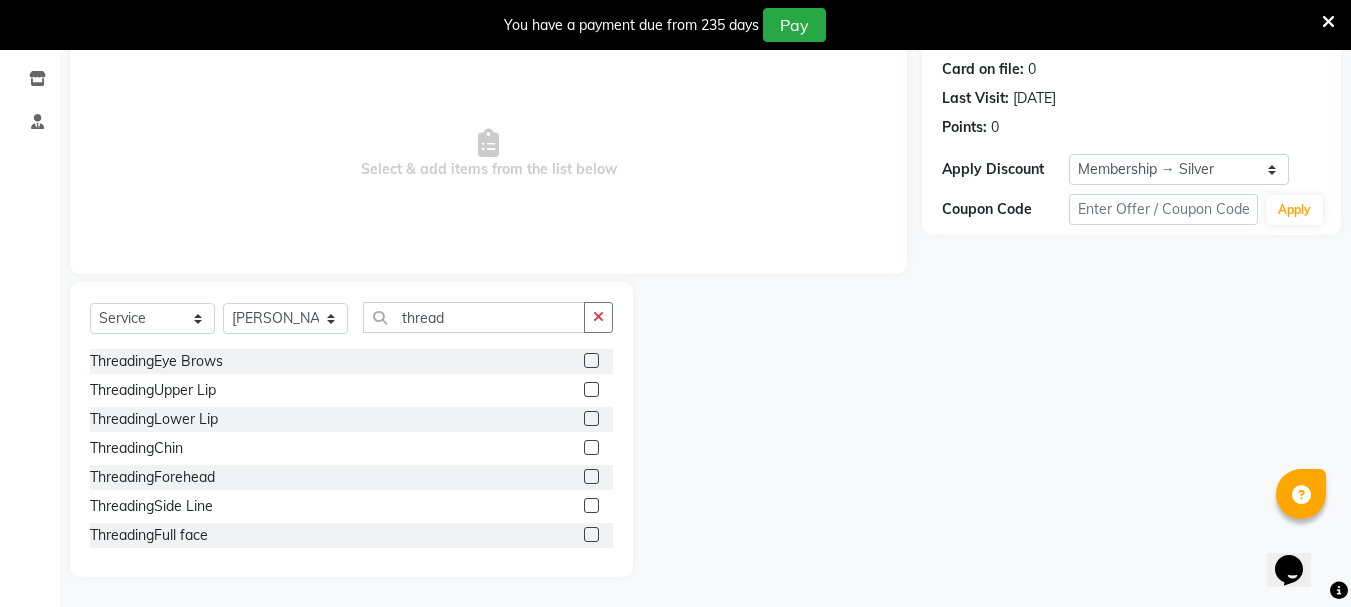 click 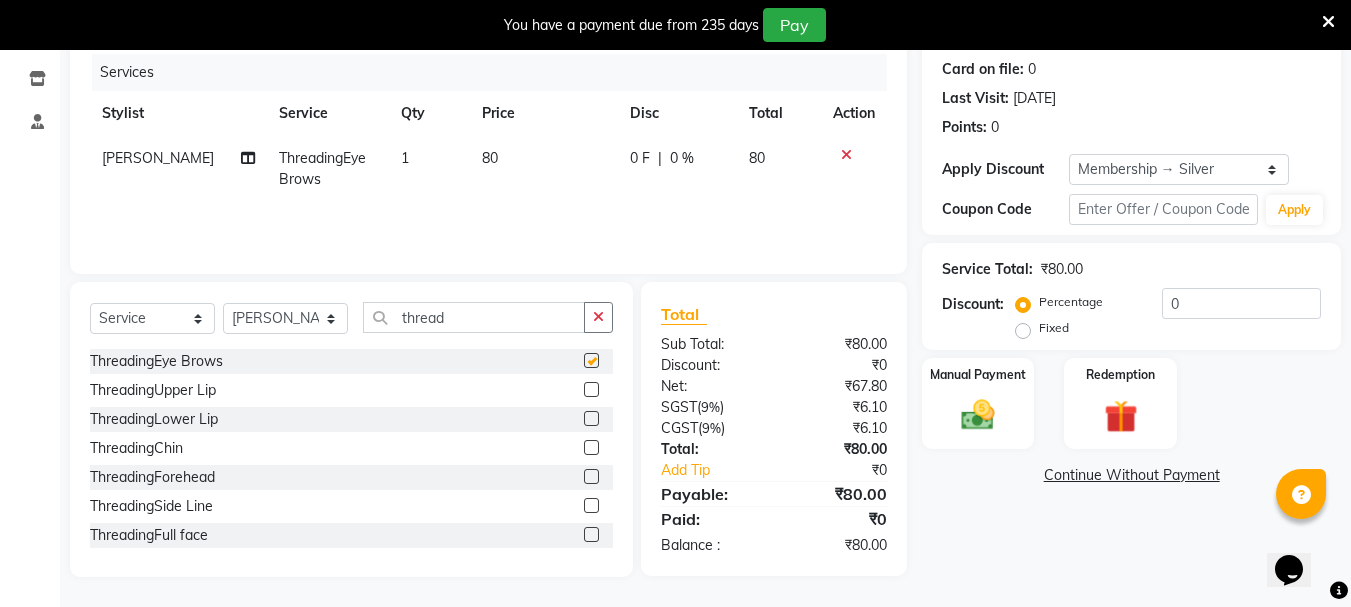 checkbox on "false" 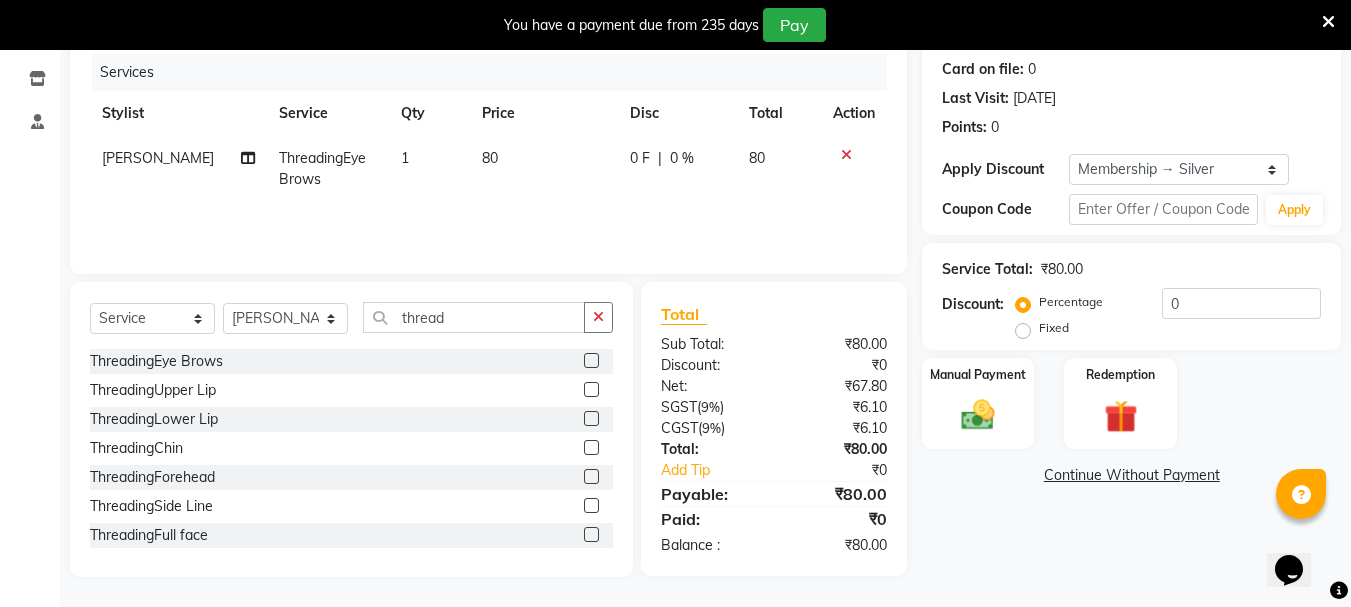 click 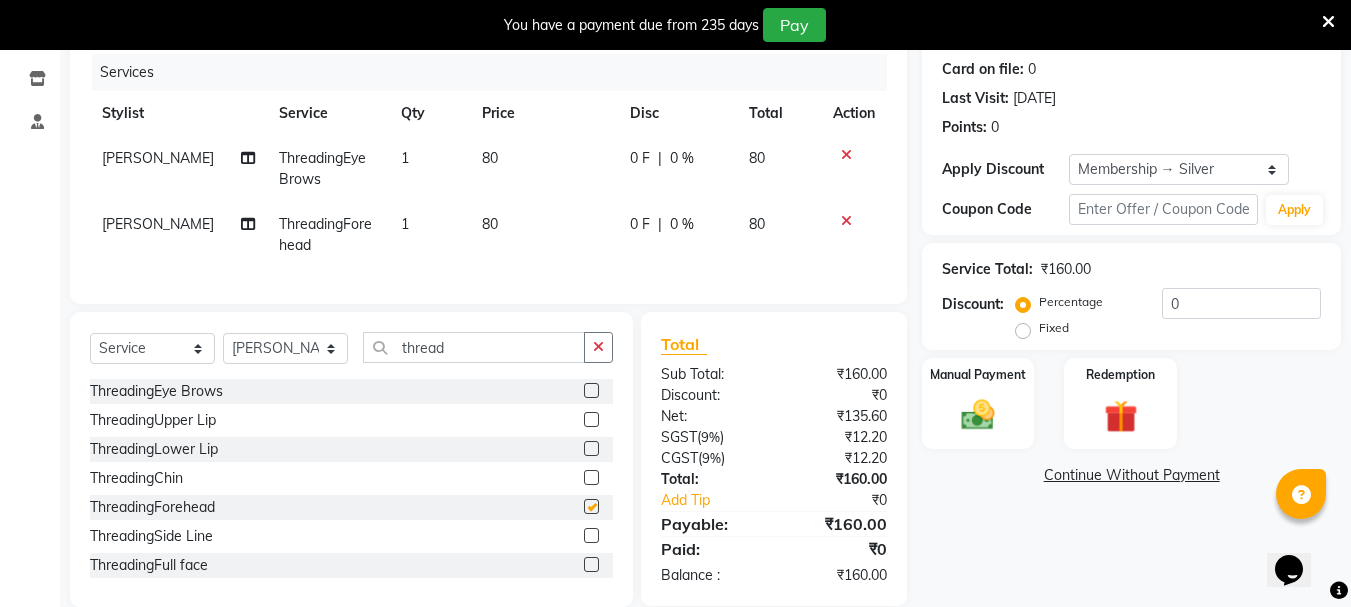 checkbox on "false" 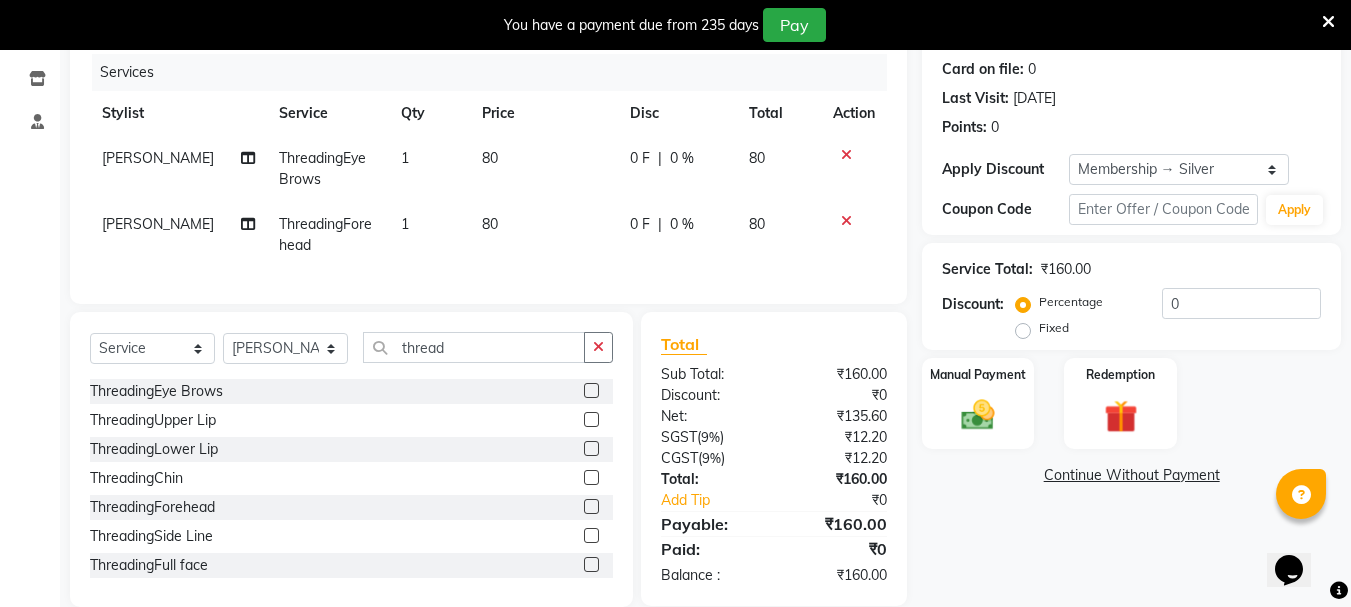 click on "0 F | 0 %" 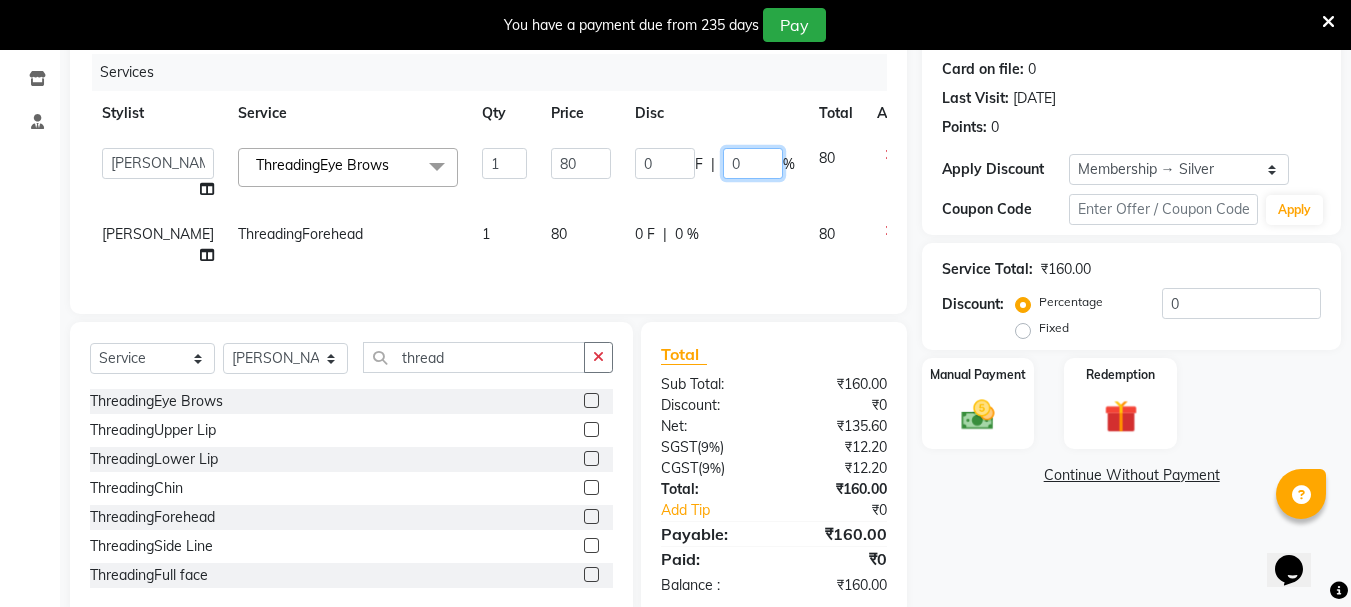 click on "0" 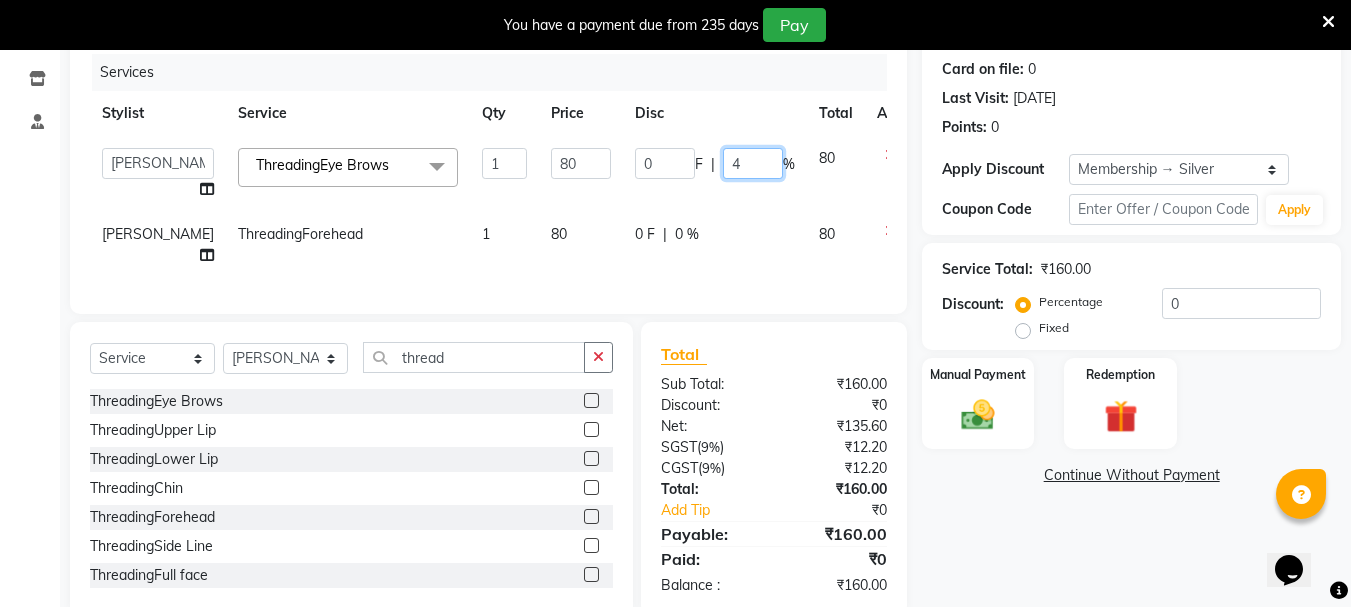 type on "40" 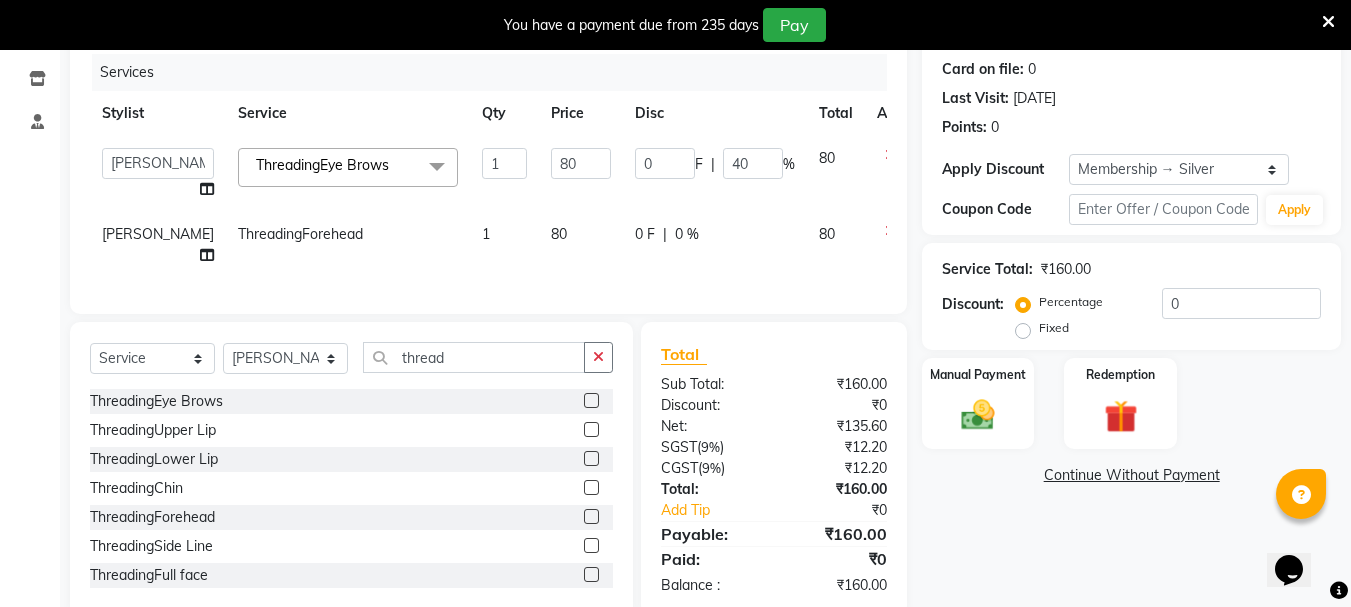 click on "0 F | 0 %" 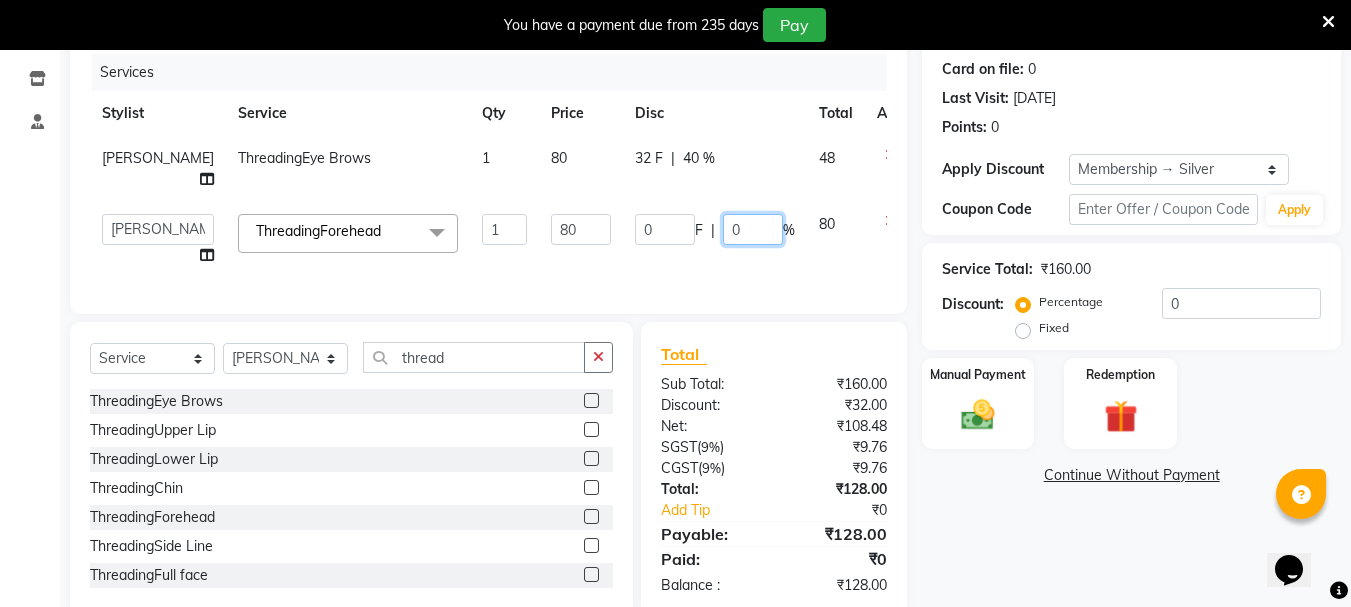 click on "0" 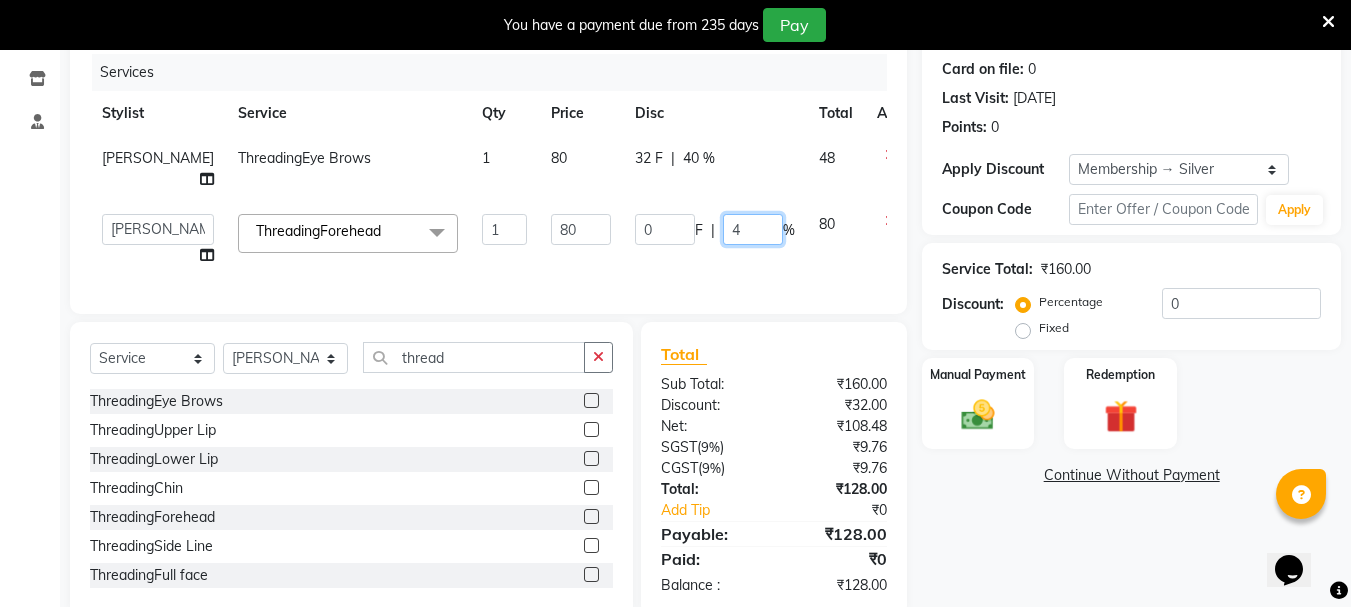 type on "40" 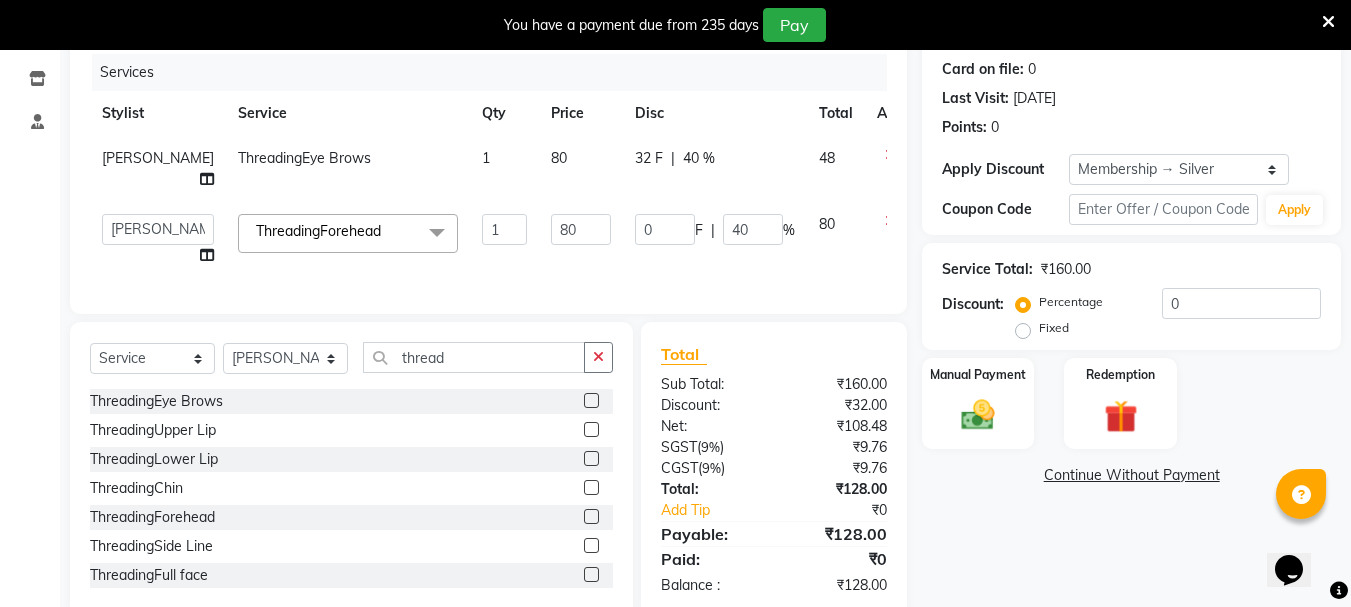 click on "0 F | 40 %" 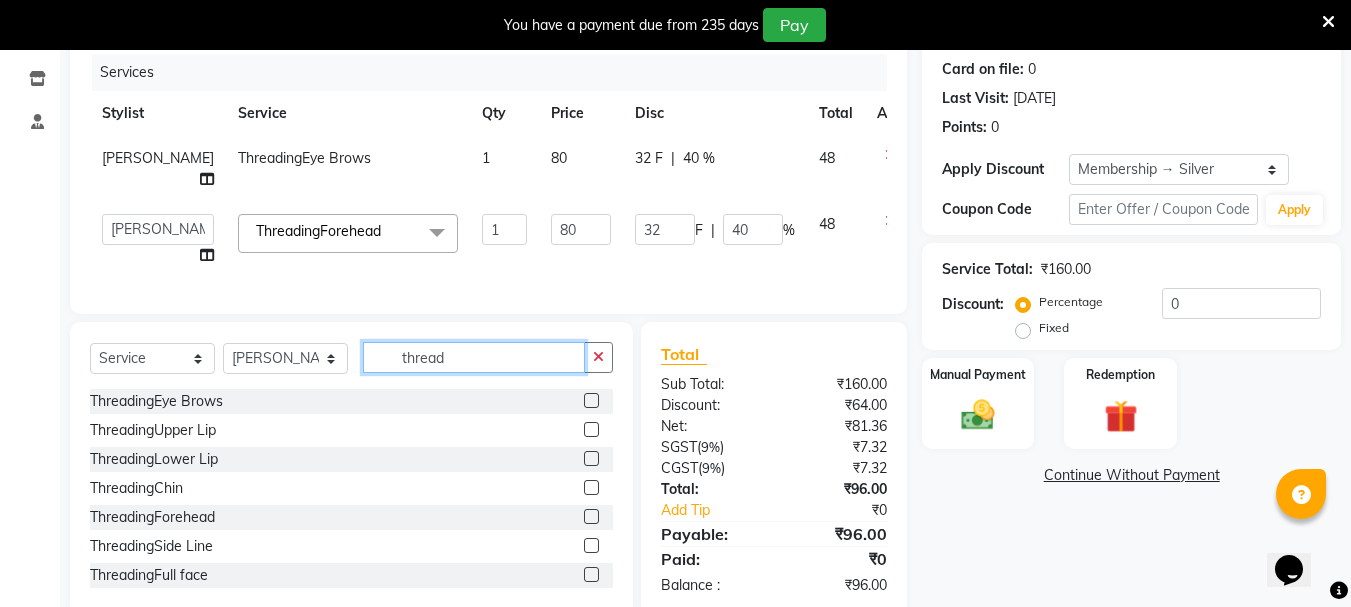 click on "thread" 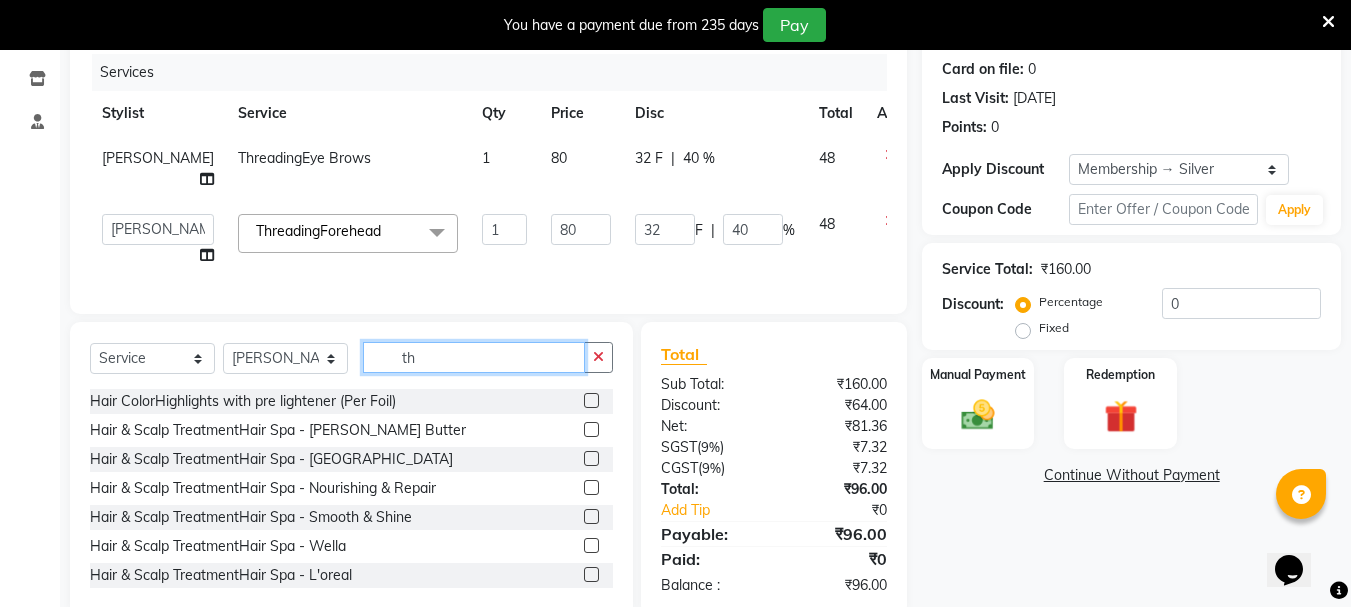 type on "t" 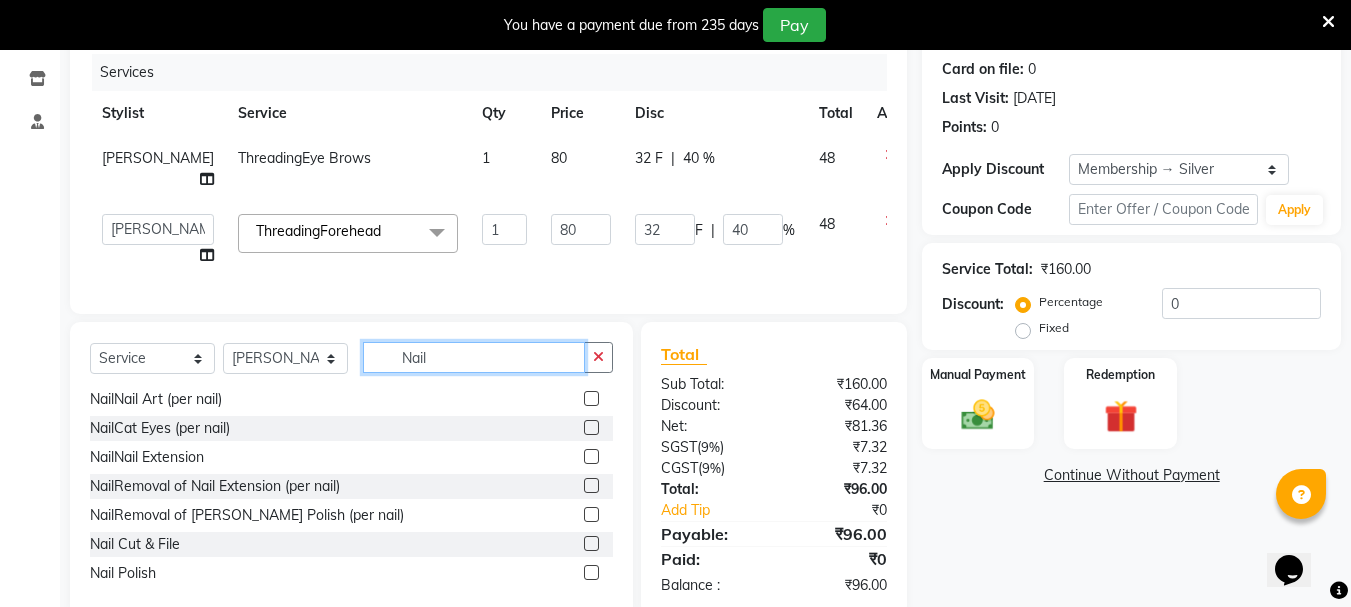 scroll, scrollTop: 496, scrollLeft: 0, axis: vertical 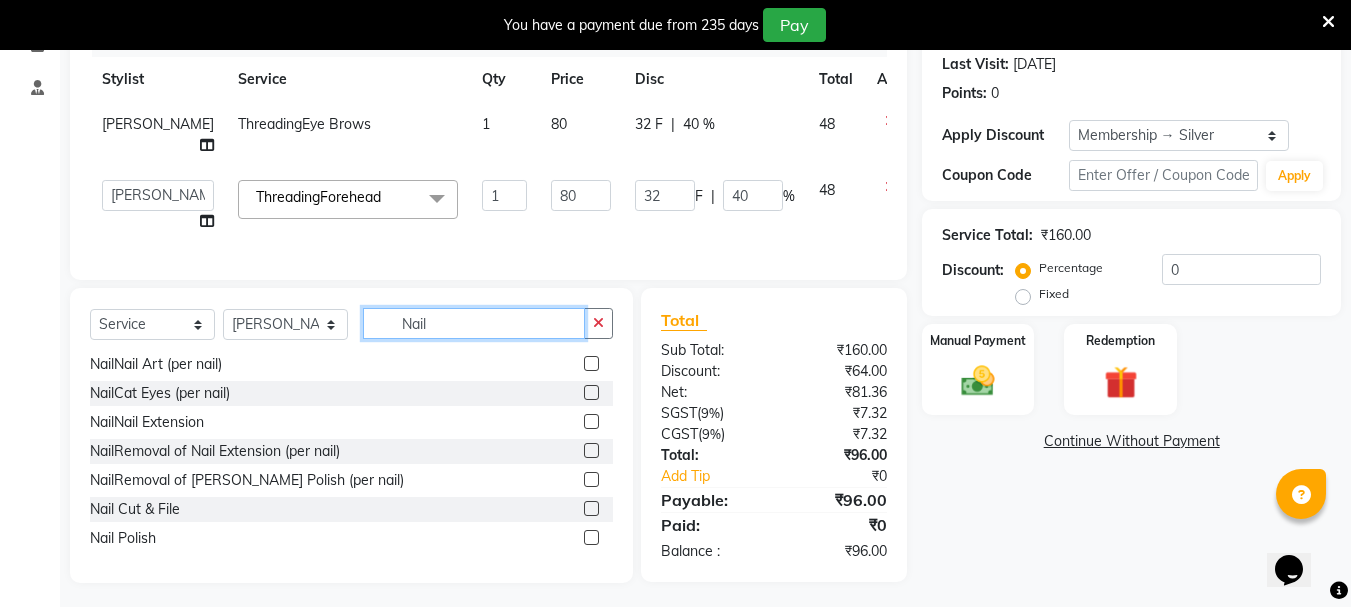 type on "Nail" 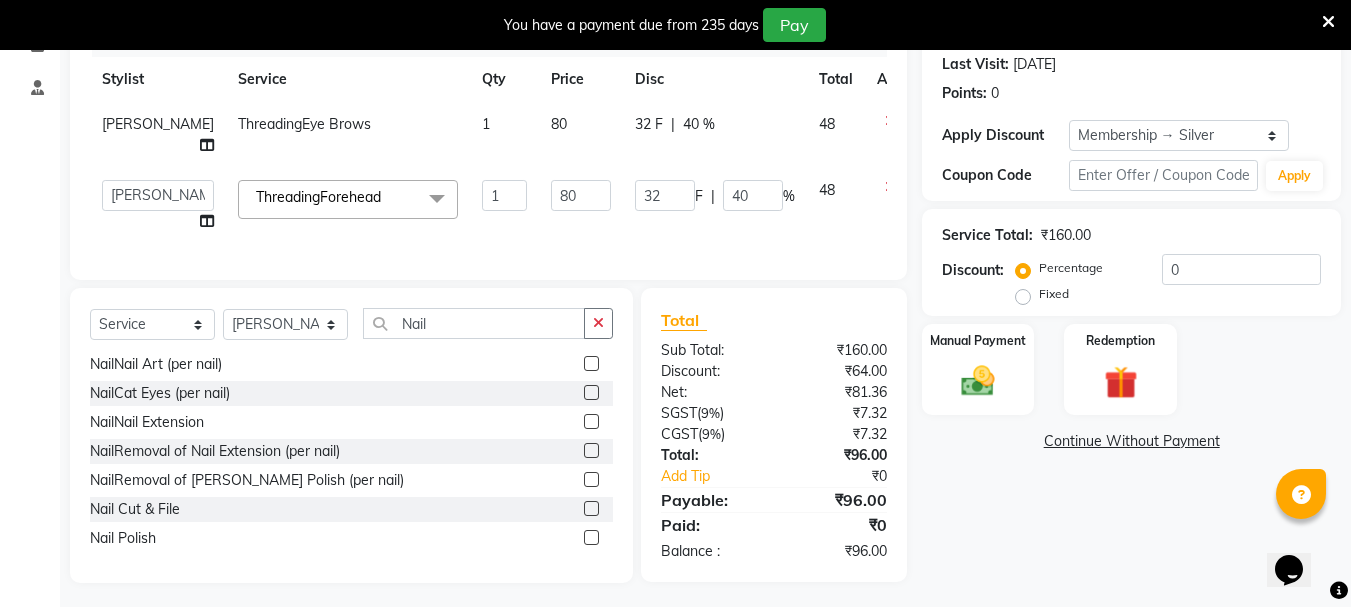 click 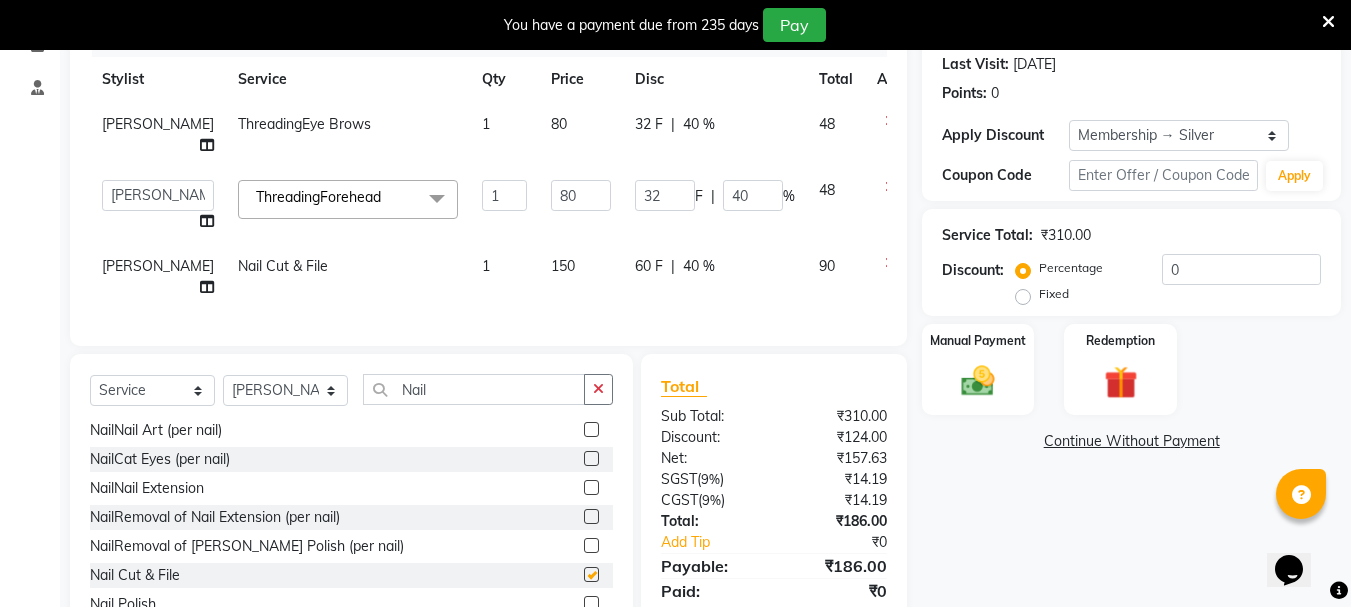 checkbox on "false" 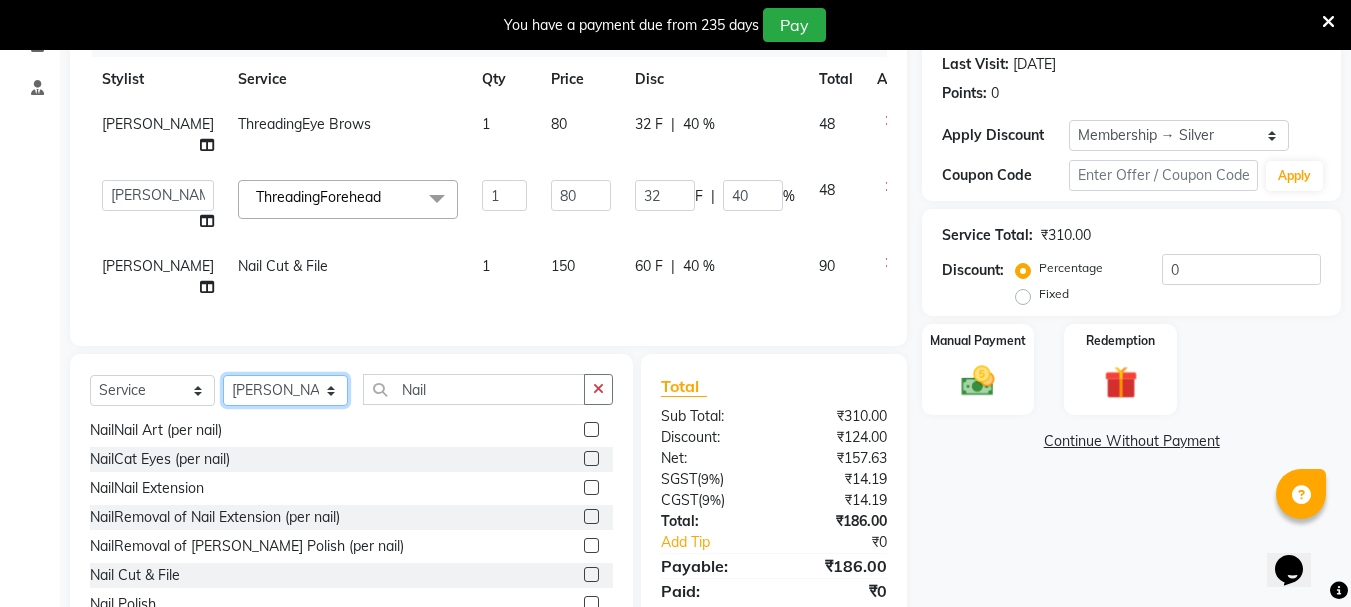 click on "Select Stylist Bhavani Buati [PERSON_NAME] Hriatpuii [PERSON_NAME] [PERSON_NAME] Salon Manager [PERSON_NAME] [PERSON_NAME] Ncy [PERSON_NAME]" 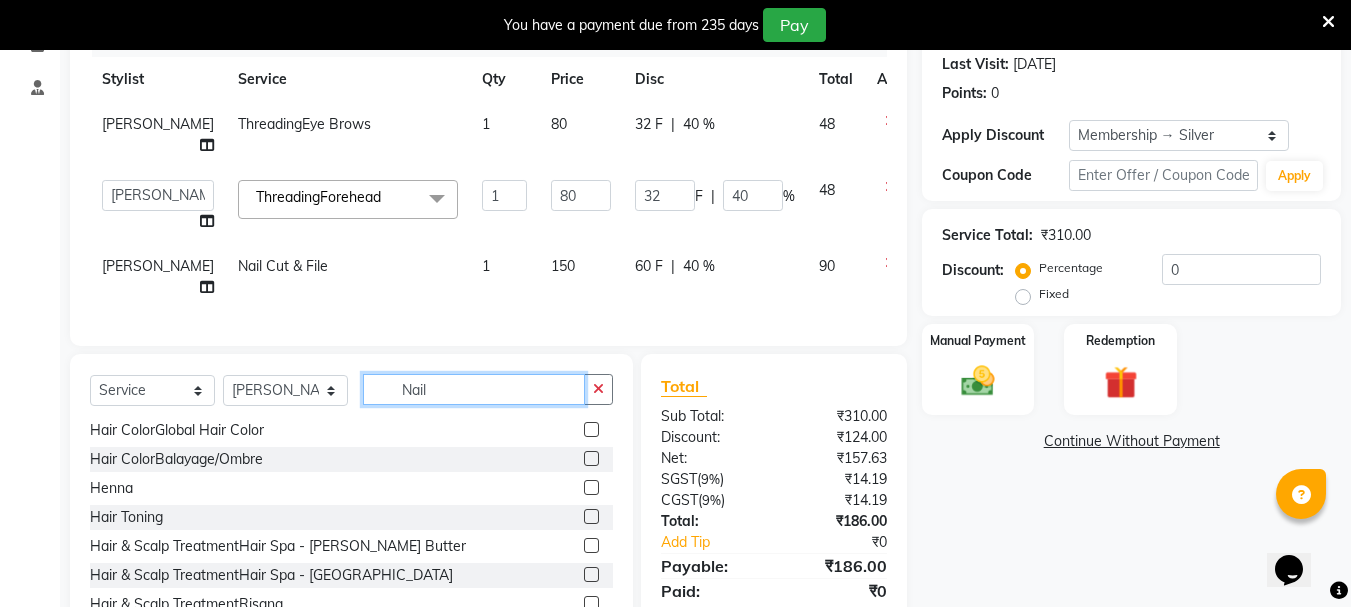 click on "Nail" 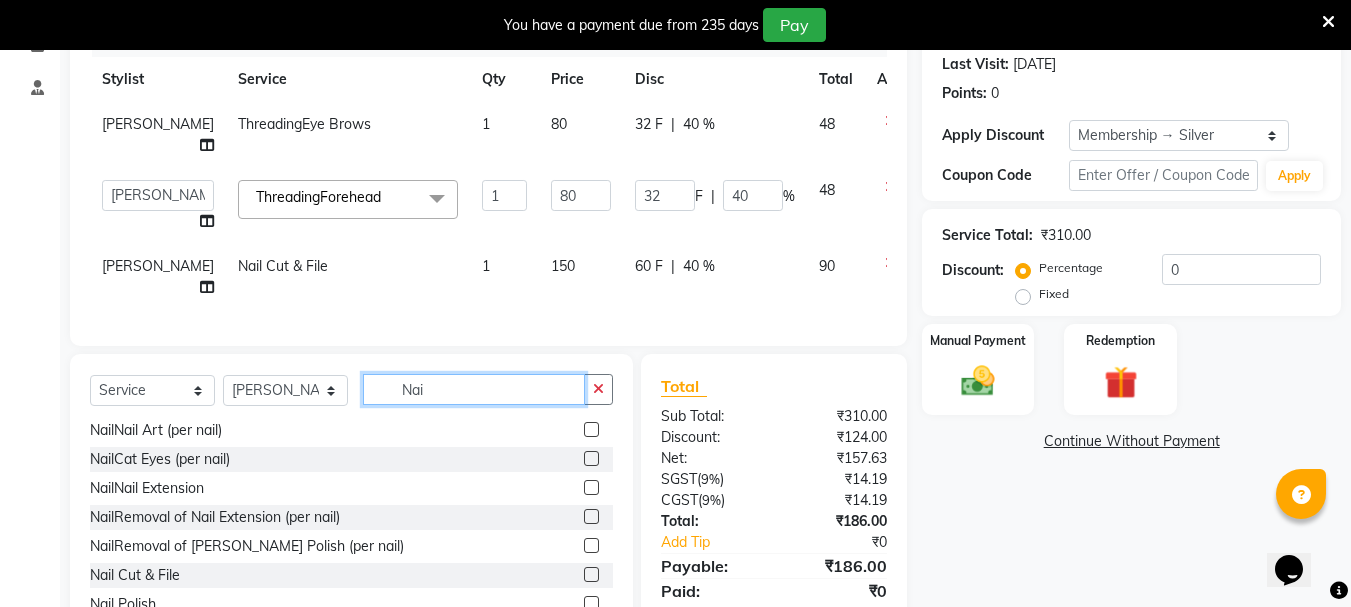 type on "Nail" 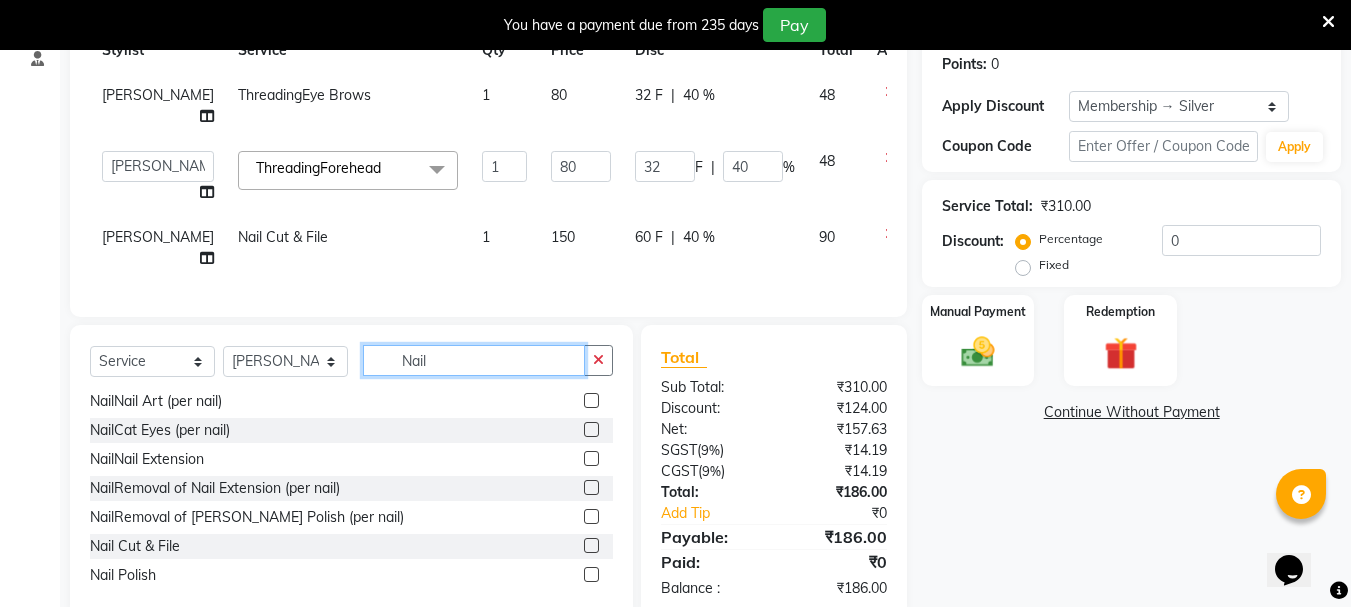 scroll, scrollTop: 323, scrollLeft: 0, axis: vertical 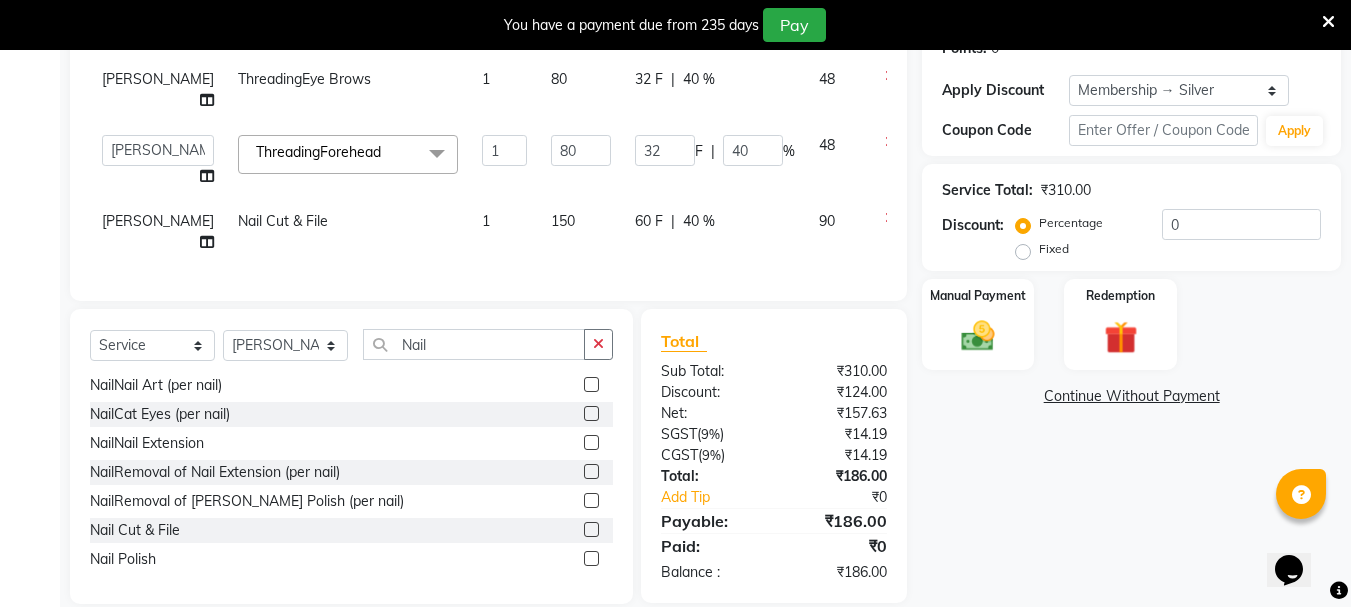 click 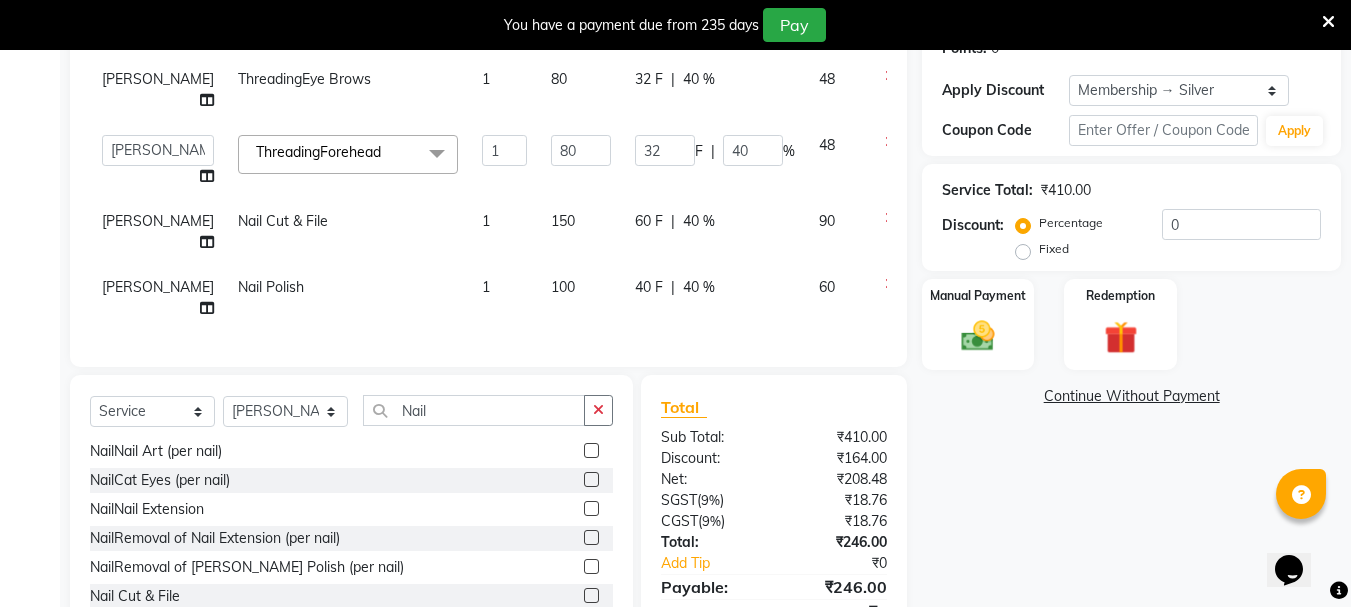 checkbox on "false" 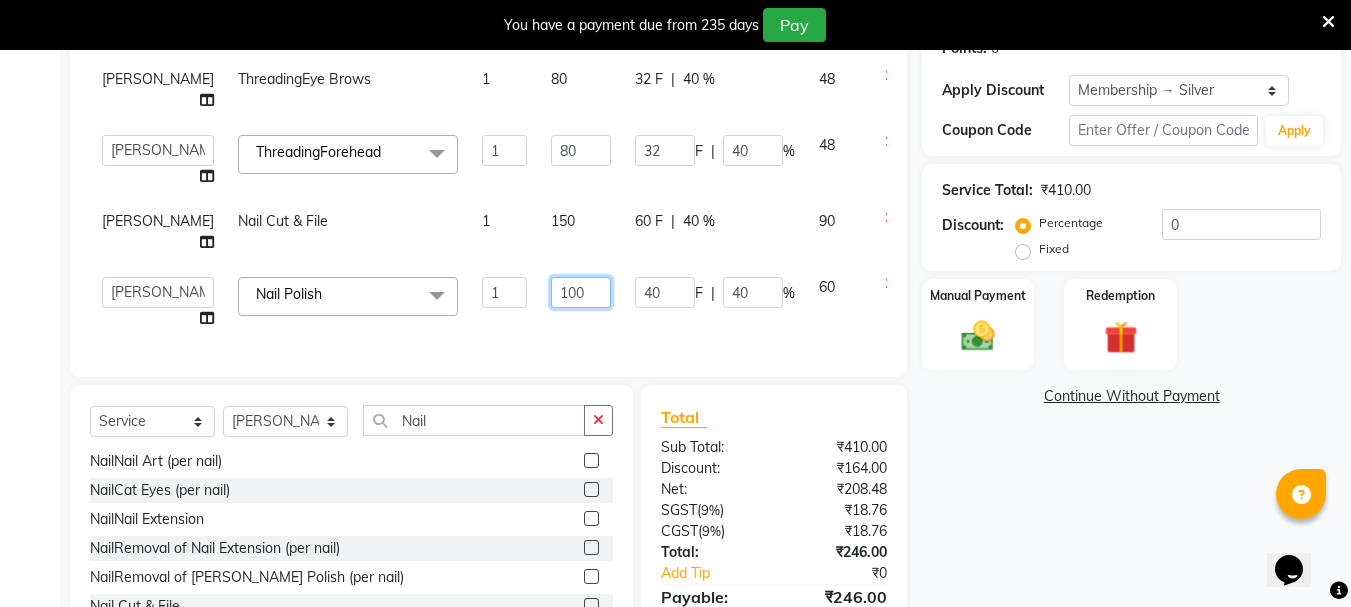 click on "100" 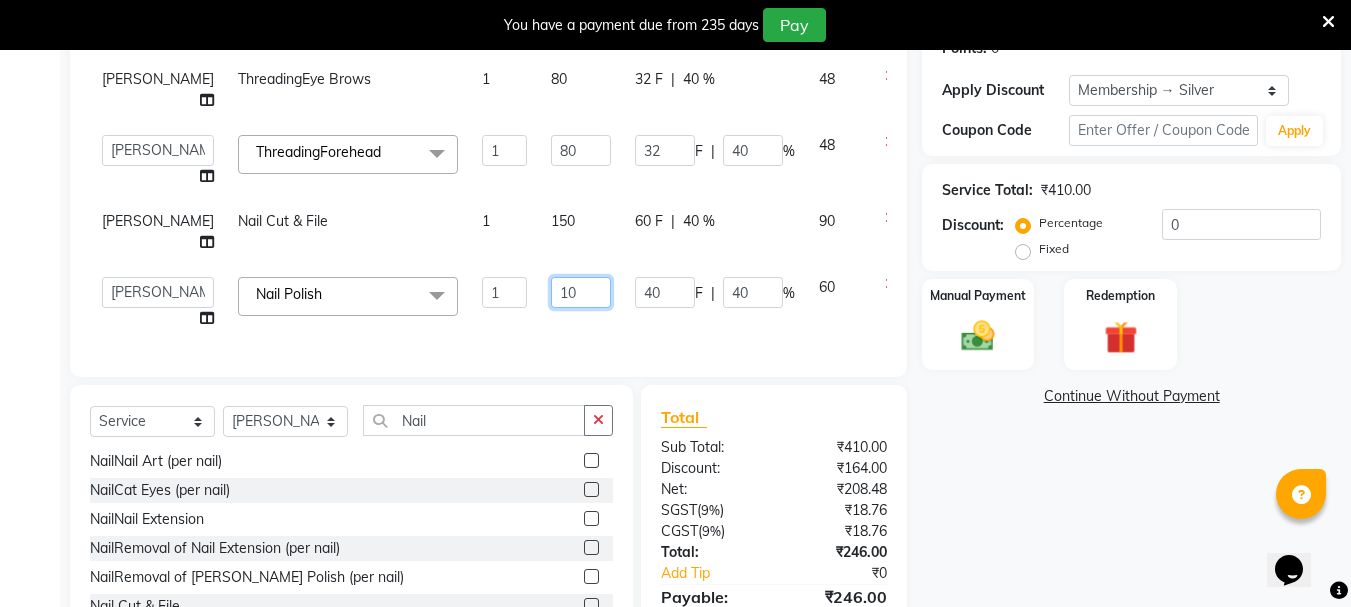 type on "1" 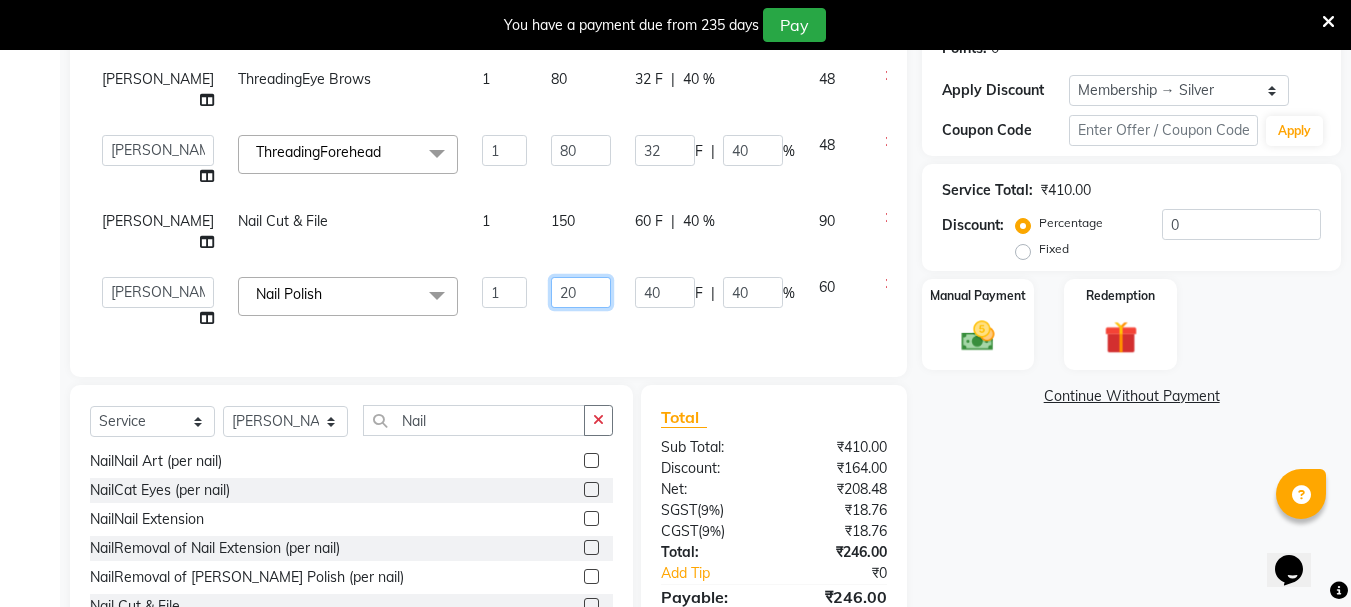 type on "200" 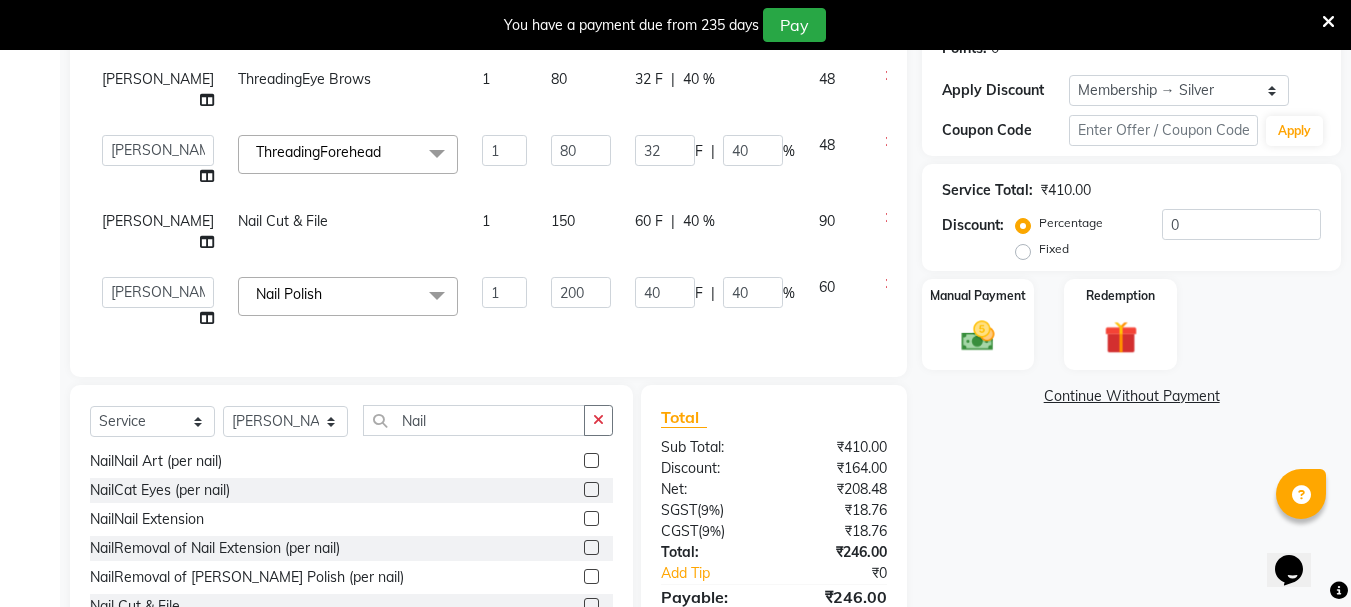 click on "Services Stylist Service Qty Price Disc Total Action [PERSON_NAME] ThreadingEye Brows 1 80 32 F | 40 % 48  Bhavani   Buati   Deepa   [PERSON_NAME]   Hriatpuii   [PERSON_NAME]   Kimi   [PERSON_NAME] Salon Manager   [PERSON_NAME]   [PERSON_NAME]   Ncy   Rehya   [PERSON_NAME]   Zovi  ThreadingForehead  x Hair StylingCreative Style Director Hair StylingSenior Stylist Hair StylingStylist Hair StylingBlunt Hair Cut Hair StylingFringe Hair StylingKids Hair Cut (below 6 years) Hair StylingShampoo & Conditioning Hair StylingBlow-dry Hair StylingIroning Hair StylingTong Curls Hair Accessories Hair ColorRoot Touch-Up Vegan Hair ColorRoot Touch-Up PPD Free Hair ColorRoot Touch-Up [MEDICAL_DATA] Free Hair ColorHighlights (Per Foil) Hair ColorHighlights with pre lightener (Per Foil) Hair ColorCrazy Hair Color (Per Foil) Hair ColorGlobal Hair Color Hair ColorBalayage/Ombre Henna Hair Toning Hair & Scalp TreatmentHair Spa - [PERSON_NAME] Butter Hair & Scalp TreatmentHair Spa - Nashi Hair & Scalp TreatmentRisana Hair TreatmentEpres Shots" 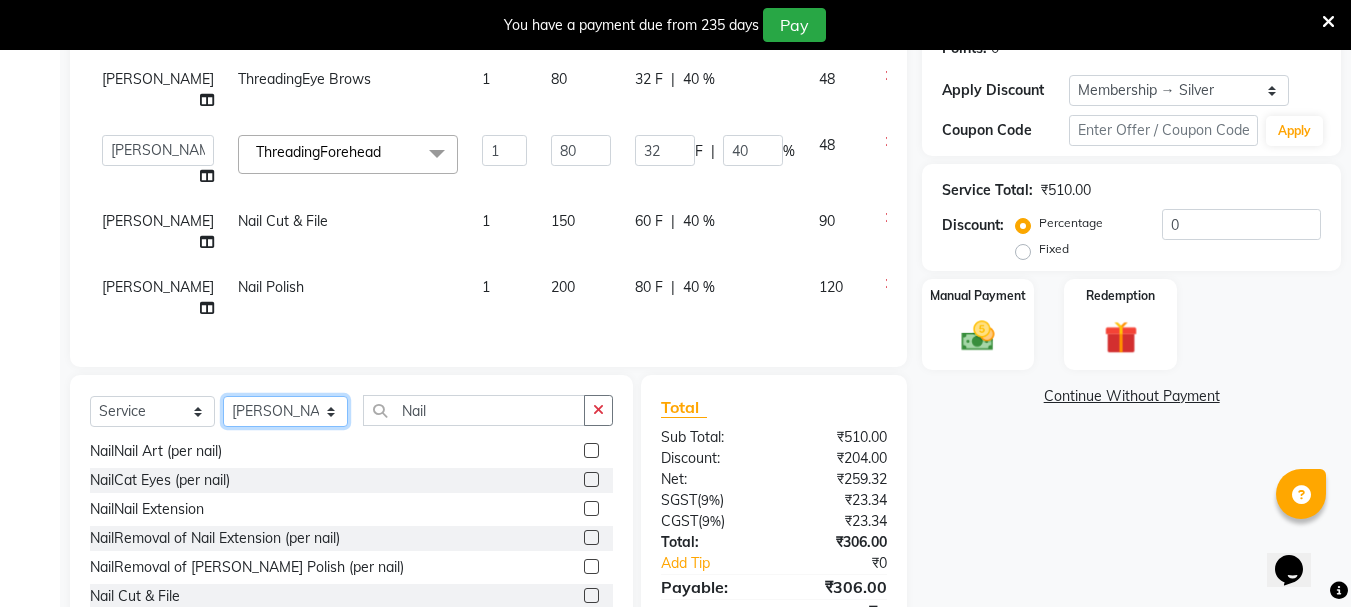 click on "Select Stylist Bhavani Buati [PERSON_NAME] Hriatpuii [PERSON_NAME] [PERSON_NAME] Salon Manager [PERSON_NAME] [PERSON_NAME] Ncy [PERSON_NAME]" 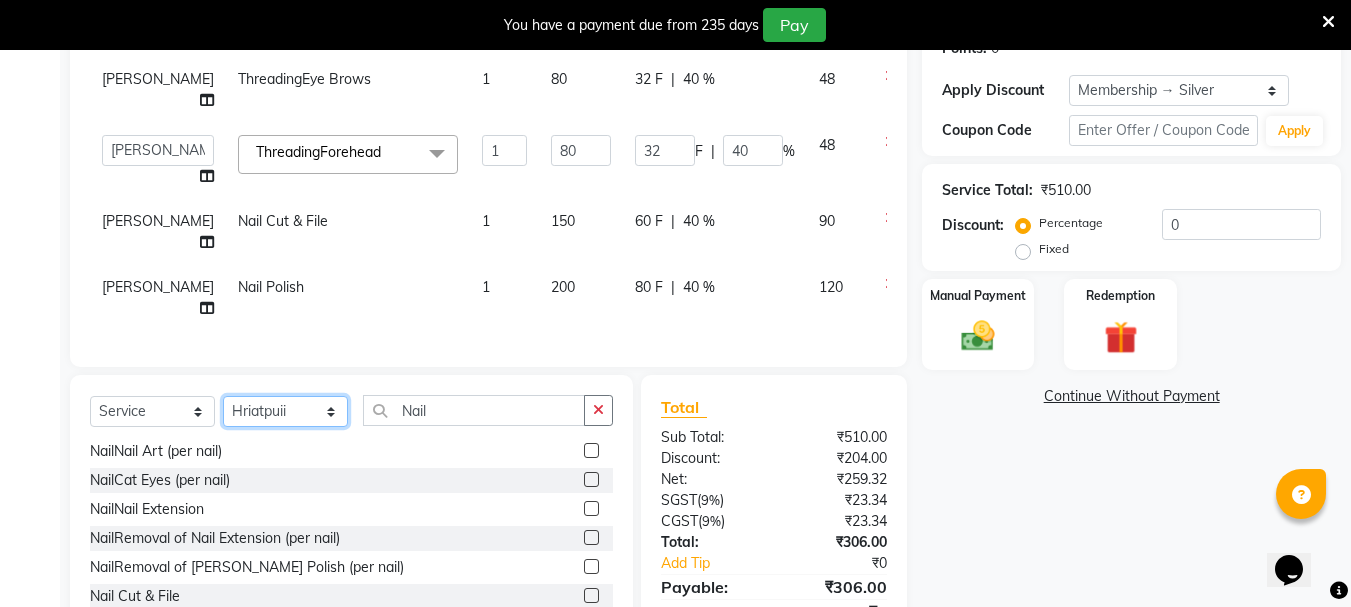 click on "Select Stylist Bhavani Buati [PERSON_NAME] Hriatpuii [PERSON_NAME] [PERSON_NAME] Salon Manager [PERSON_NAME] [PERSON_NAME] Ncy [PERSON_NAME]" 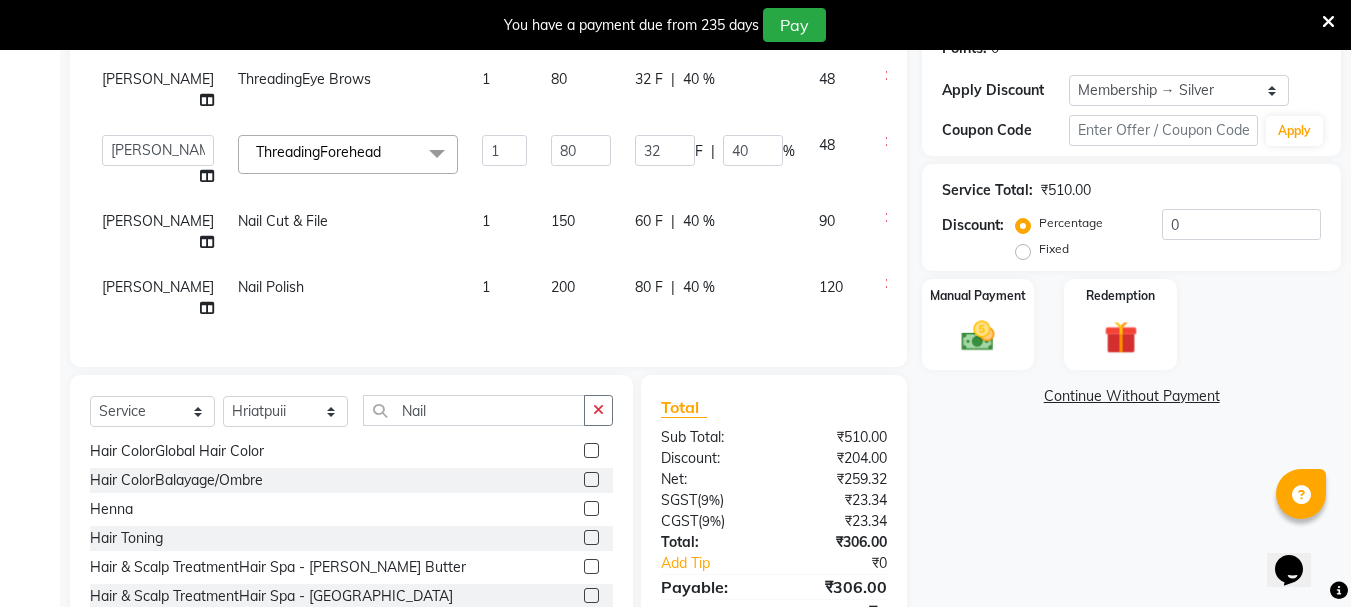 click on "Select  Service  Product  Membership  Package Voucher Prepaid Gift Card  Select Stylist Bhavani Buati Deepa [PERSON_NAME] Hriatpuii [PERSON_NAME] Kimi [PERSON_NAME] Salon Manager [PERSON_NAME] [PERSON_NAME] Ncy [PERSON_NAME] Zovi Nail Hair StylingCreative Style Director  Hair StylingSenior Stylist  Hair StylingStylist  Hair StylingBlunt Hair Cut  Hair StylingFringe  Hair StylingKids Hair Cut (below 6 years)  Hair StylingShampoo & Conditioning  Hair StylingBlow-dry  Hair StylingIroning  Hair StylingTong Curls  Hair Accessories  Hair ColorRoot Touch-Up Vegan  Hair ColorRoot Touch-Up PPD Free  Hair ColorRoot Touch-Up [MEDICAL_DATA] Free  Hair ColorHighlights (Per Foil)  Hair ColorHighlights with pre lightener (Per Foil)  Hair ColorCrazy Hair Color (Per Foil)  Hair ColorGlobal Hair Color  Hair ColorBalayage/Ombre  Henna  Hair Toning  Hair & Scalp TreatmentHair Spa - [PERSON_NAME] Butter  Hair & Scalp TreatmentHair Spa - Nashi  Hair & Scalp TreatmentRisana  Hair & Scalp TreatmentQOD F4st  Hair & Scalp TreatmentHair Spa - Wella" 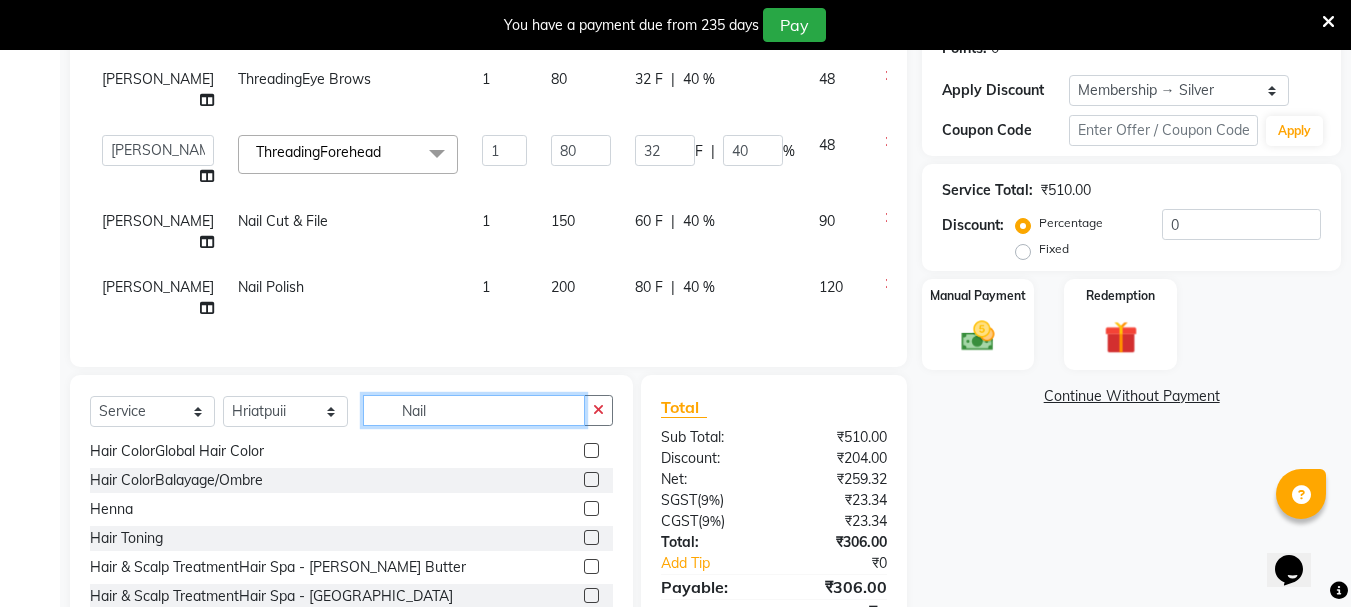click on "Nail" 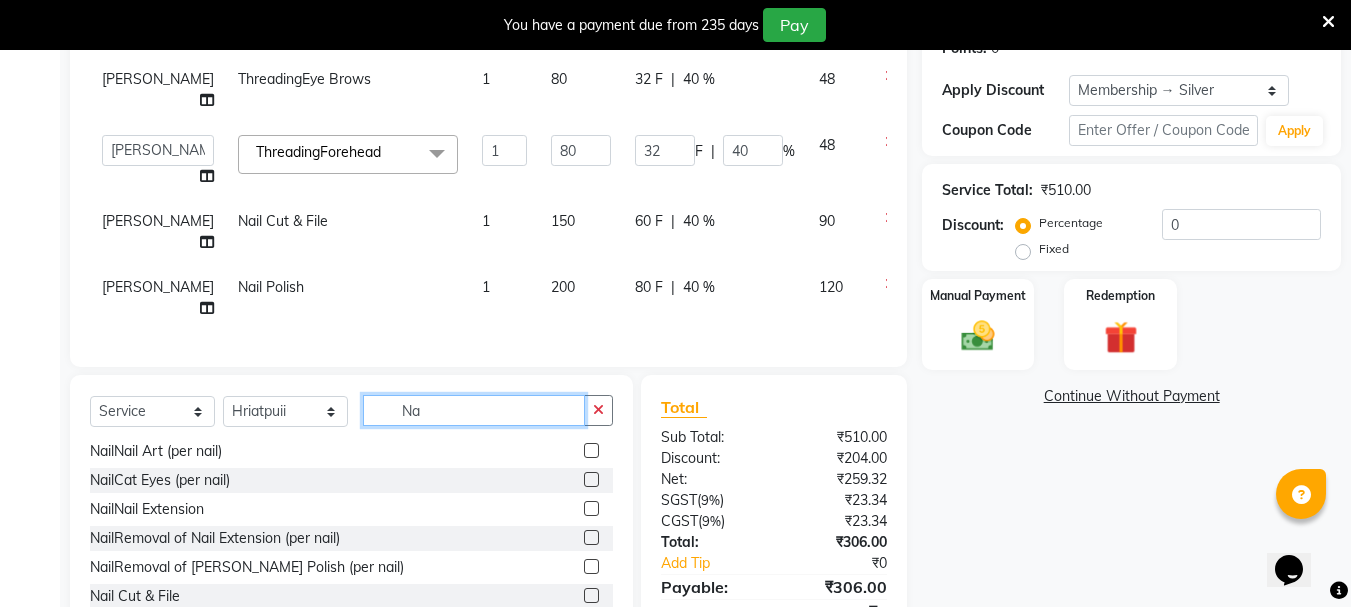 type on "N" 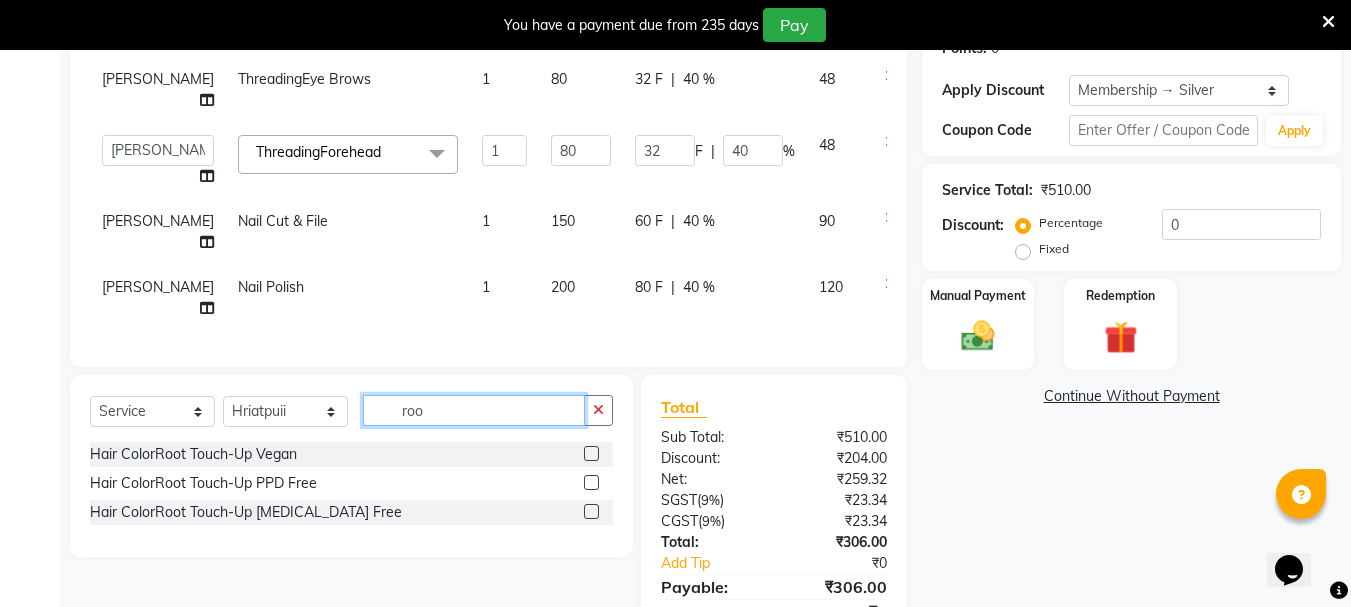 scroll, scrollTop: 0, scrollLeft: 0, axis: both 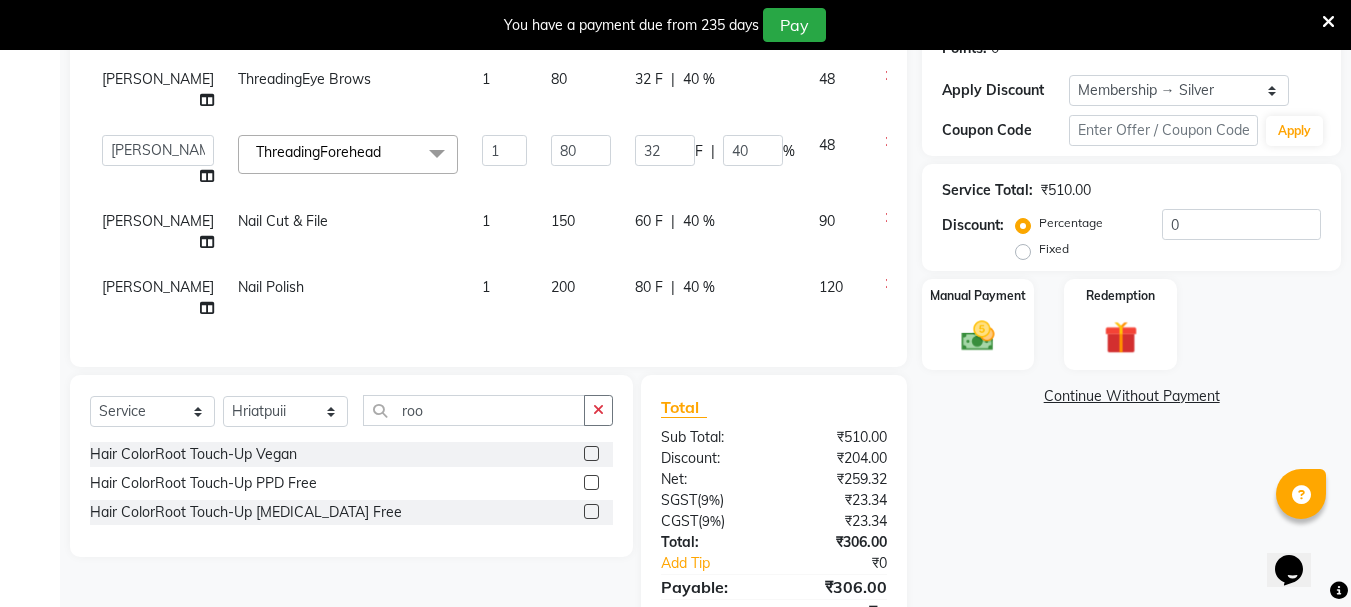 click 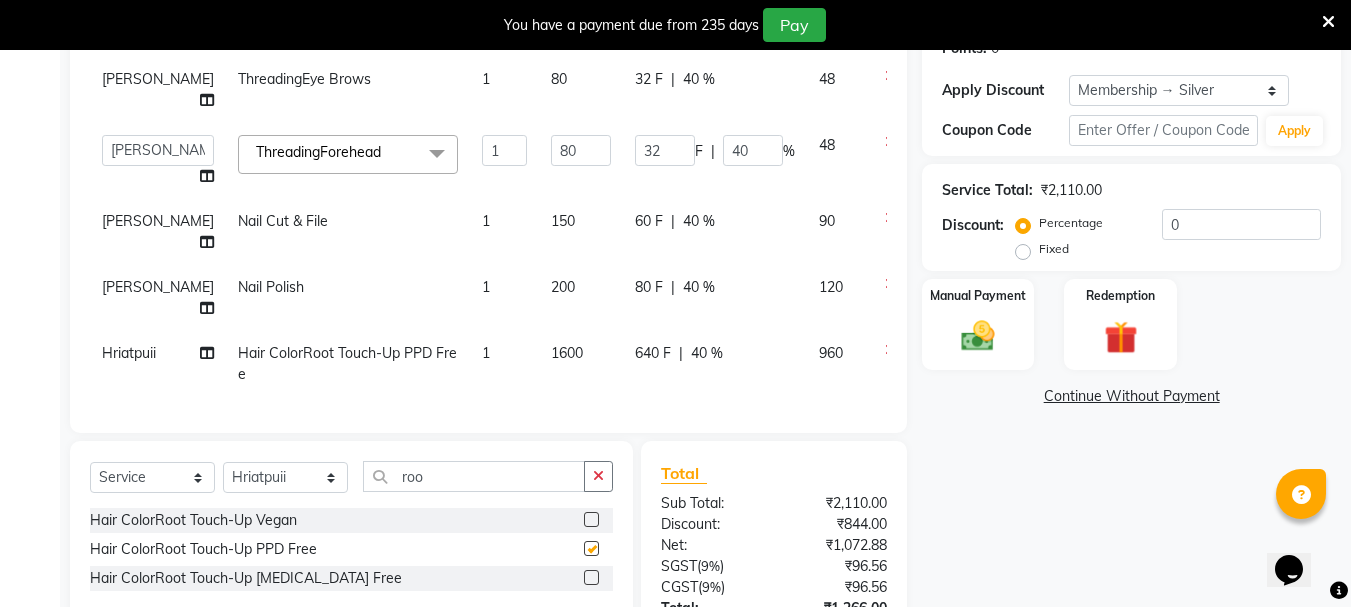 checkbox on "false" 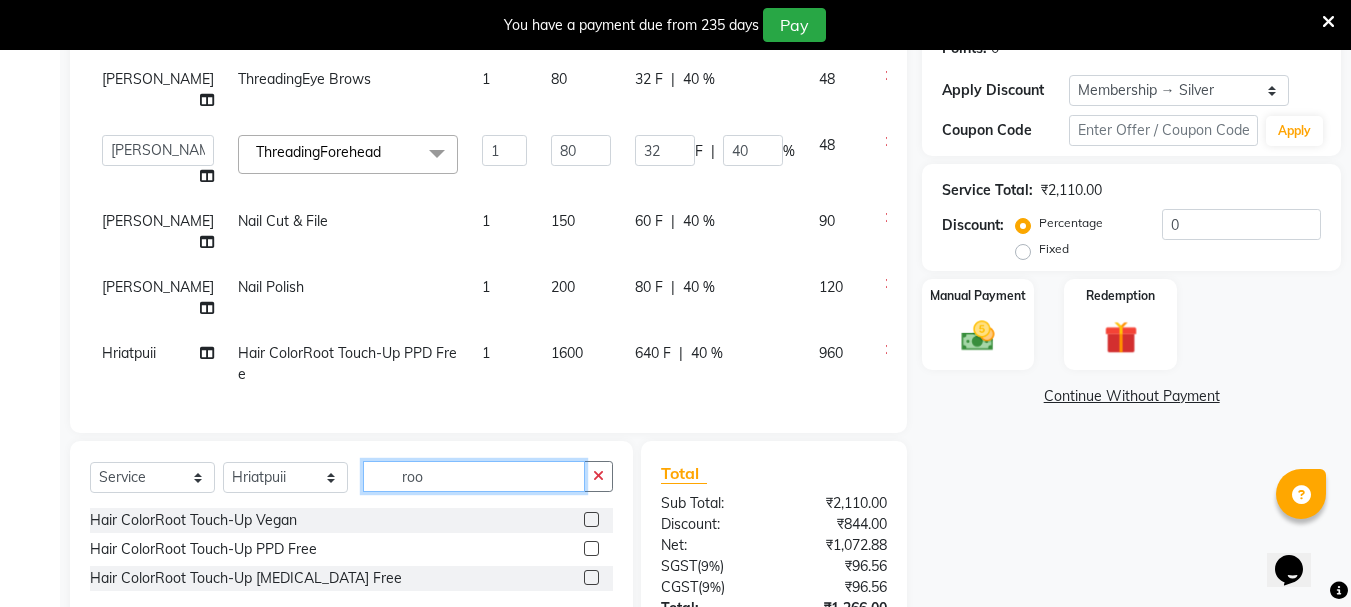 click on "roo" 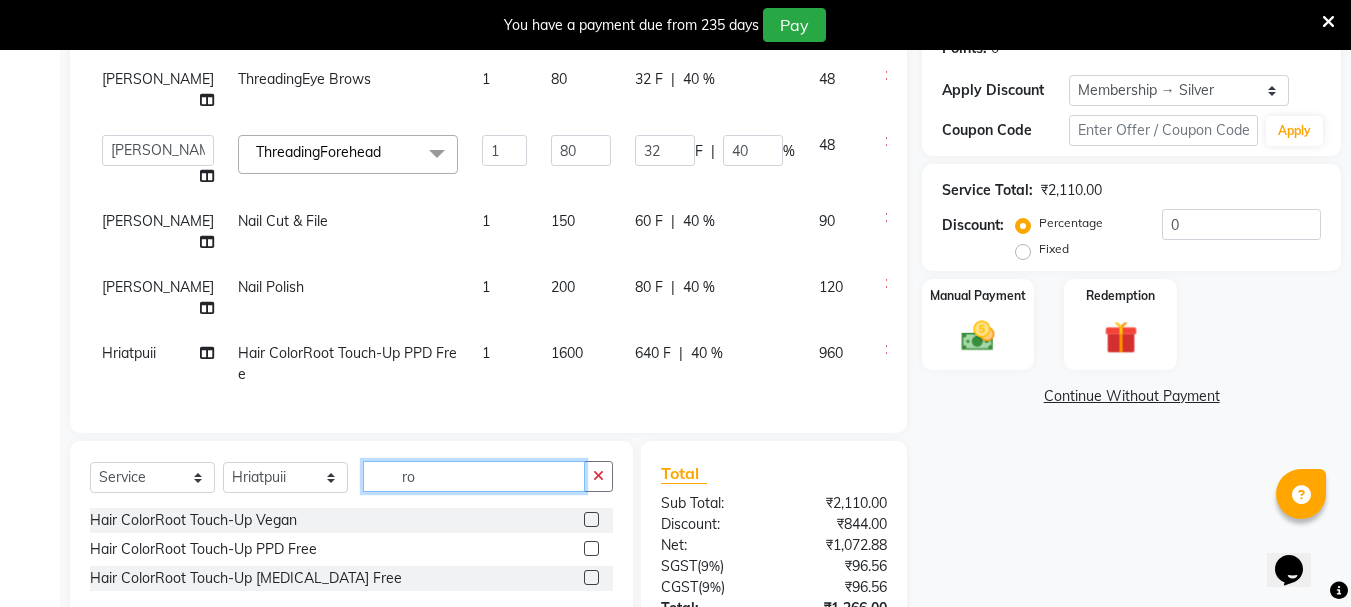 type on "r" 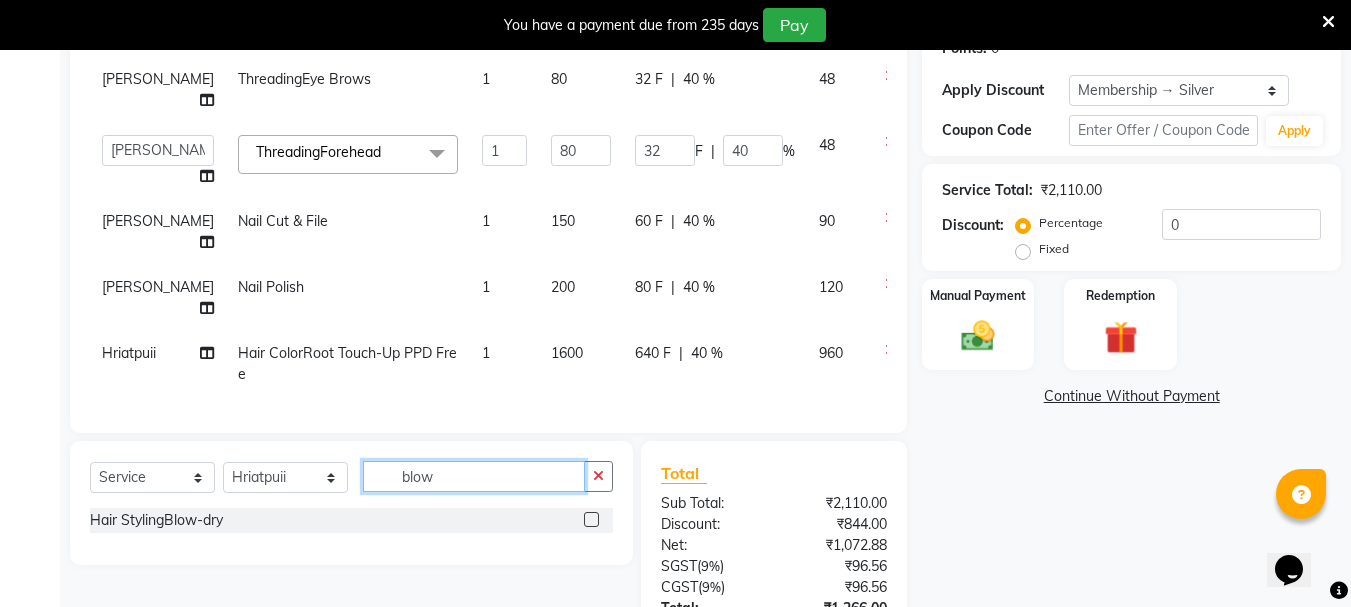 type on "blow" 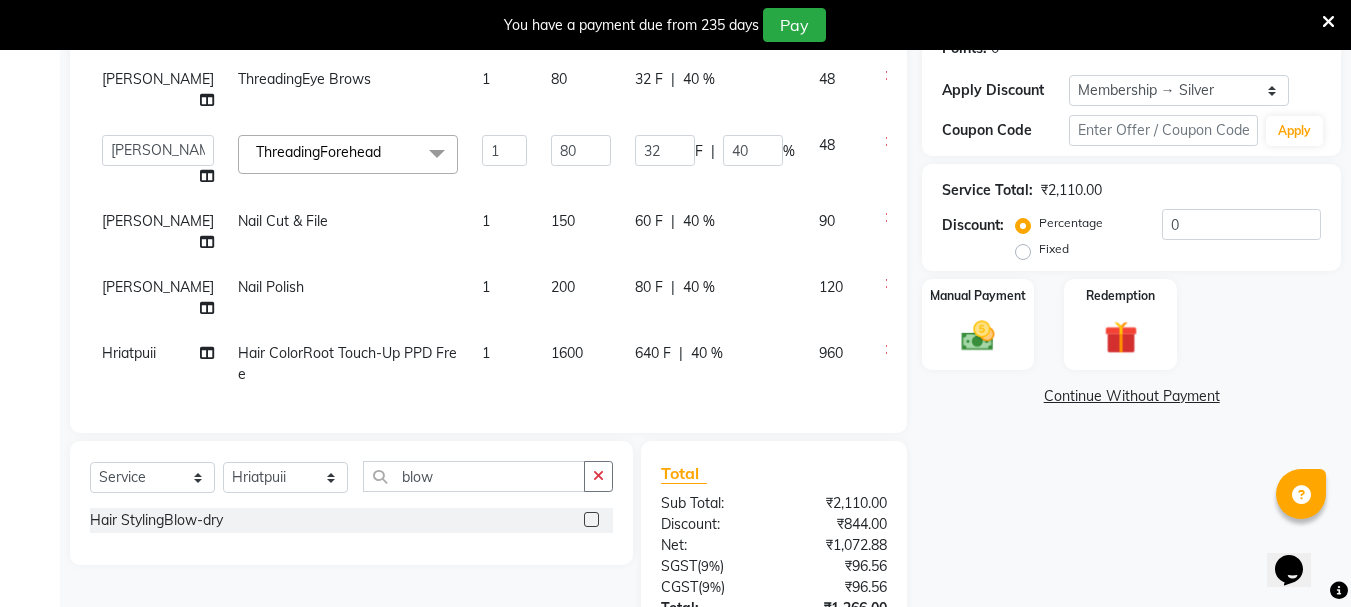 click 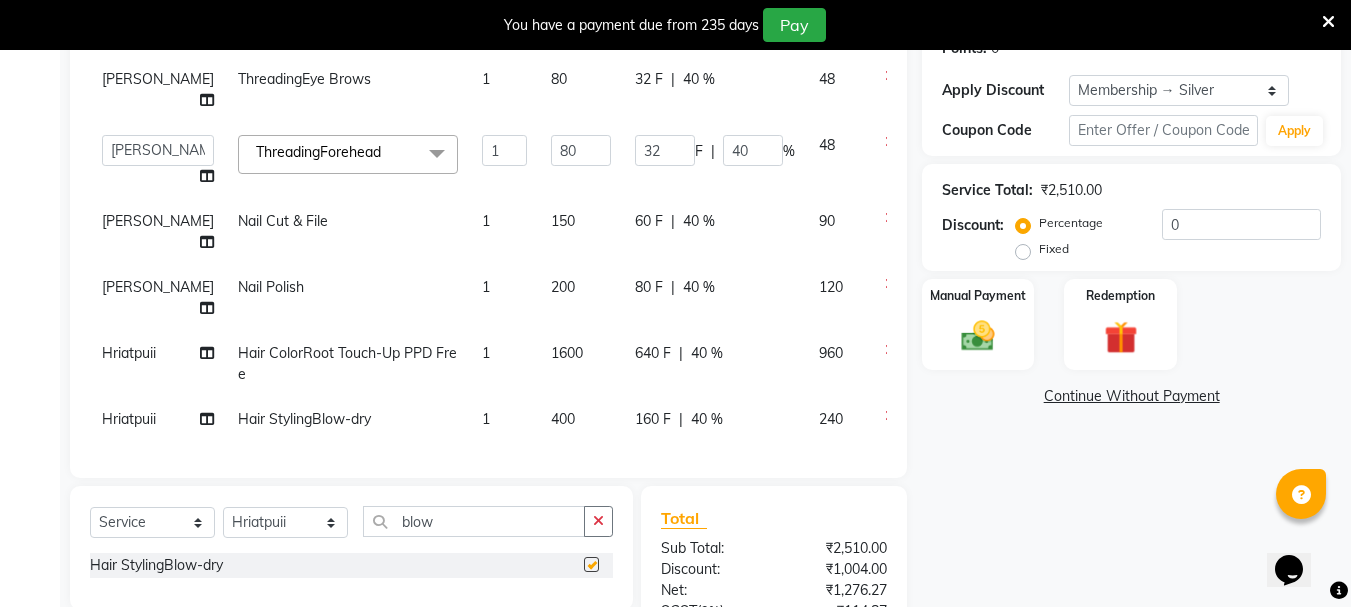 checkbox on "false" 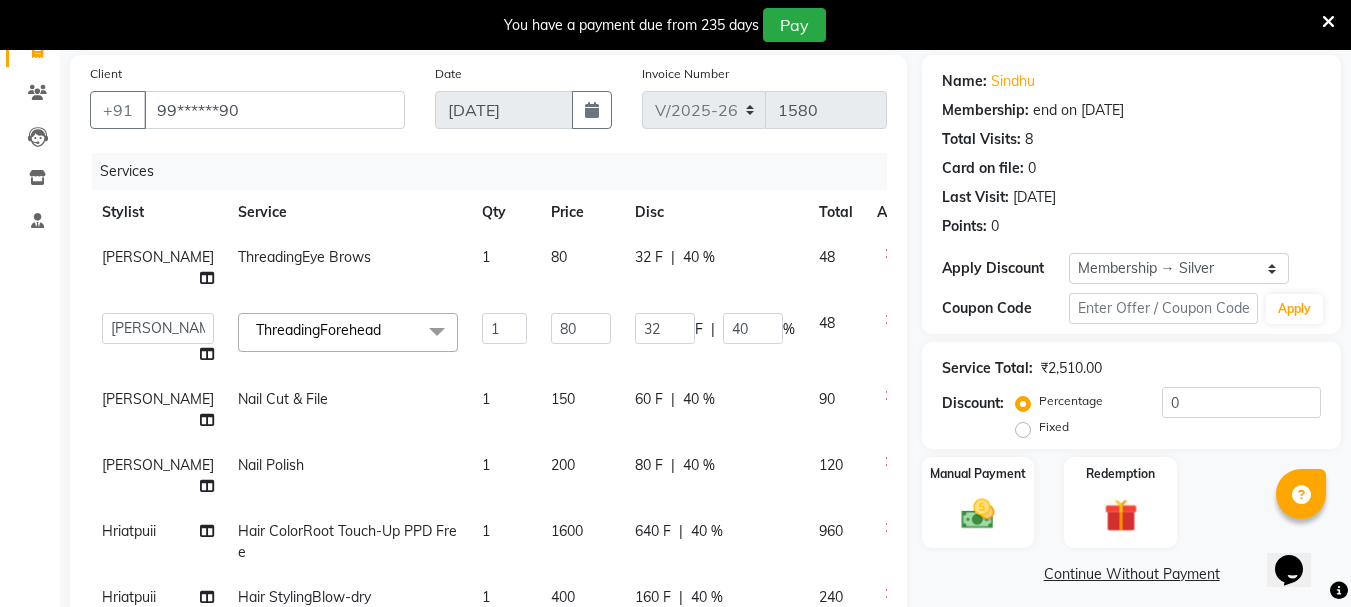 scroll, scrollTop: 423, scrollLeft: 0, axis: vertical 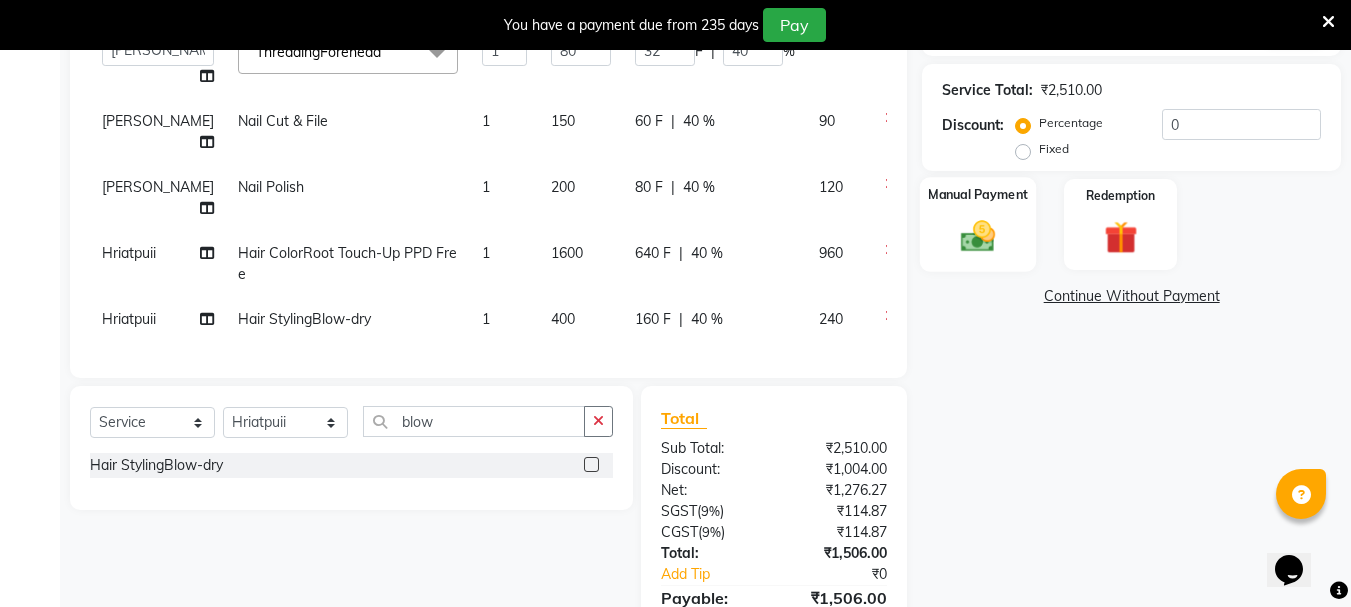click 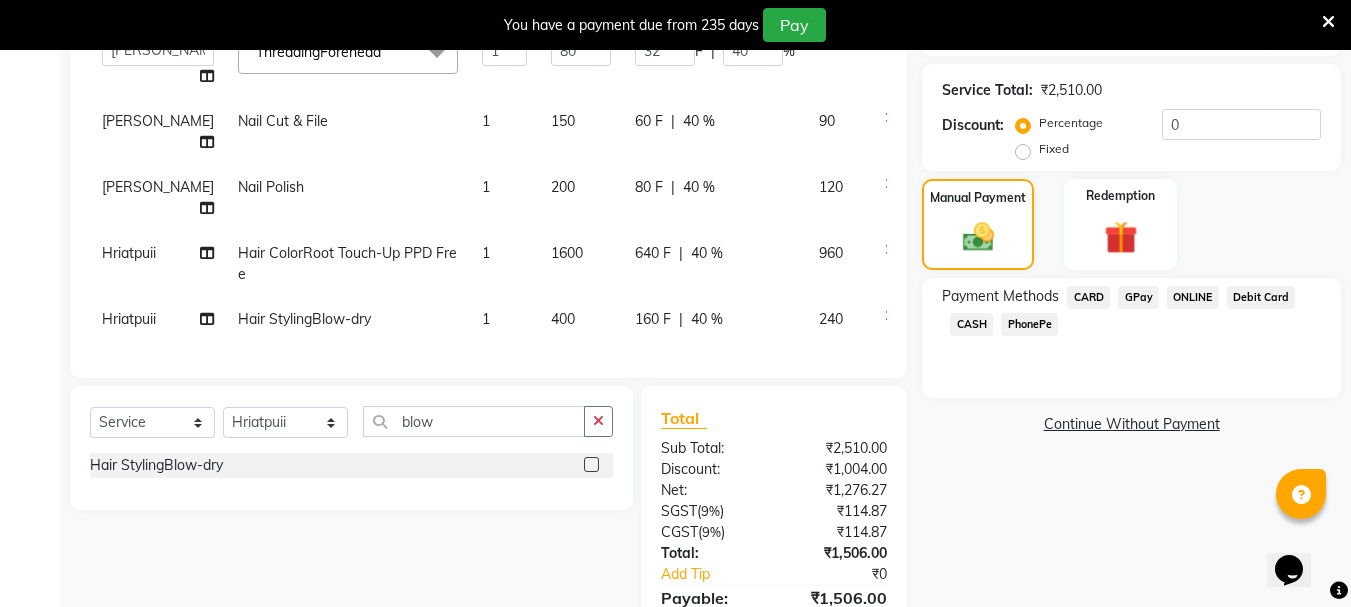 click on "CARD" 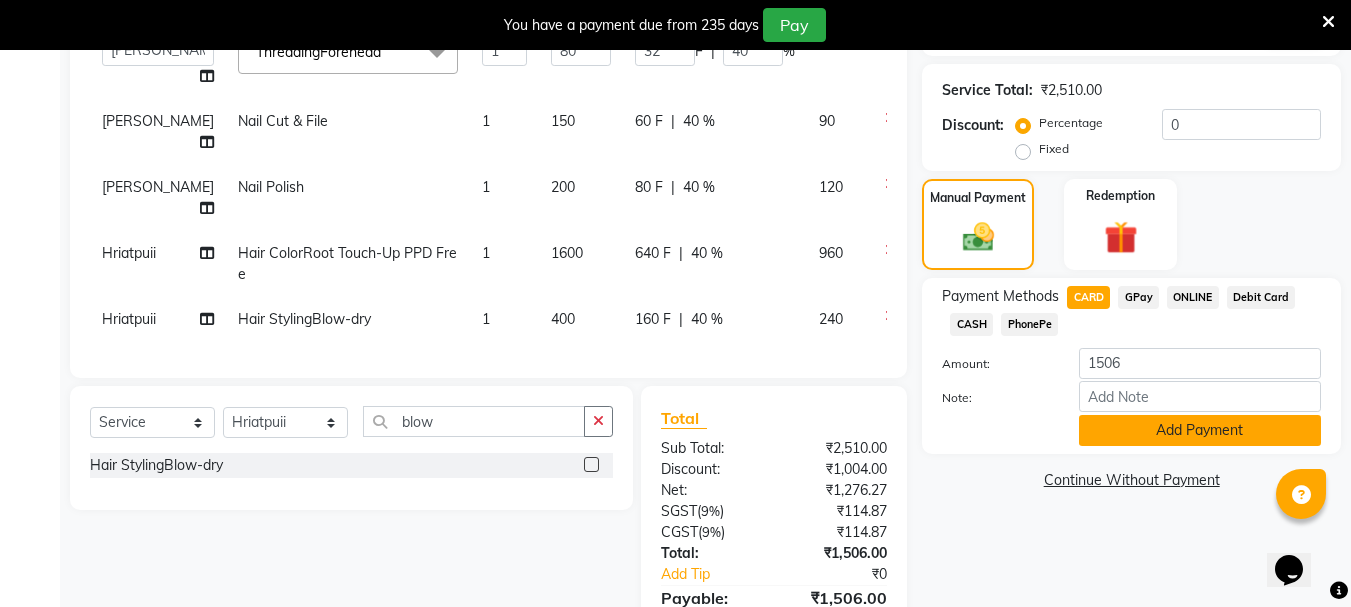click on "Add Payment" 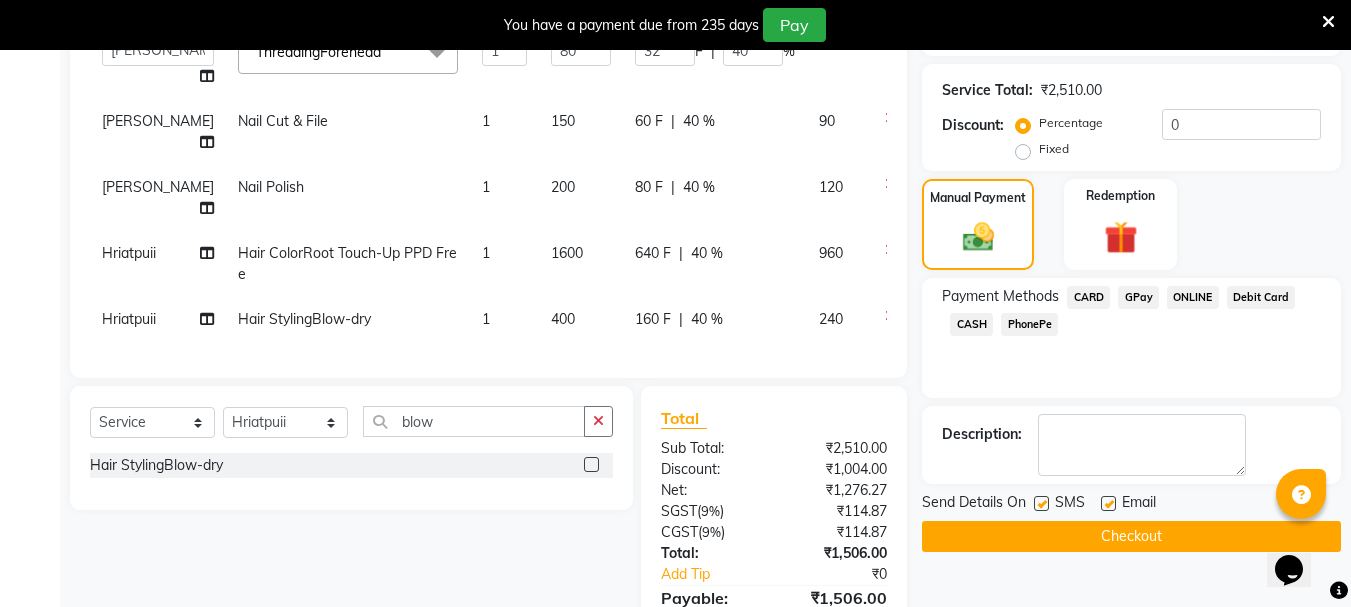click on "Checkout" 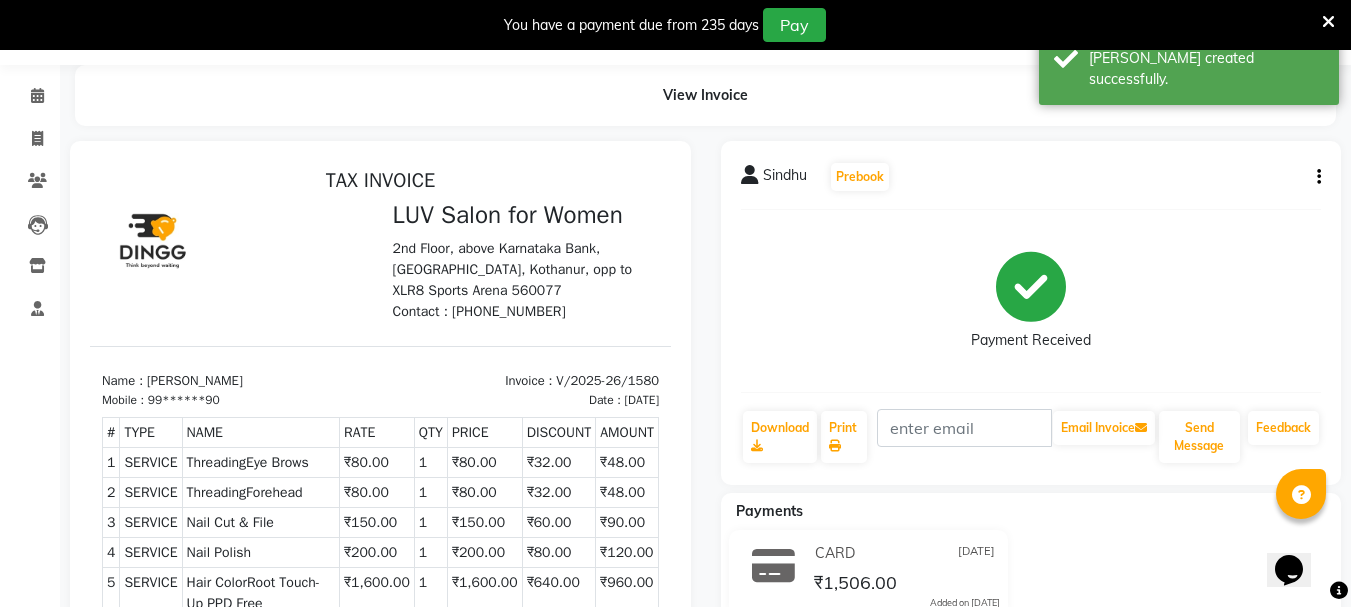 scroll, scrollTop: 0, scrollLeft: 0, axis: both 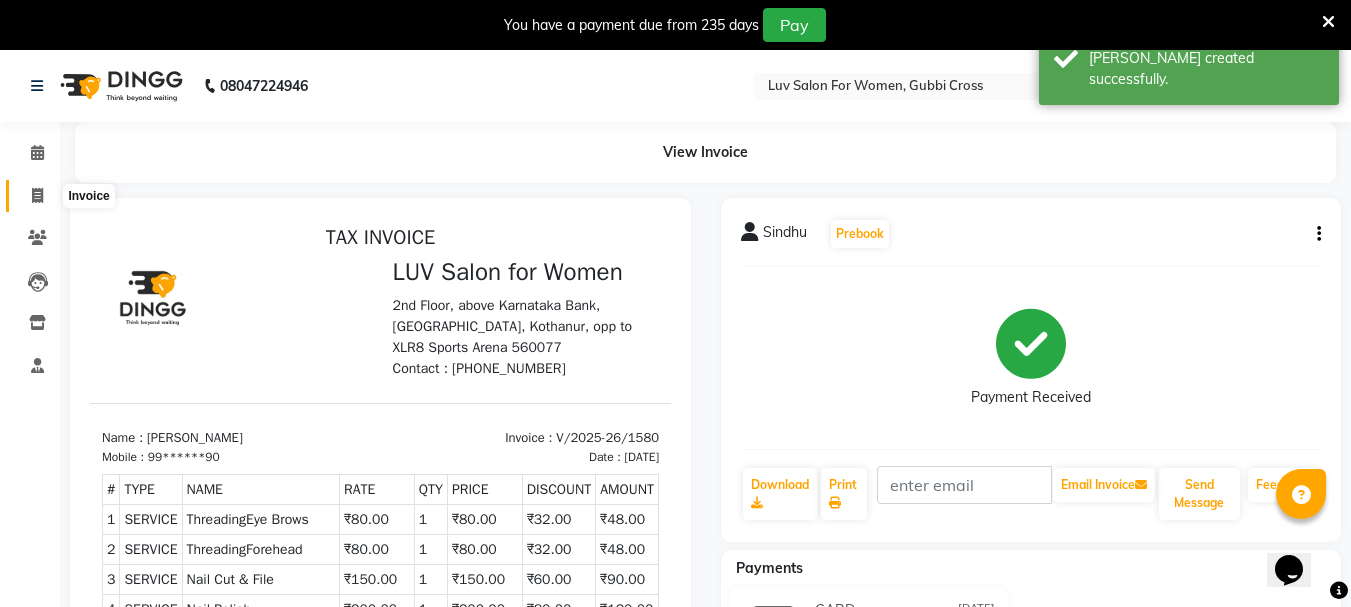 click 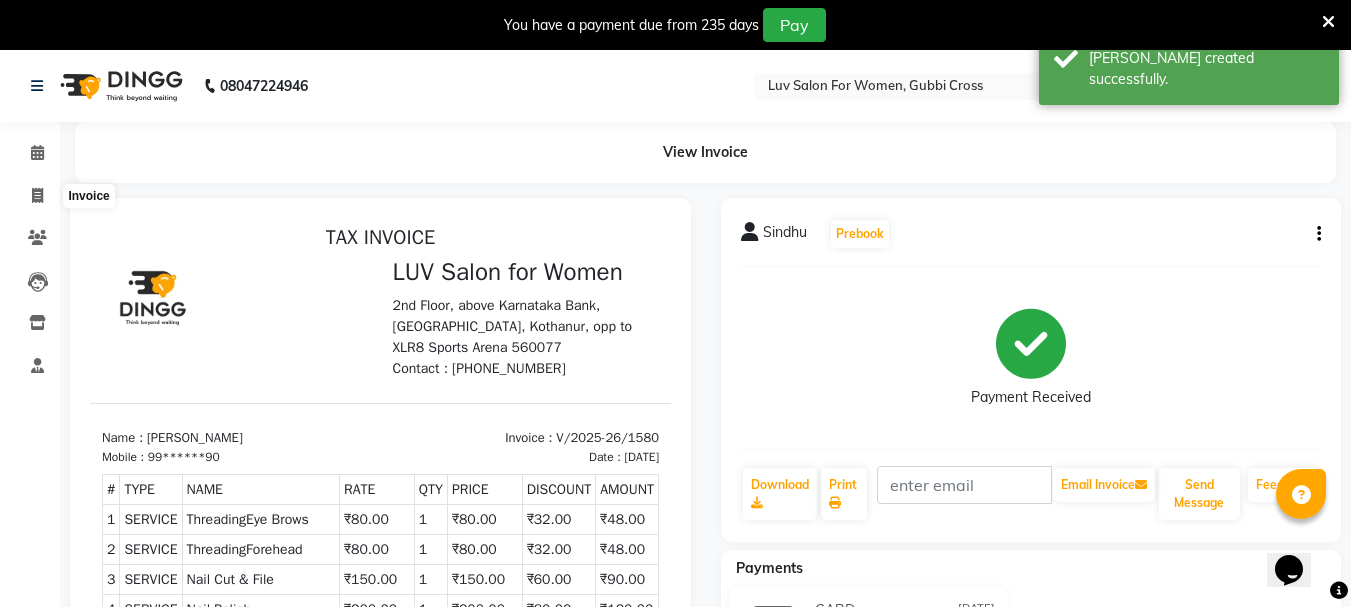 select on "service" 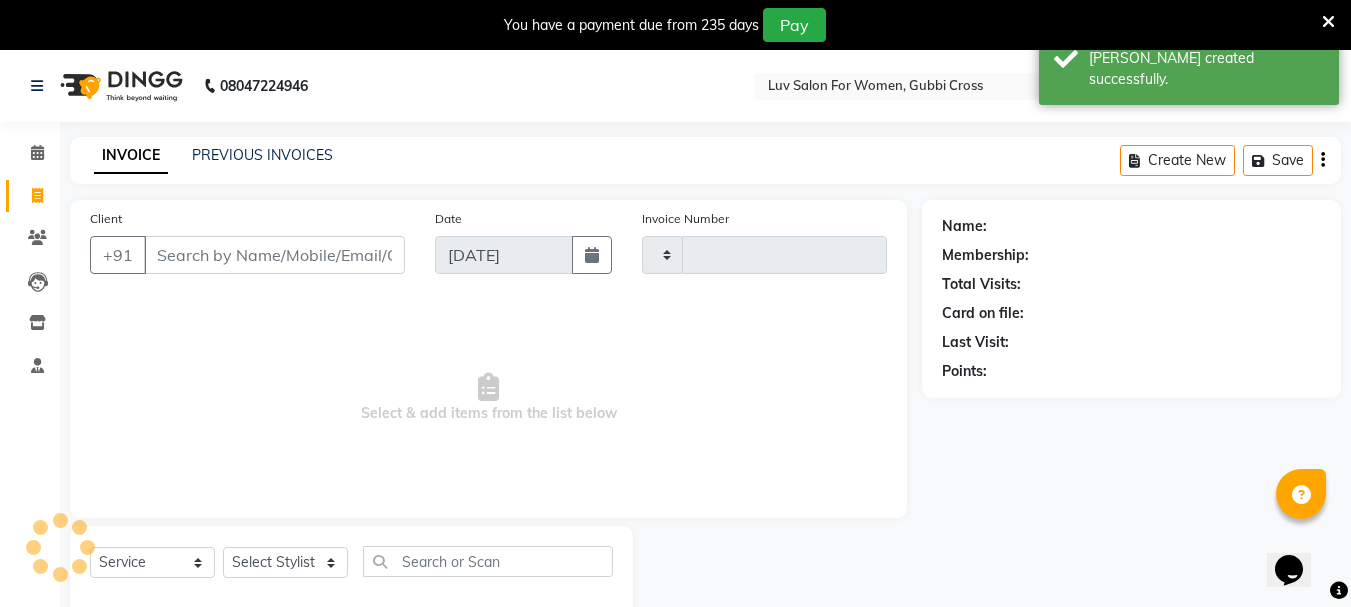 scroll, scrollTop: 50, scrollLeft: 0, axis: vertical 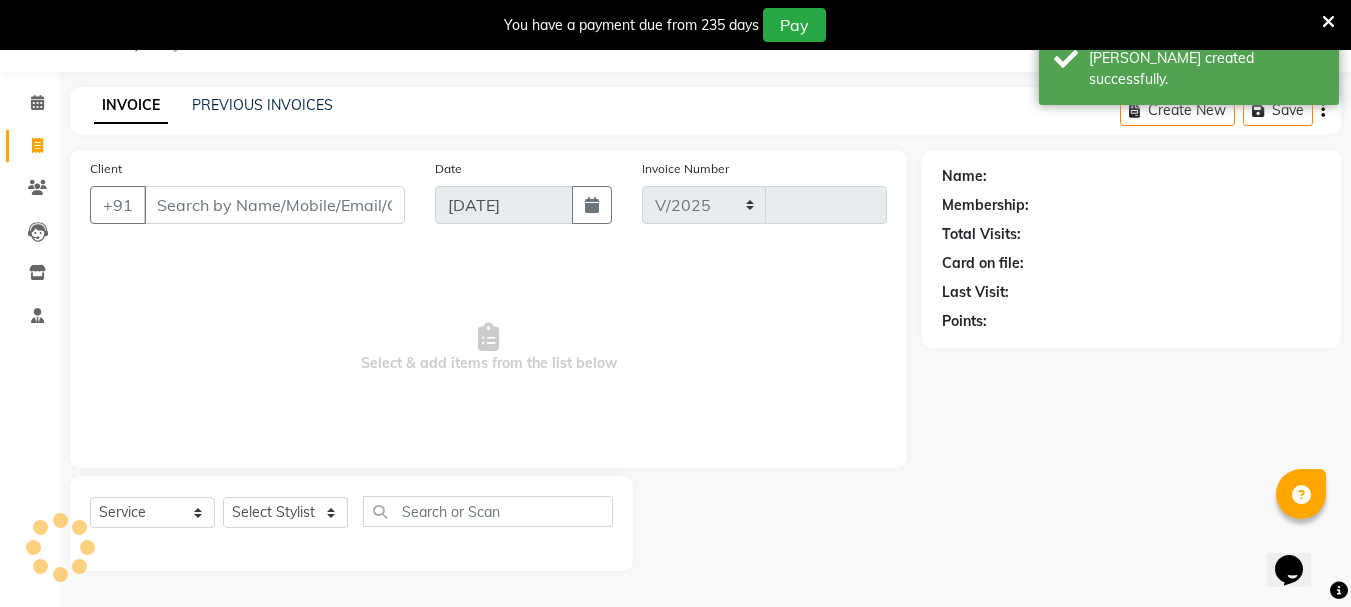 select on "7221" 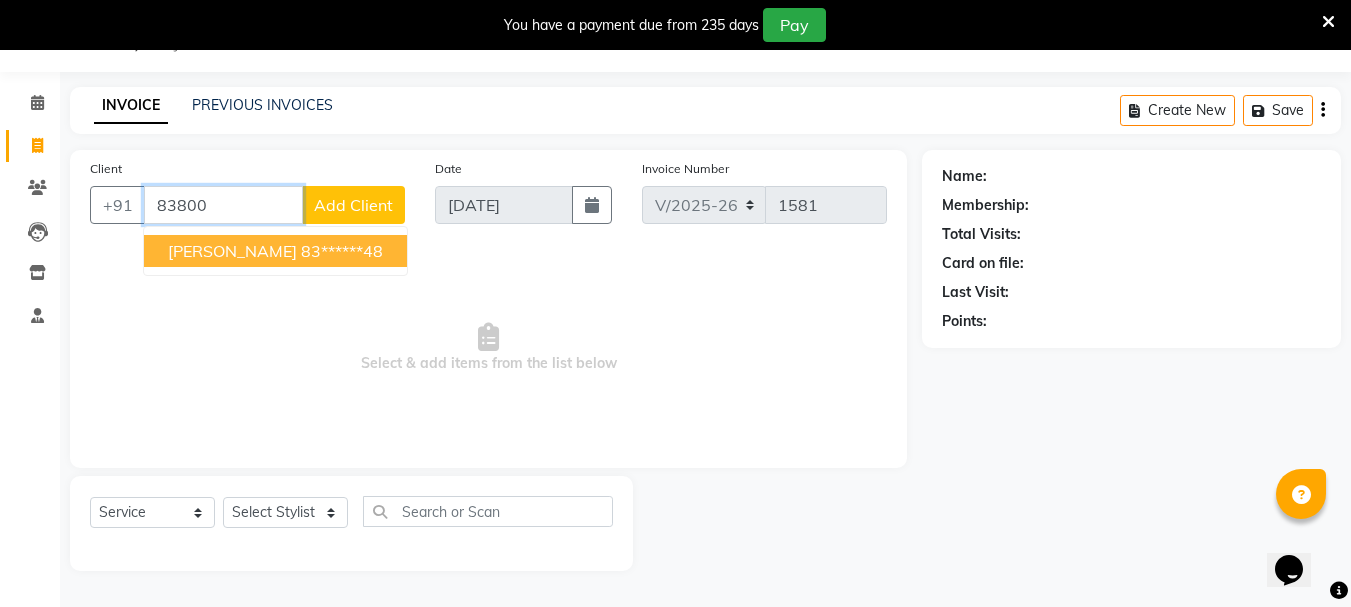 click on "[PERSON_NAME]" at bounding box center [232, 251] 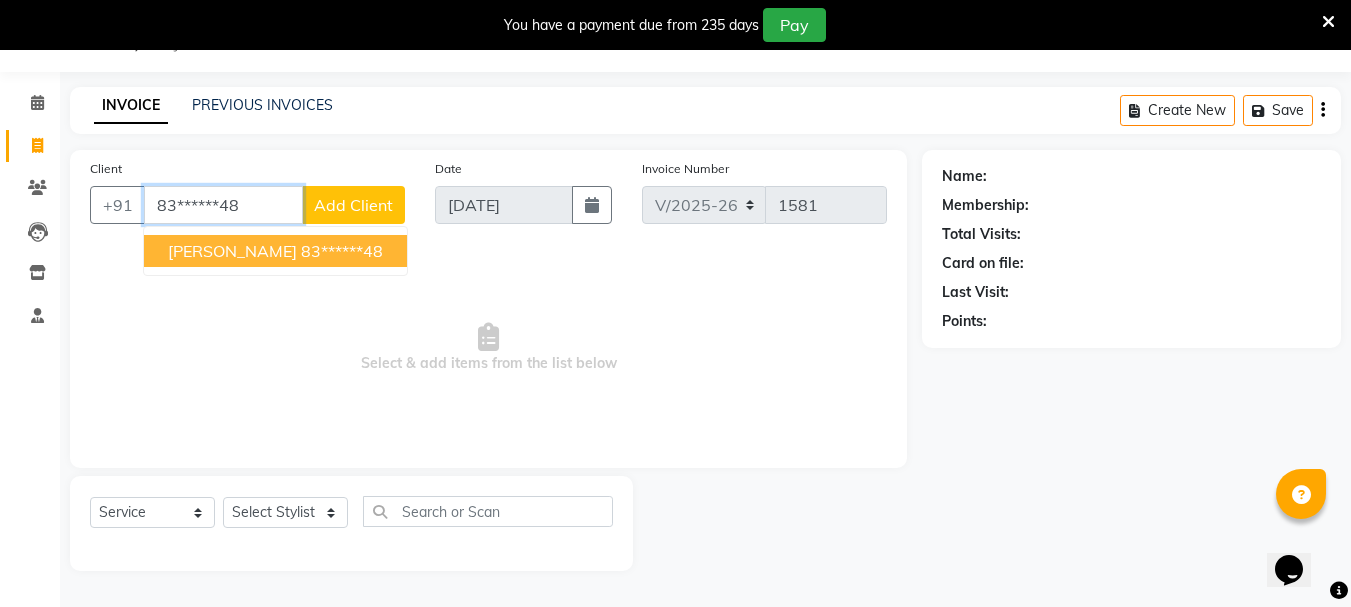 type on "83******48" 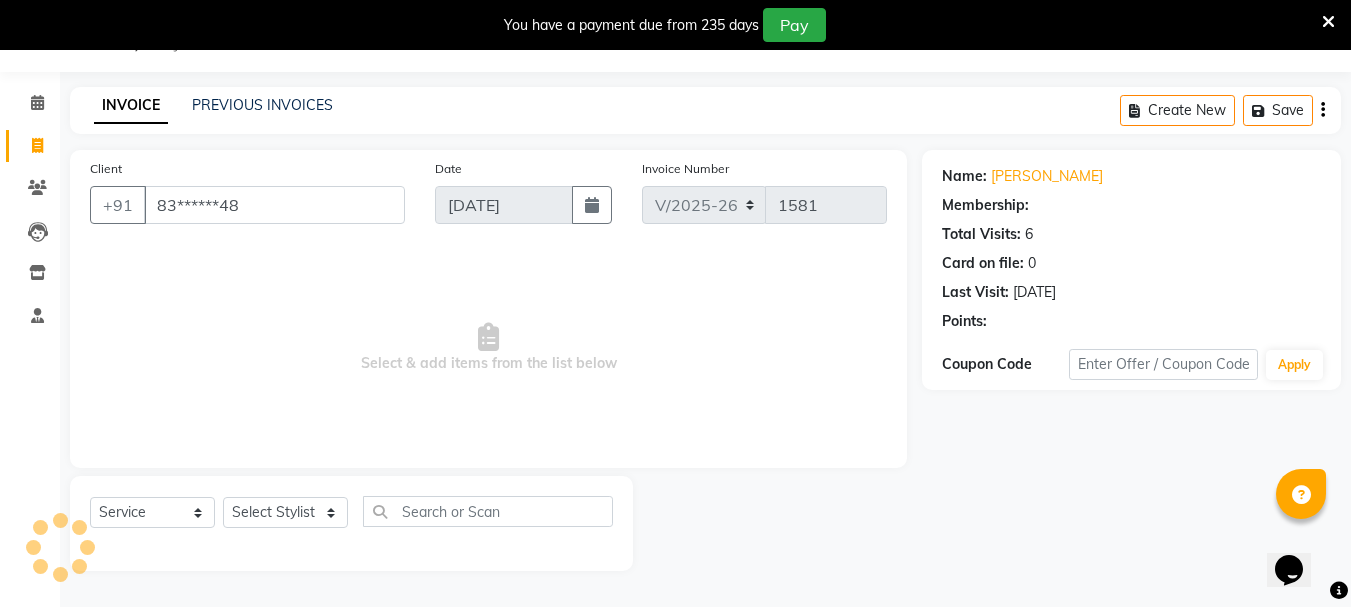 select on "1: Object" 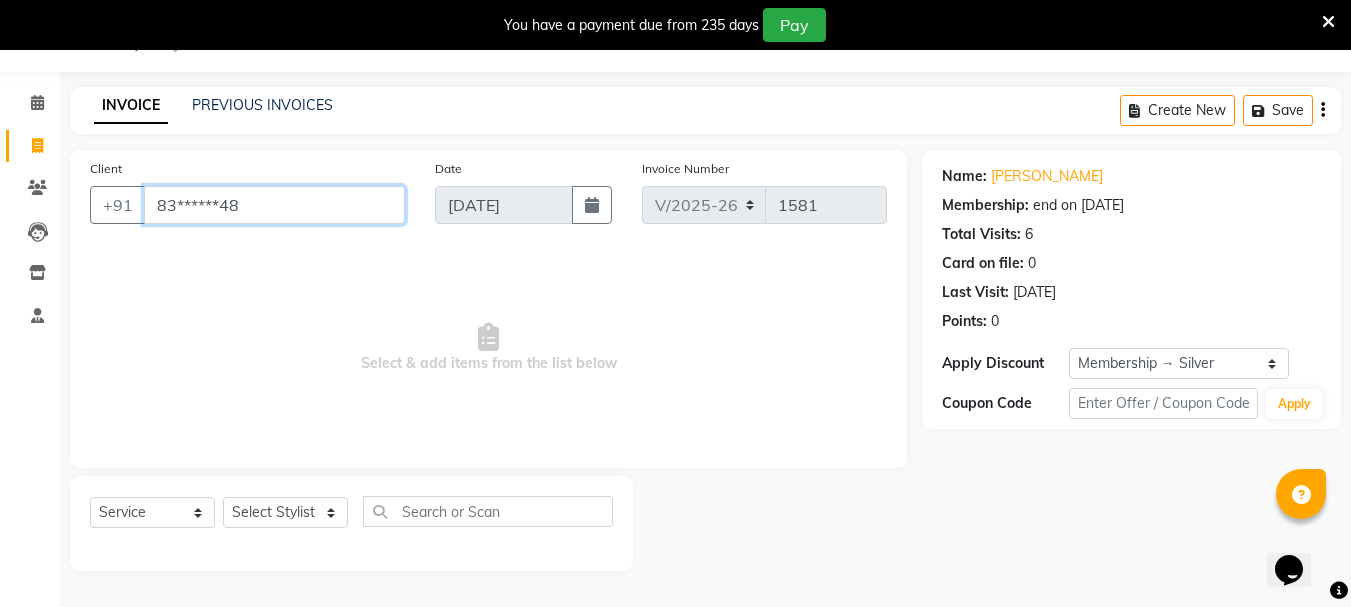 drag, startPoint x: 158, startPoint y: 198, endPoint x: 245, endPoint y: 190, distance: 87.36704 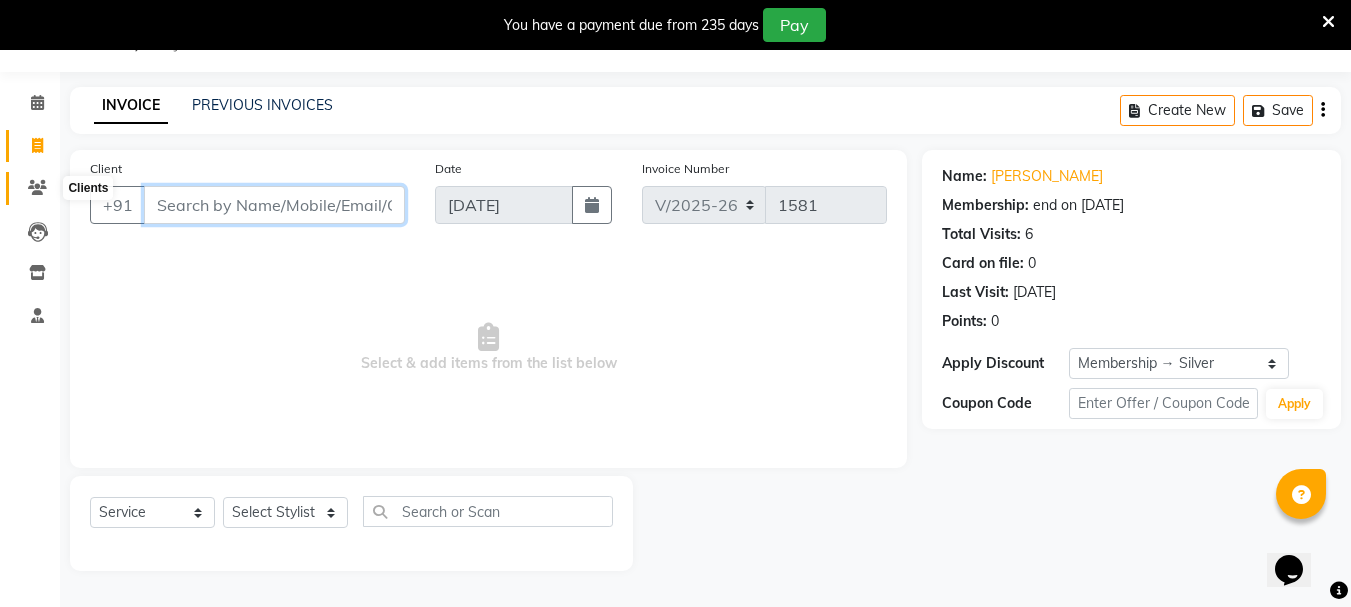 type 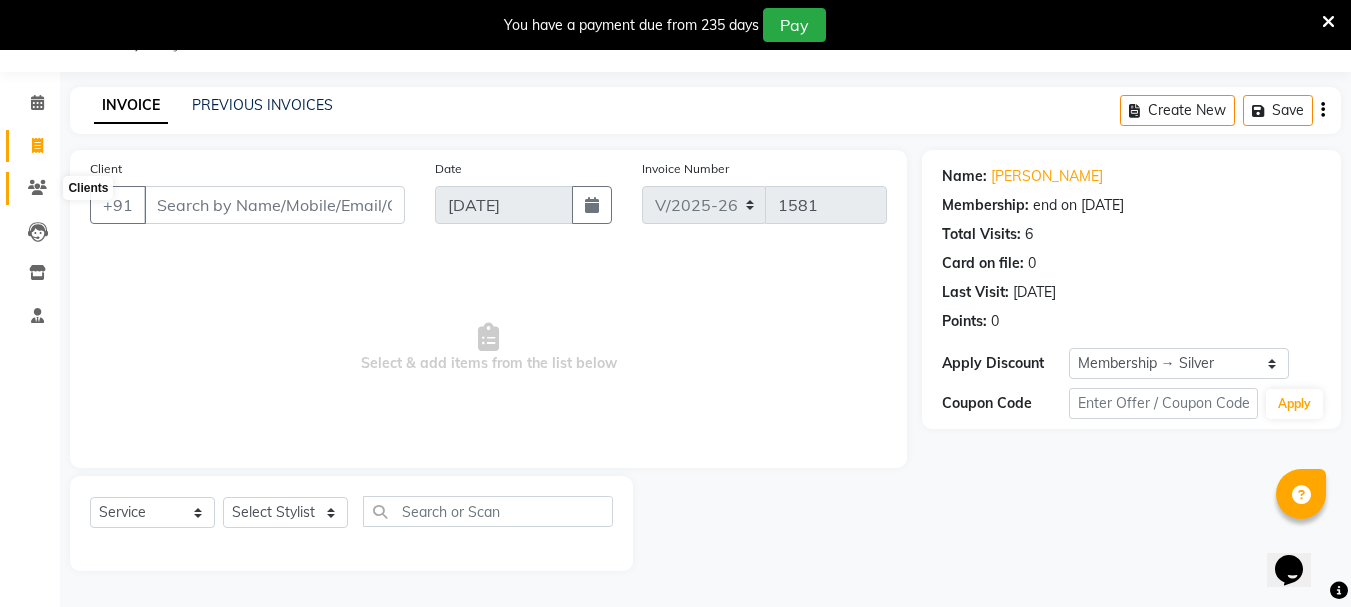 click 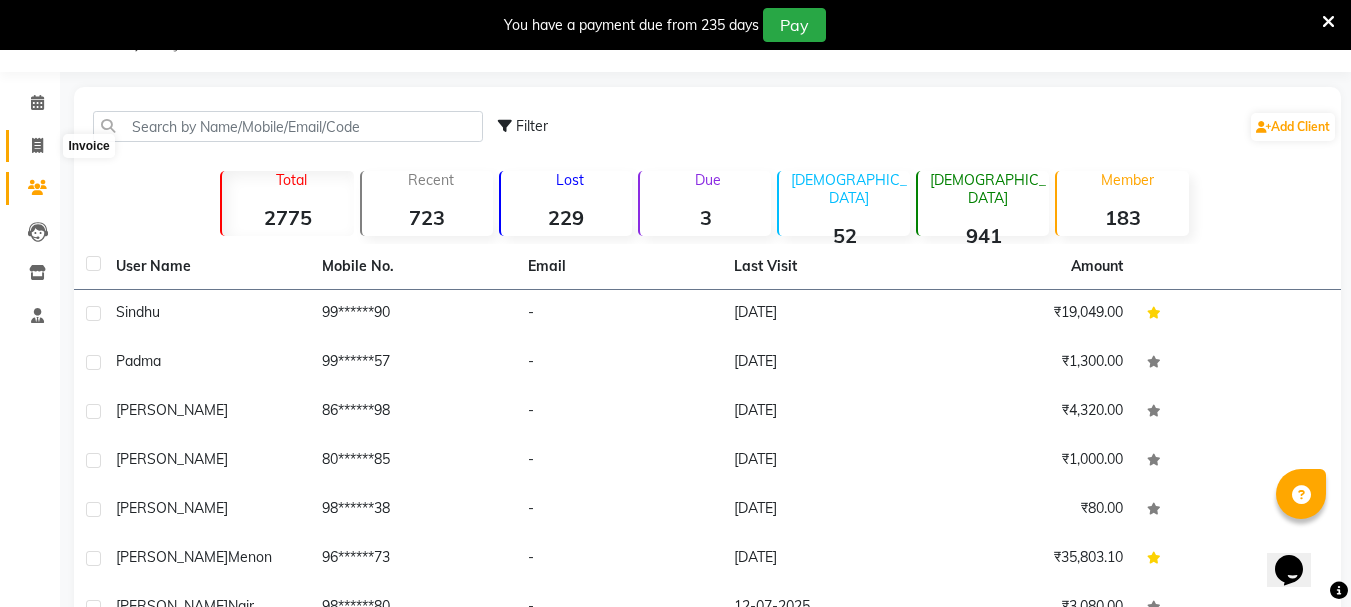 click 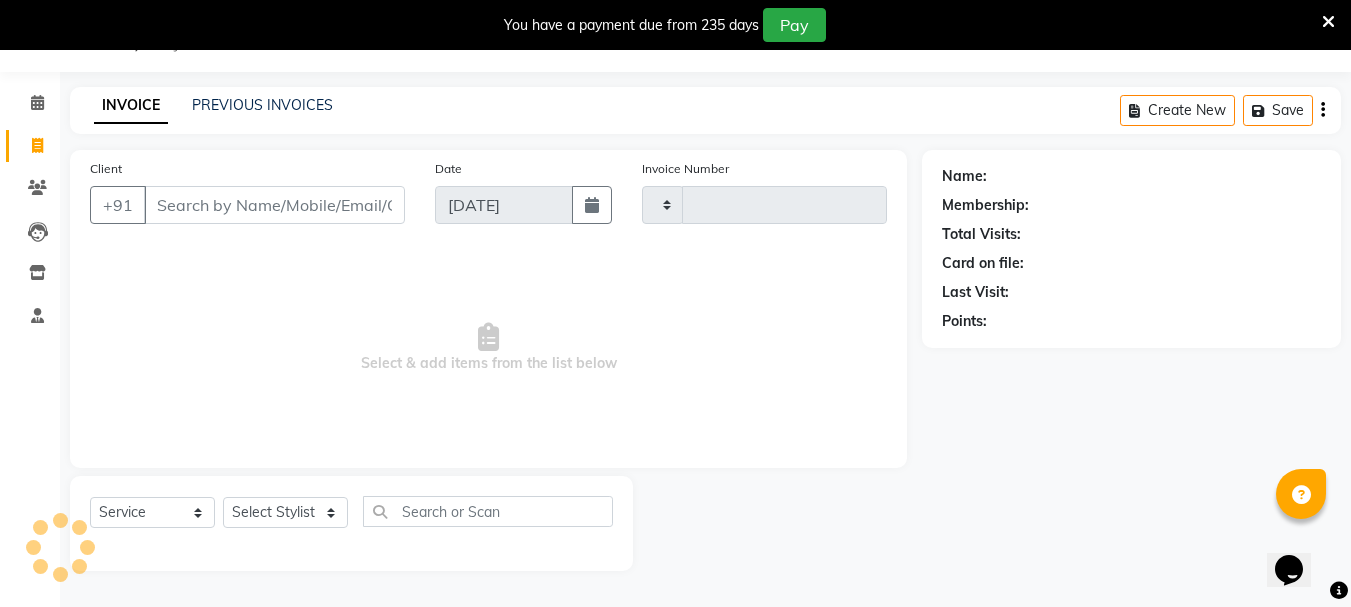 type on "1581" 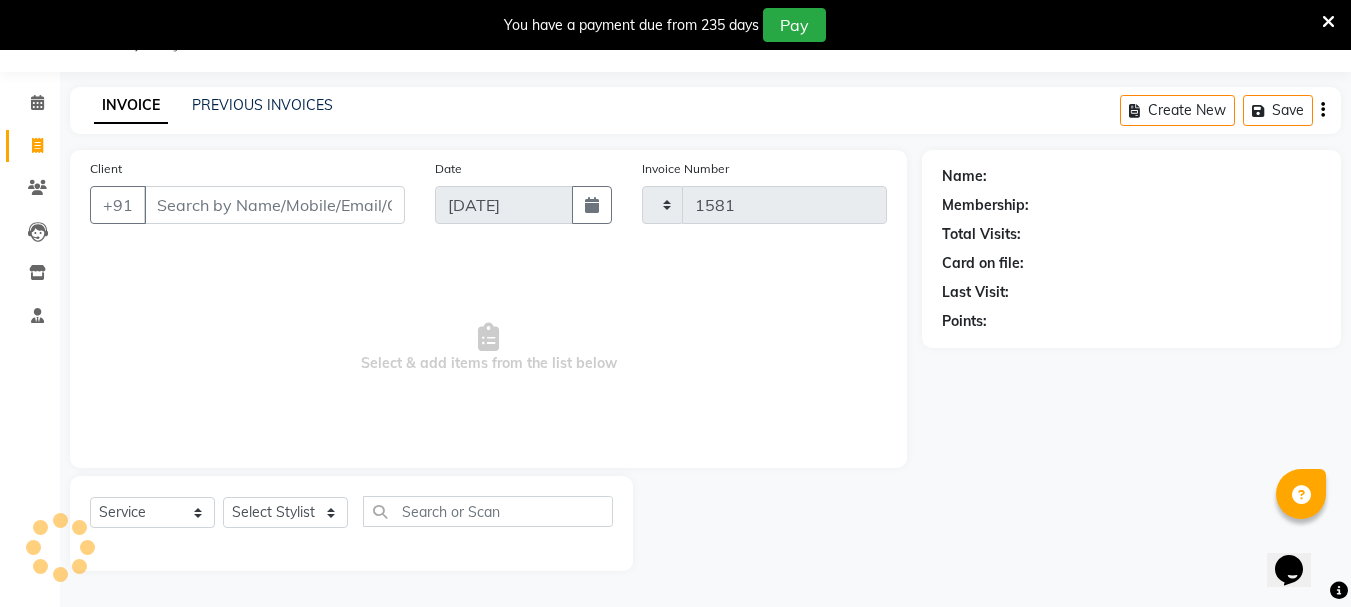 select on "7221" 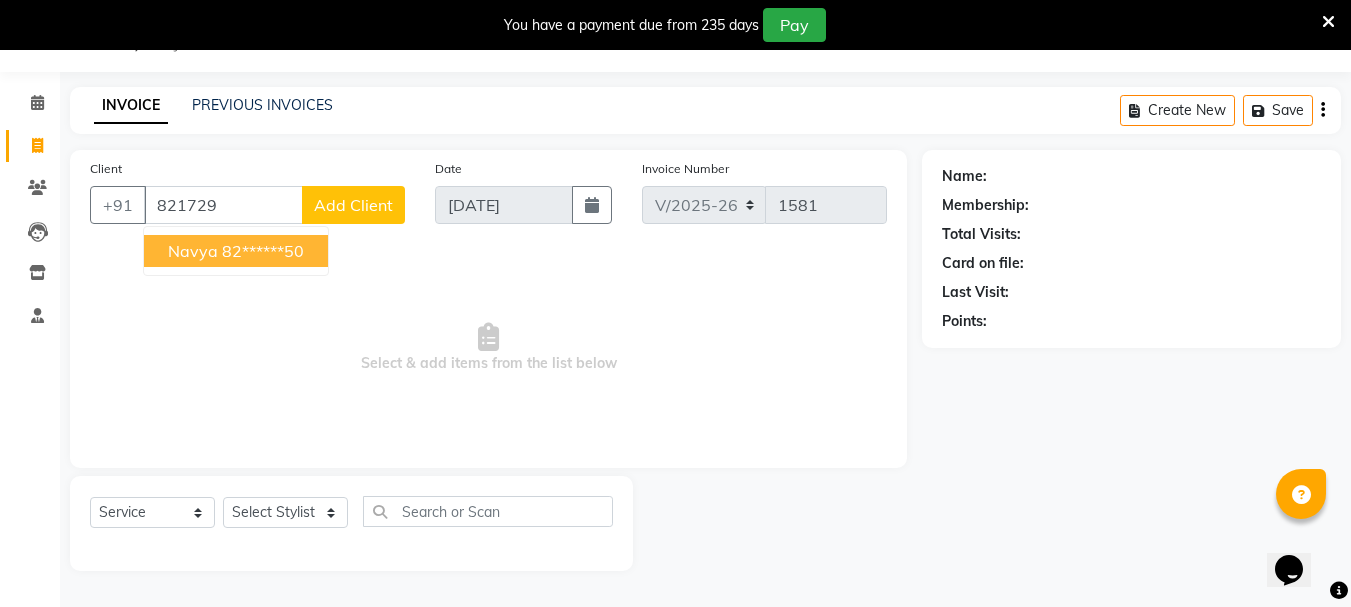click on "82******50" at bounding box center [263, 251] 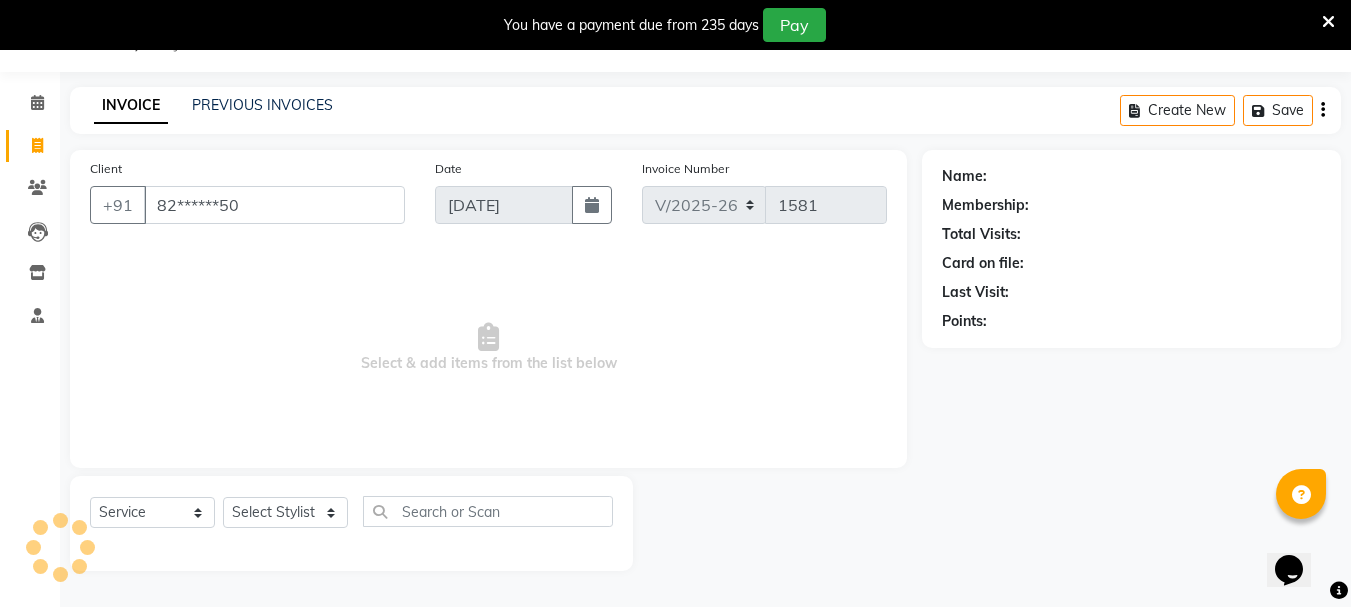 type on "82******50" 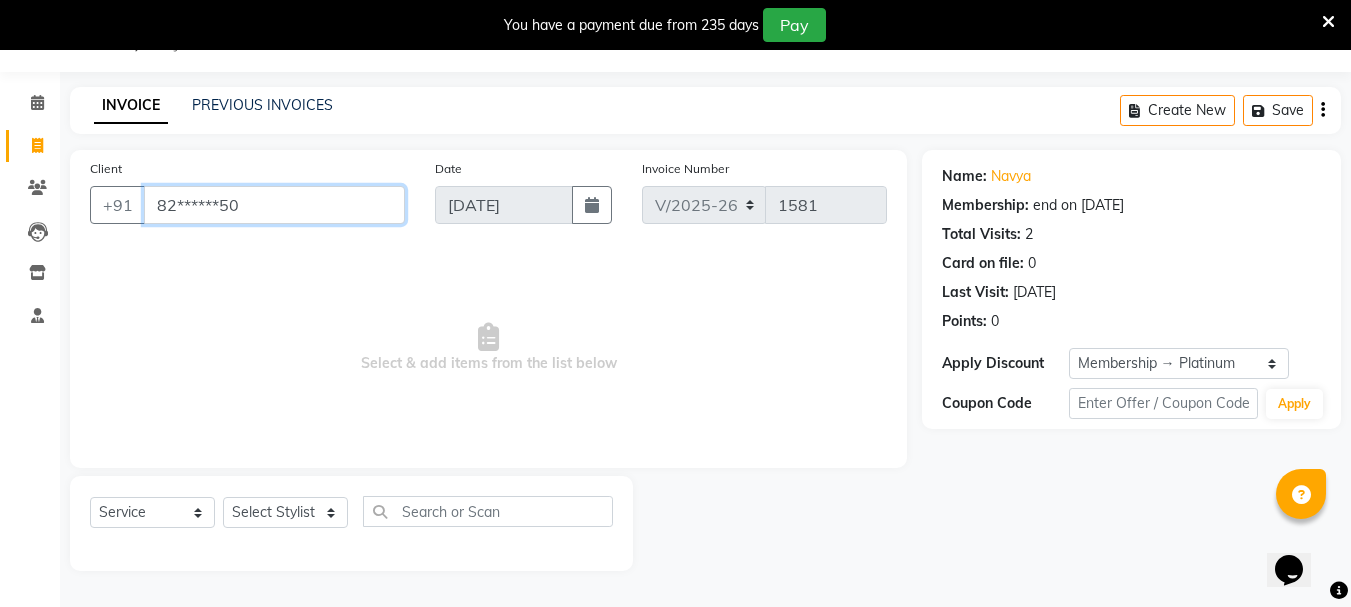 drag, startPoint x: 157, startPoint y: 204, endPoint x: 240, endPoint y: 213, distance: 83.48653 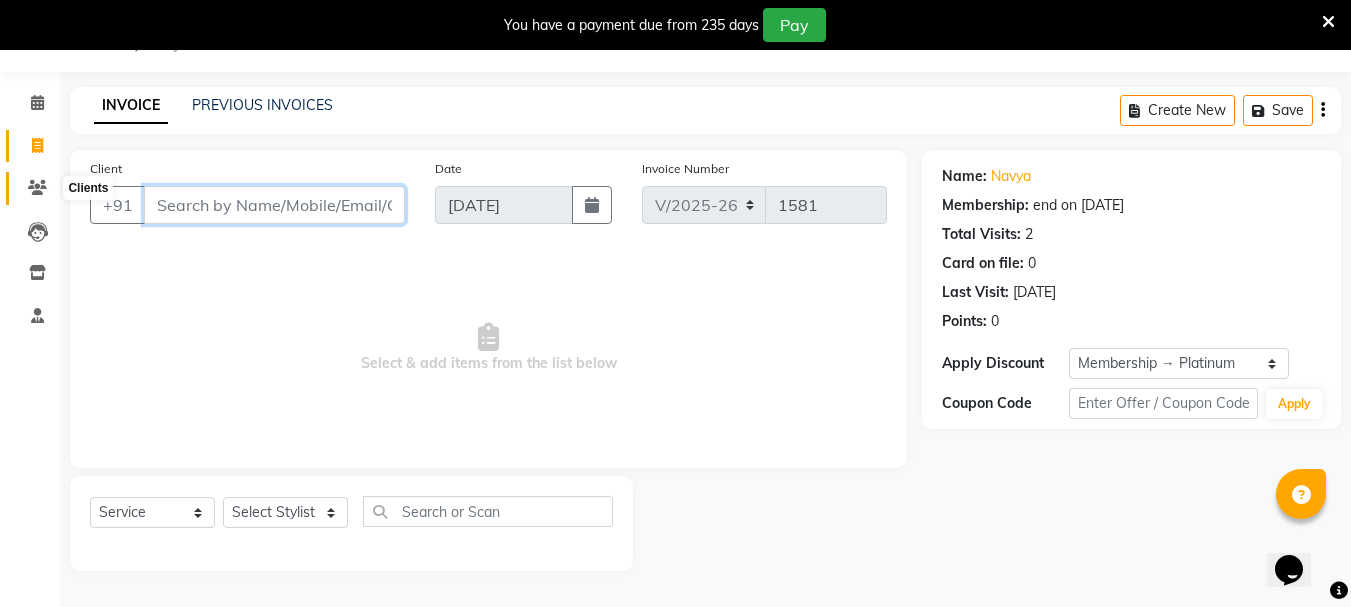 type 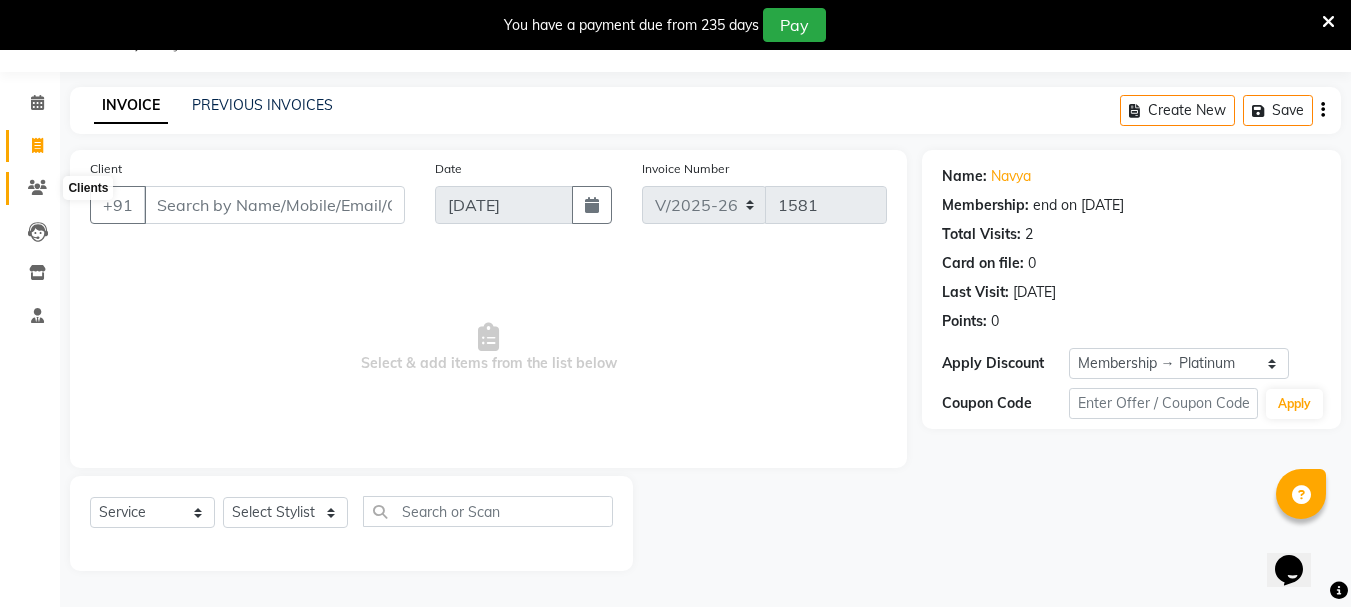 click 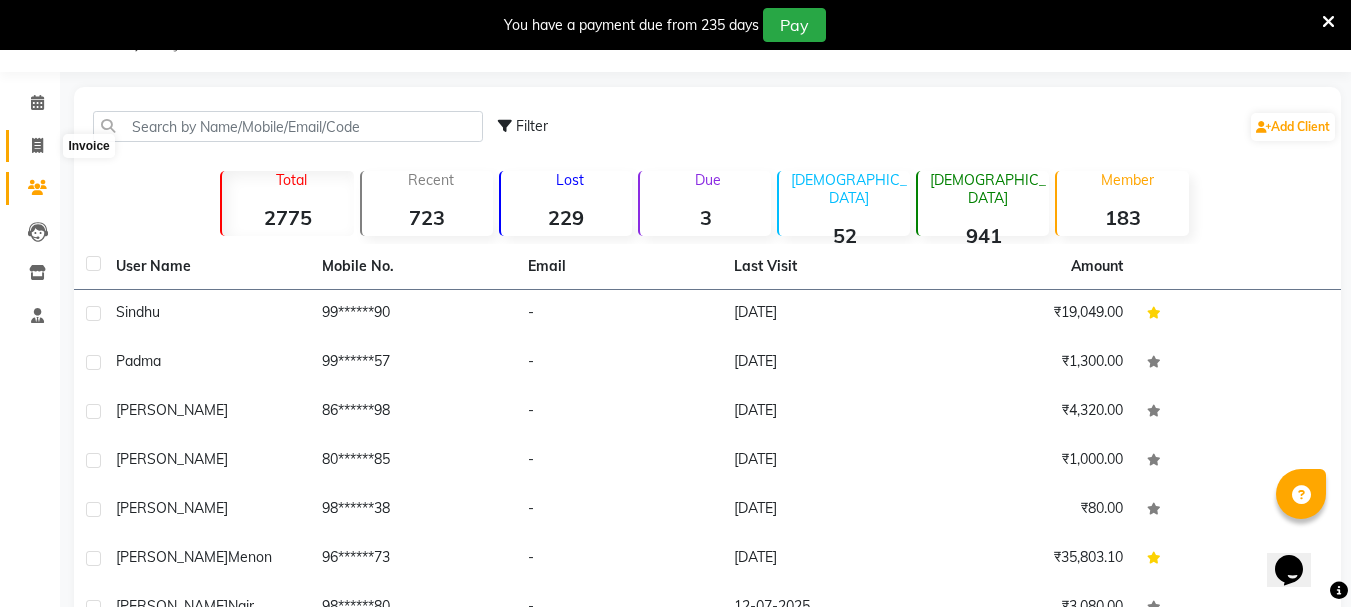 click 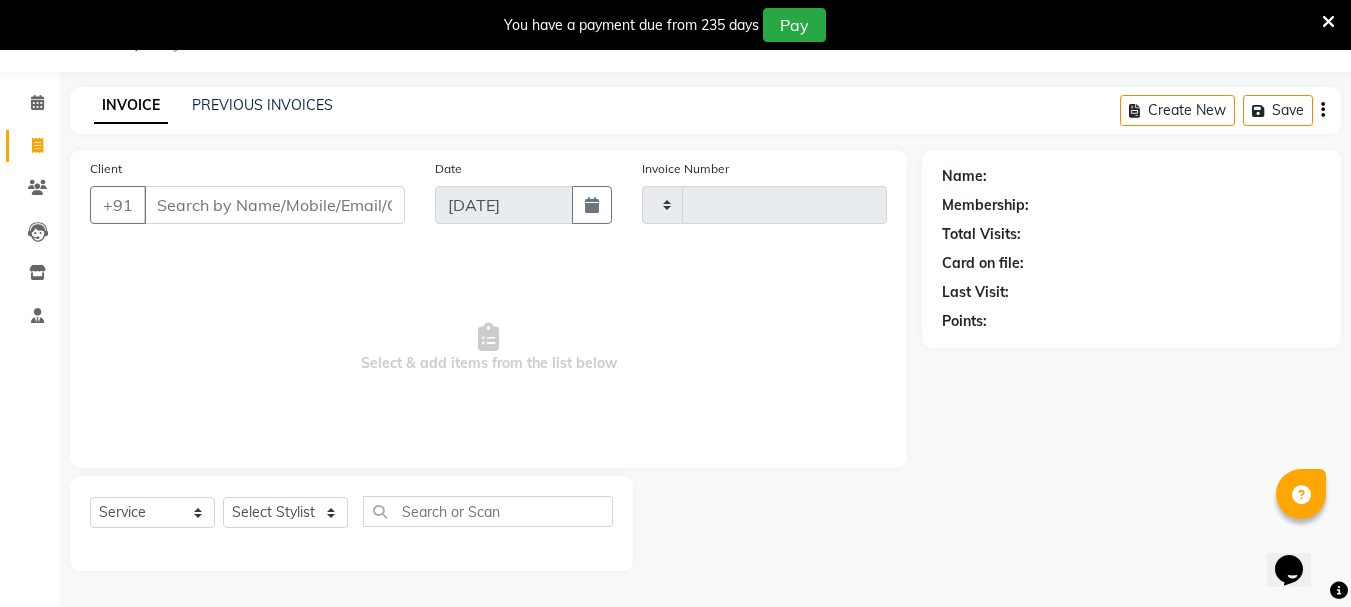 type on "1581" 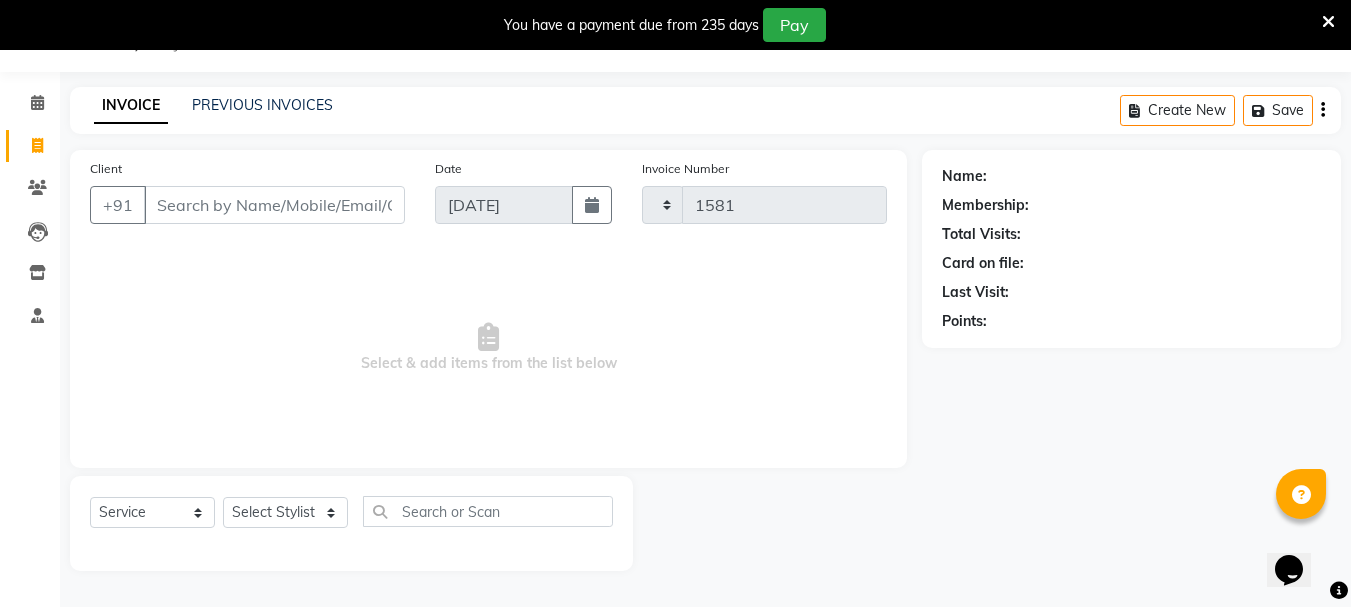 select on "7221" 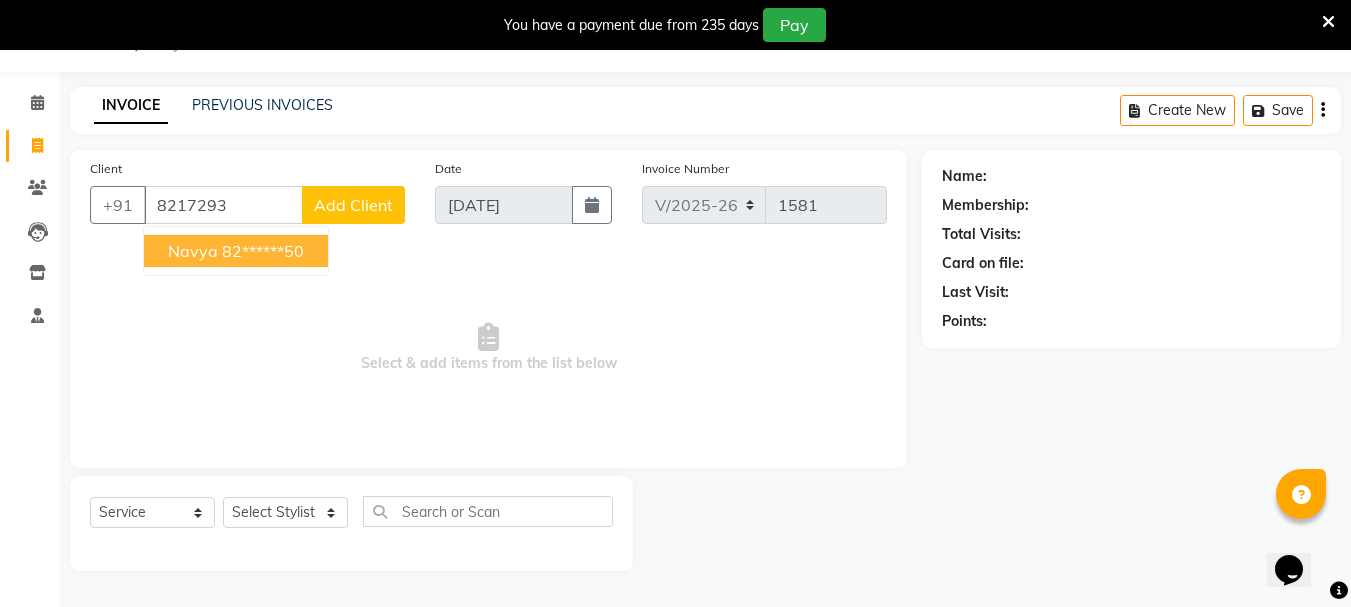 click on "82******50" at bounding box center (263, 251) 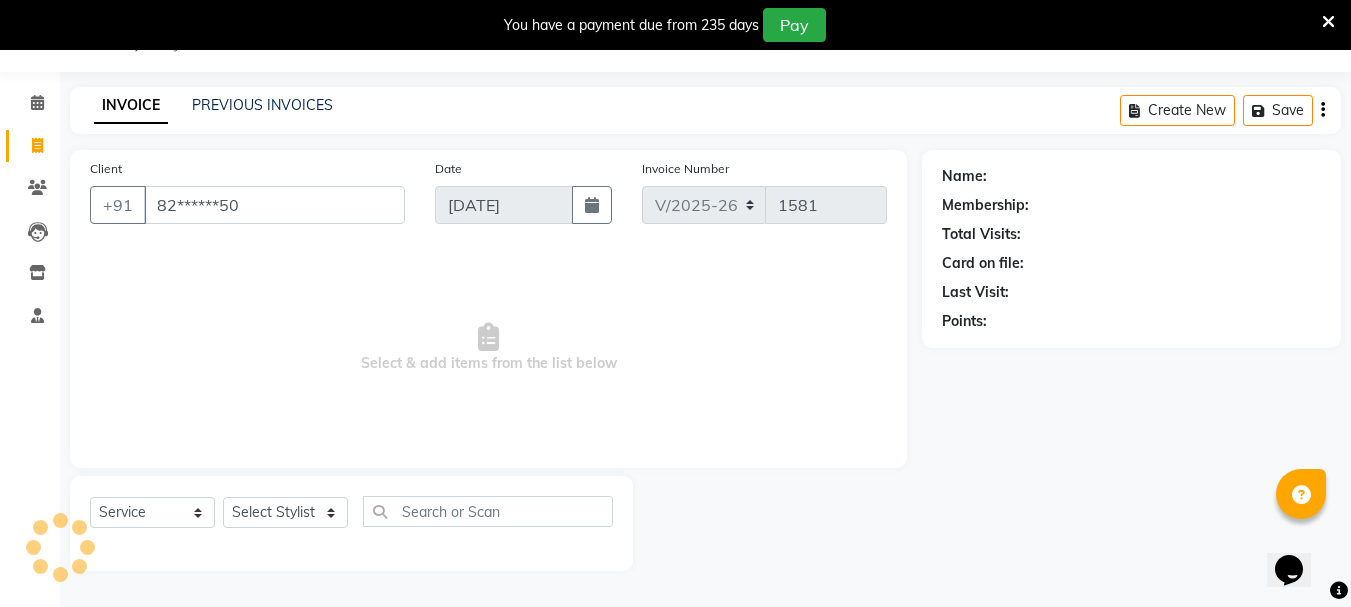 type on "82******50" 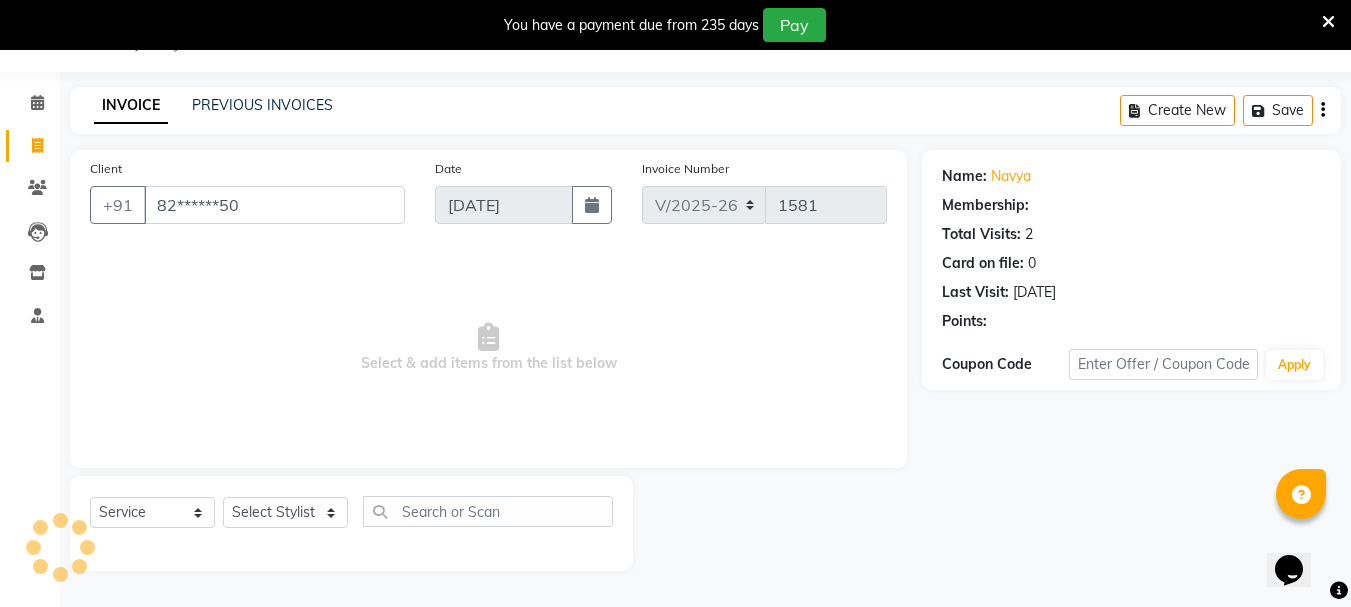 select on "1: Object" 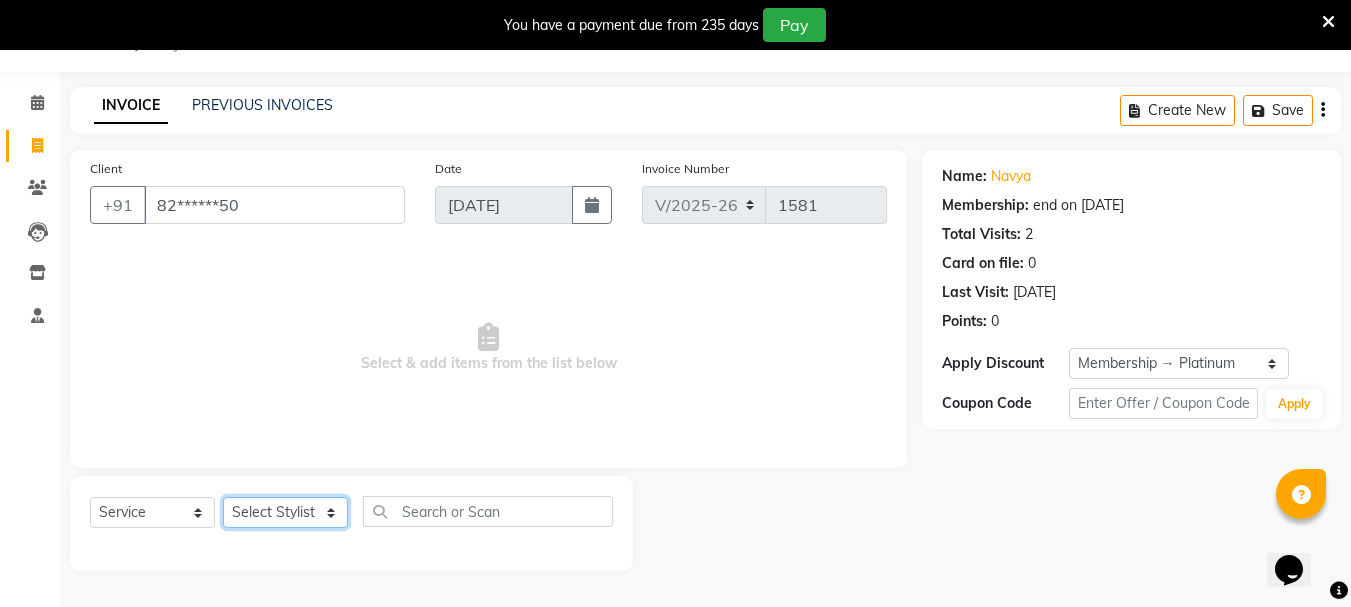 click on "Select Stylist Bhavani Buati [PERSON_NAME] Hriatpuii [PERSON_NAME] [PERSON_NAME] Salon Manager [PERSON_NAME] [PERSON_NAME] Ncy [PERSON_NAME]" 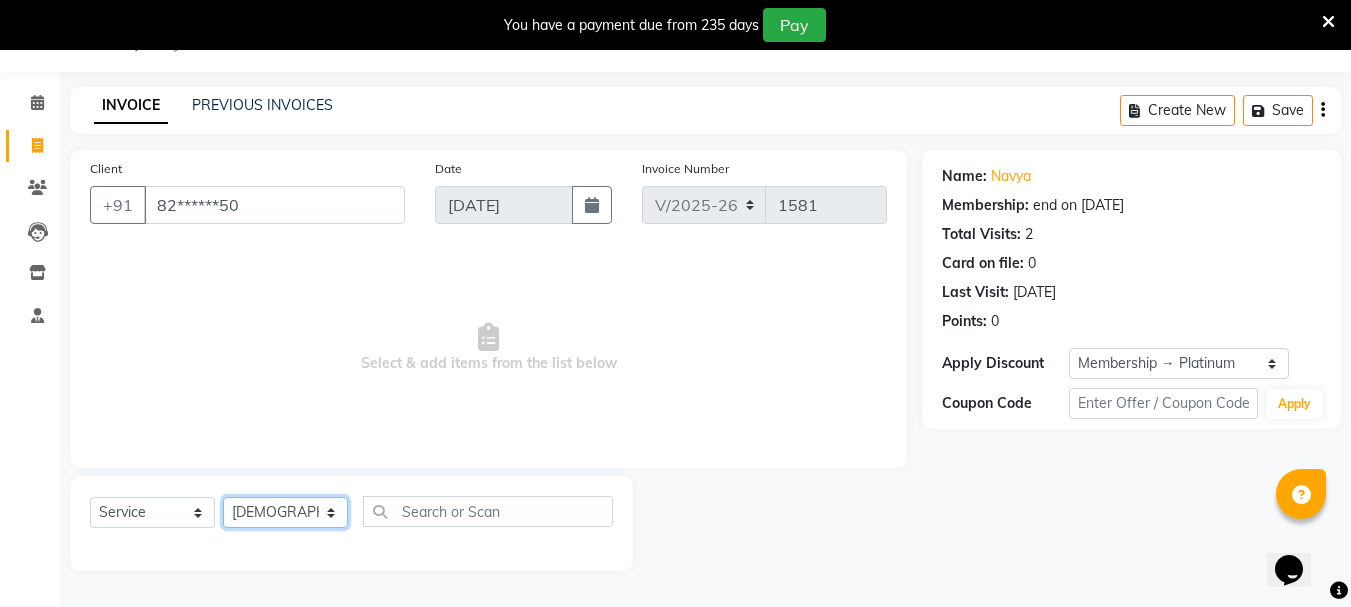 click on "Select Stylist Bhavani Buati [PERSON_NAME] Hriatpuii [PERSON_NAME] [PERSON_NAME] Salon Manager [PERSON_NAME] [PERSON_NAME] Ncy [PERSON_NAME]" 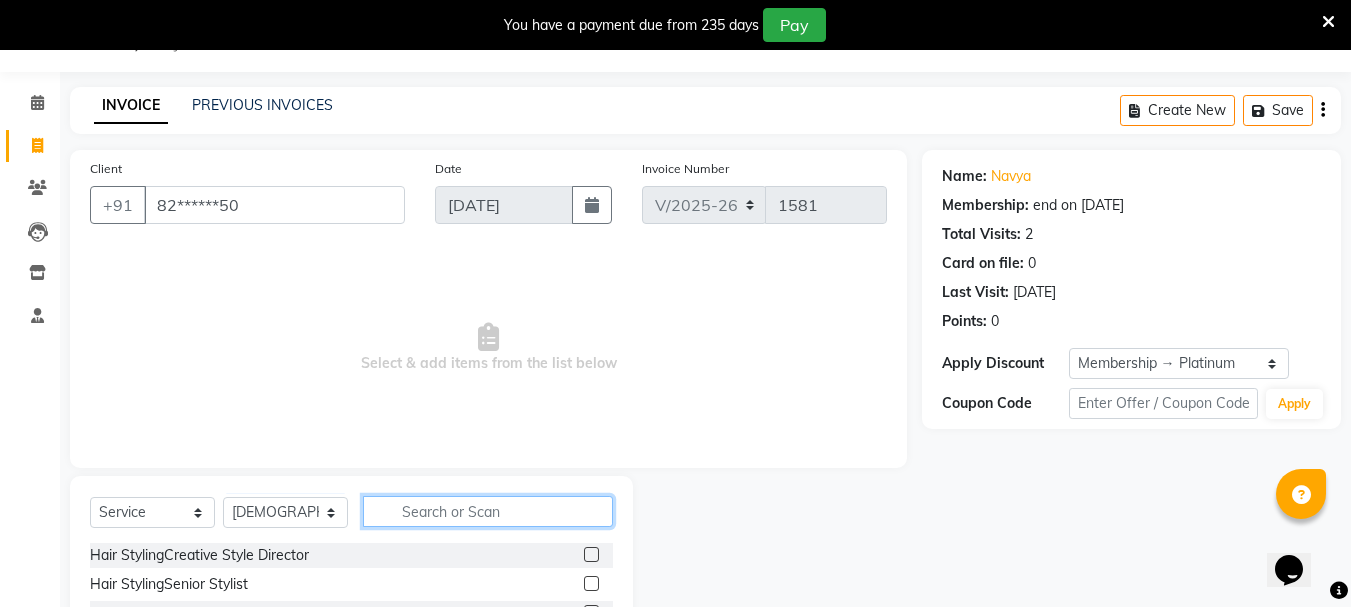 click 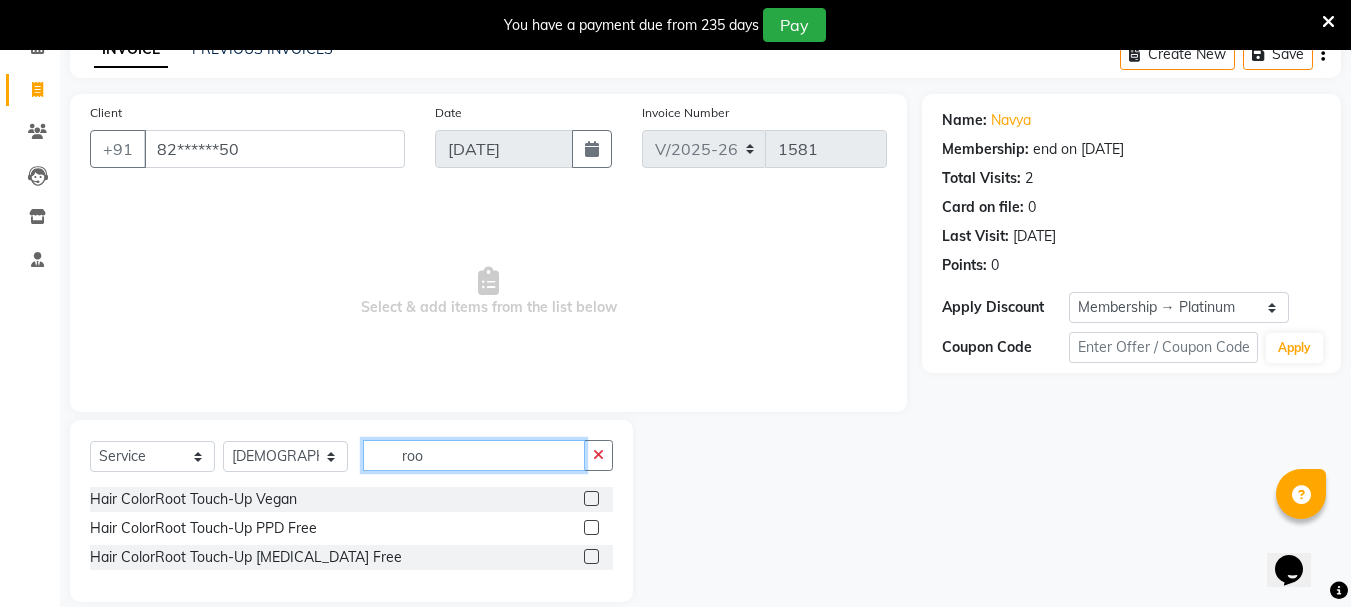 scroll, scrollTop: 131, scrollLeft: 0, axis: vertical 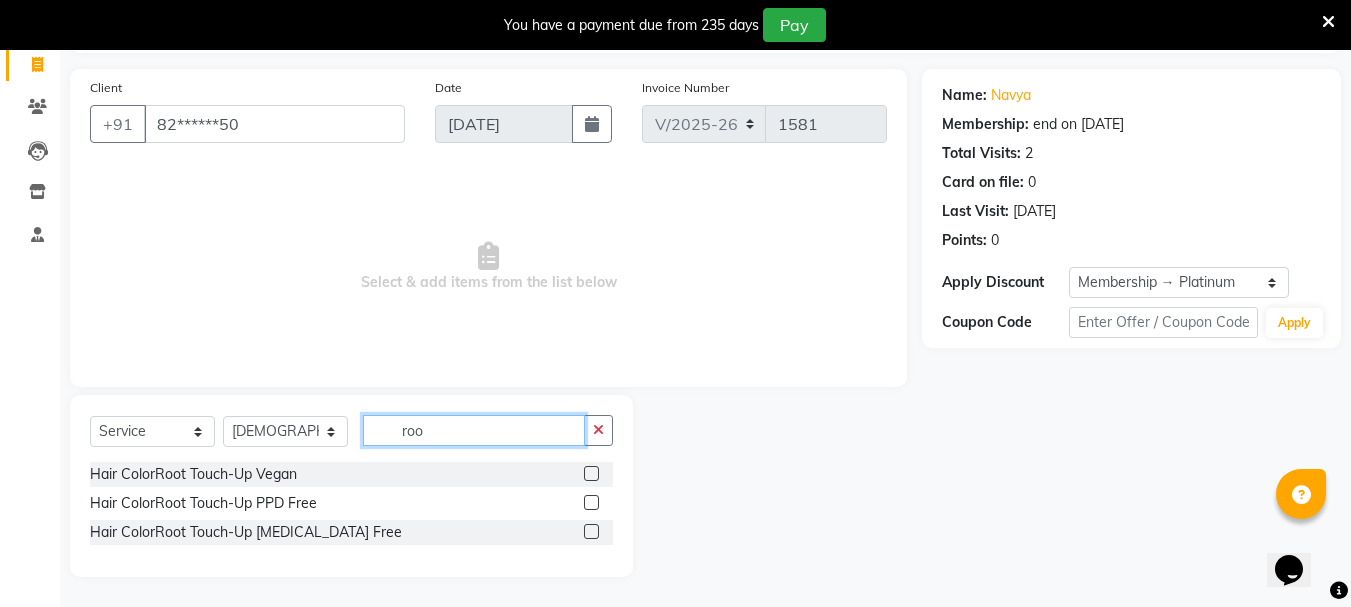 type on "roo" 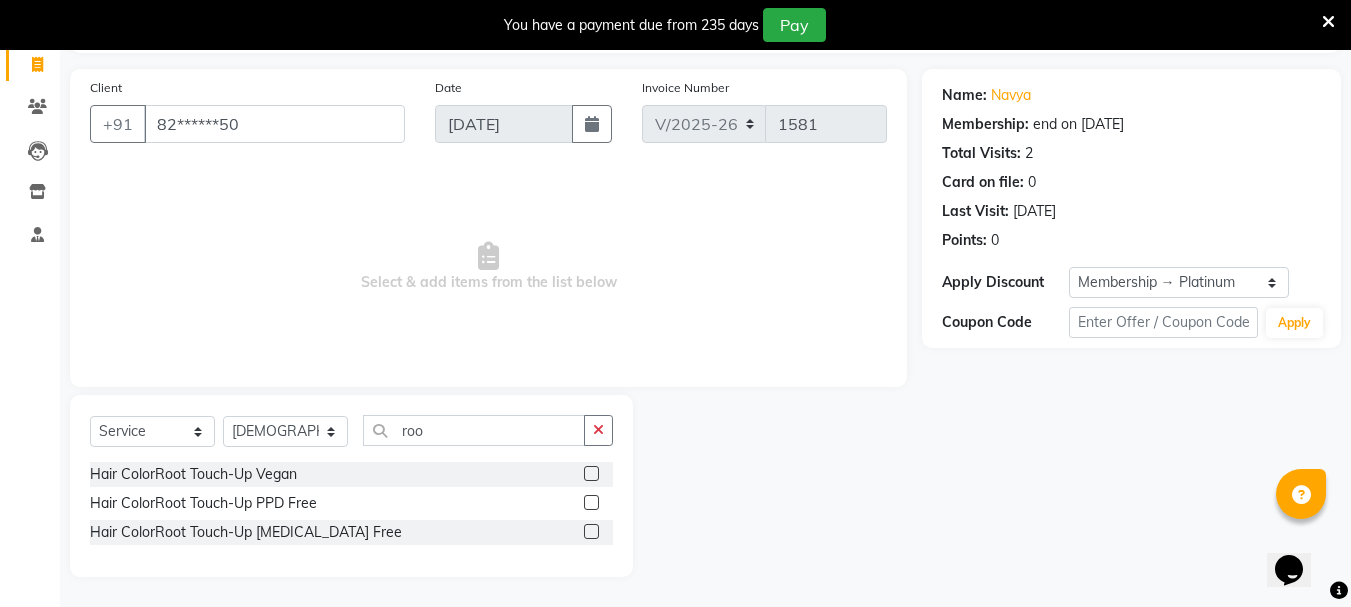 click 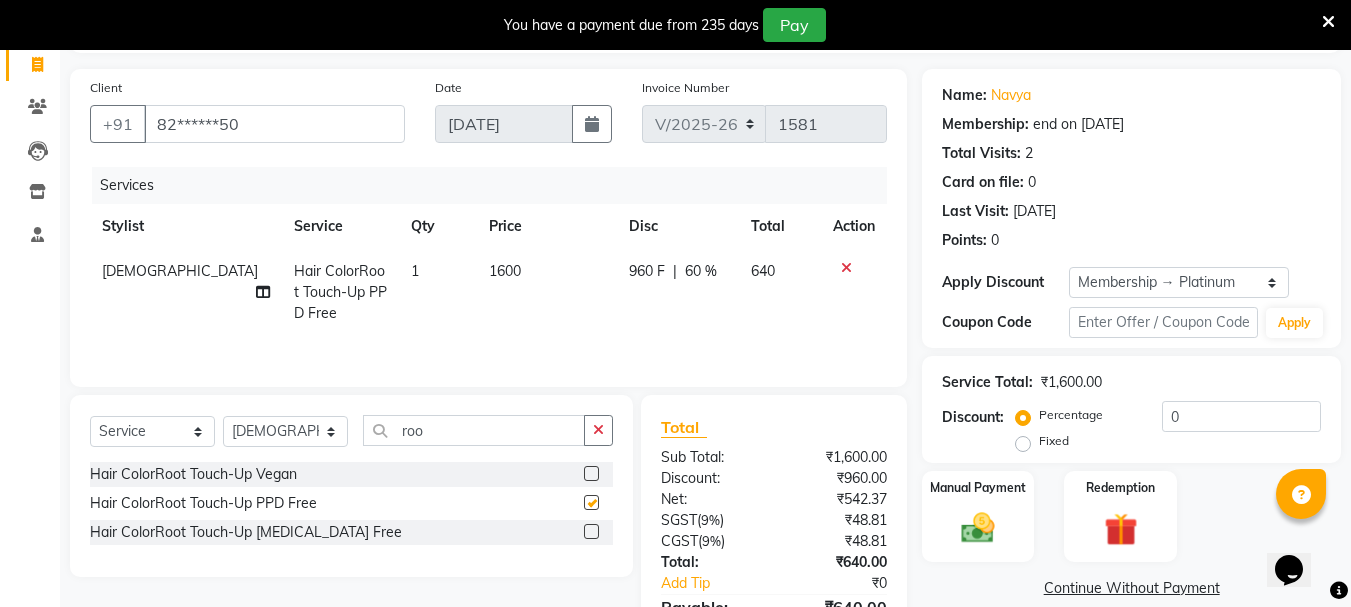 checkbox on "false" 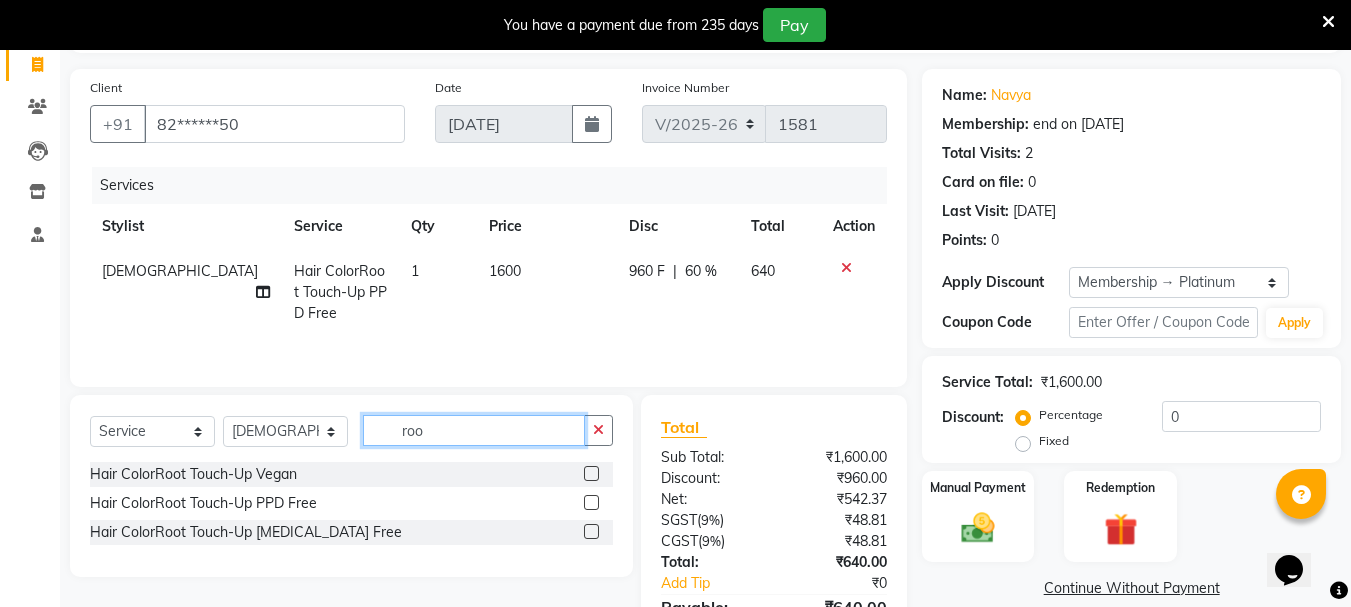 click on "roo" 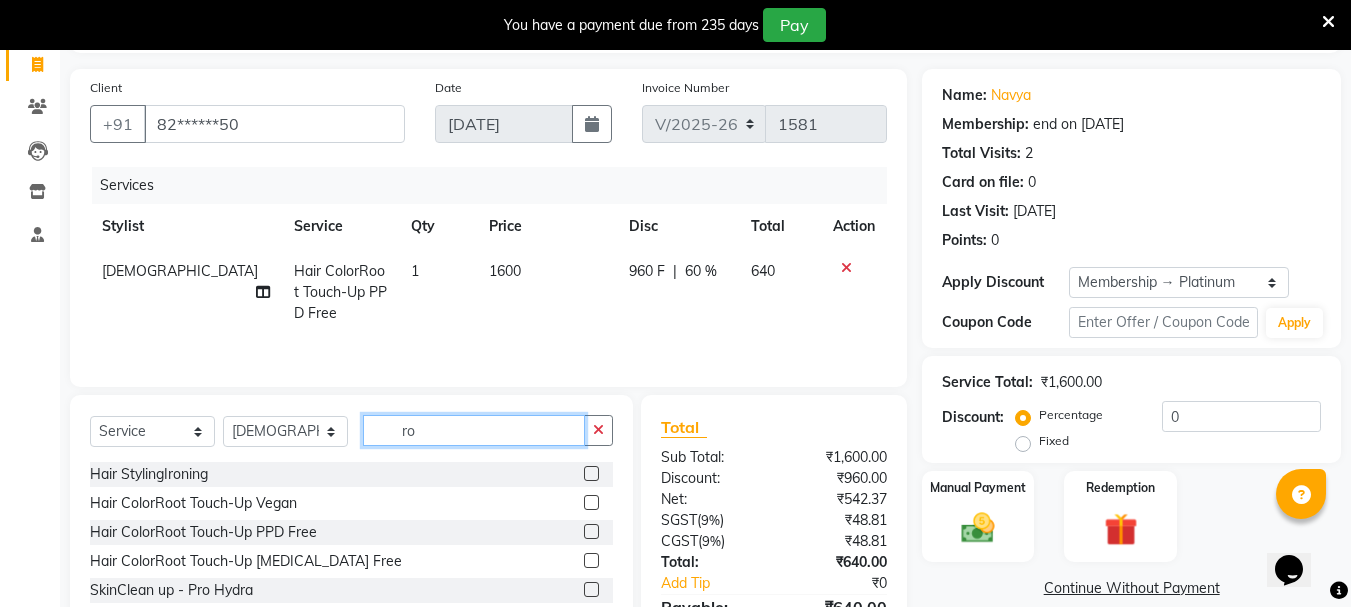 type on "r" 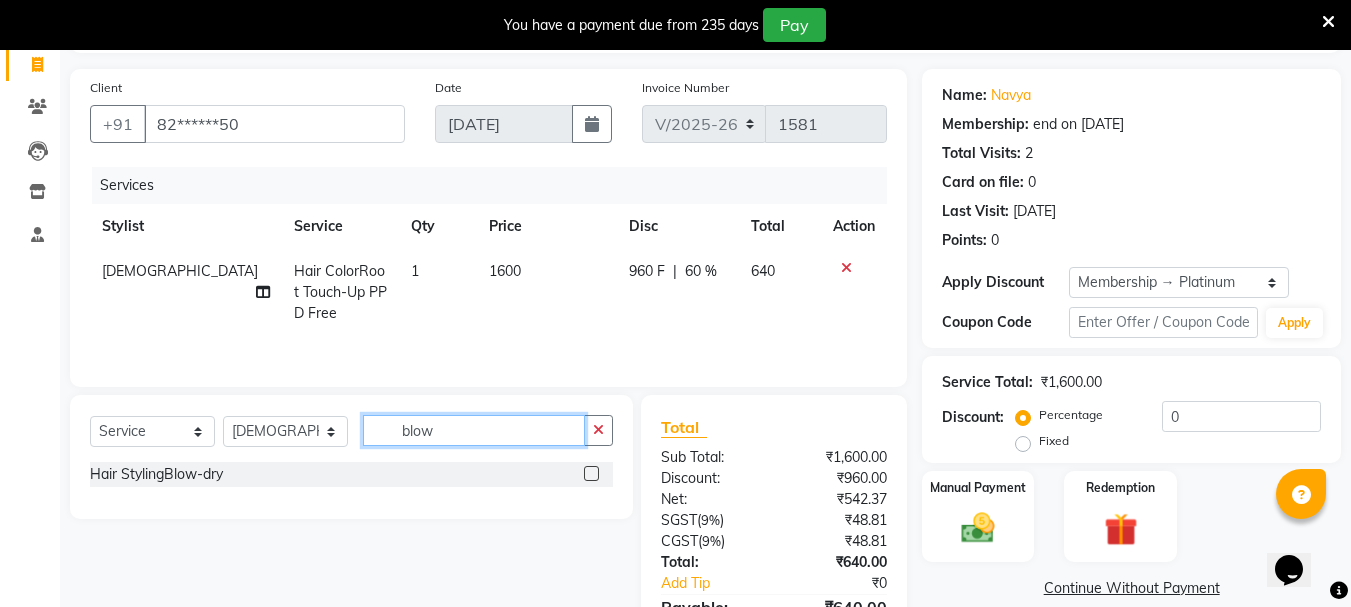 type on "blow" 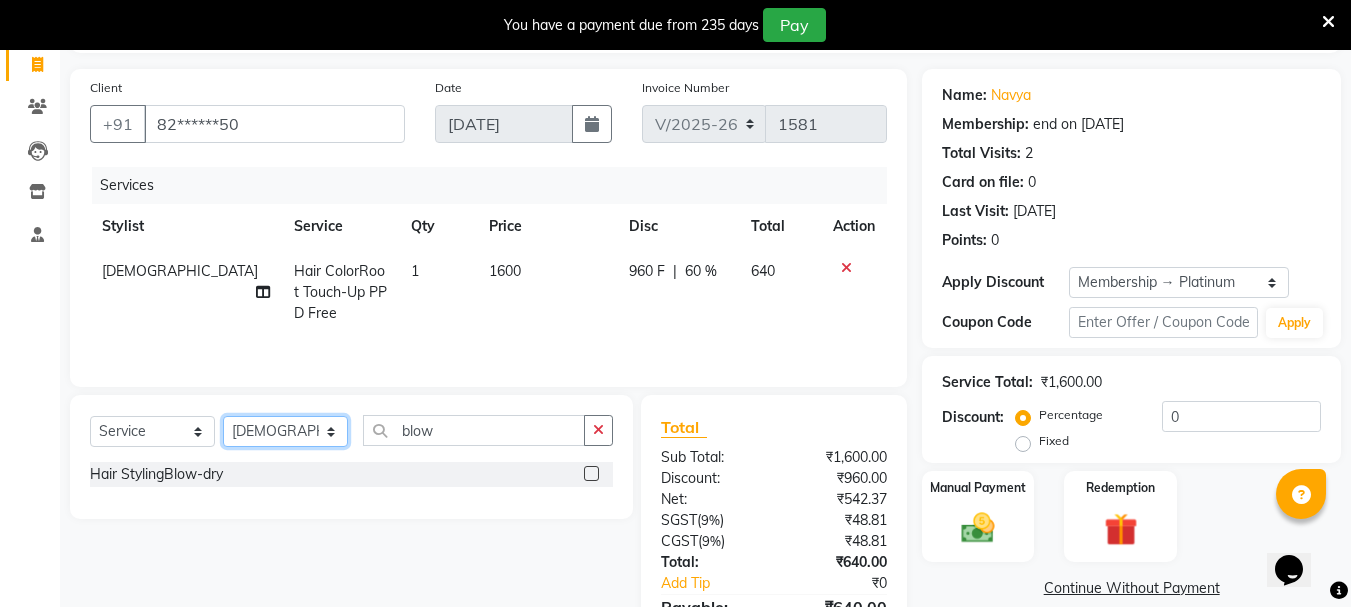 click on "Select Stylist Bhavani Buati [PERSON_NAME] Hriatpuii [PERSON_NAME] [PERSON_NAME] Salon Manager [PERSON_NAME] [PERSON_NAME] Ncy [PERSON_NAME]" 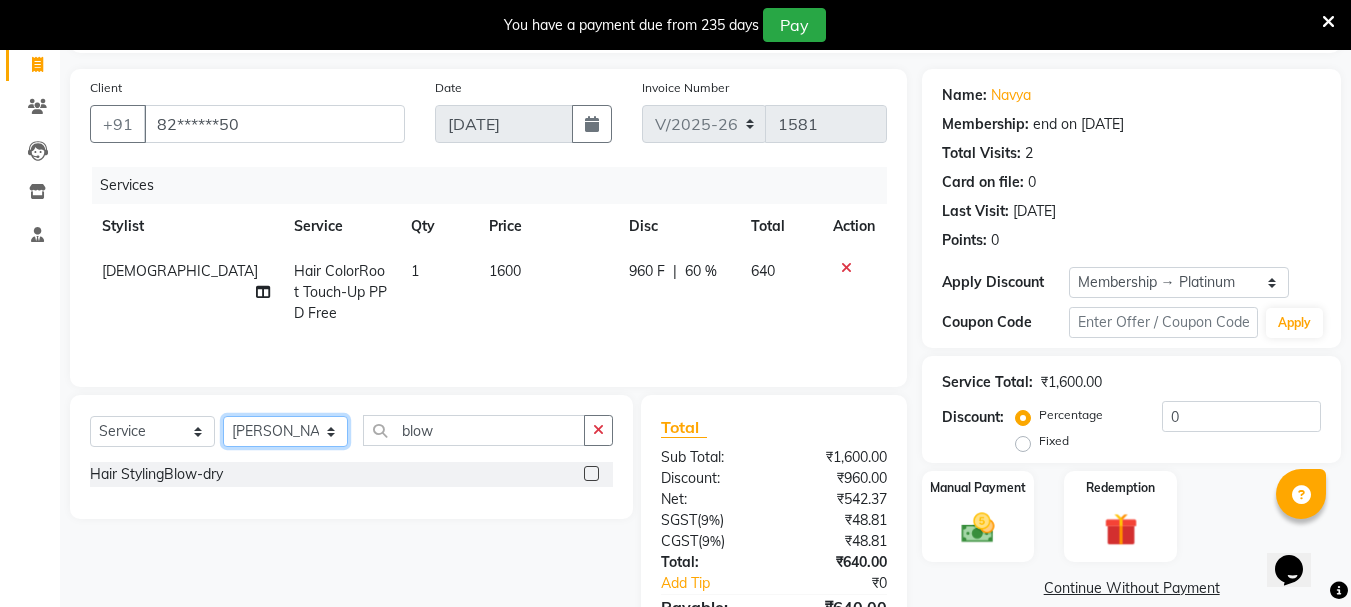 click on "Select Stylist Bhavani Buati [PERSON_NAME] Hriatpuii [PERSON_NAME] [PERSON_NAME] Salon Manager [PERSON_NAME] [PERSON_NAME] Ncy [PERSON_NAME]" 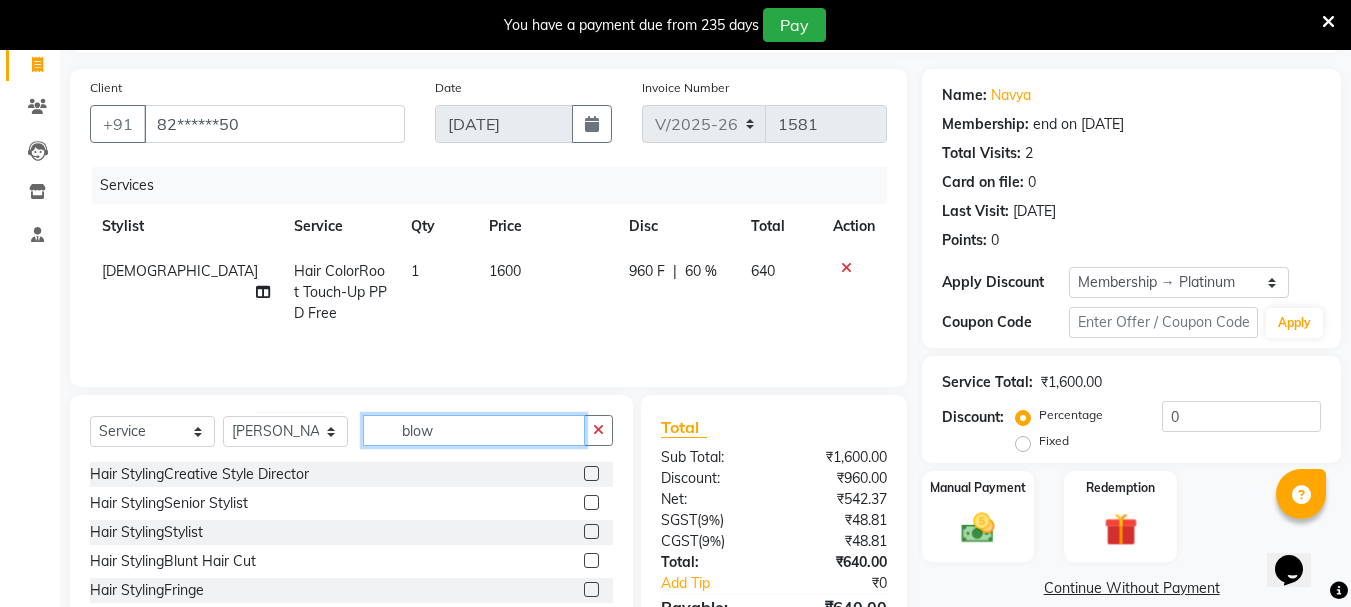 click on "blow" 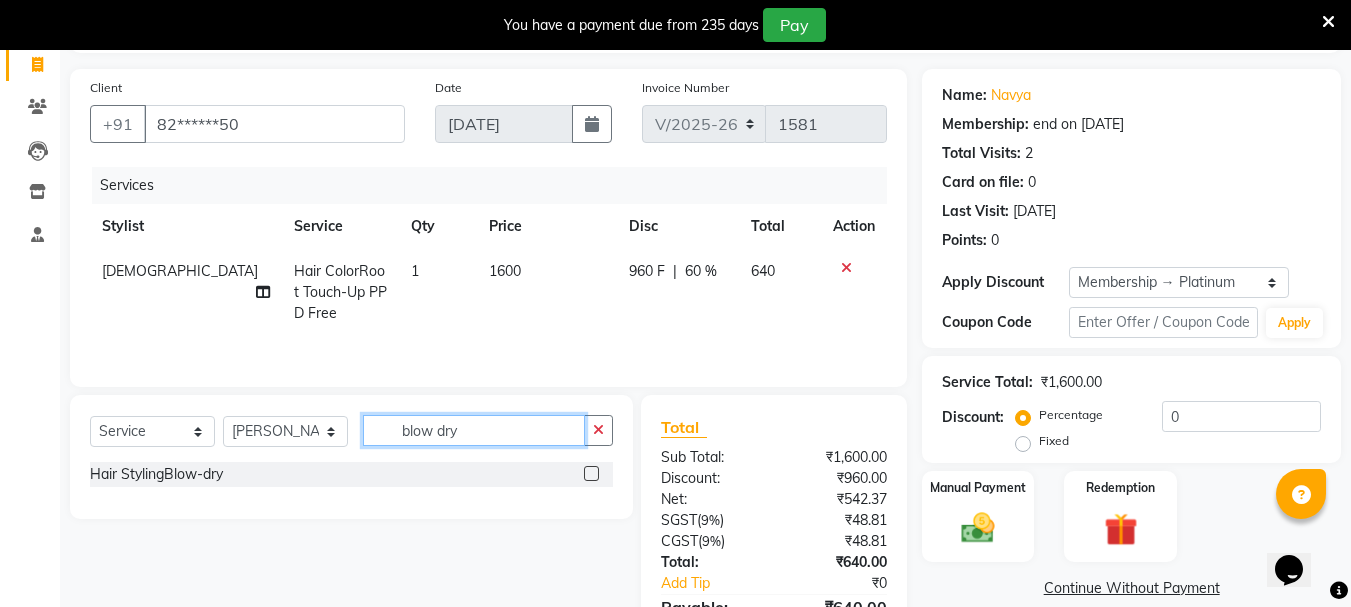 type on "blow dry" 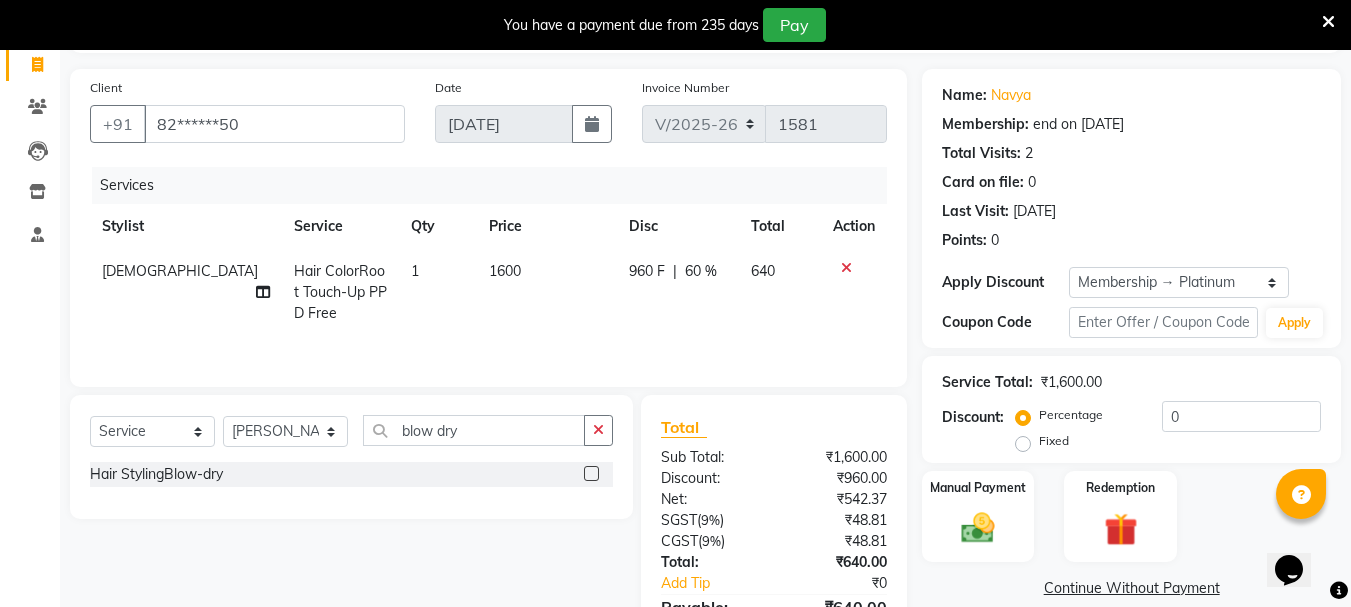 click 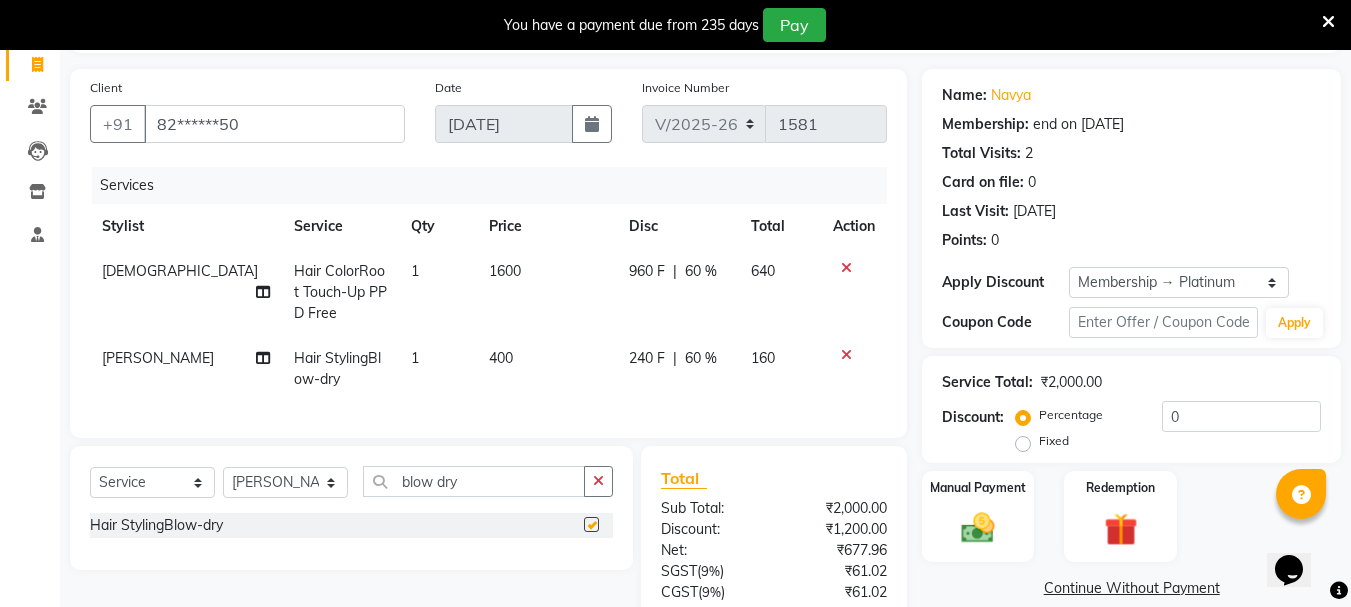 checkbox on "false" 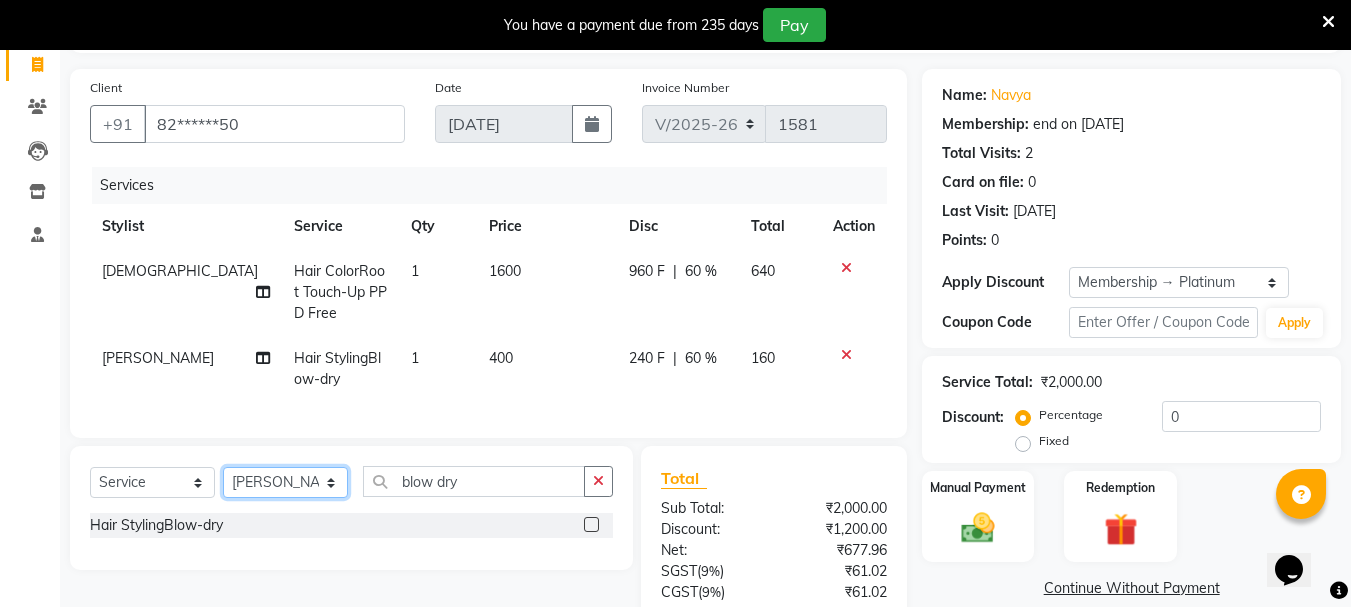 click on "Select Stylist Bhavani Buati [PERSON_NAME] Hriatpuii [PERSON_NAME] [PERSON_NAME] Salon Manager [PERSON_NAME] [PERSON_NAME] Ncy [PERSON_NAME]" 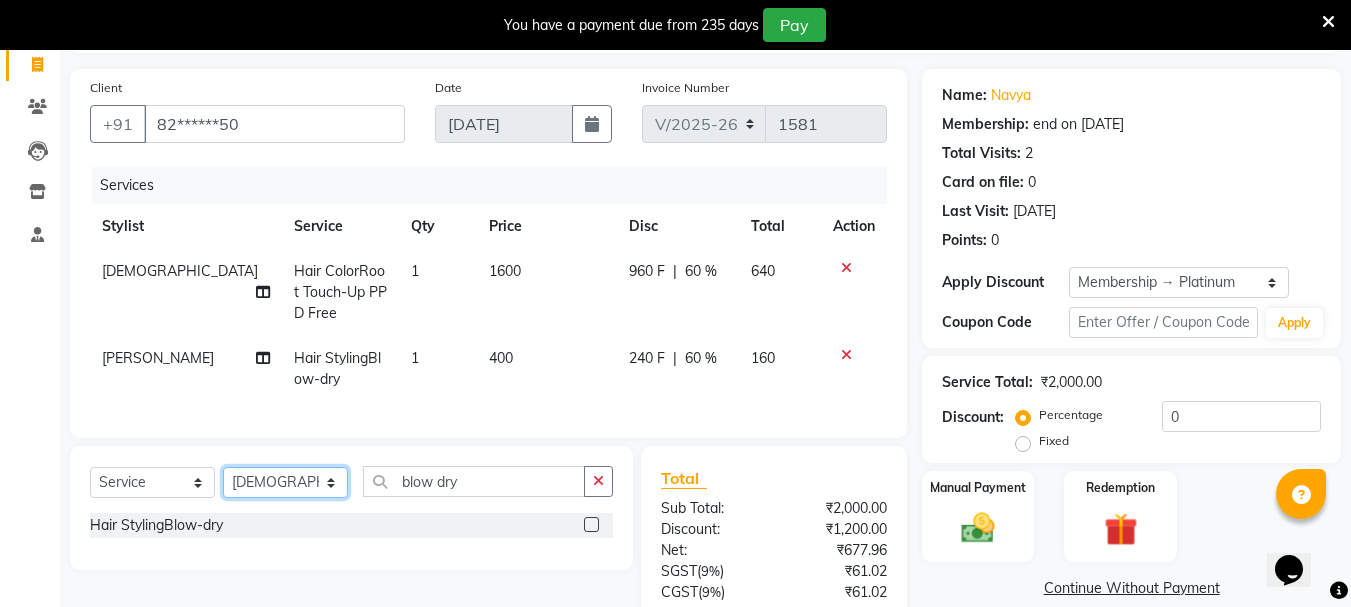 click on "Select Stylist Bhavani Buati [PERSON_NAME] Hriatpuii [PERSON_NAME] [PERSON_NAME] Salon Manager [PERSON_NAME] [PERSON_NAME] Ncy [PERSON_NAME]" 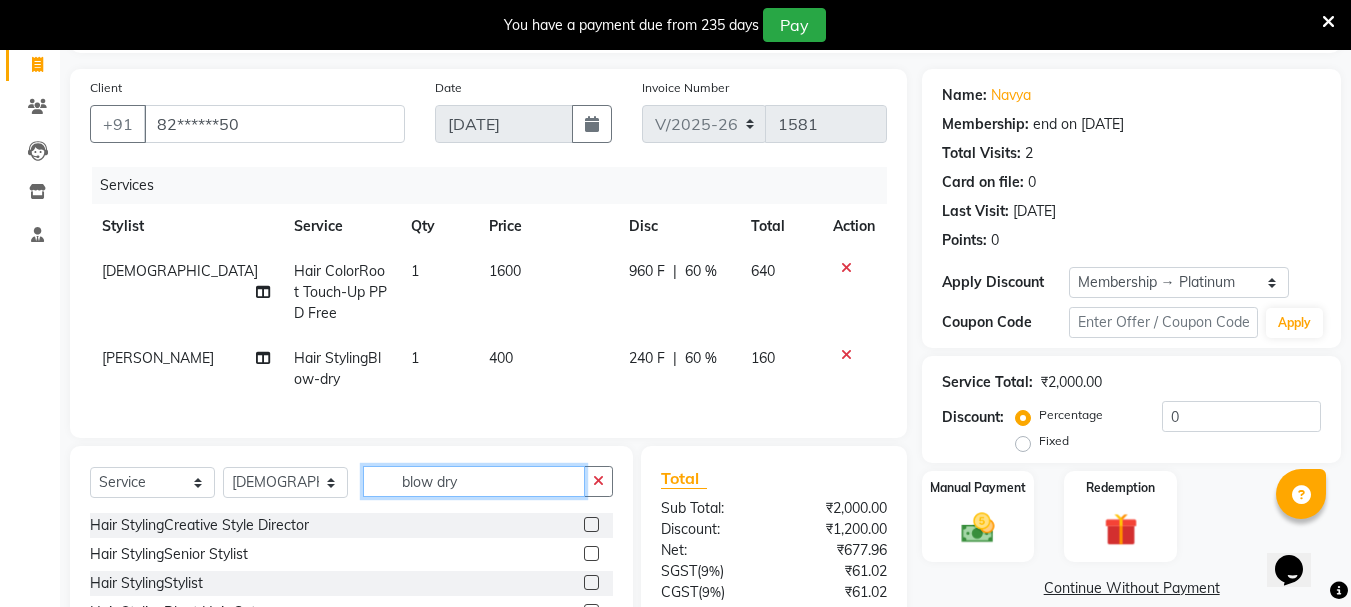 click on "blow dry" 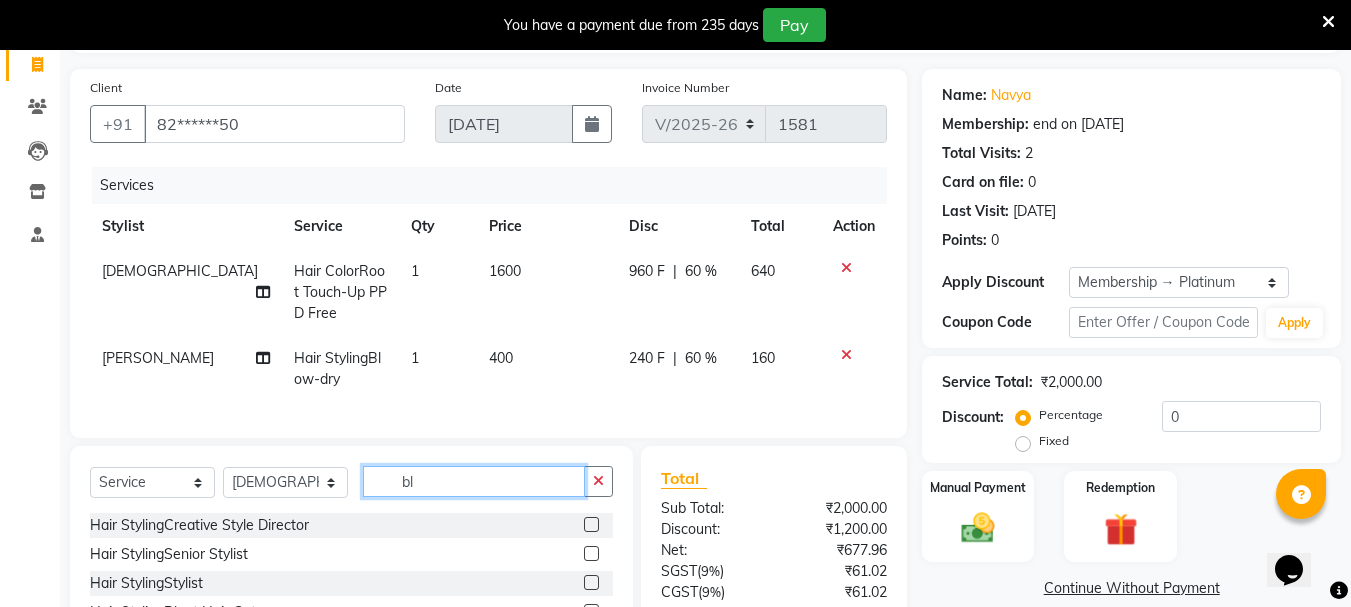 type on "b" 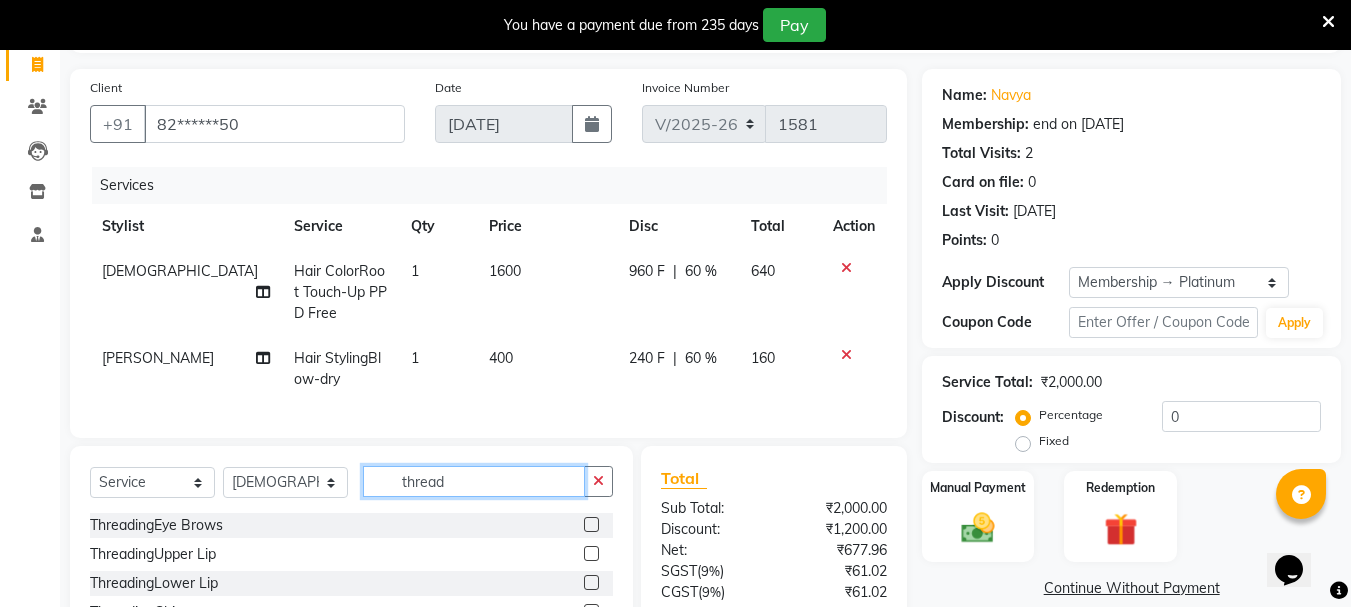 type on "thread" 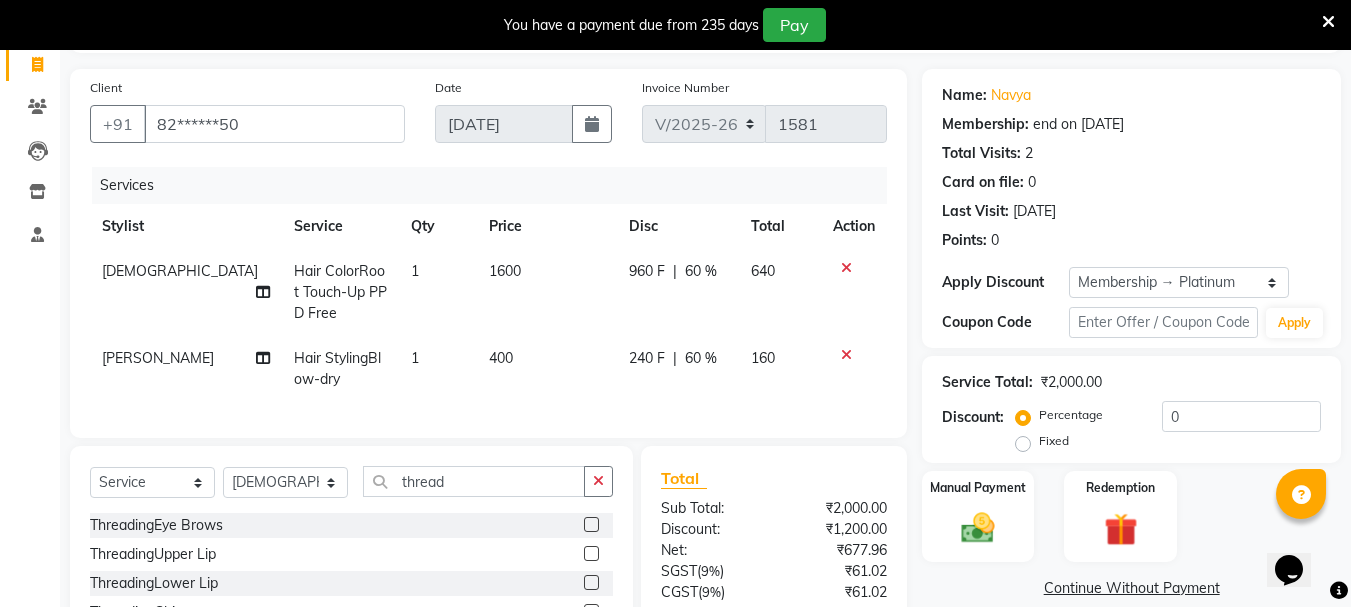 click 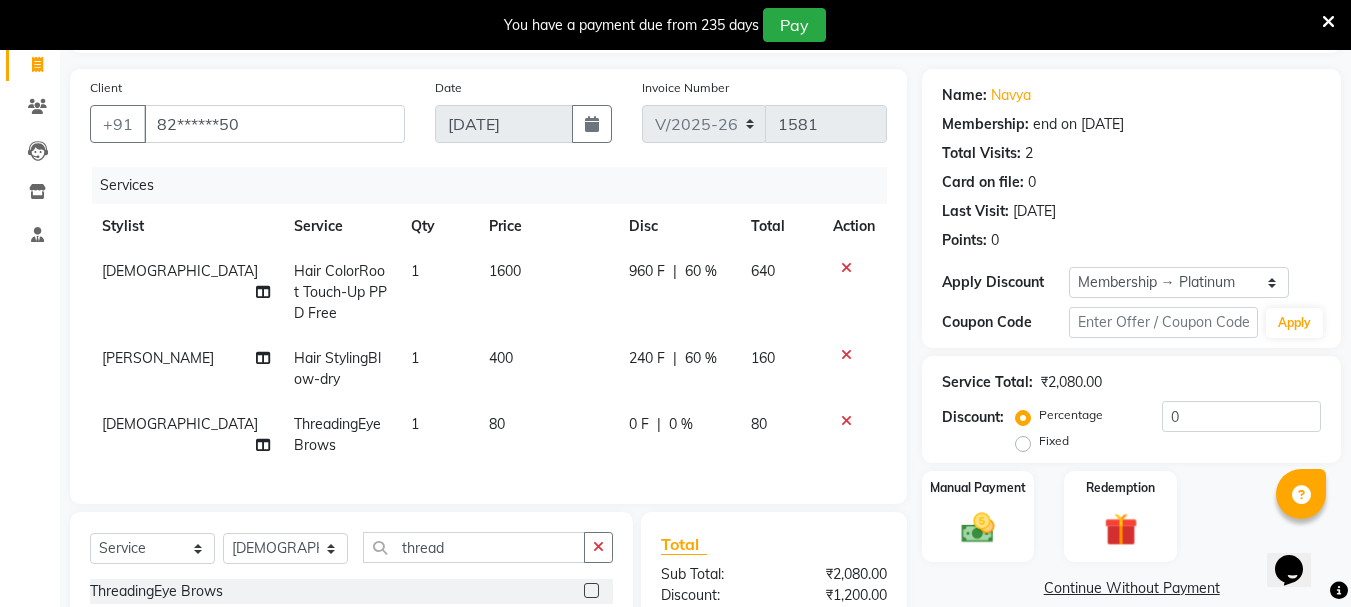 checkbox on "false" 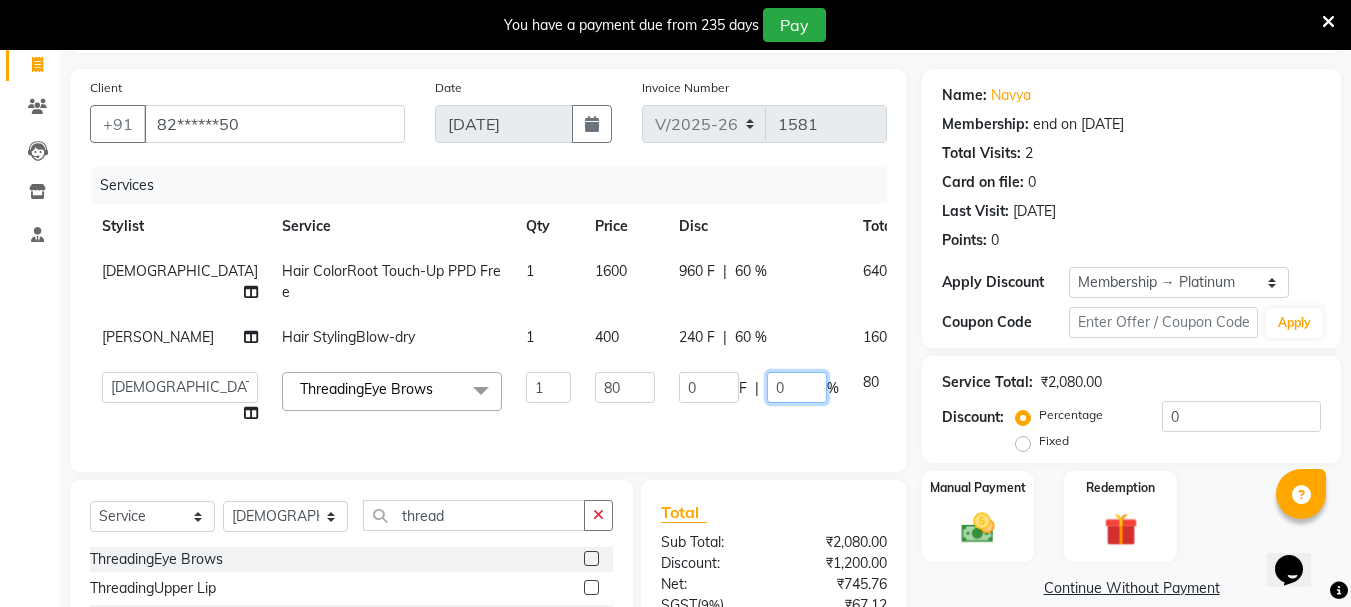 click on "0" 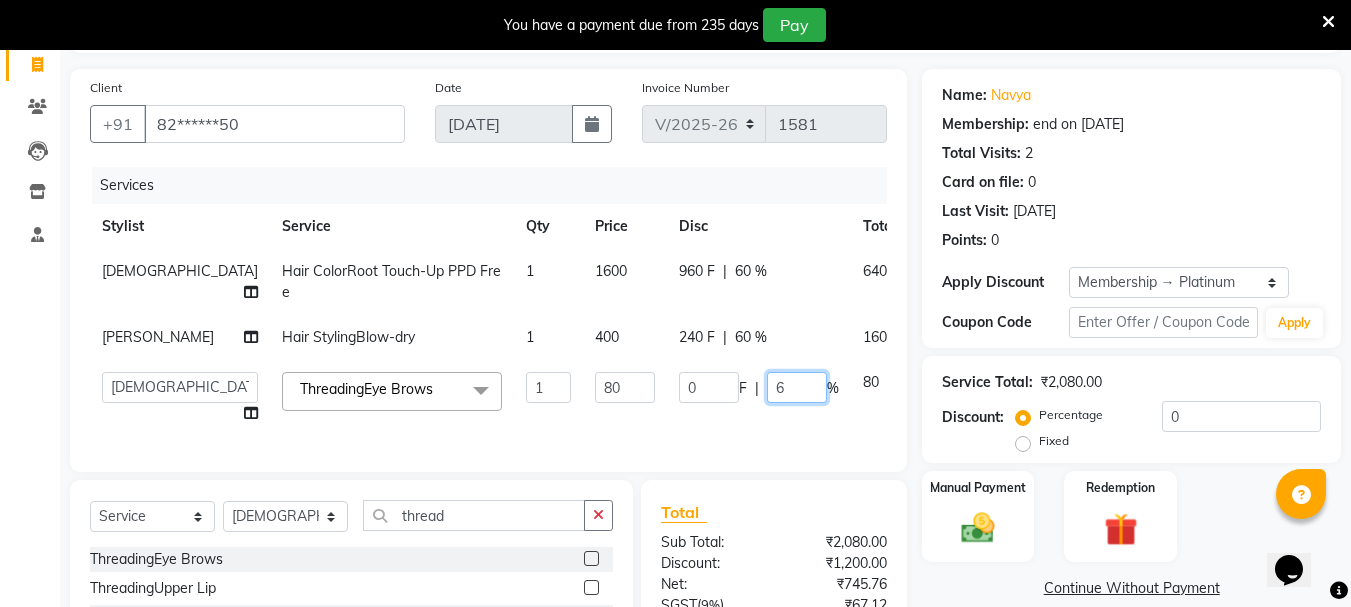 type on "60" 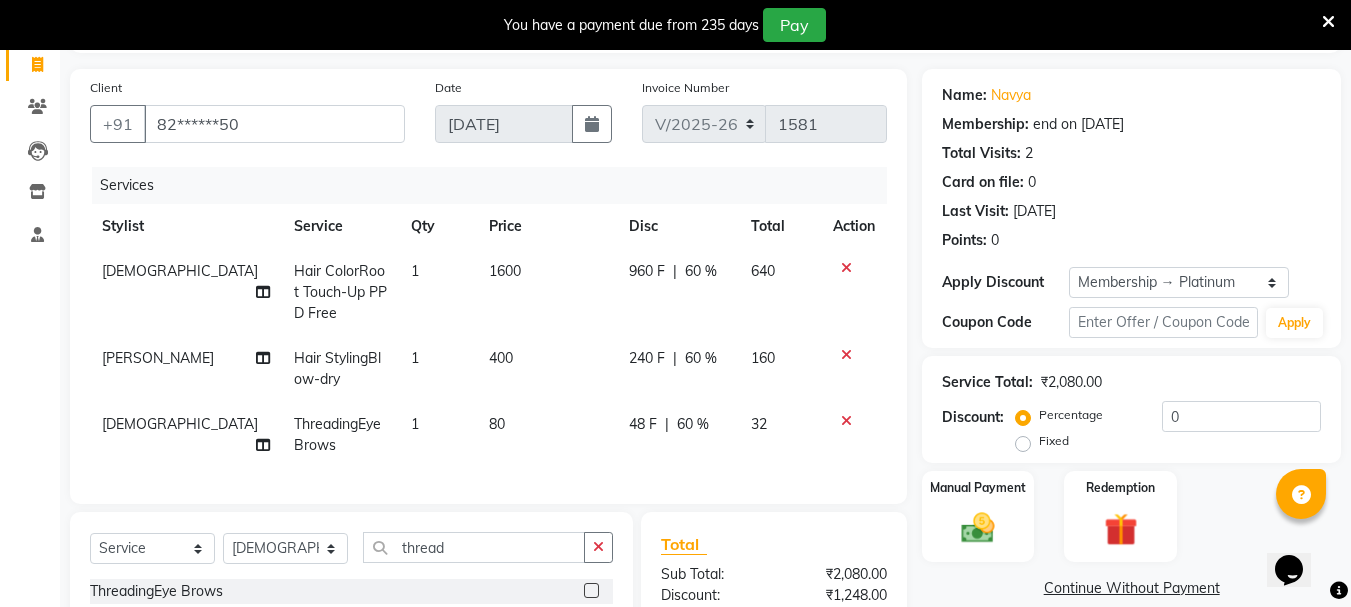 click on "48 F | 60 %" 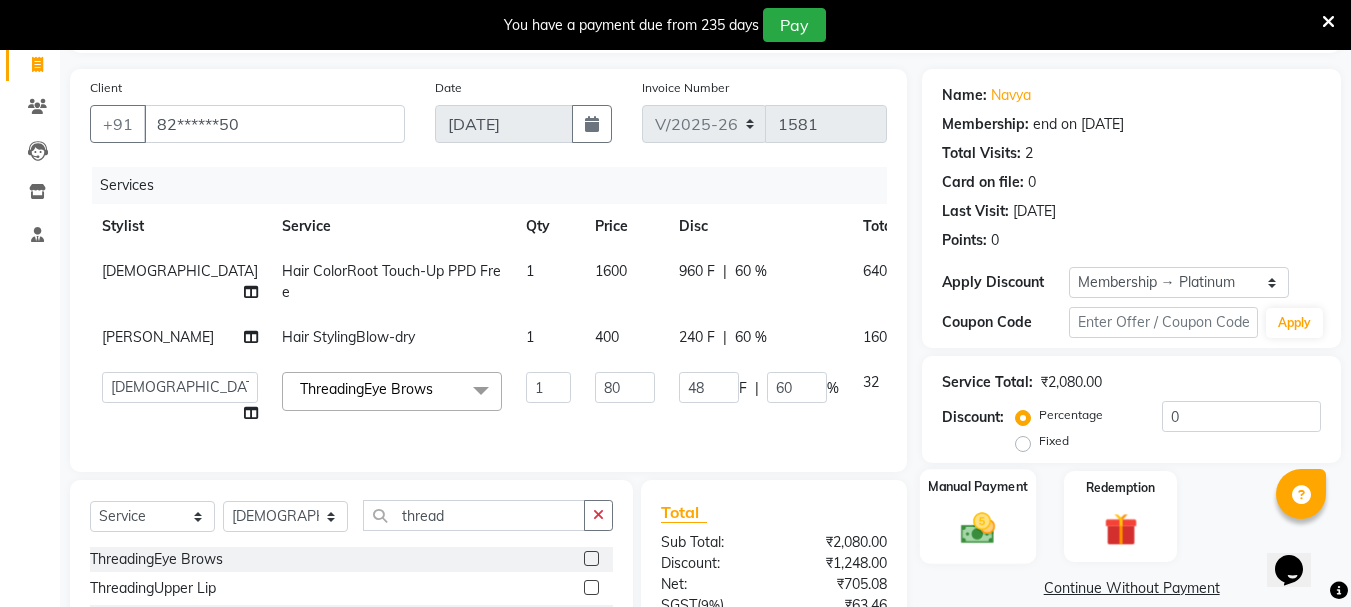 click 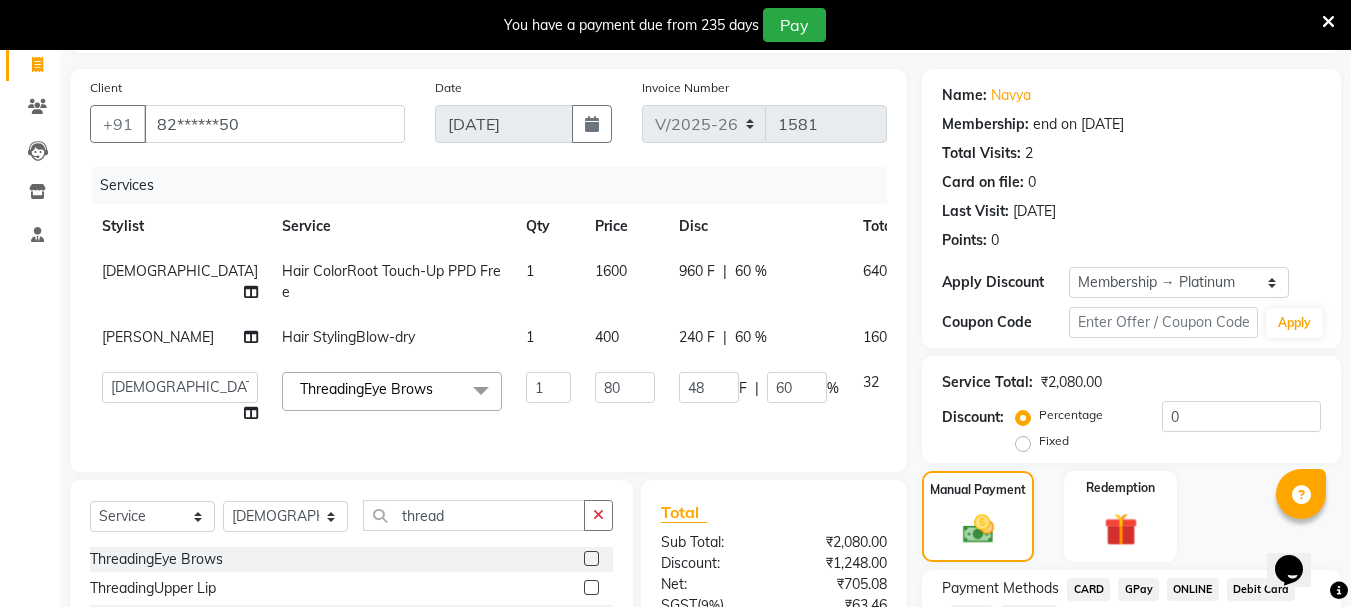 click on "GPay" 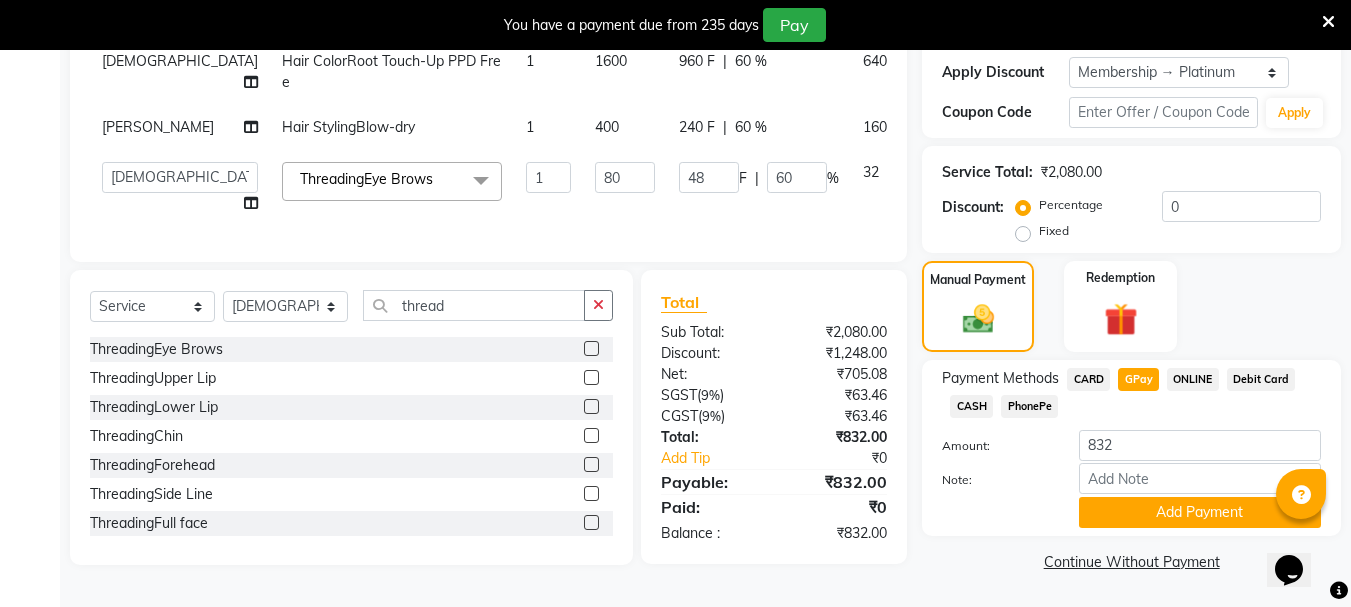 scroll, scrollTop: 365, scrollLeft: 0, axis: vertical 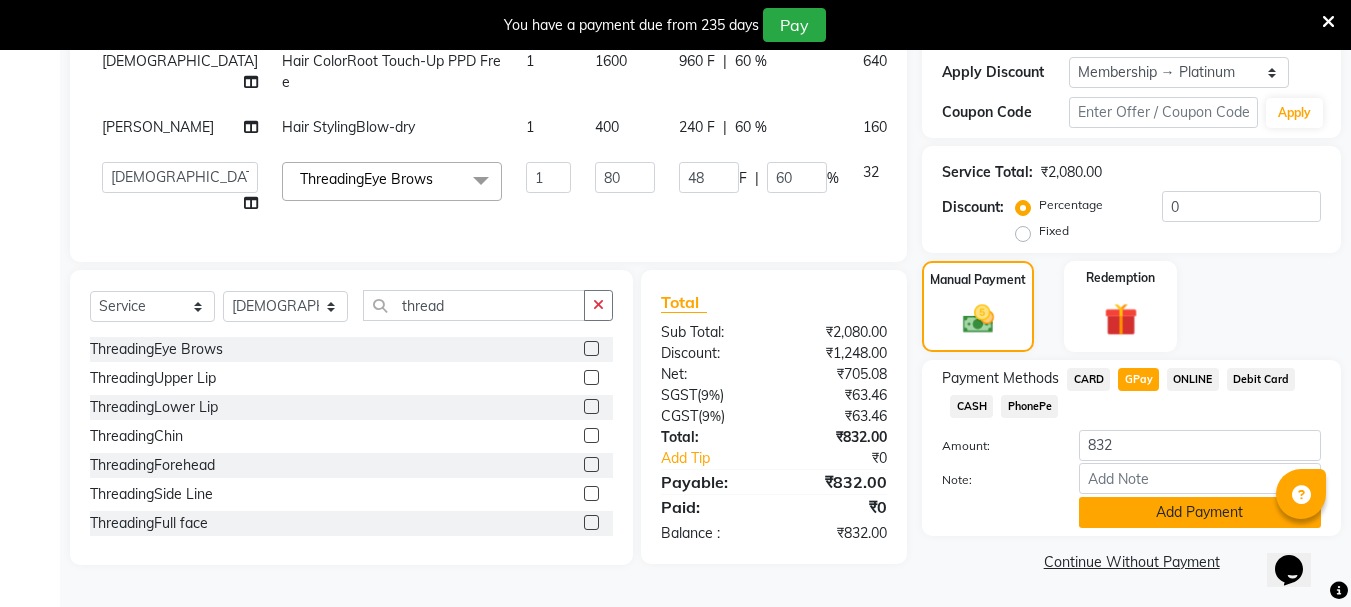 click on "Add Payment" 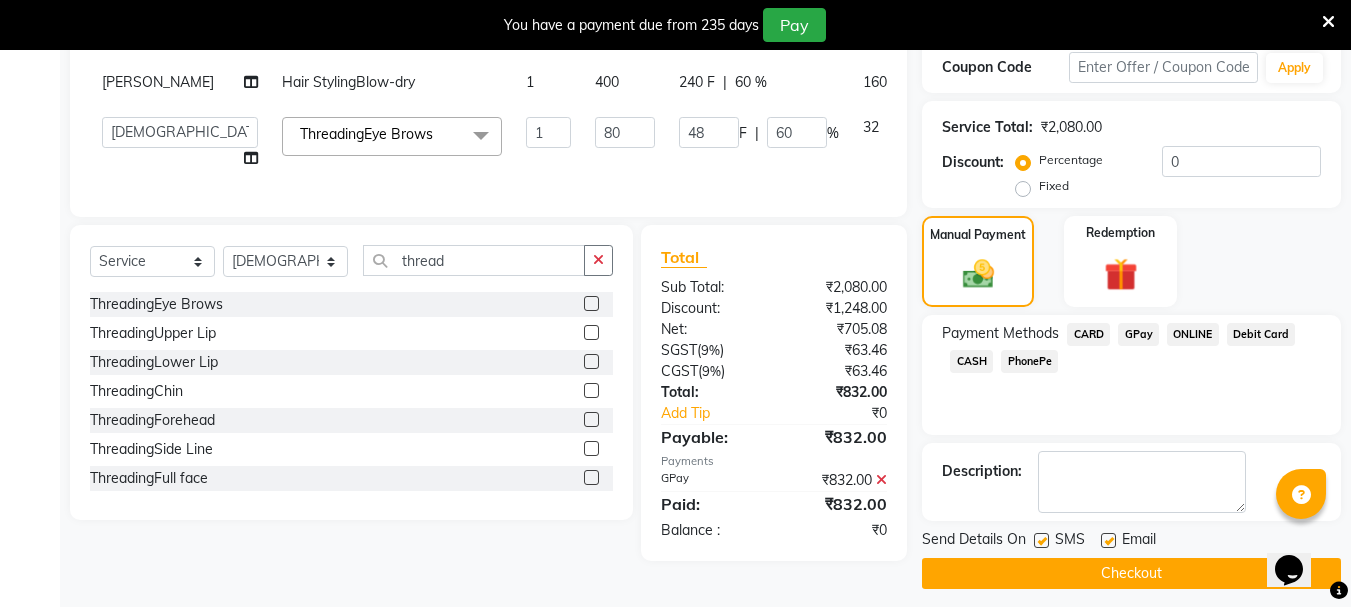 scroll, scrollTop: 406, scrollLeft: 0, axis: vertical 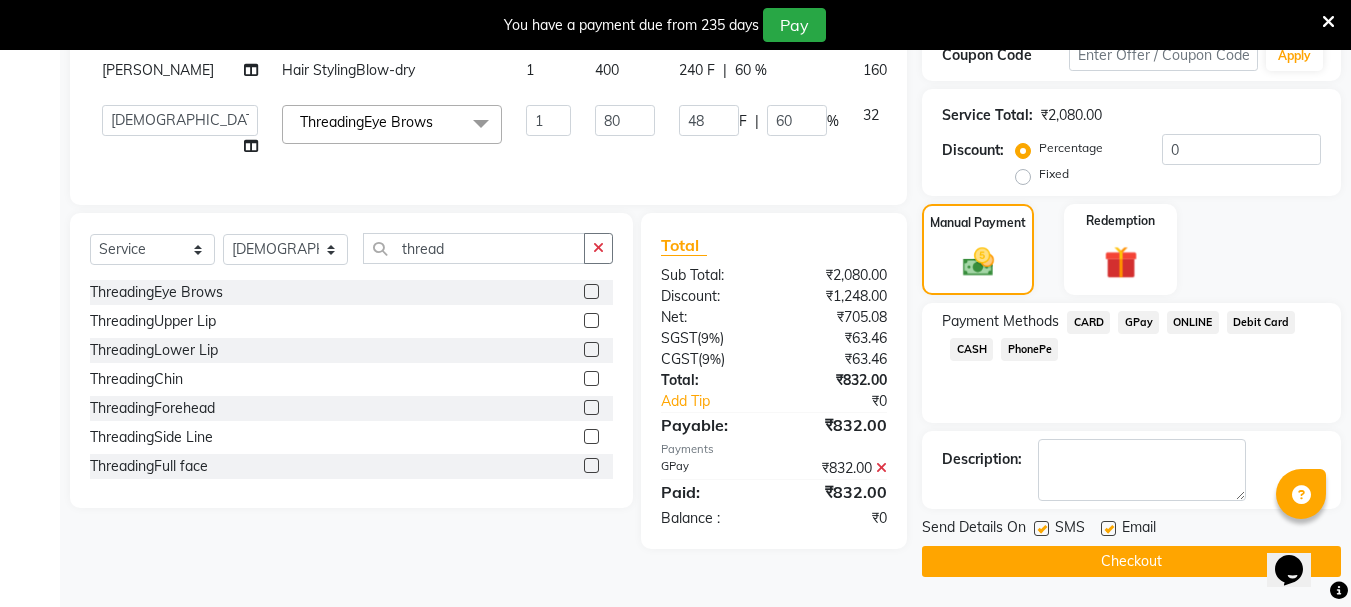click on "Checkout" 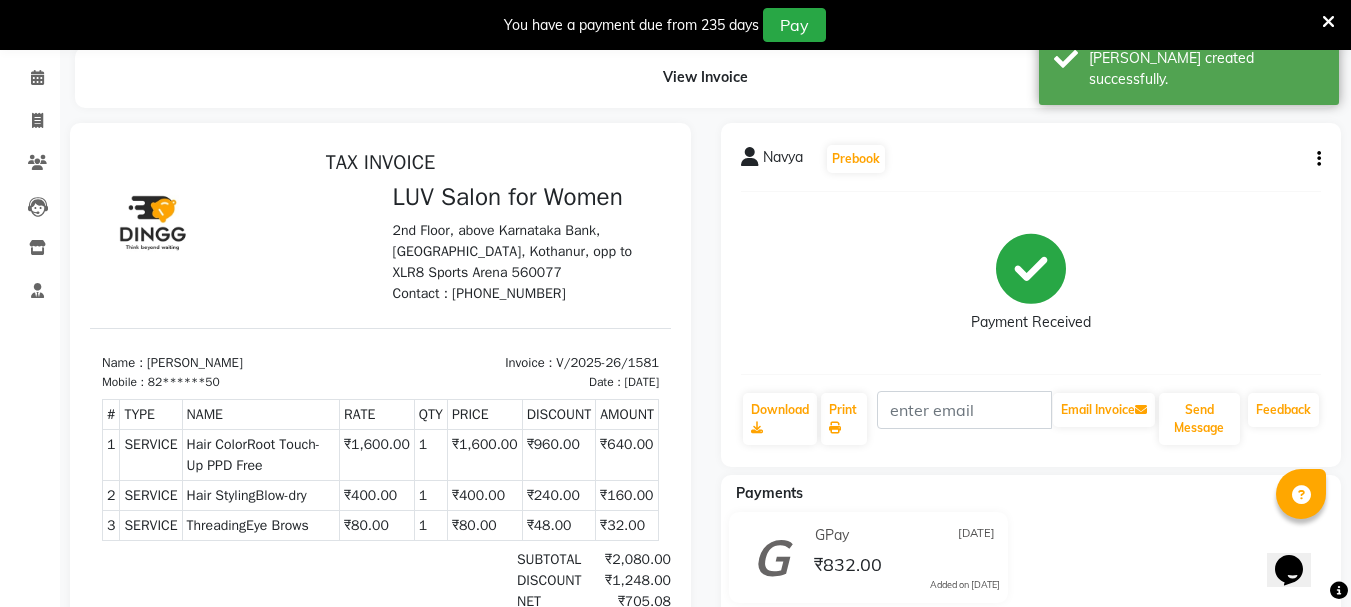 scroll, scrollTop: 0, scrollLeft: 0, axis: both 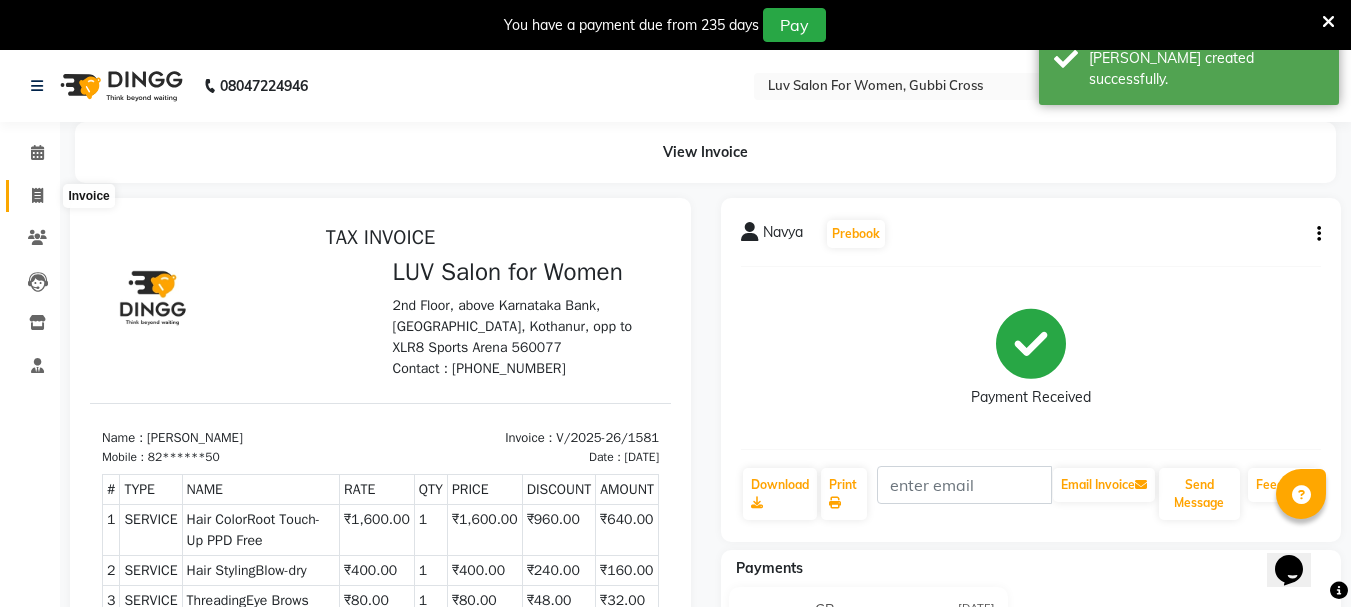 click 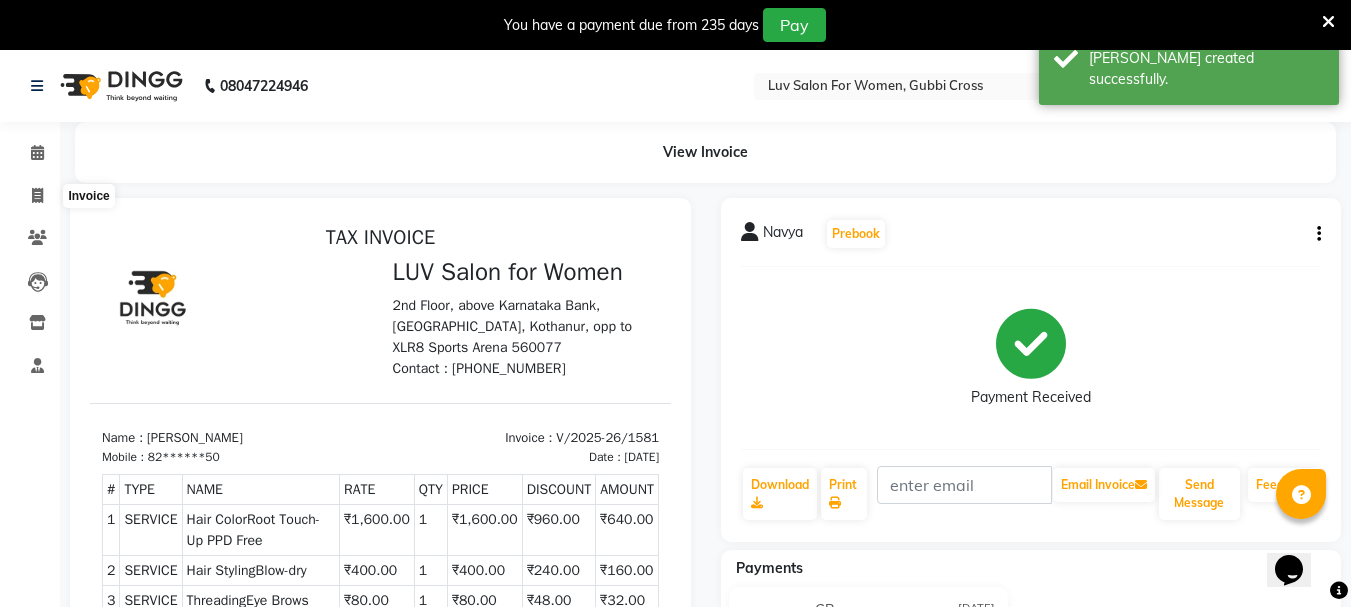 select on "7221" 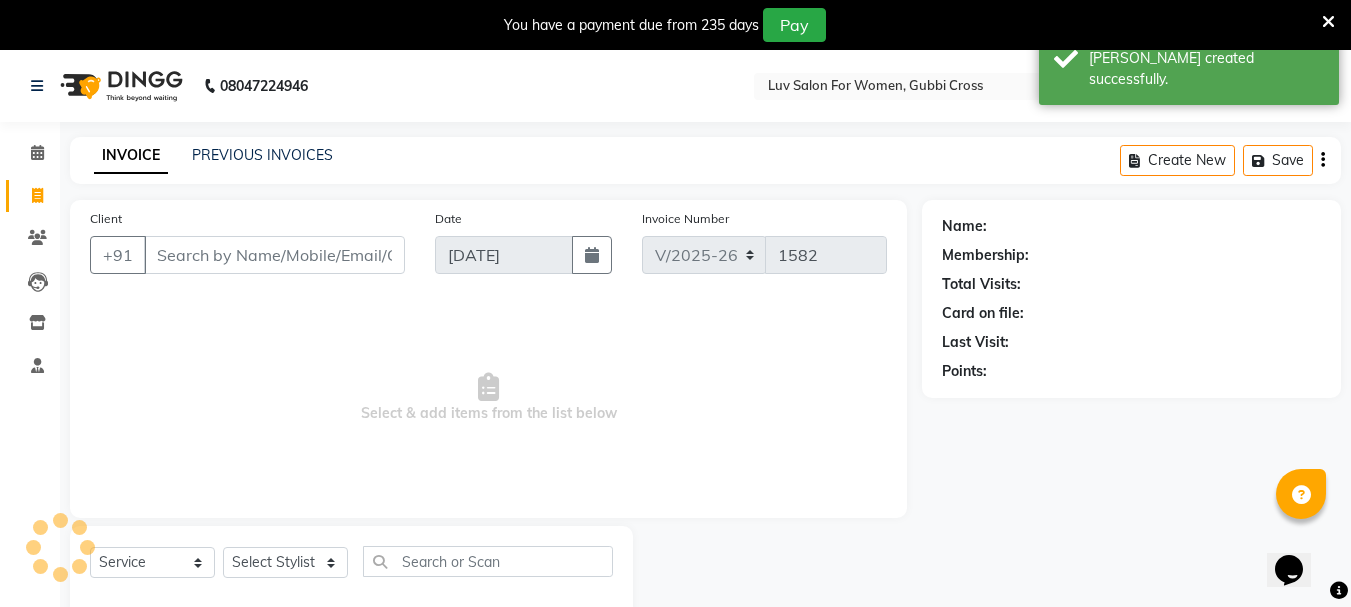 scroll, scrollTop: 50, scrollLeft: 0, axis: vertical 